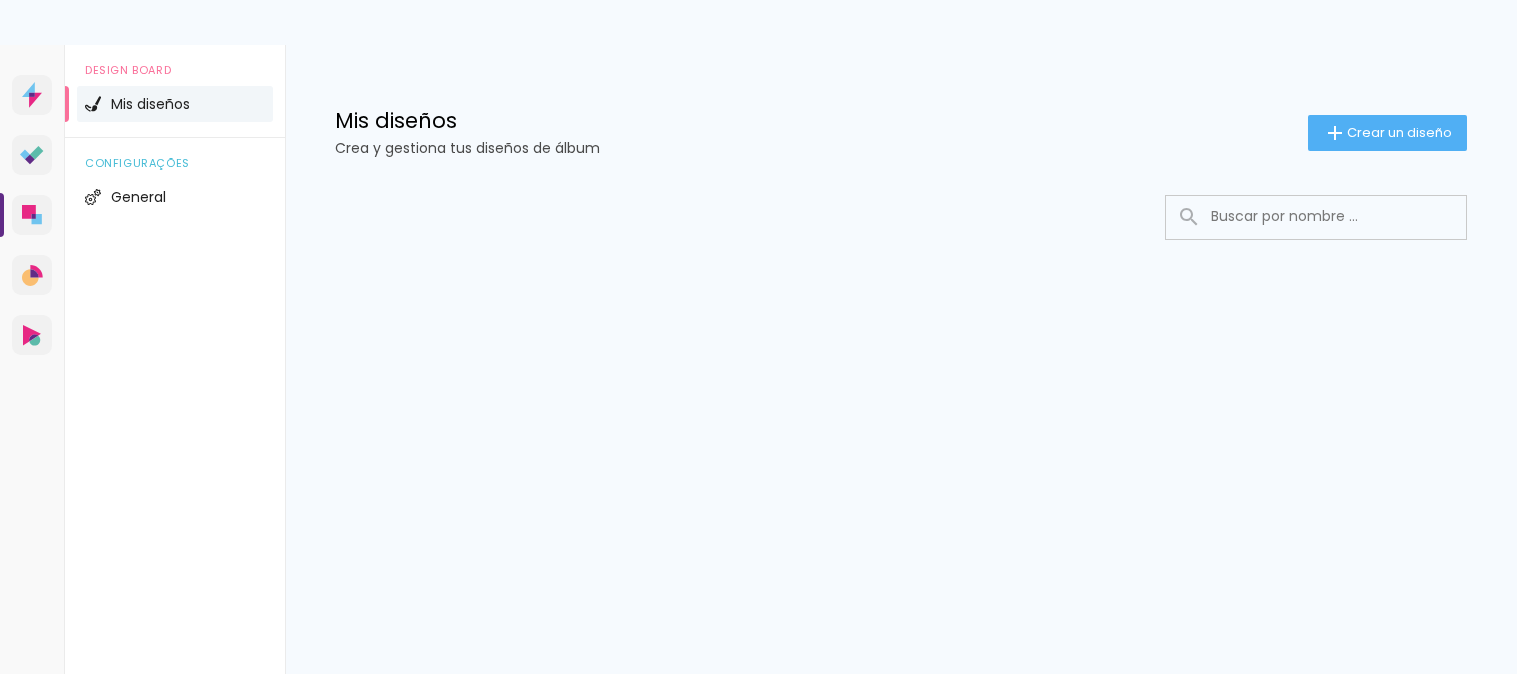 scroll, scrollTop: 0, scrollLeft: 0, axis: both 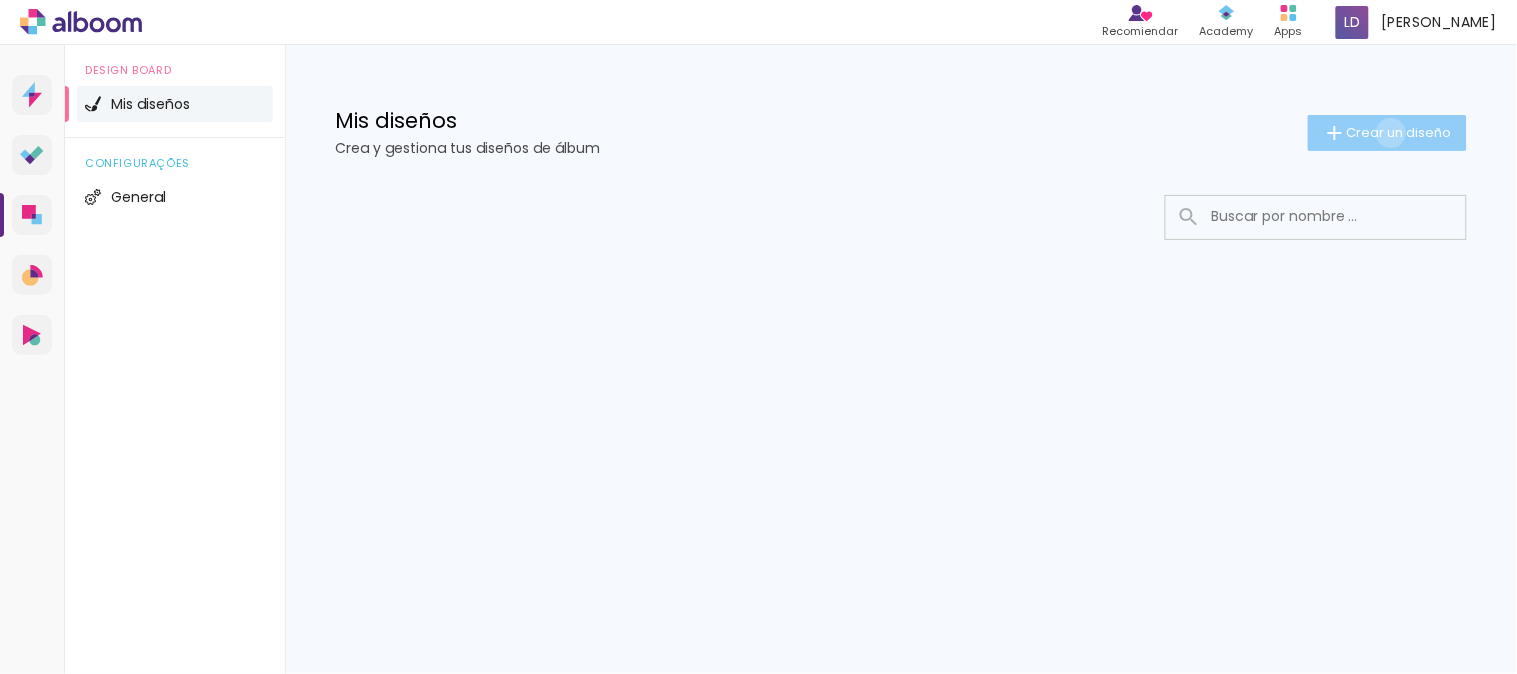 click on "Crear un diseño" 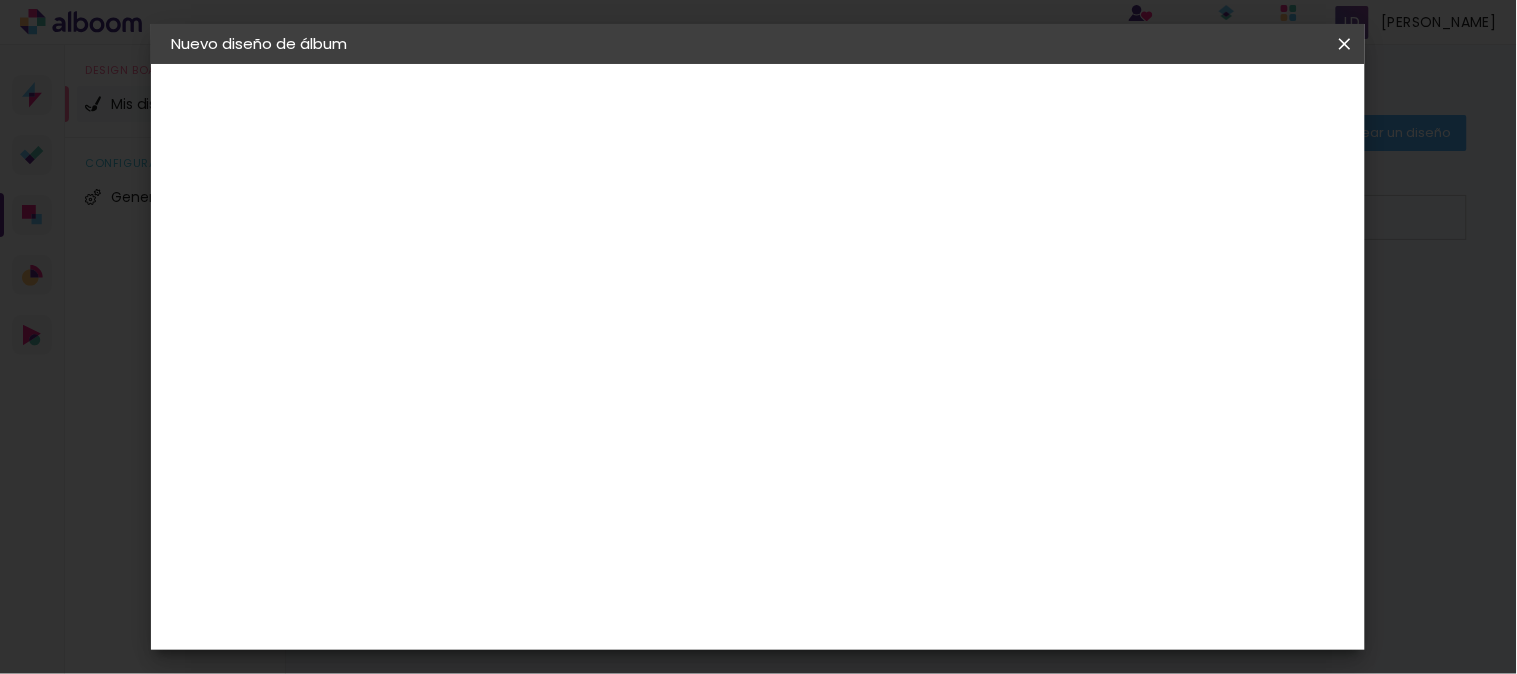 click at bounding box center (498, 268) 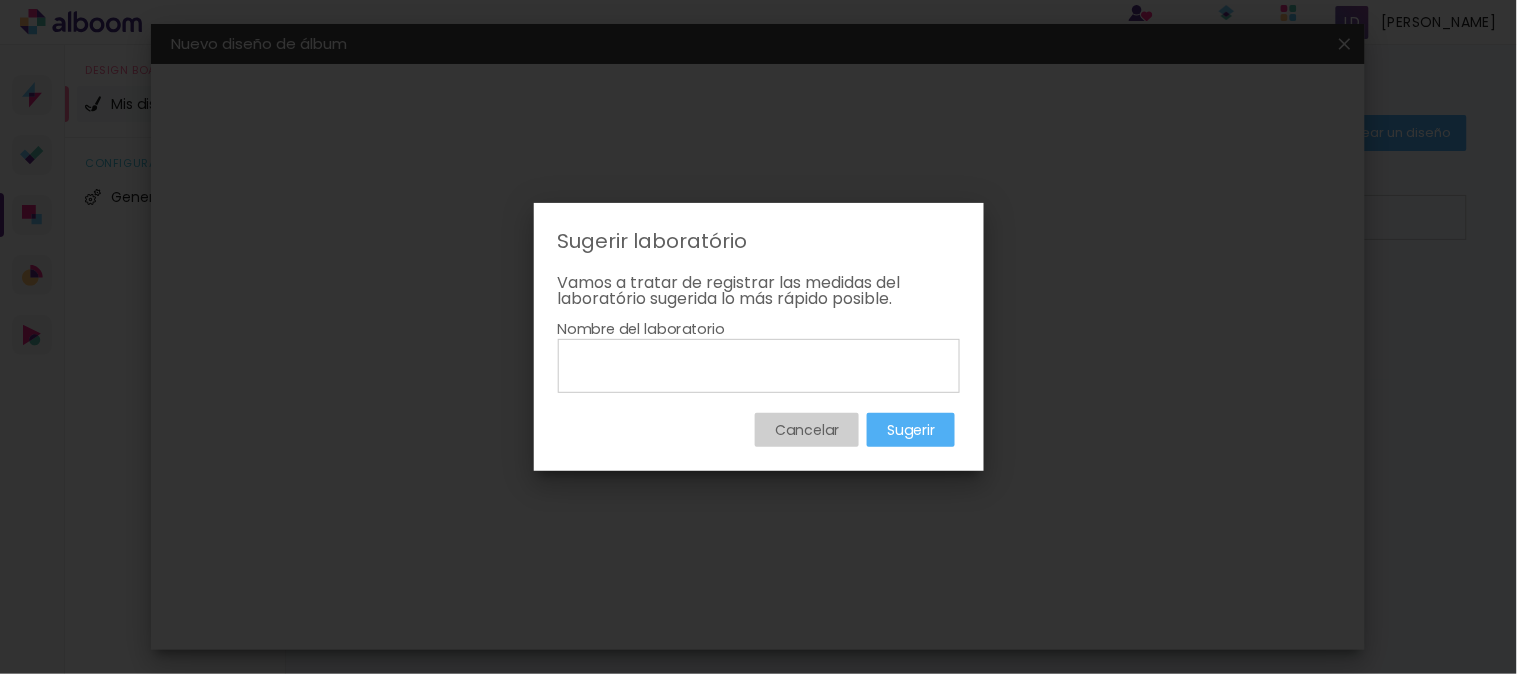 click on "Cancelar" at bounding box center [0, 0] 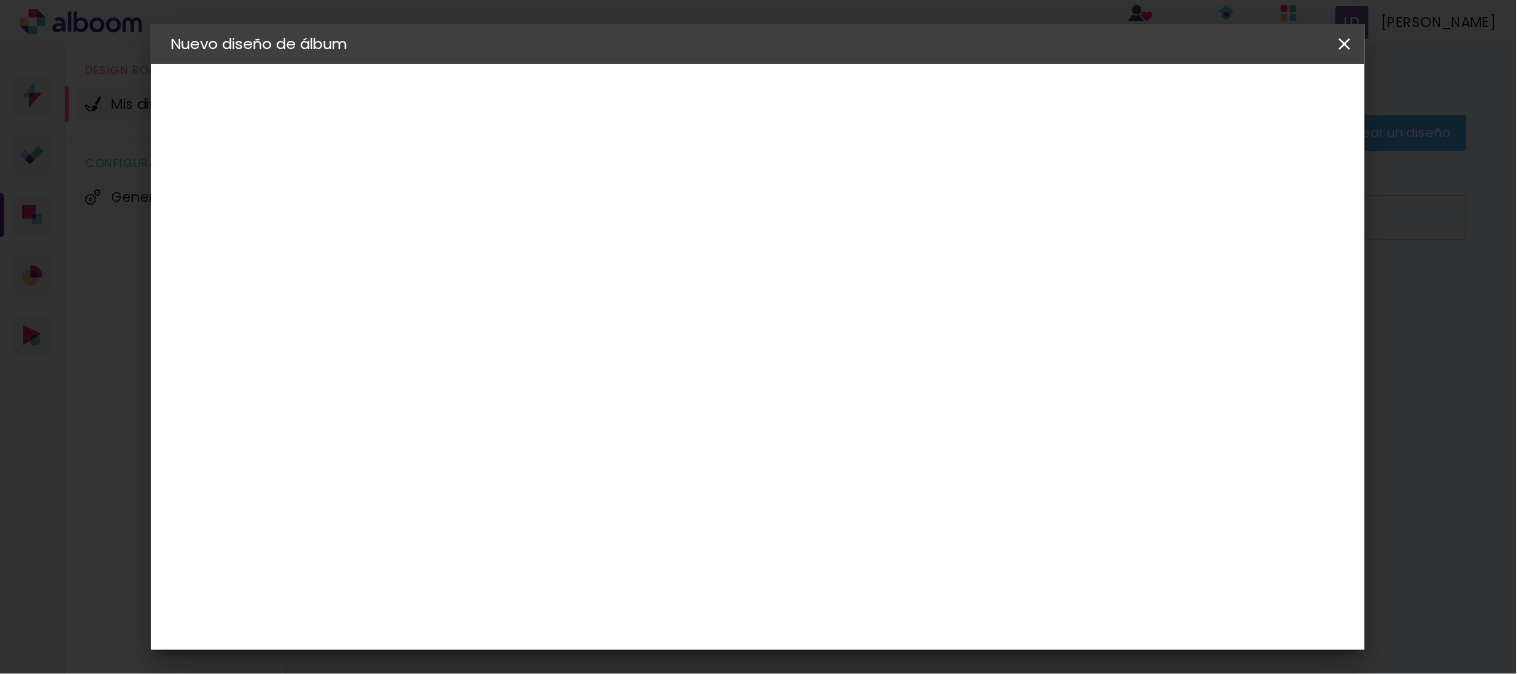 click on "Tamaño libre" at bounding box center [745, 304] 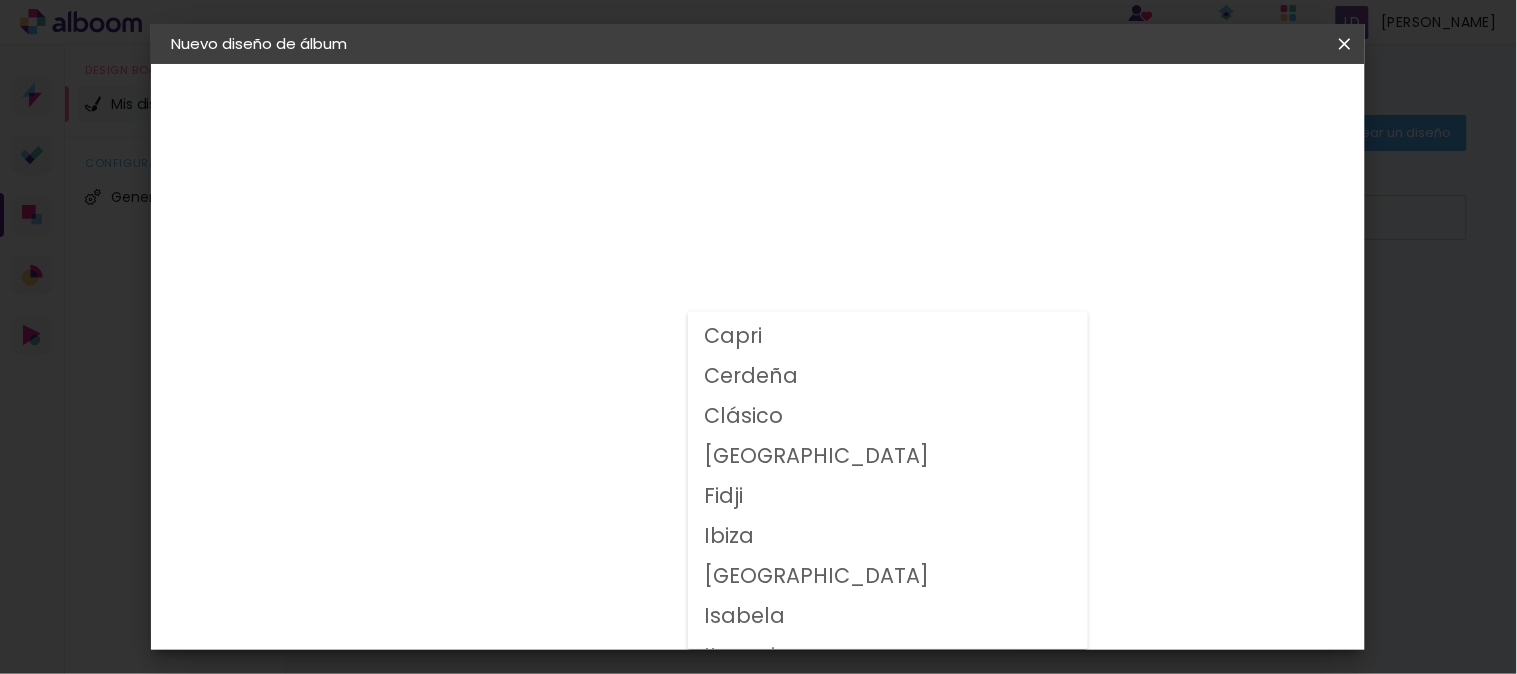 scroll, scrollTop: 111, scrollLeft: 0, axis: vertical 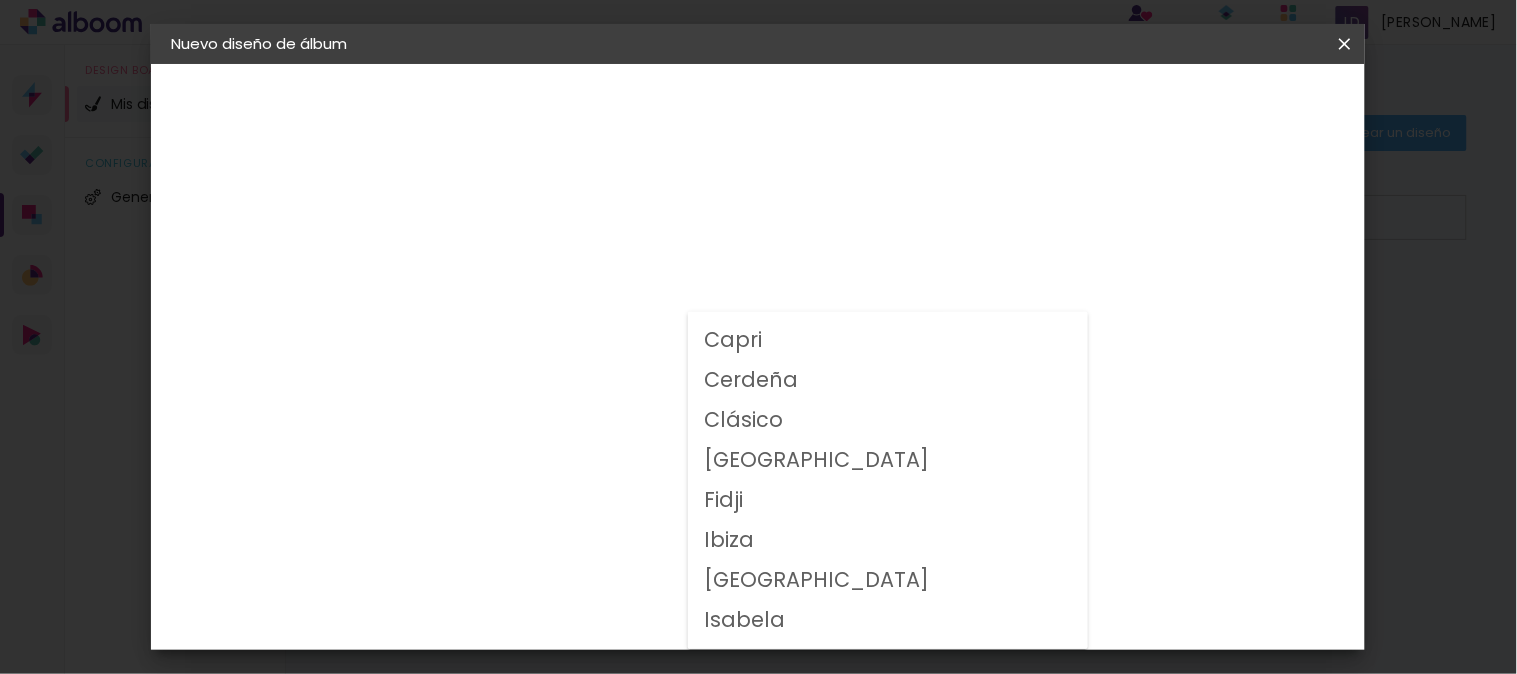click on "Clásico" at bounding box center (0, 0) 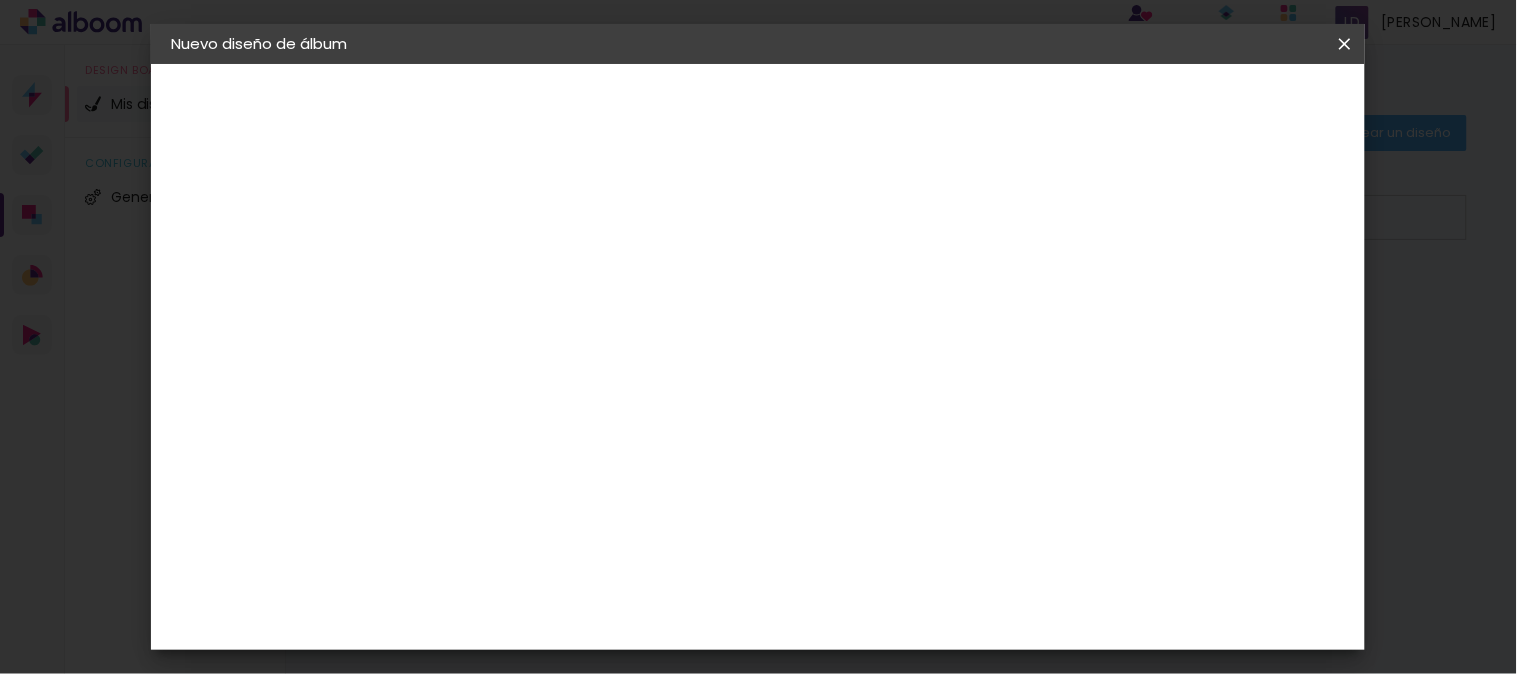 scroll, scrollTop: 222, scrollLeft: 0, axis: vertical 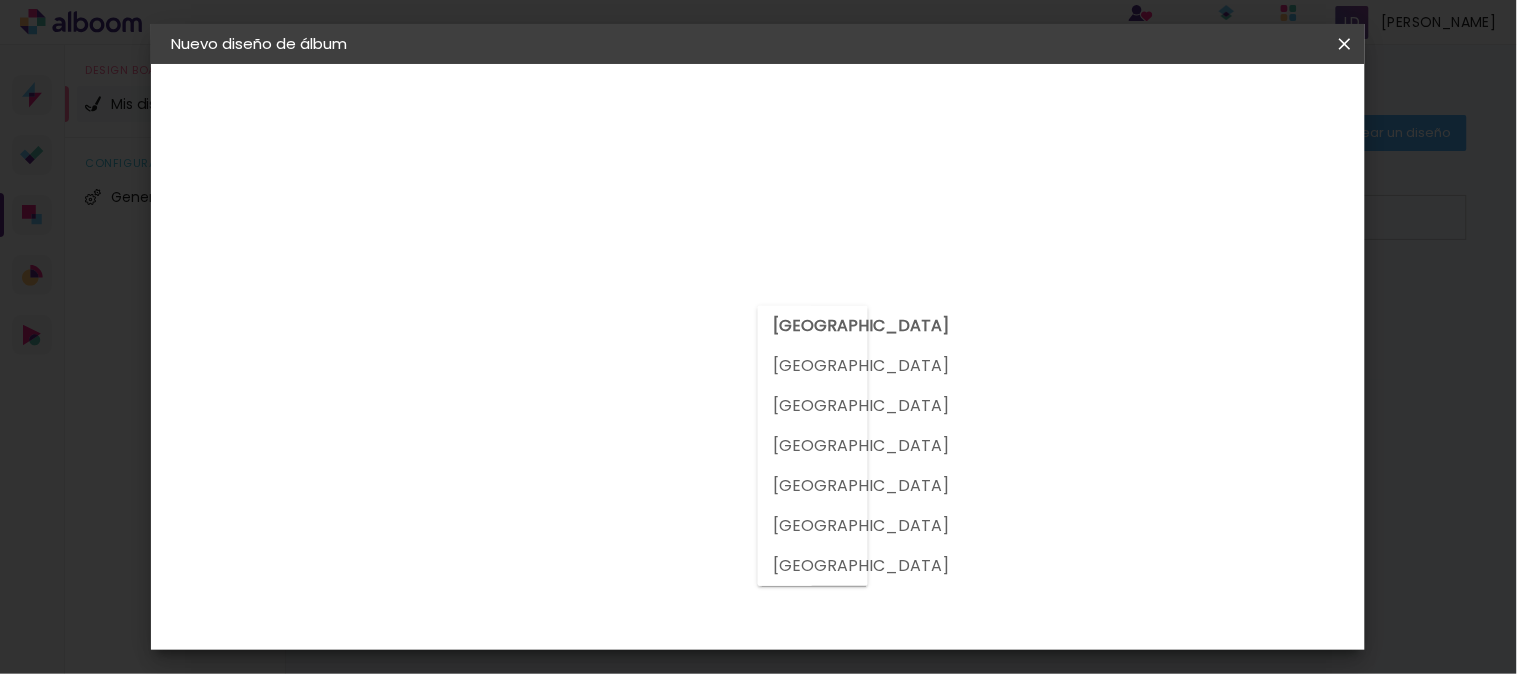 click at bounding box center [813, 446] 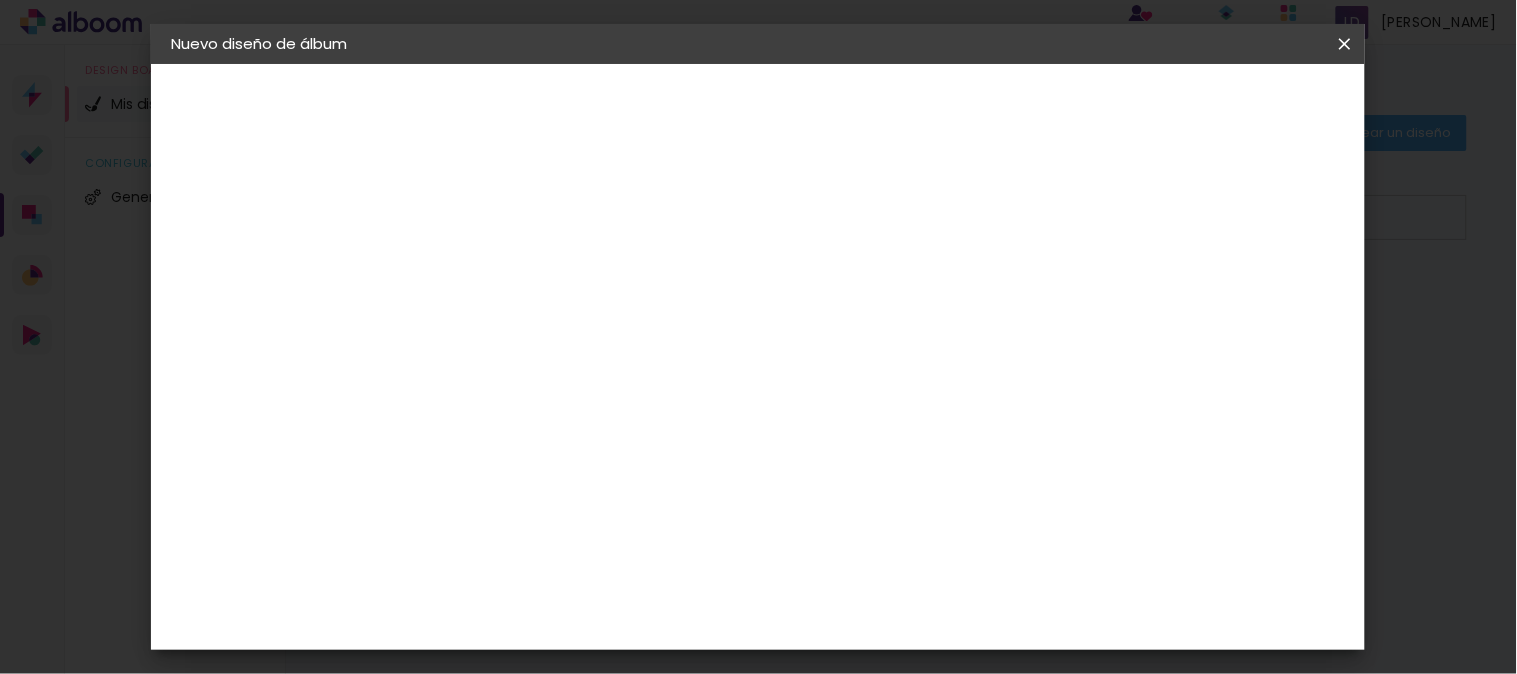 click on "Tamaño libre" at bounding box center (745, 304) 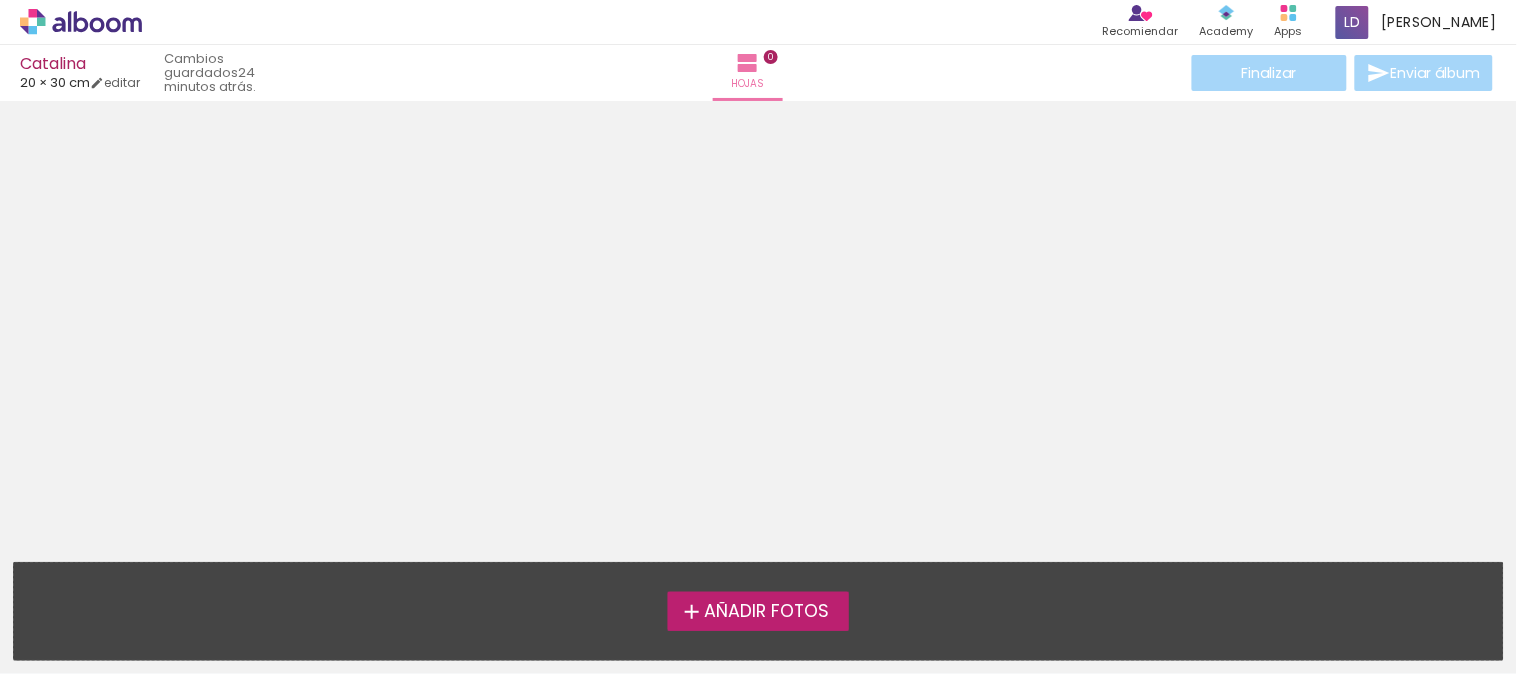 click on "Añadir Fotos" at bounding box center (766, 612) 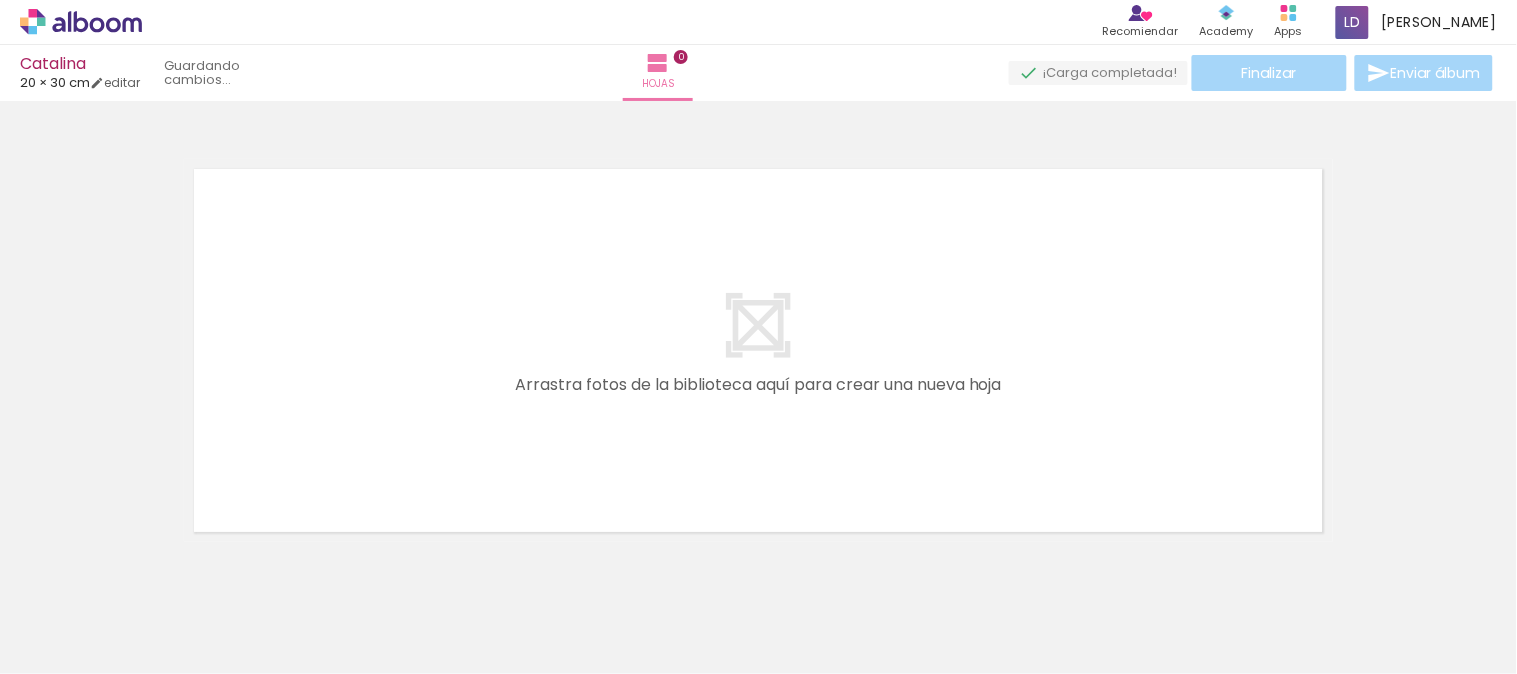 scroll, scrollTop: 25, scrollLeft: 0, axis: vertical 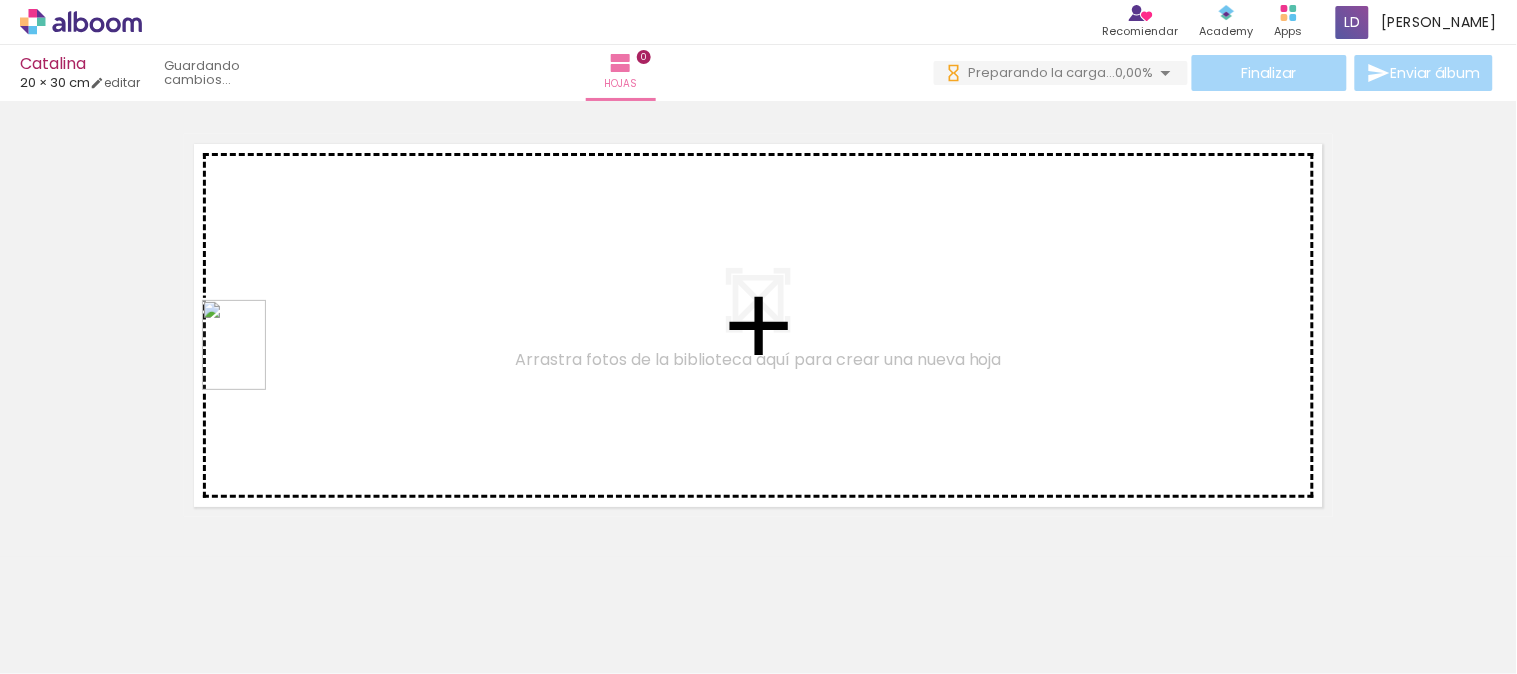 drag, startPoint x: 520, startPoint y: 605, endPoint x: 262, endPoint y: 360, distance: 355.7935 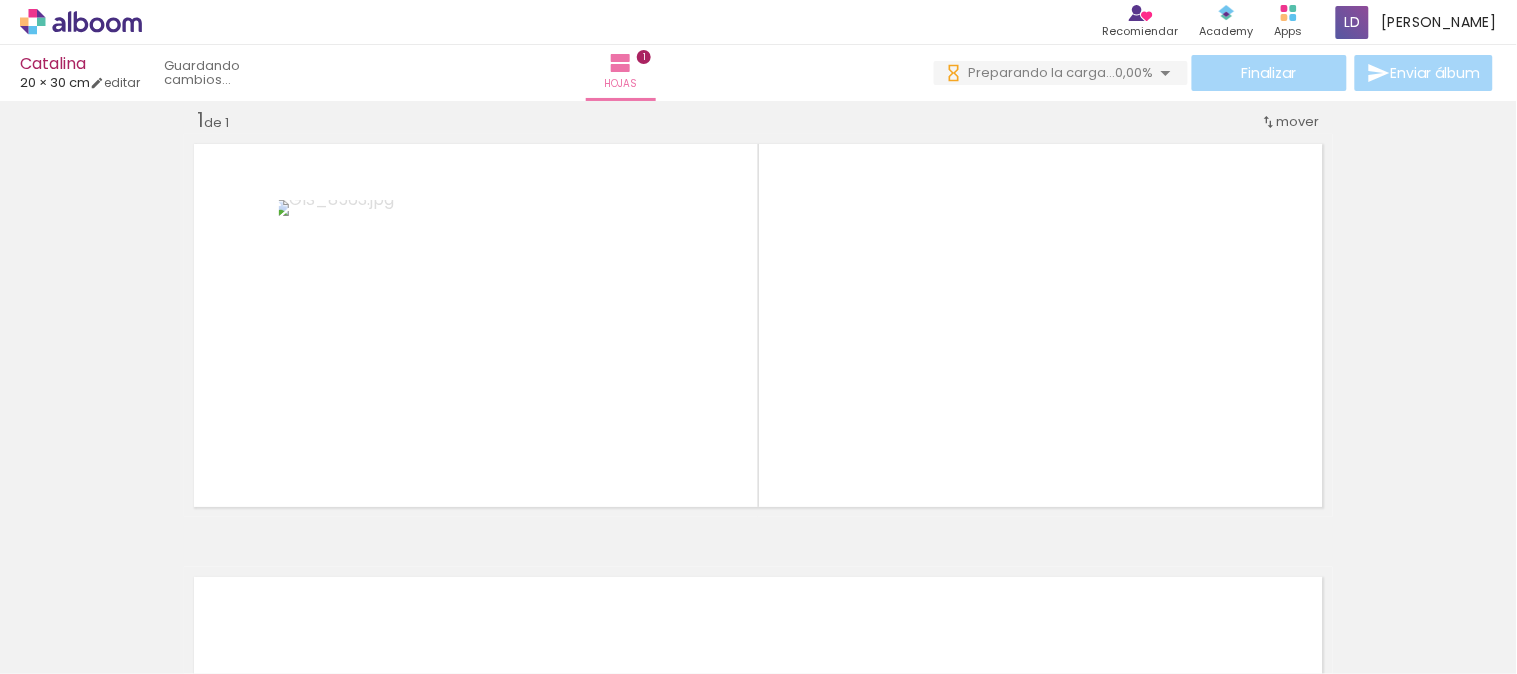 scroll, scrollTop: 25, scrollLeft: 0, axis: vertical 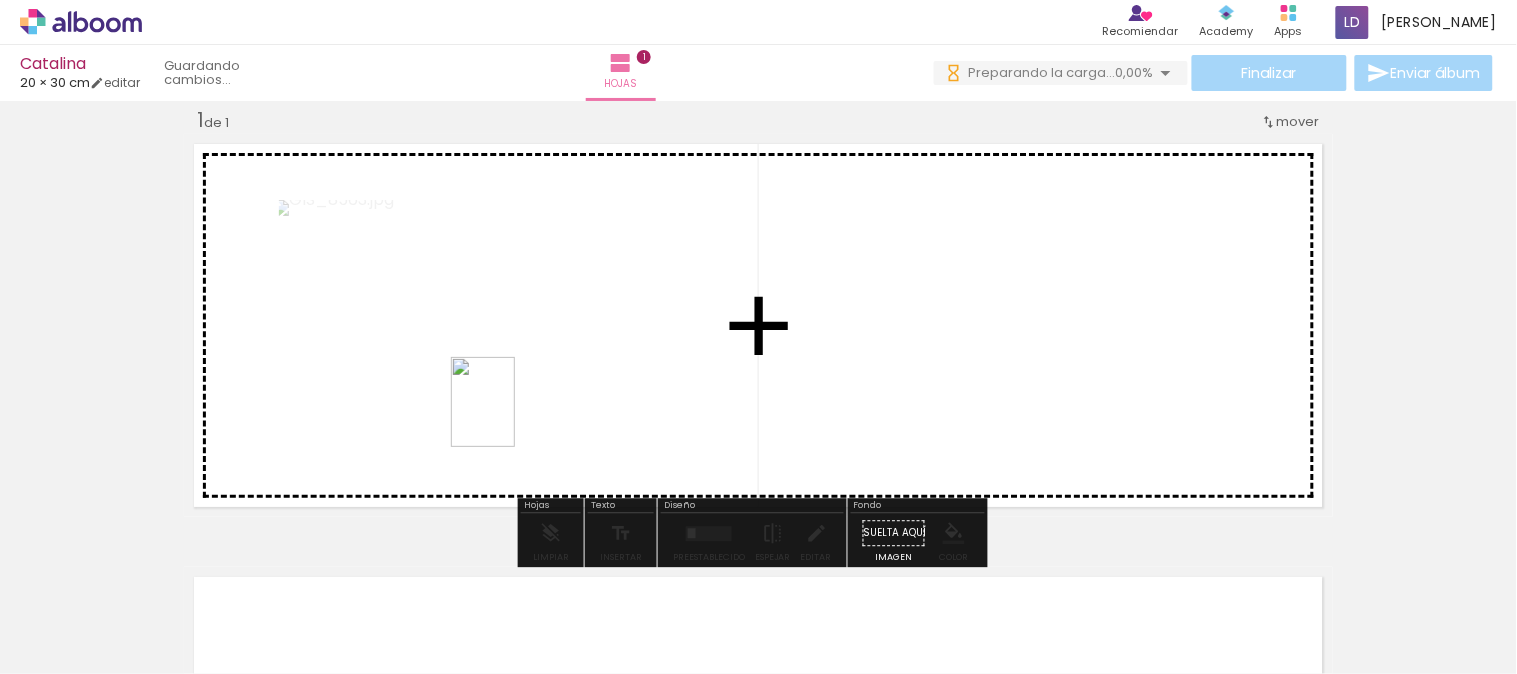 drag, startPoint x: 315, startPoint y: 630, endPoint x: 511, endPoint y: 417, distance: 289.4564 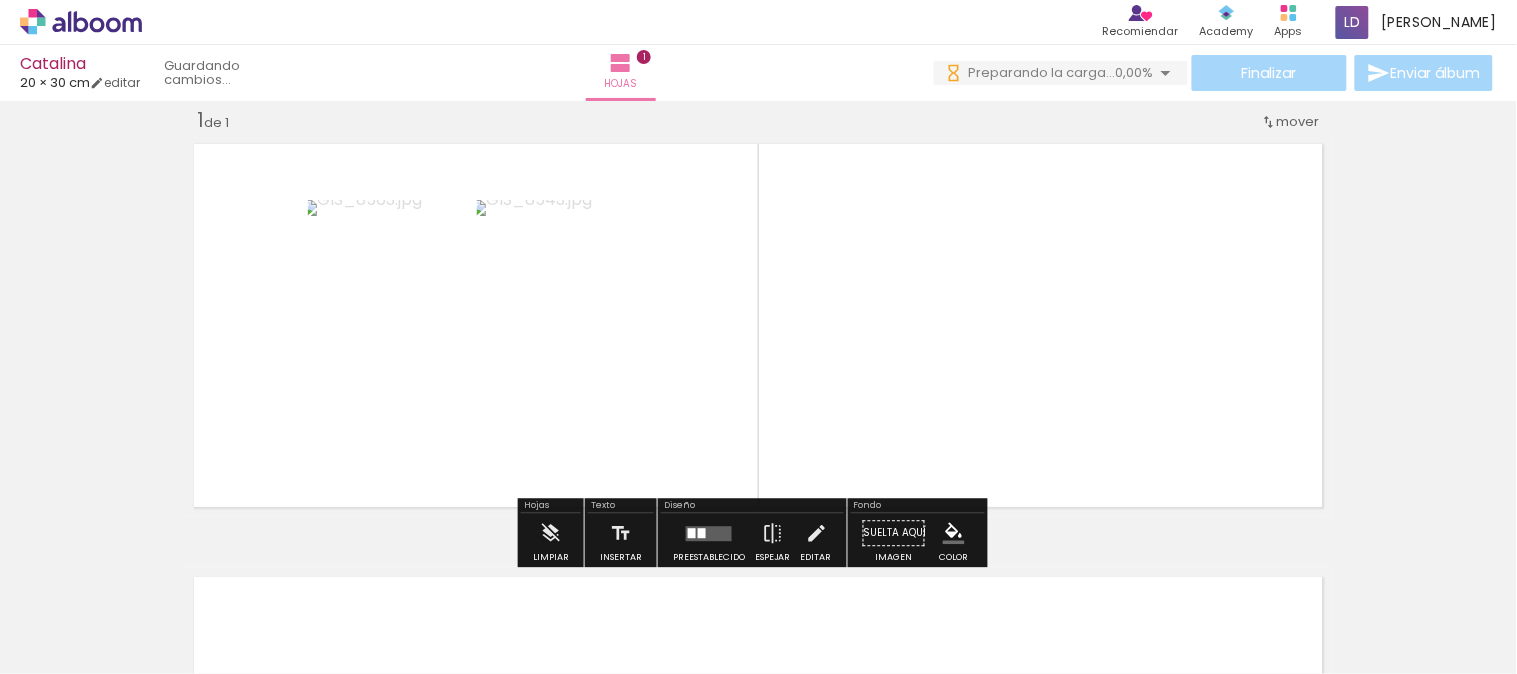 scroll, scrollTop: 0, scrollLeft: 0, axis: both 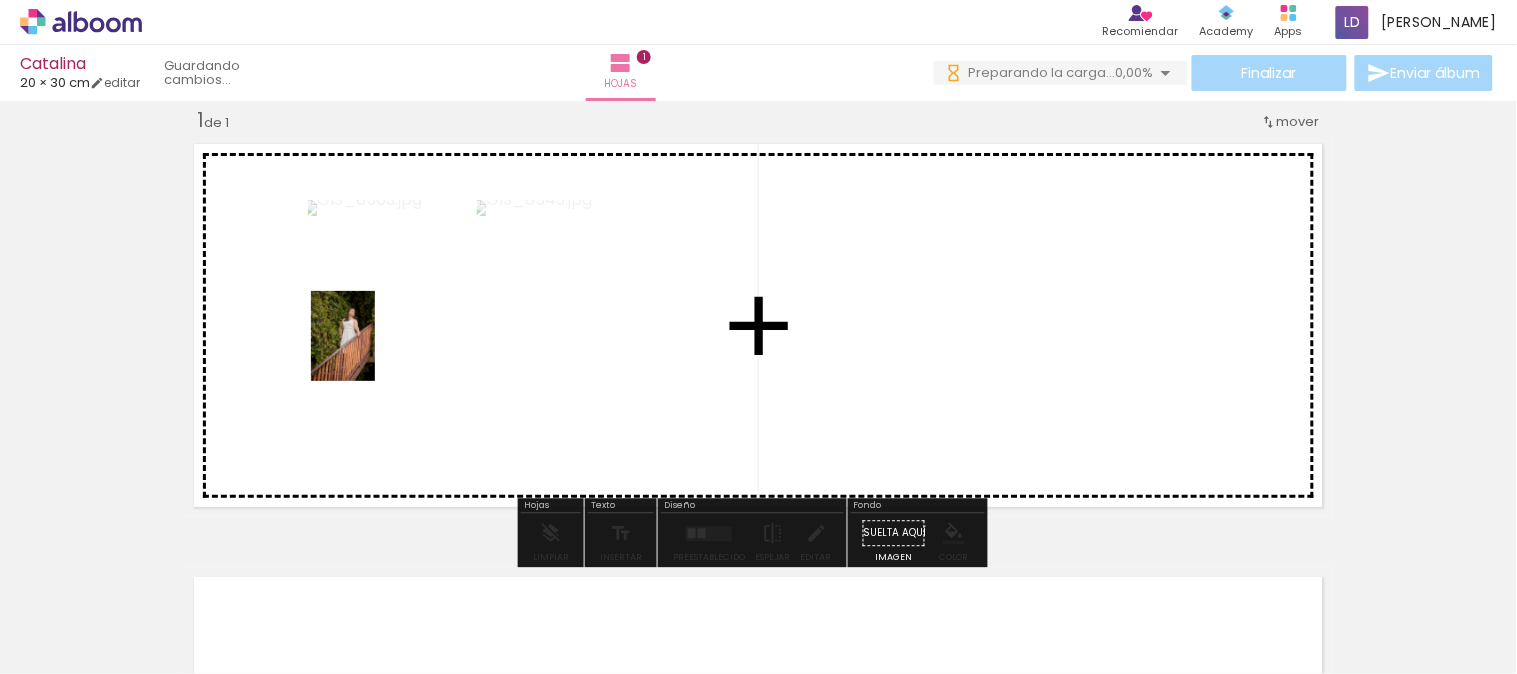 drag, startPoint x: 234, startPoint y: 552, endPoint x: 371, endPoint y: 351, distance: 243.24884 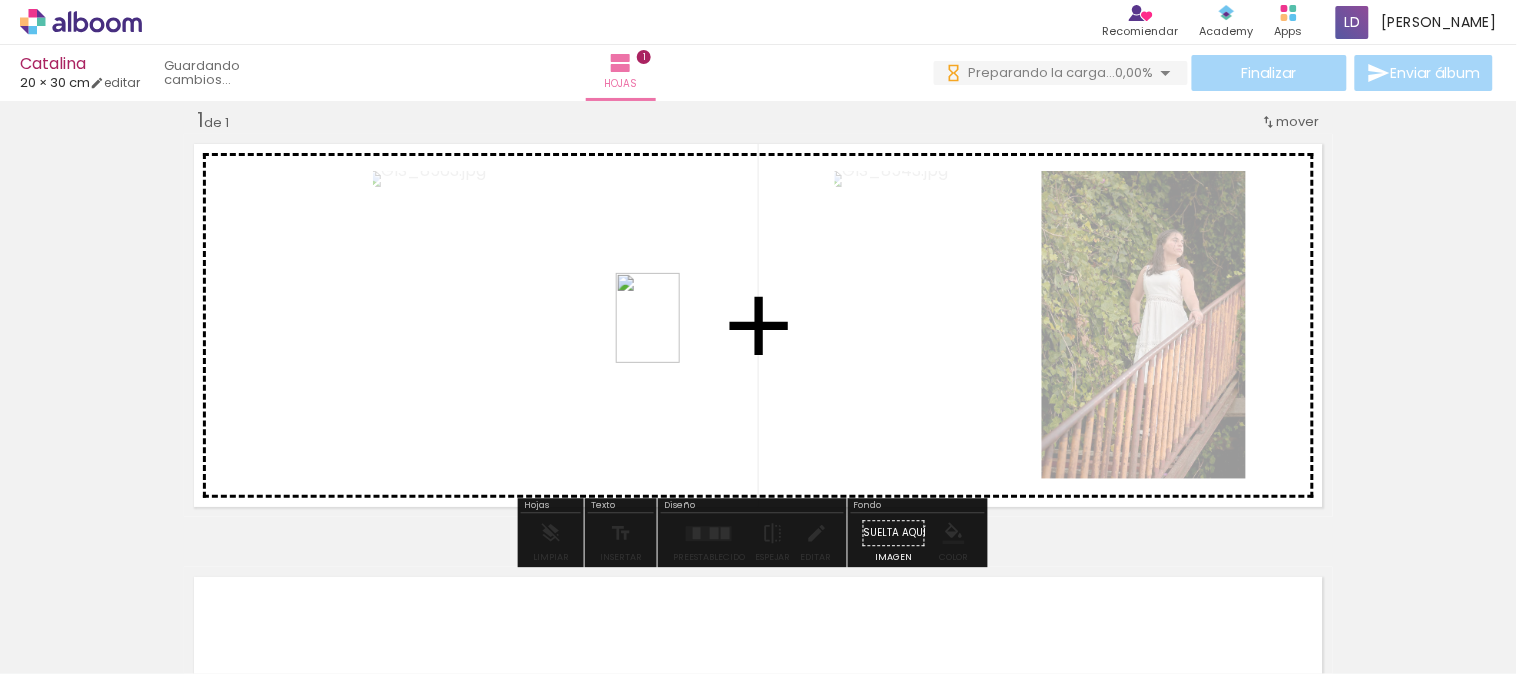 drag, startPoint x: 670, startPoint y: 608, endPoint x: 676, endPoint y: 333, distance: 275.06546 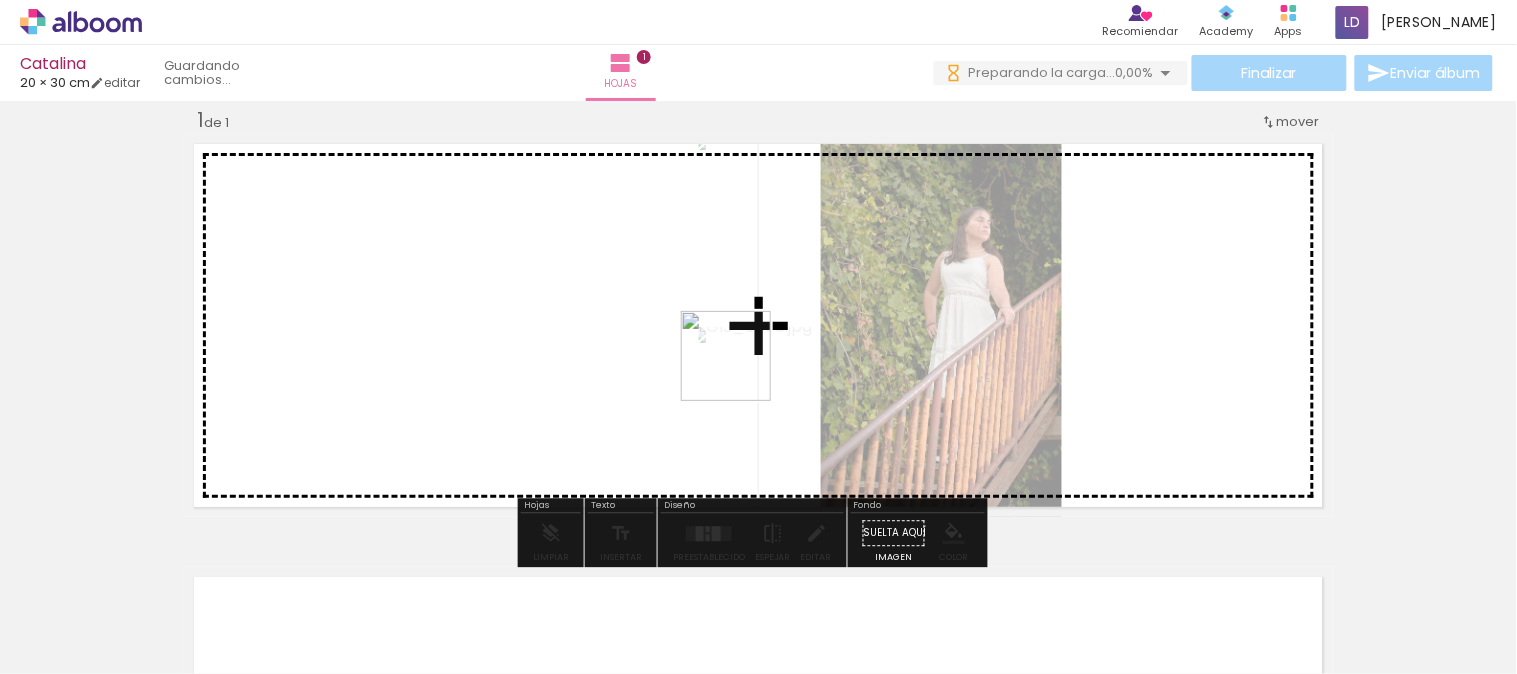drag, startPoint x: 767, startPoint y: 621, endPoint x: 741, endPoint y: 371, distance: 251.34836 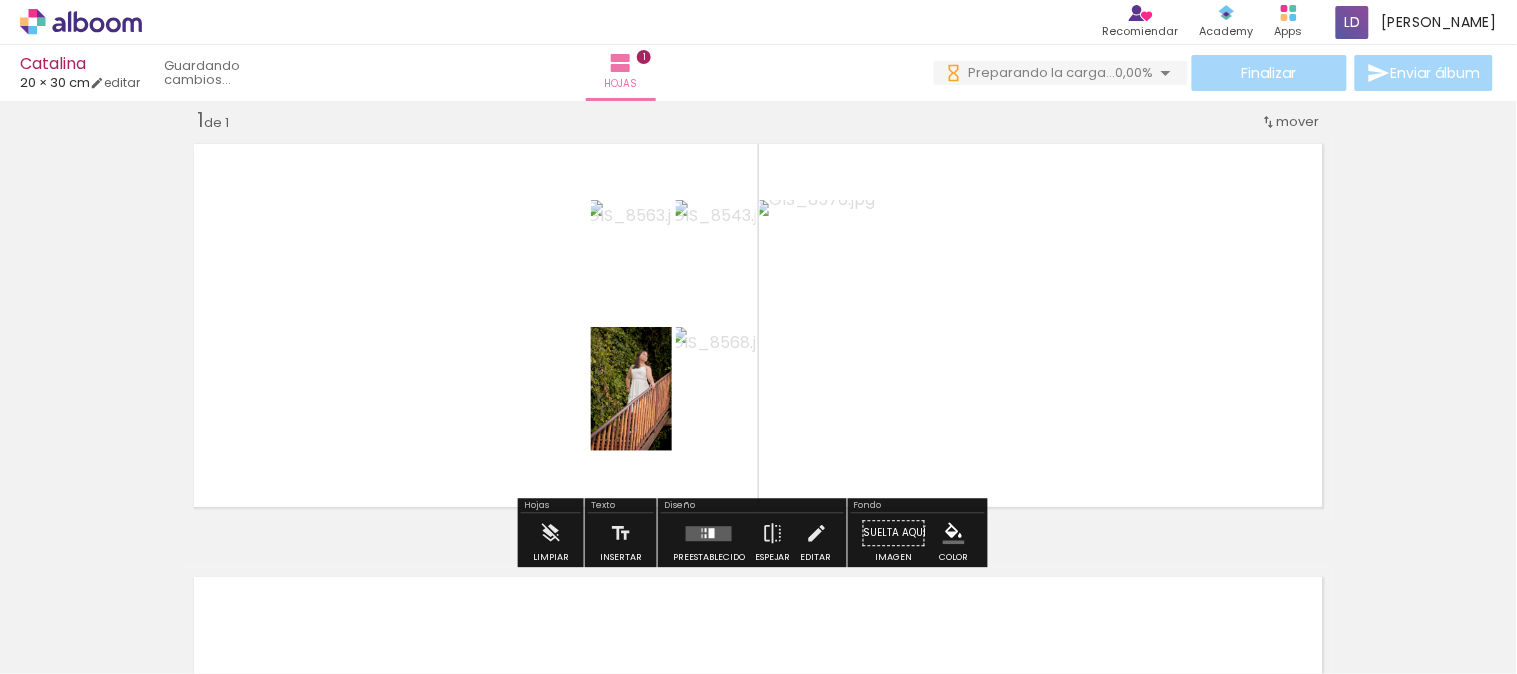 scroll, scrollTop: 0, scrollLeft: 0, axis: both 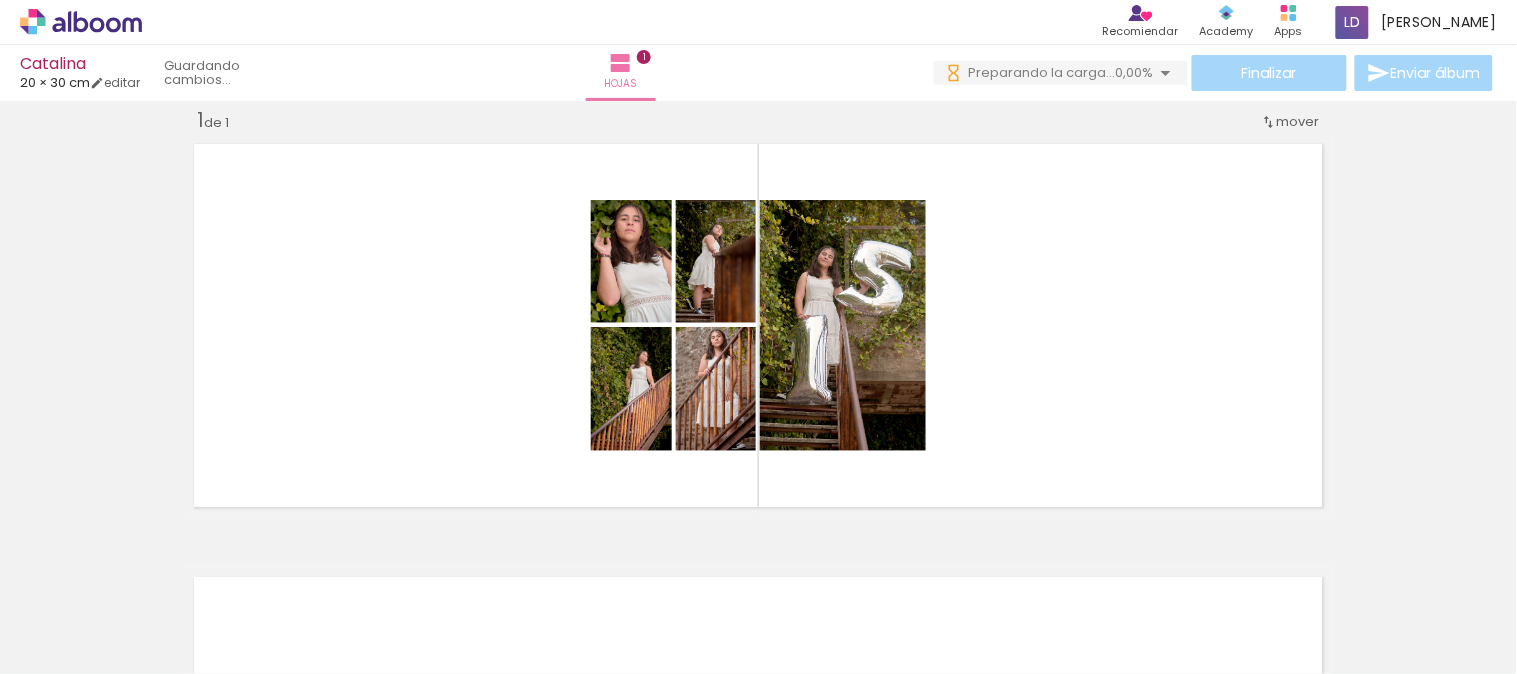 drag, startPoint x: 1193, startPoint y: 612, endPoint x: 1367, endPoint y: 604, distance: 174.1838 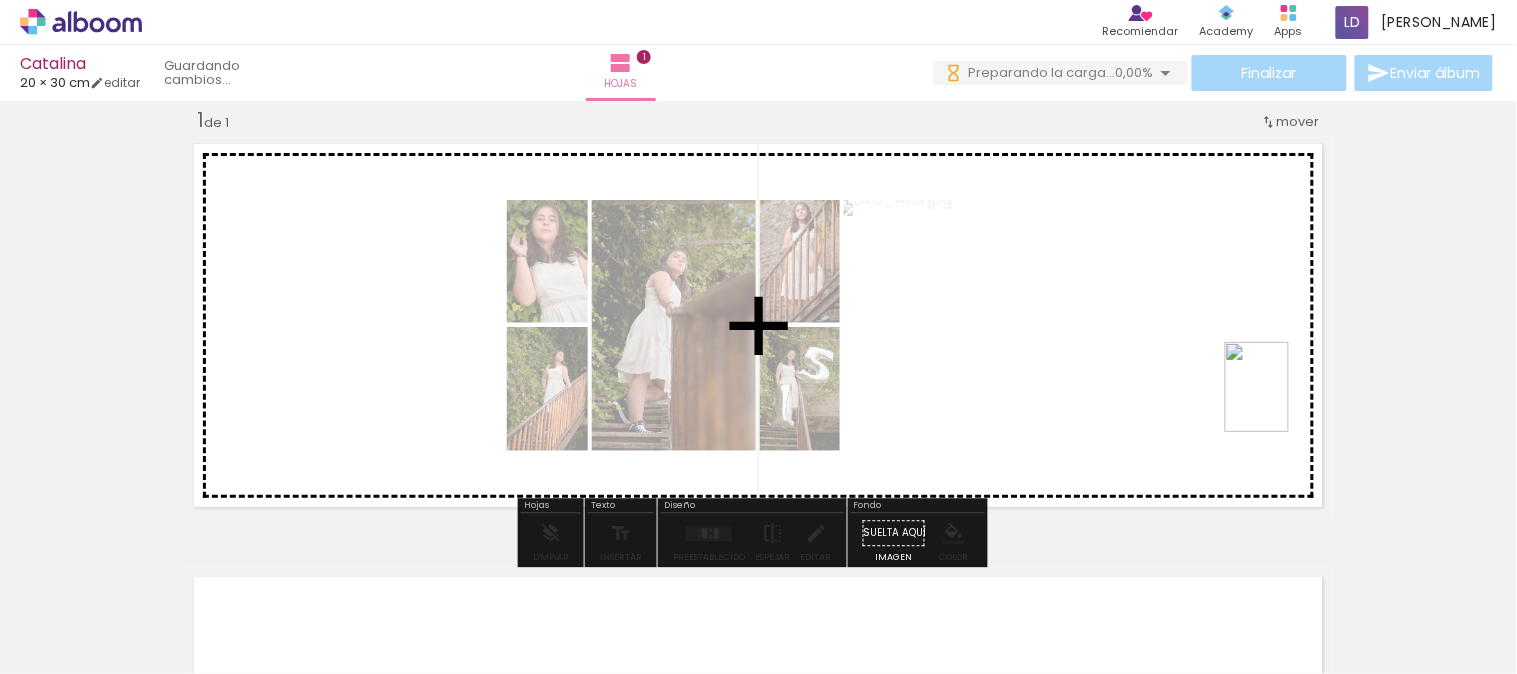 drag, startPoint x: 1388, startPoint y: 607, endPoint x: 1285, endPoint y: 402, distance: 229.421 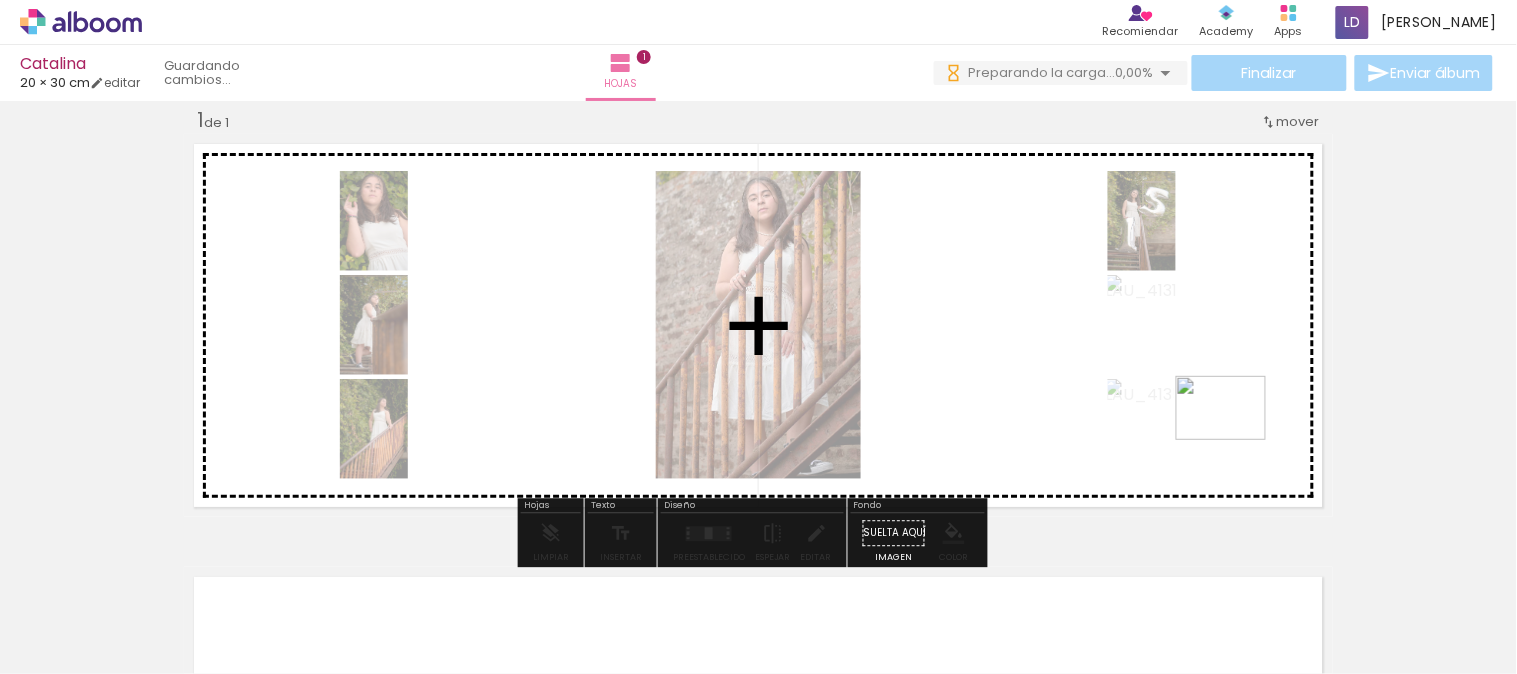 drag, startPoint x: 1271, startPoint y: 604, endPoint x: 1236, endPoint y: 436, distance: 171.60712 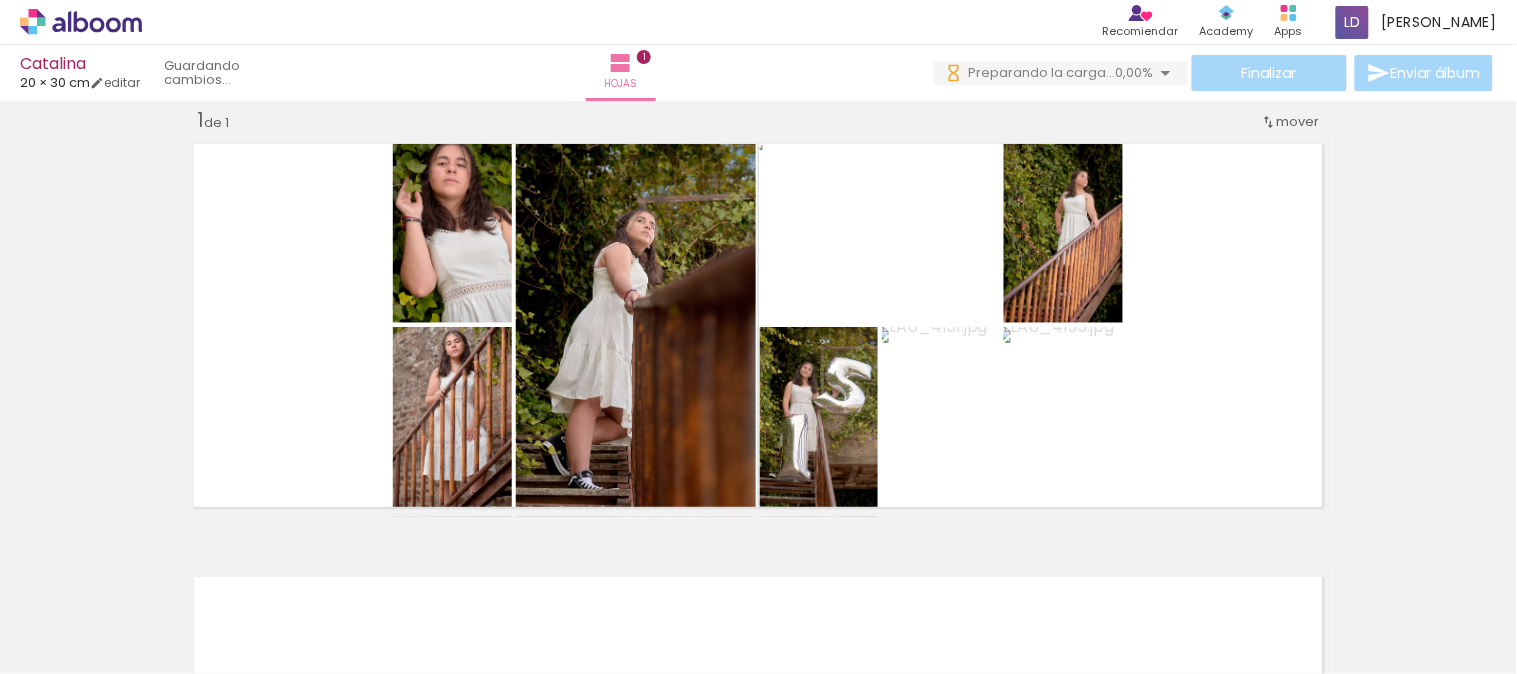 scroll, scrollTop: 0, scrollLeft: 0, axis: both 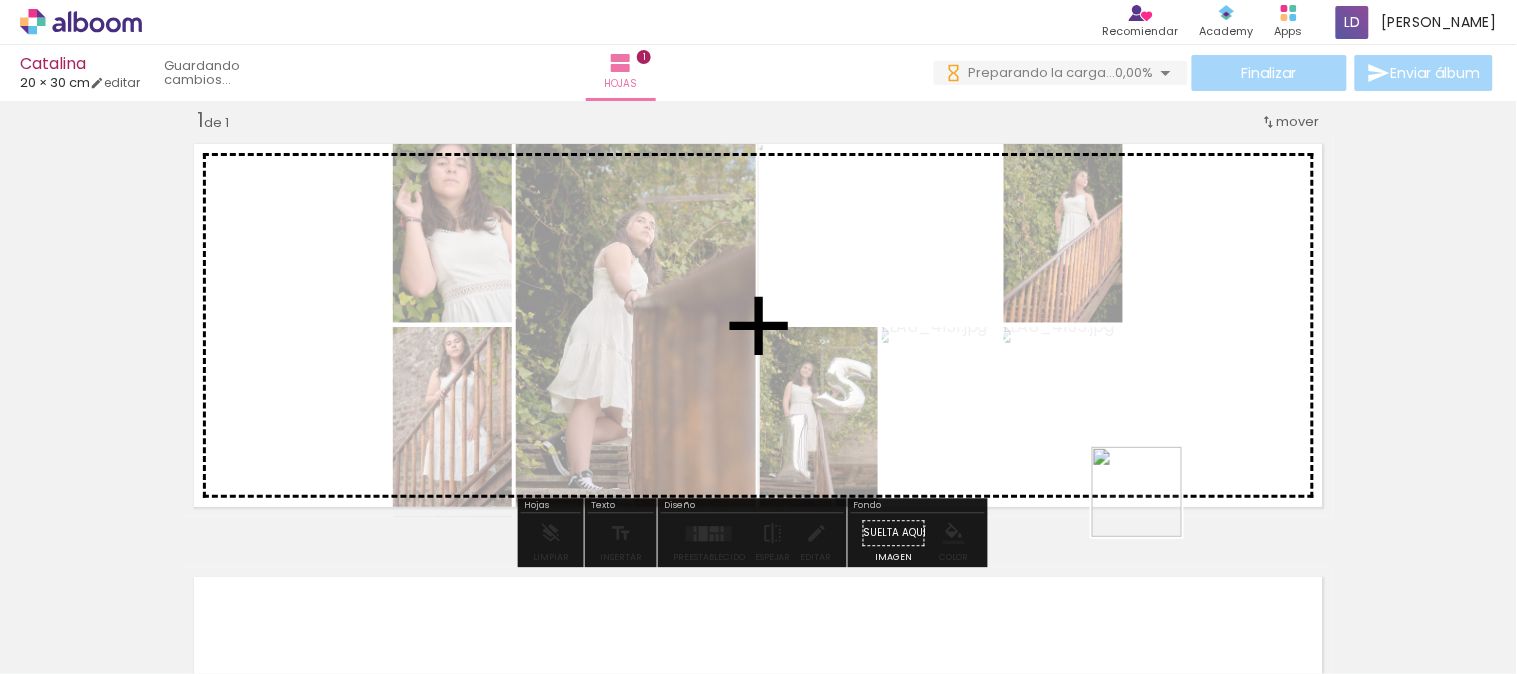 drag, startPoint x: 1127, startPoint y: 607, endPoint x: 1171, endPoint y: 390, distance: 221.4159 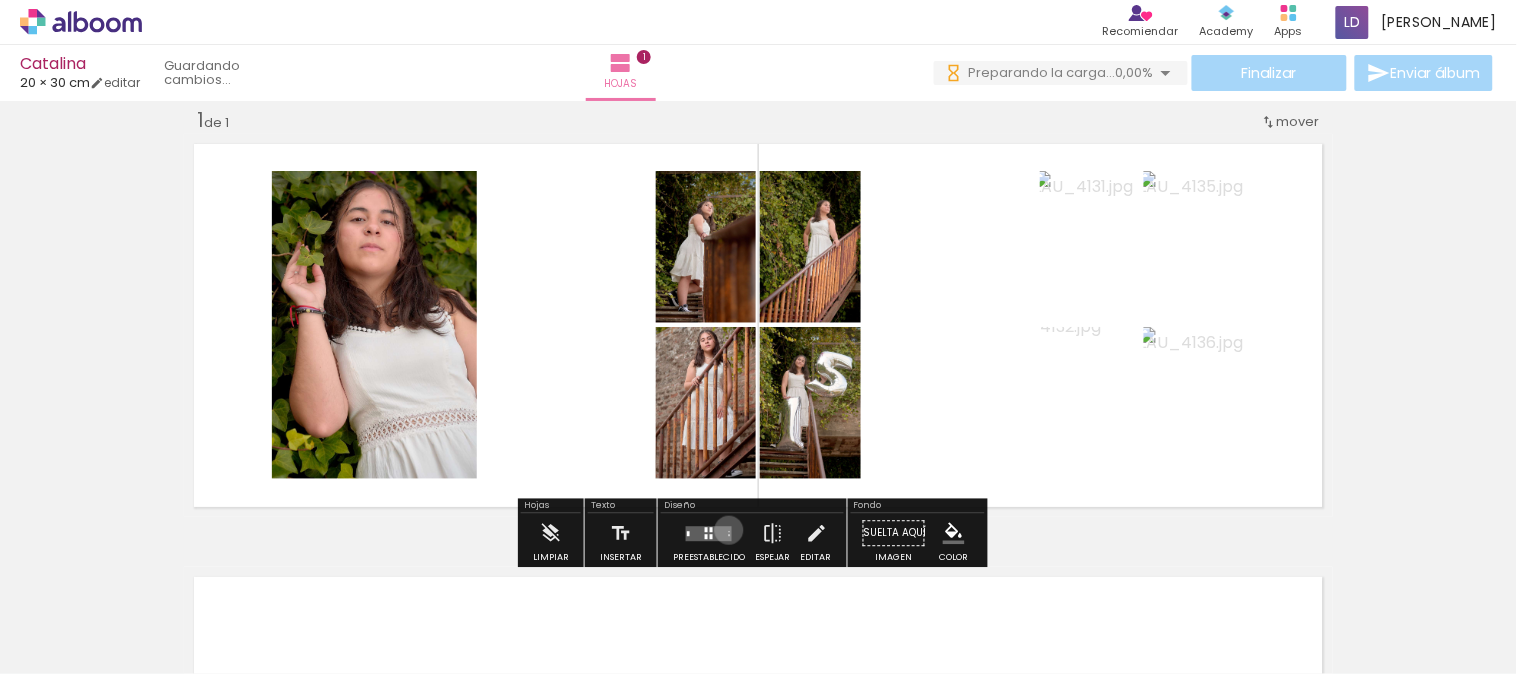 click at bounding box center [729, 531] 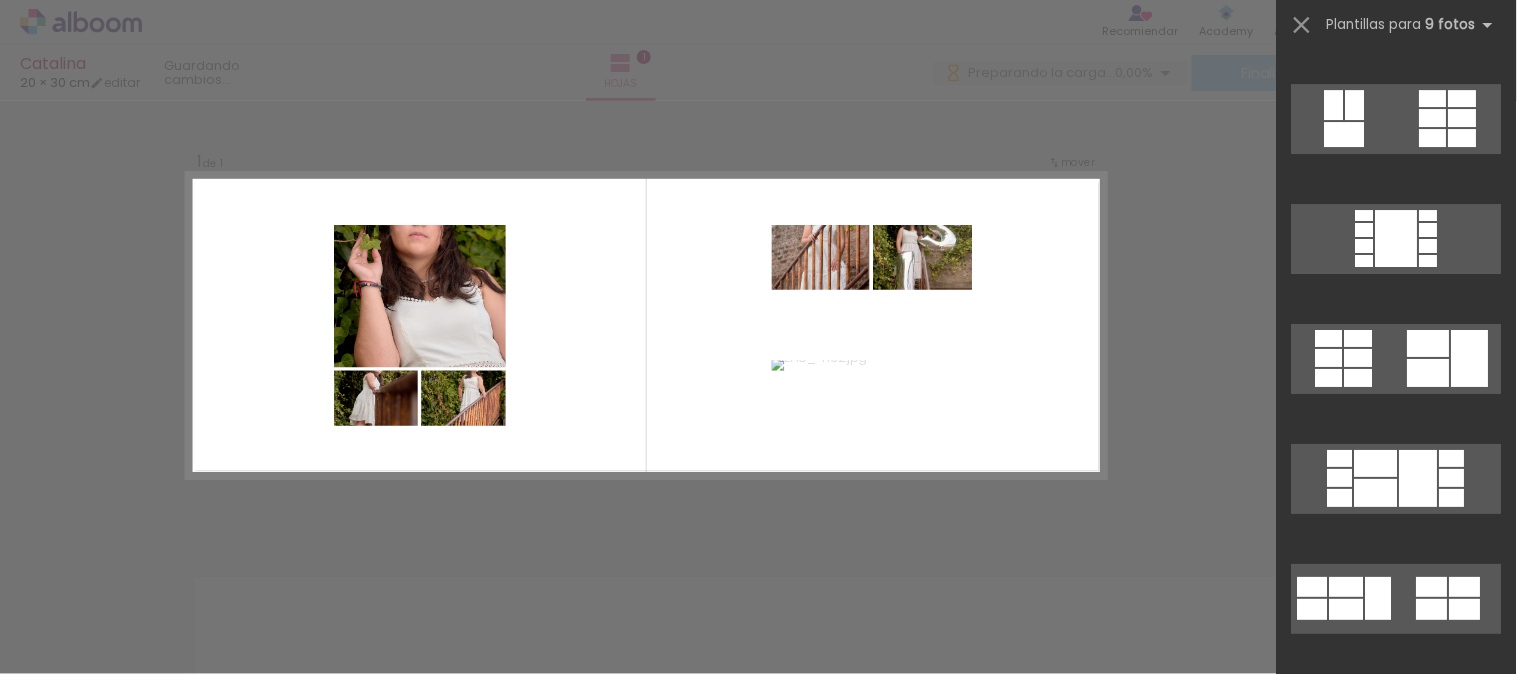 scroll, scrollTop: 2222, scrollLeft: 0, axis: vertical 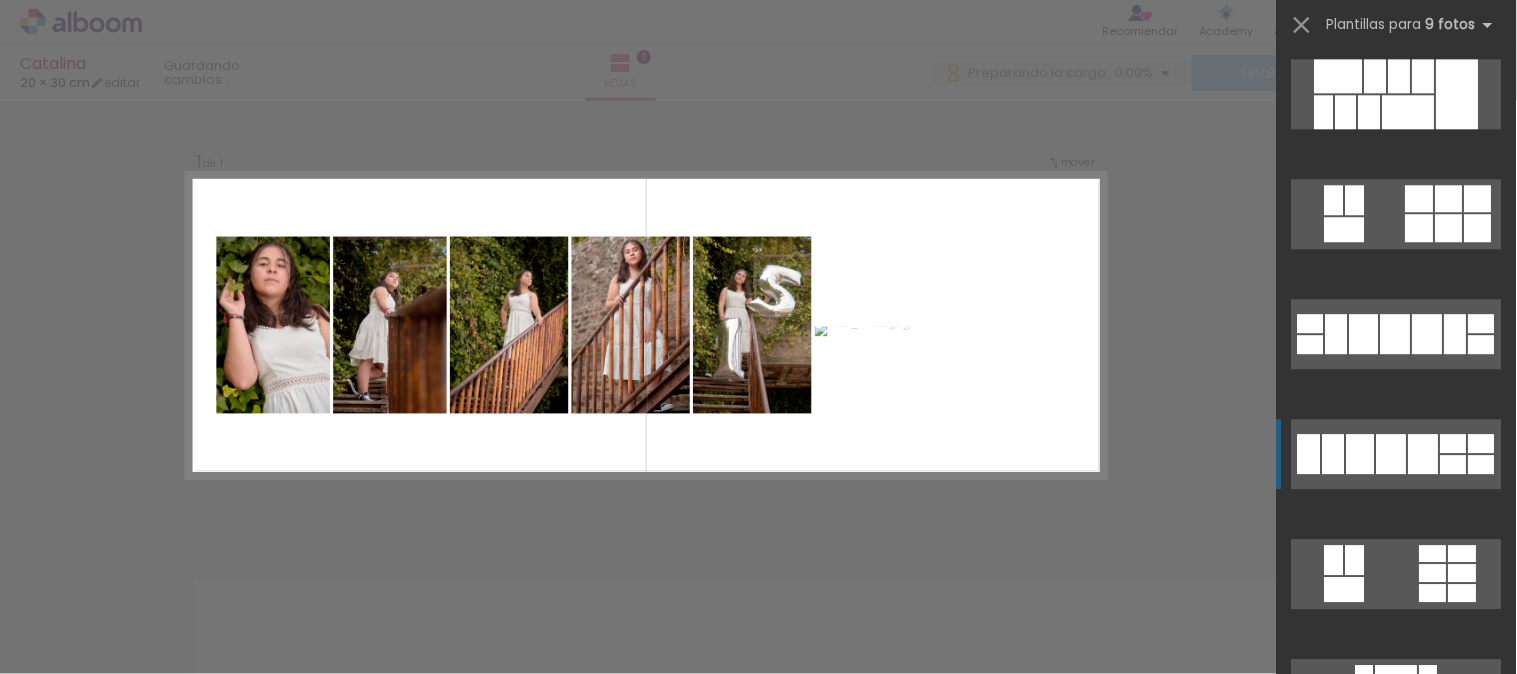 click at bounding box center [1407, -11242] 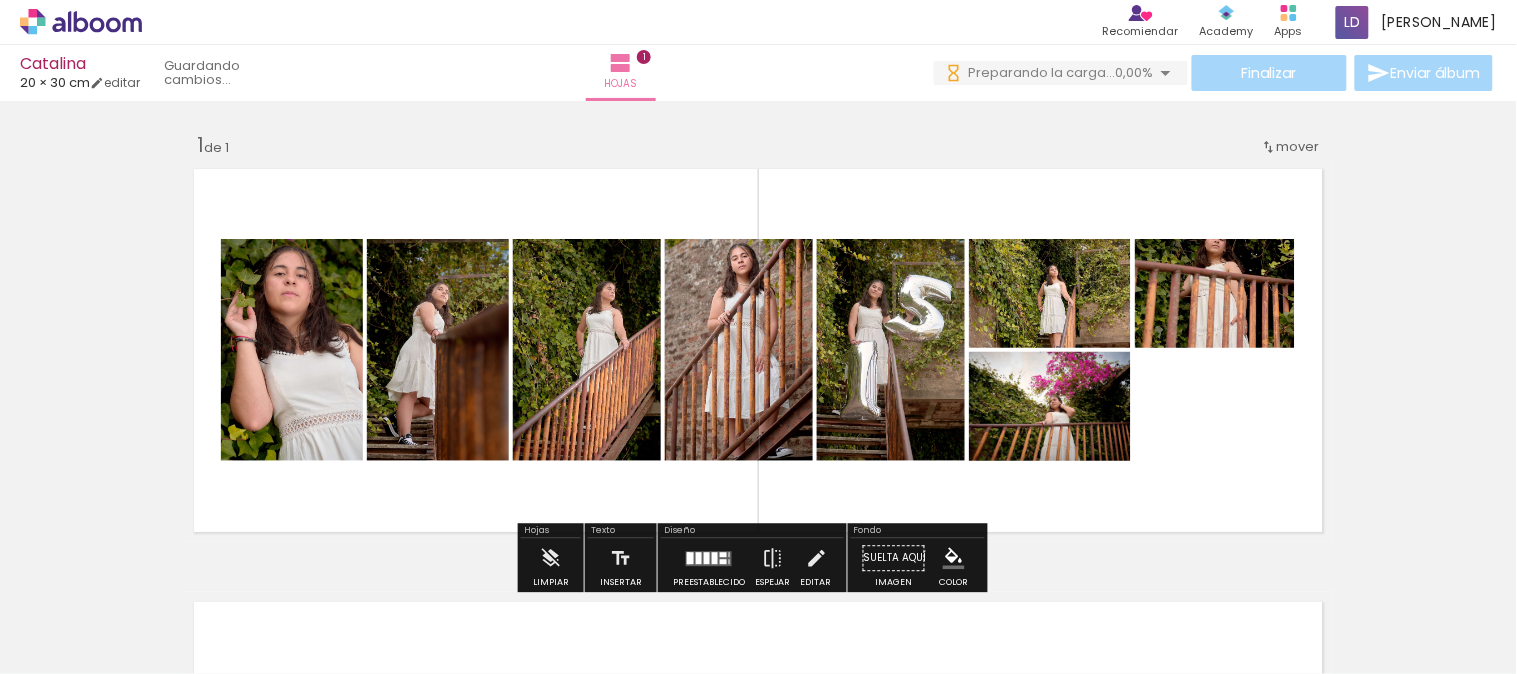 scroll, scrollTop: 222, scrollLeft: 0, axis: vertical 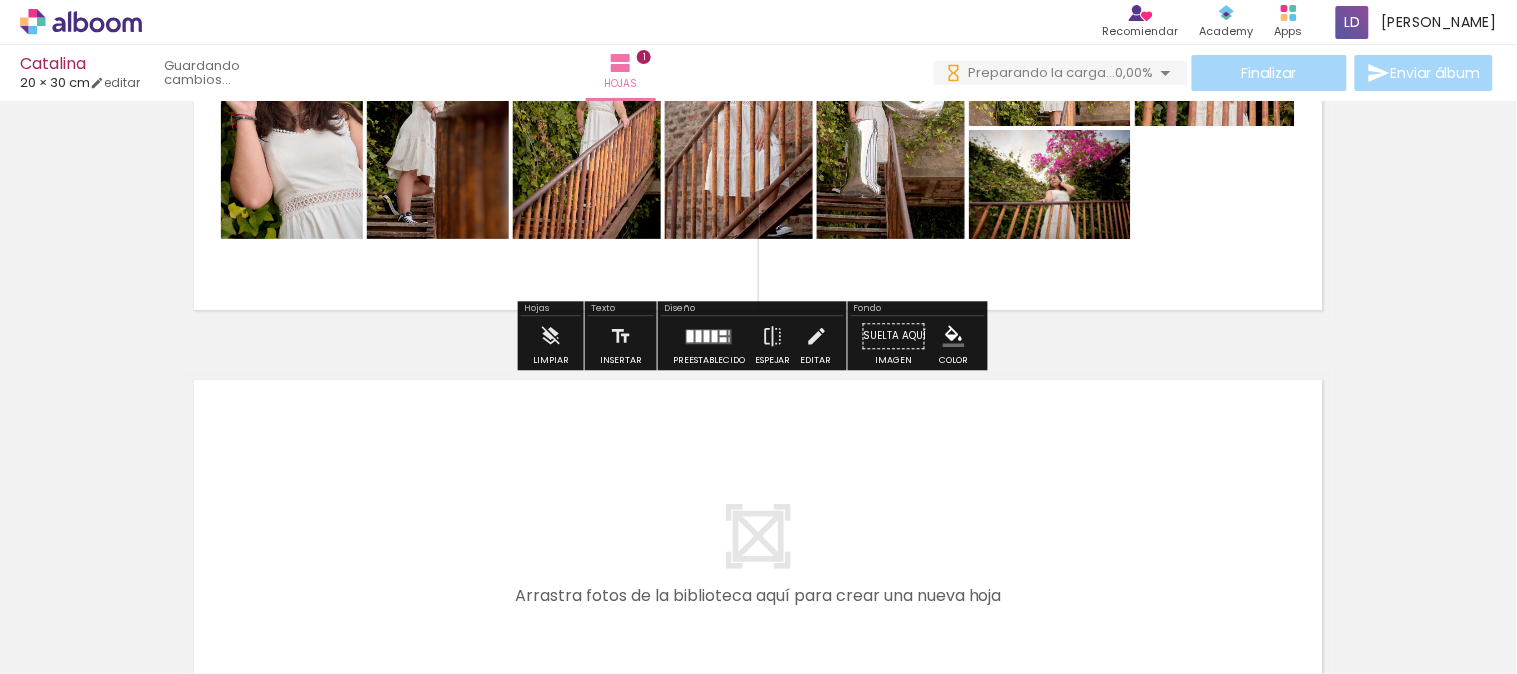 click at bounding box center (709, 336) 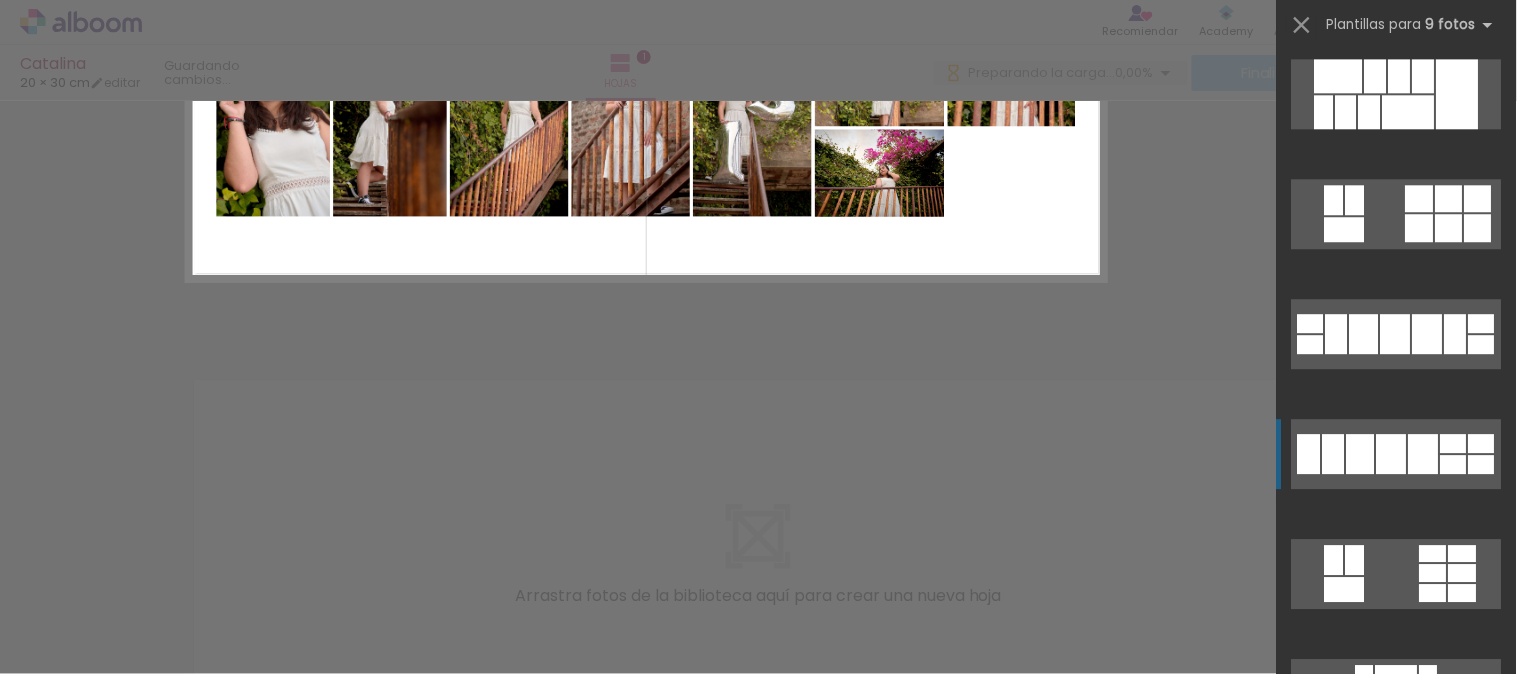 scroll, scrollTop: 1680, scrollLeft: 0, axis: vertical 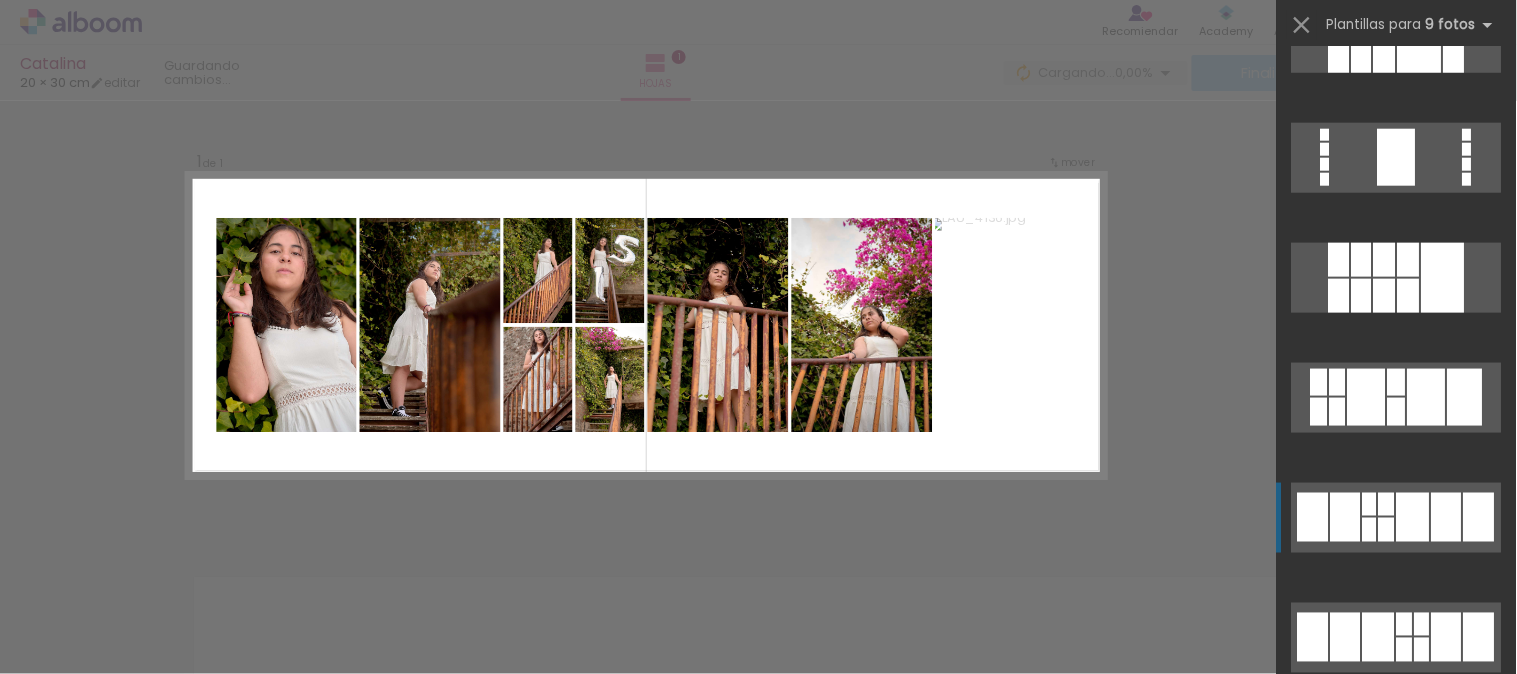 click at bounding box center [1406, -308] 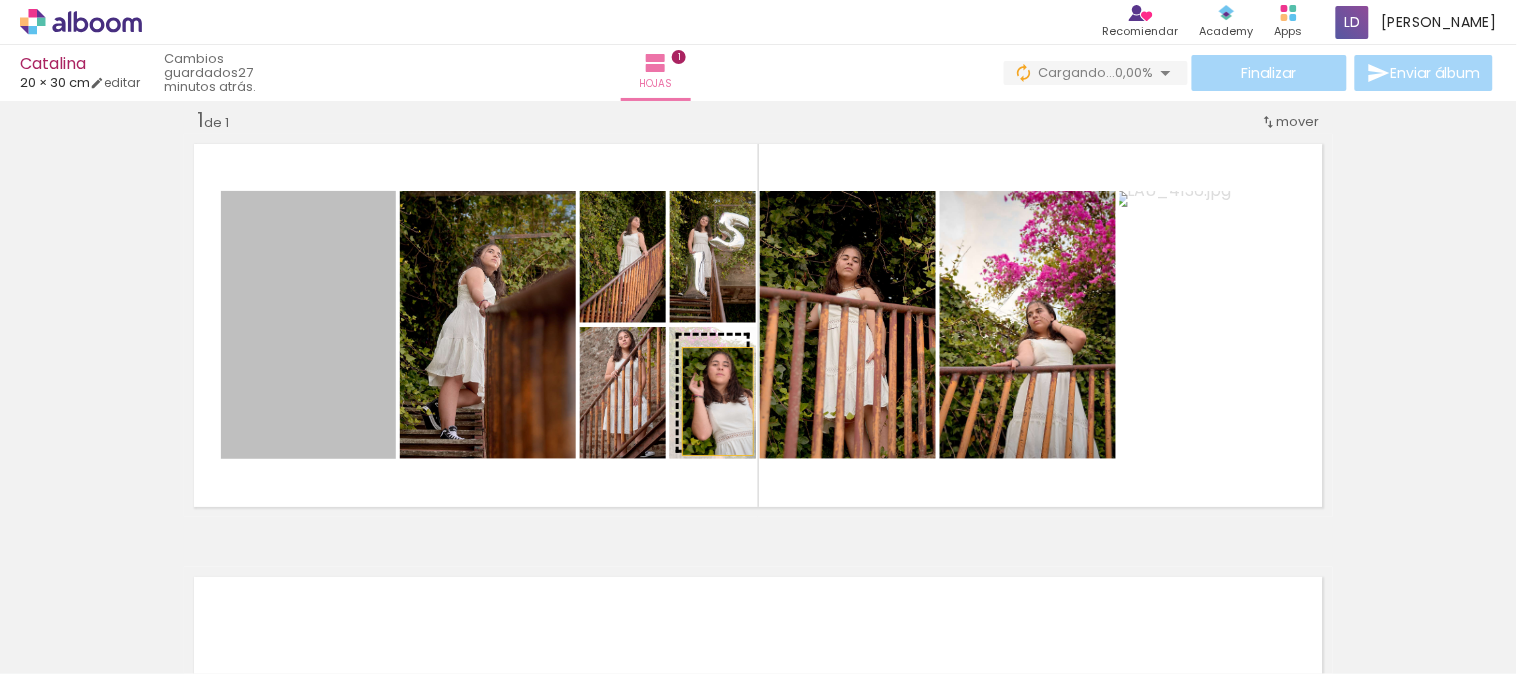 drag, startPoint x: 354, startPoint y: 391, endPoint x: 710, endPoint y: 401, distance: 356.1404 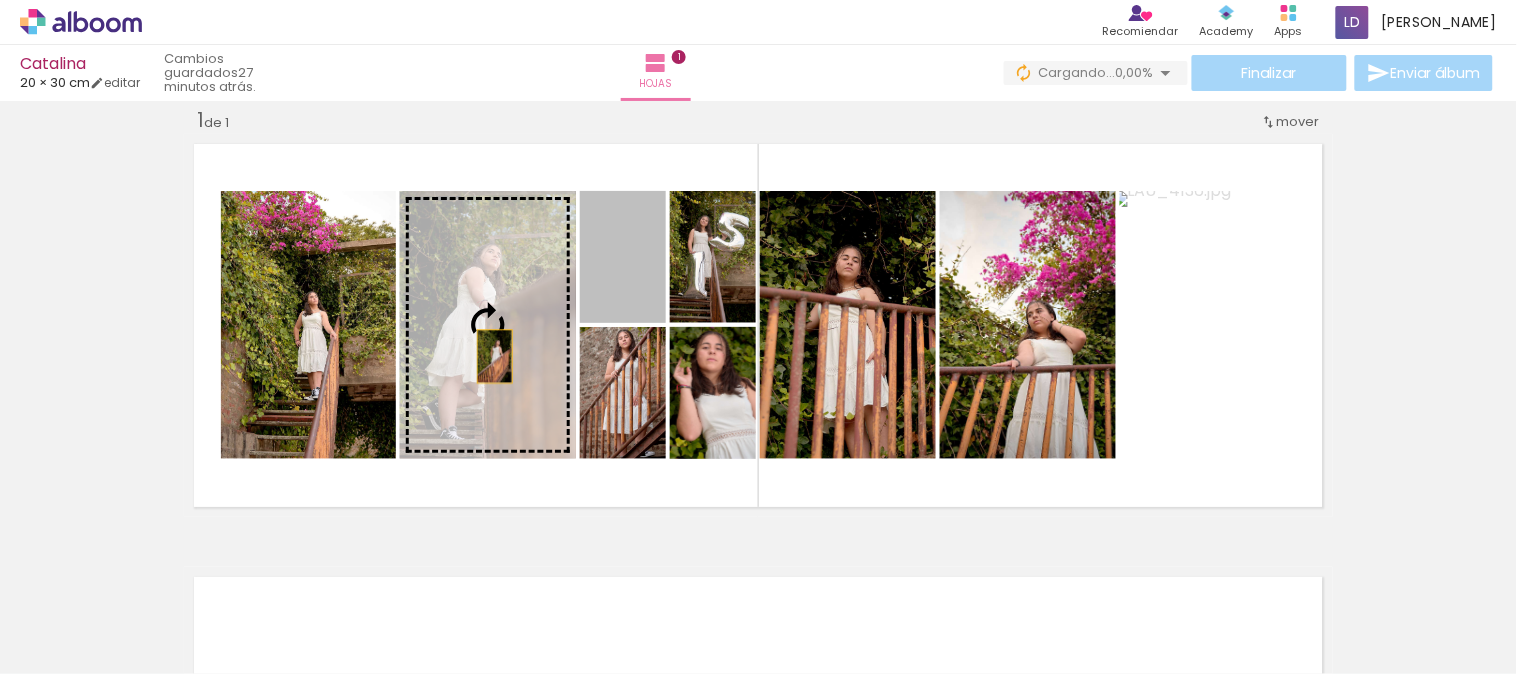 drag, startPoint x: 622, startPoint y: 286, endPoint x: 487, endPoint y: 356, distance: 152.06906 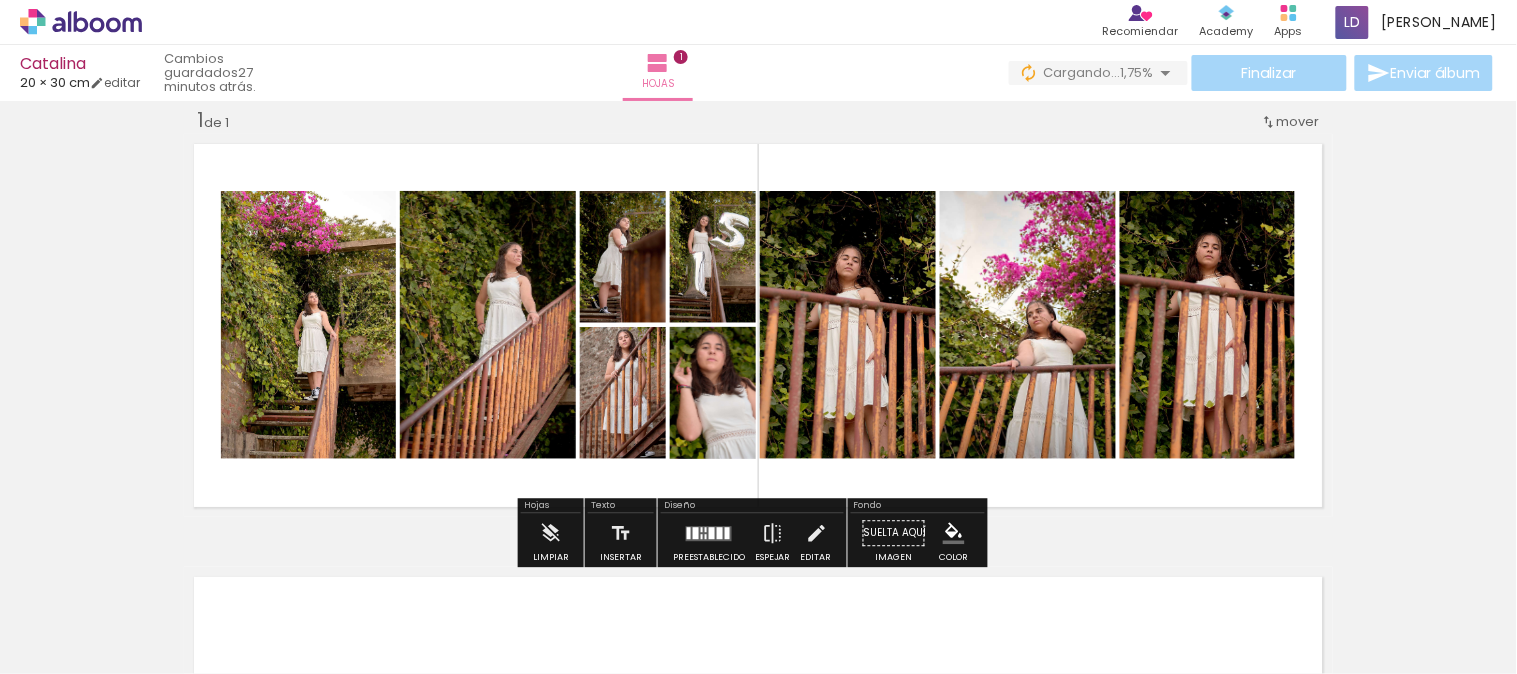 click at bounding box center [709, 533] 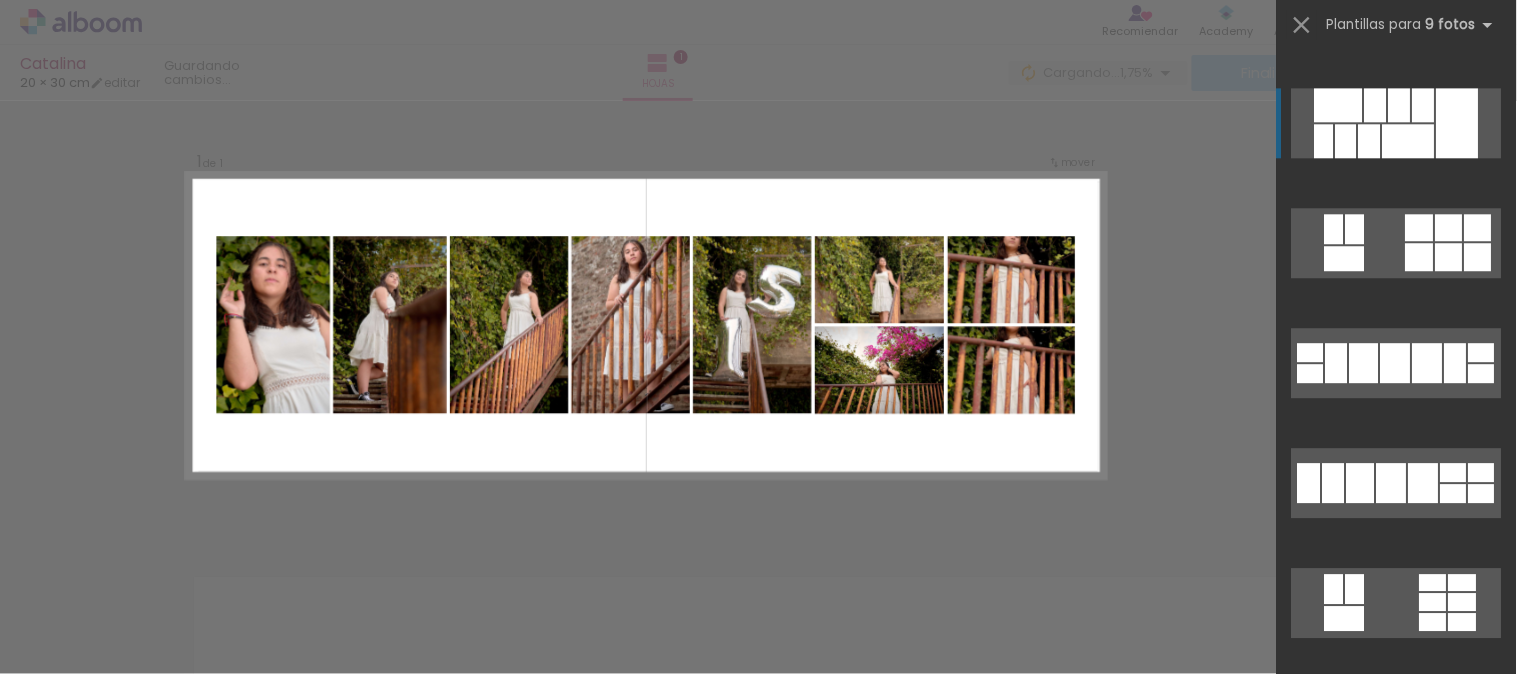 scroll, scrollTop: 1404, scrollLeft: 0, axis: vertical 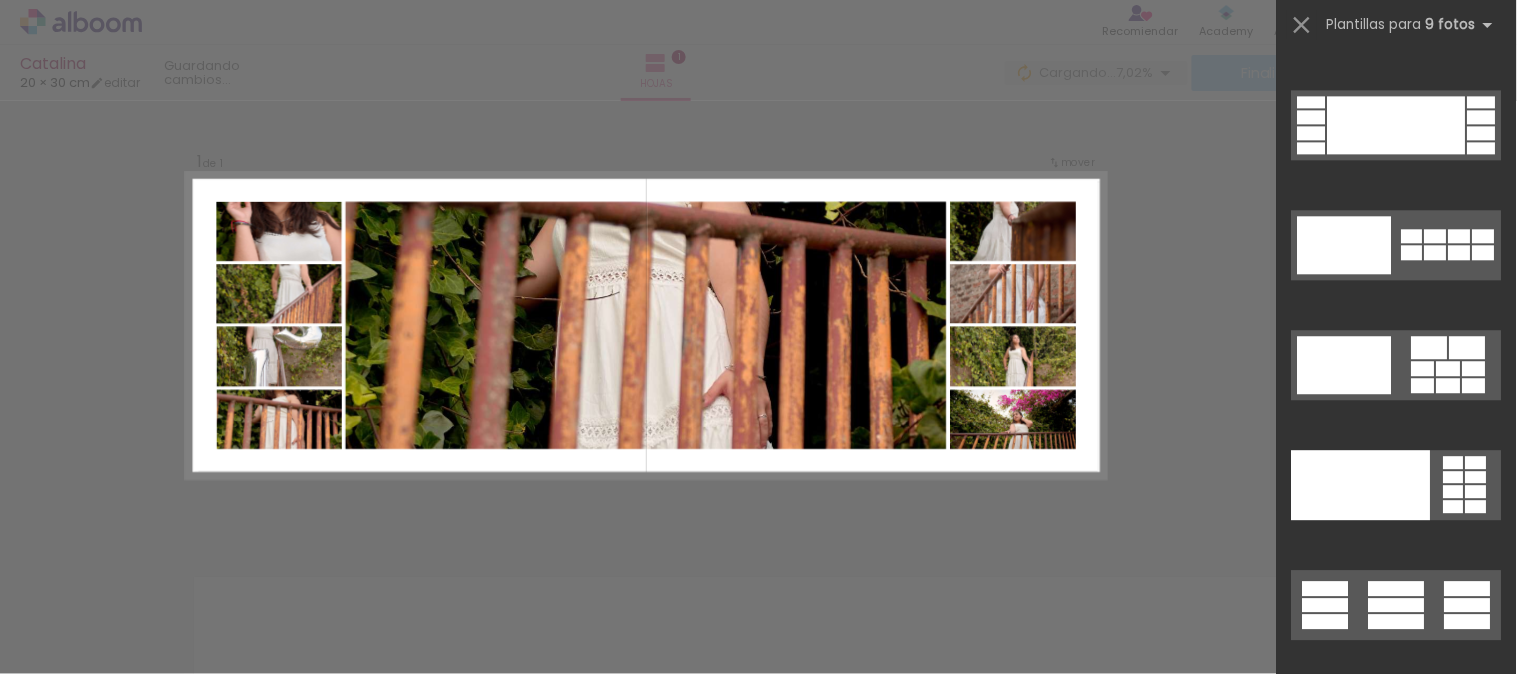 click at bounding box center (1380, -580) 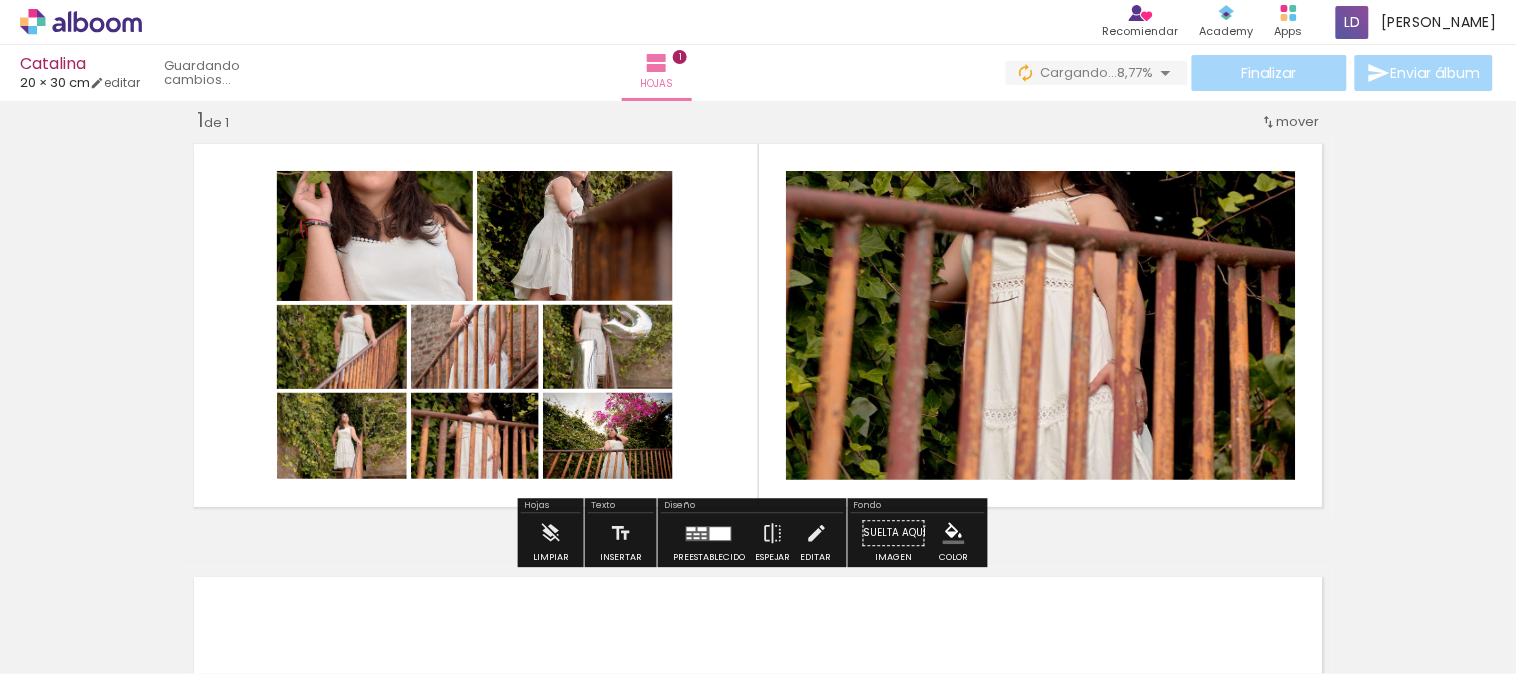 scroll, scrollTop: 4031, scrollLeft: 0, axis: vertical 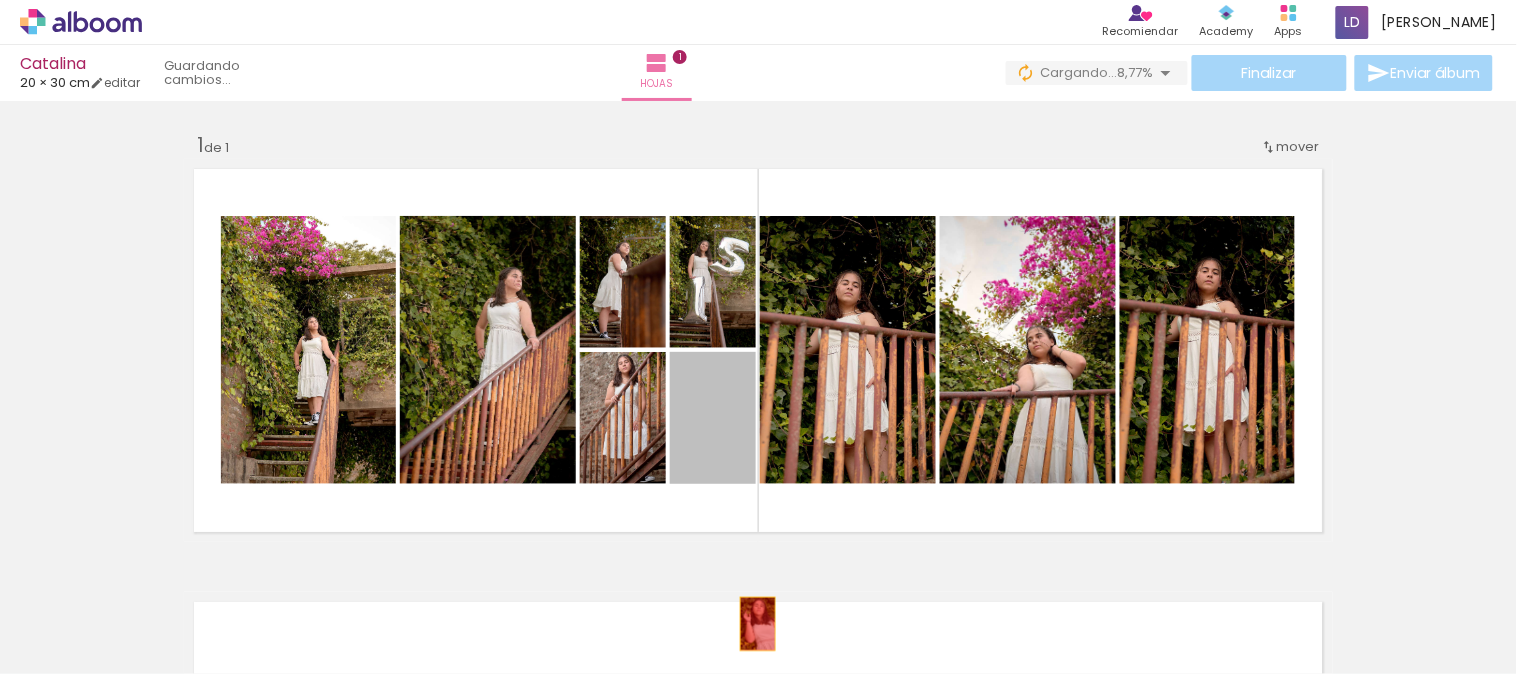 drag, startPoint x: 685, startPoint y: 431, endPoint x: 750, endPoint y: 624, distance: 203.65166 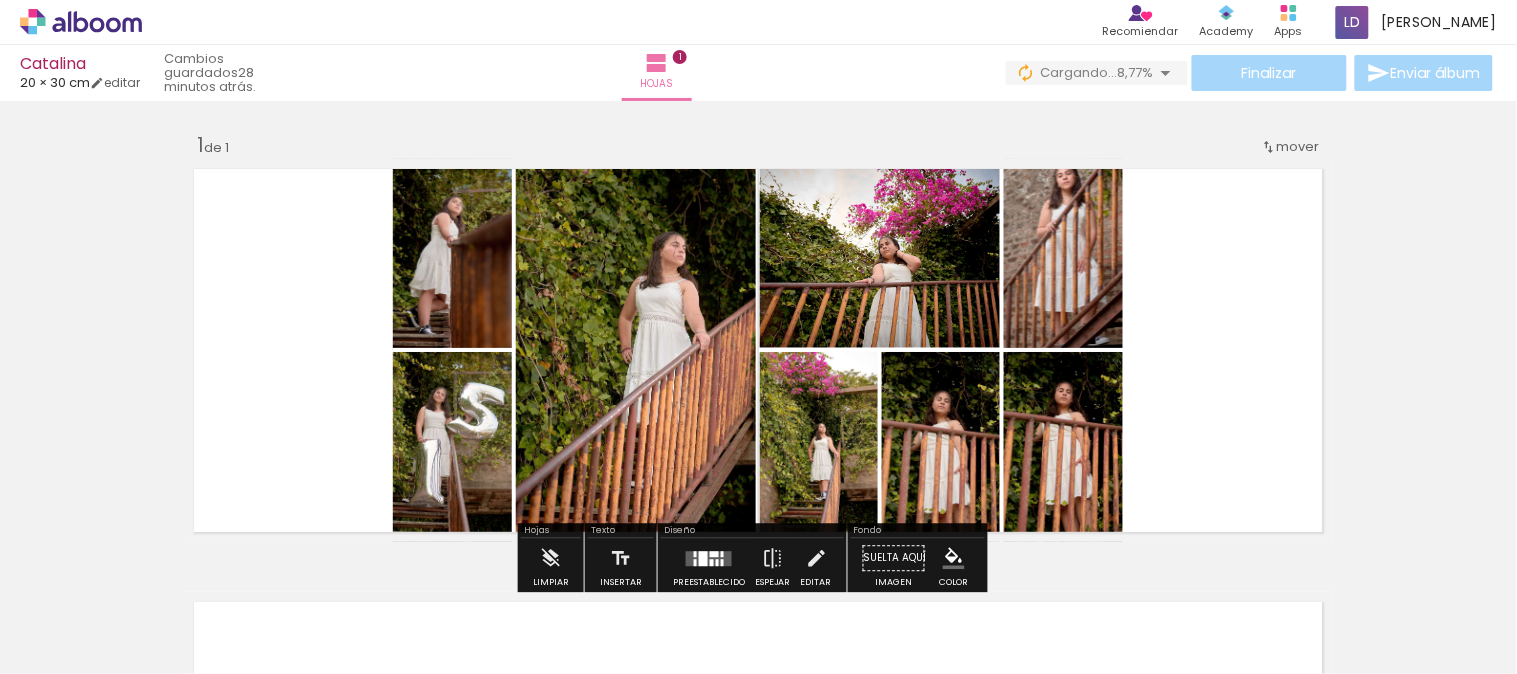 scroll, scrollTop: 111, scrollLeft: 0, axis: vertical 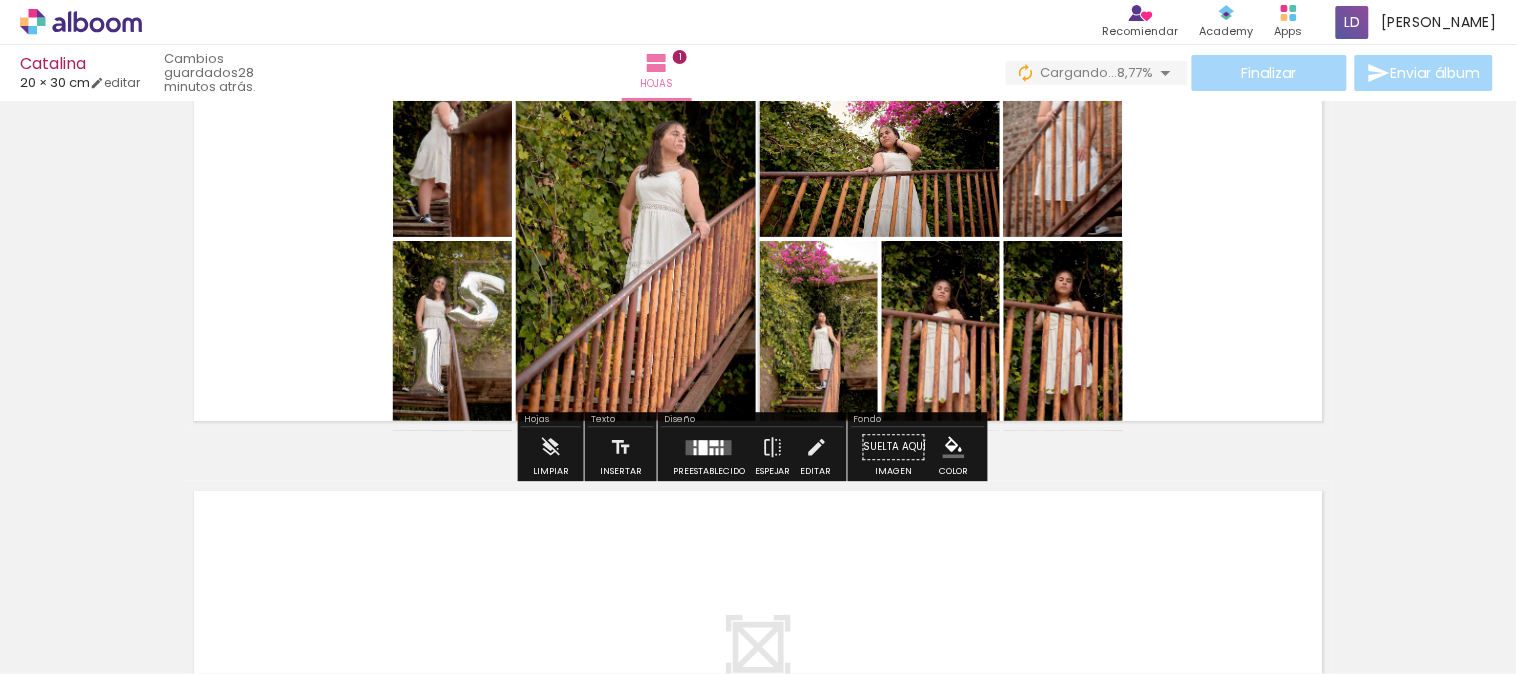 click on "Preestablecido" at bounding box center [709, 471] 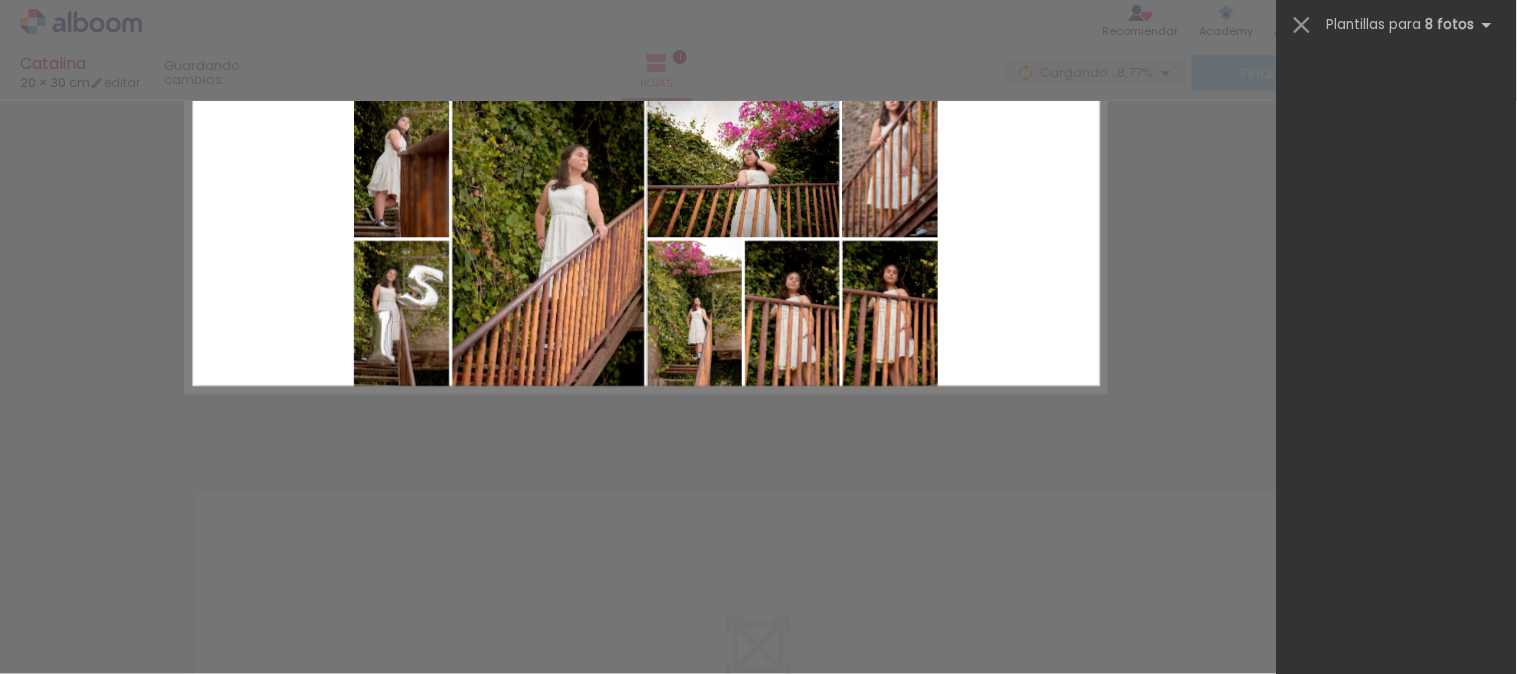 scroll, scrollTop: 0, scrollLeft: 0, axis: both 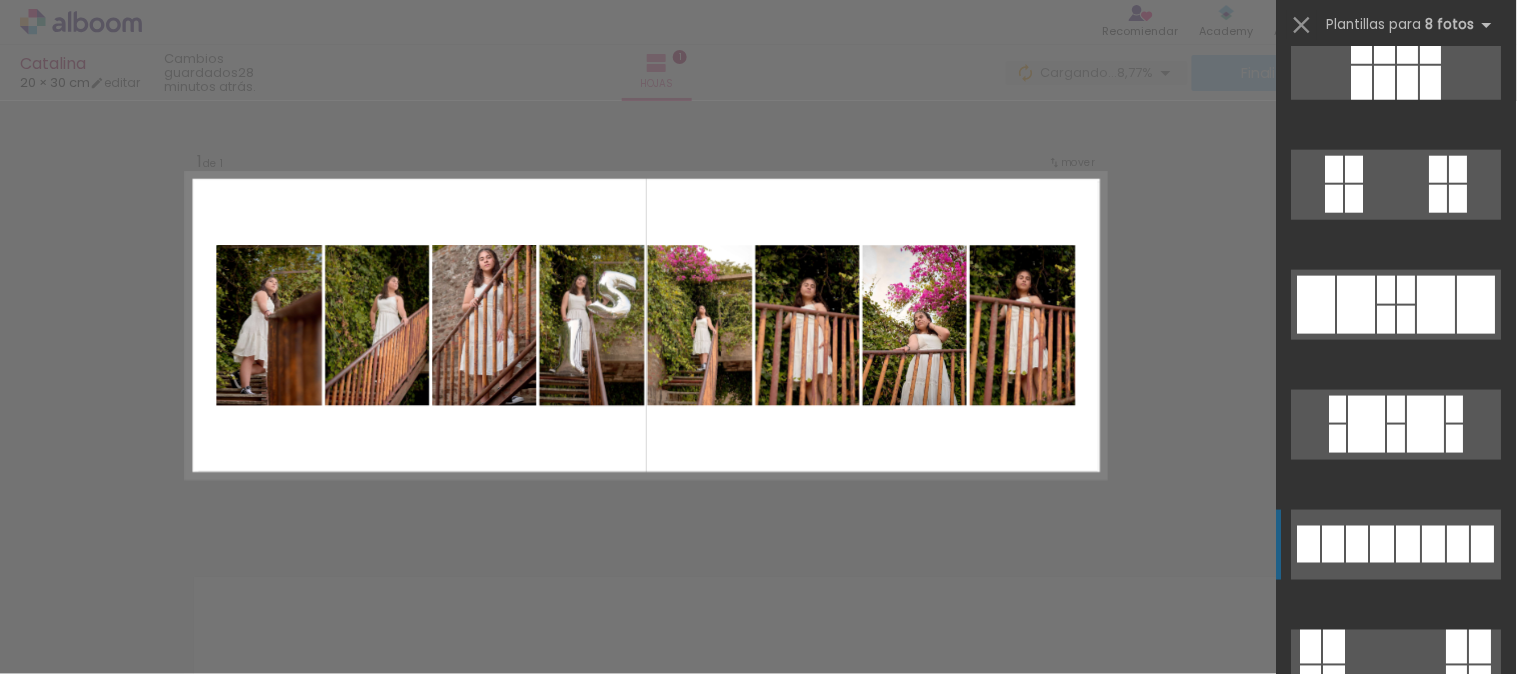 click at bounding box center [1397, -295] 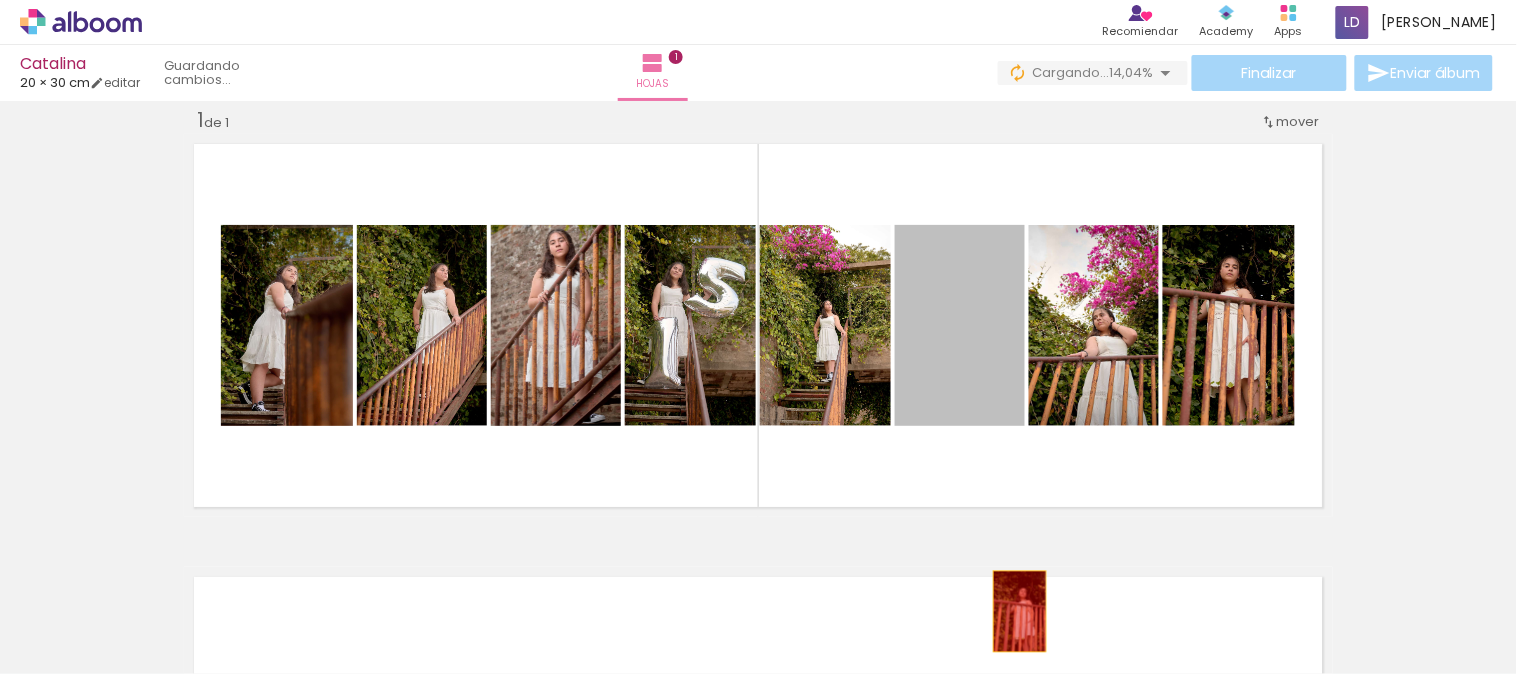 drag, startPoint x: 956, startPoint y: 346, endPoint x: 1012, endPoint y: 611, distance: 270.85236 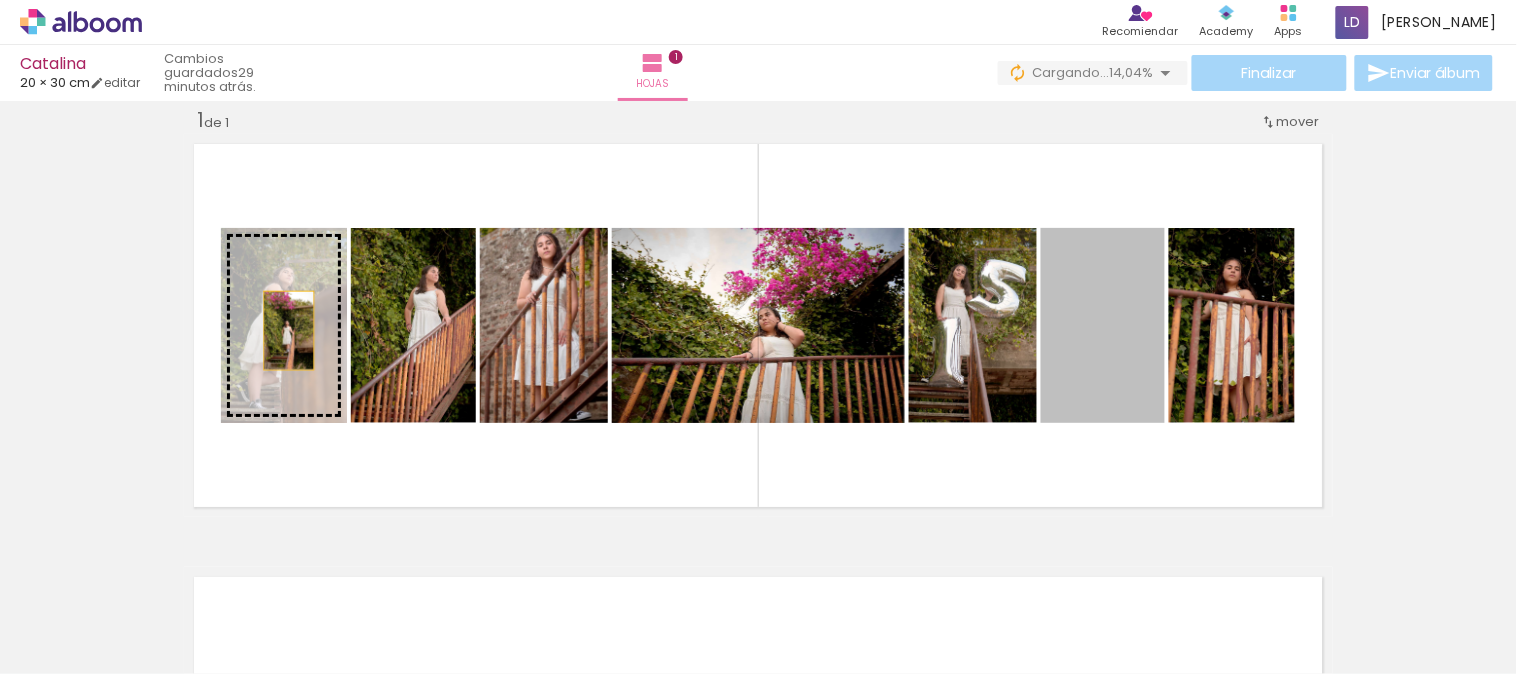 drag, startPoint x: 1091, startPoint y: 377, endPoint x: 281, endPoint y: 330, distance: 811.3624 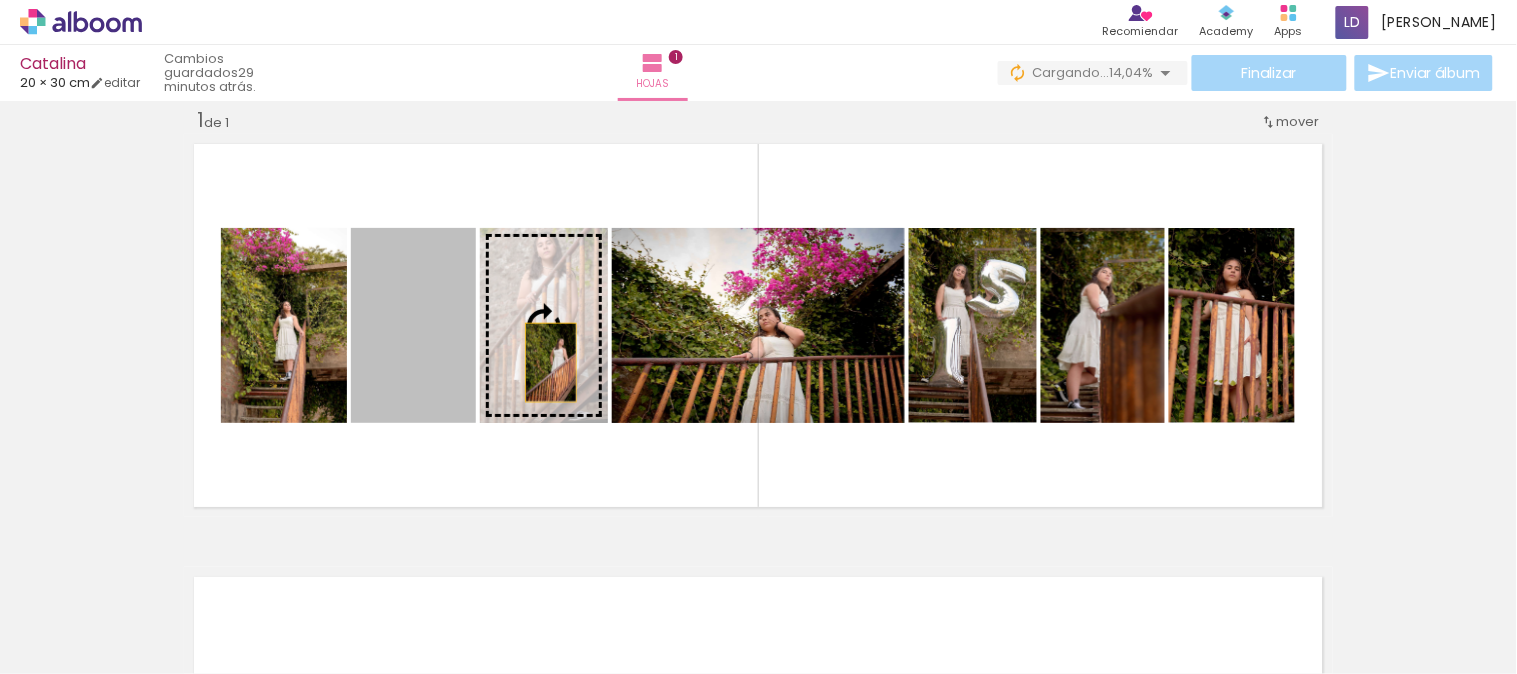drag, startPoint x: 414, startPoint y: 358, endPoint x: 543, endPoint y: 362, distance: 129.062 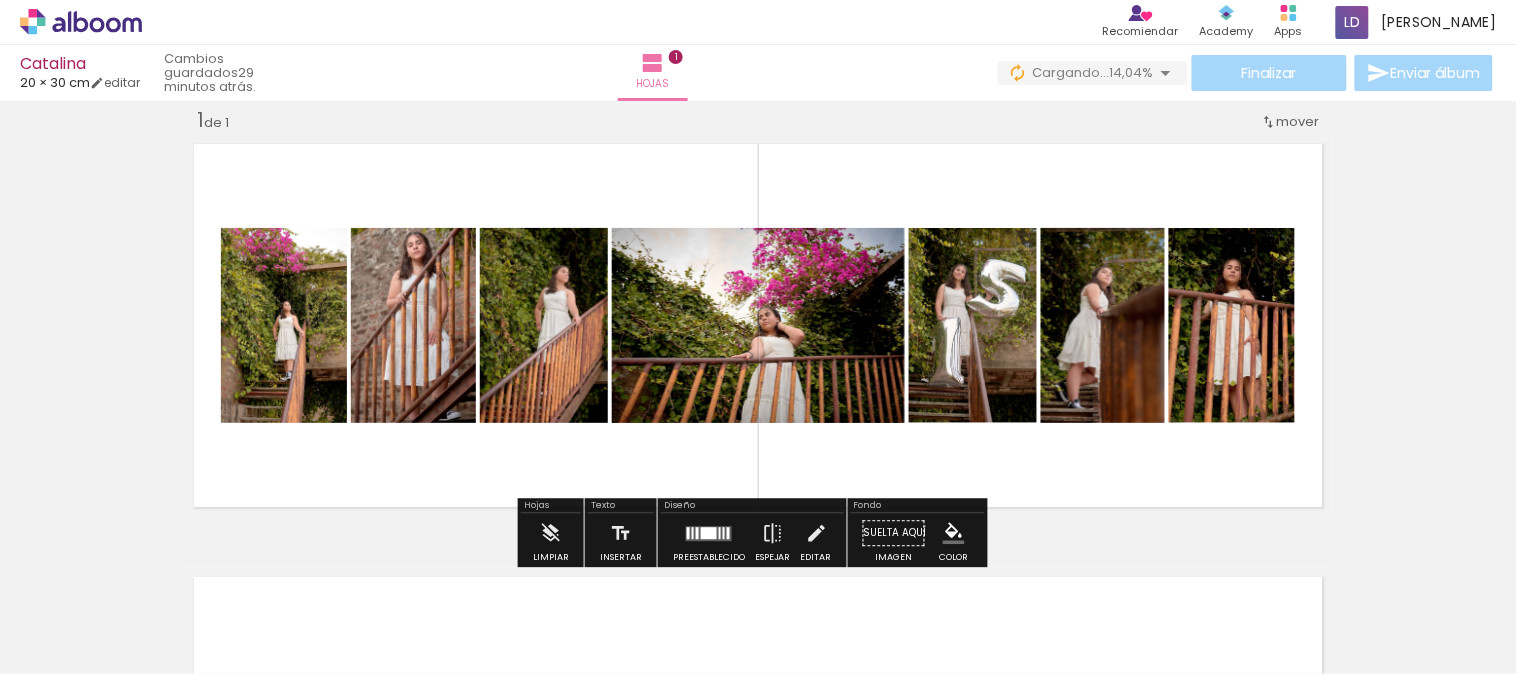 click at bounding box center [709, 533] 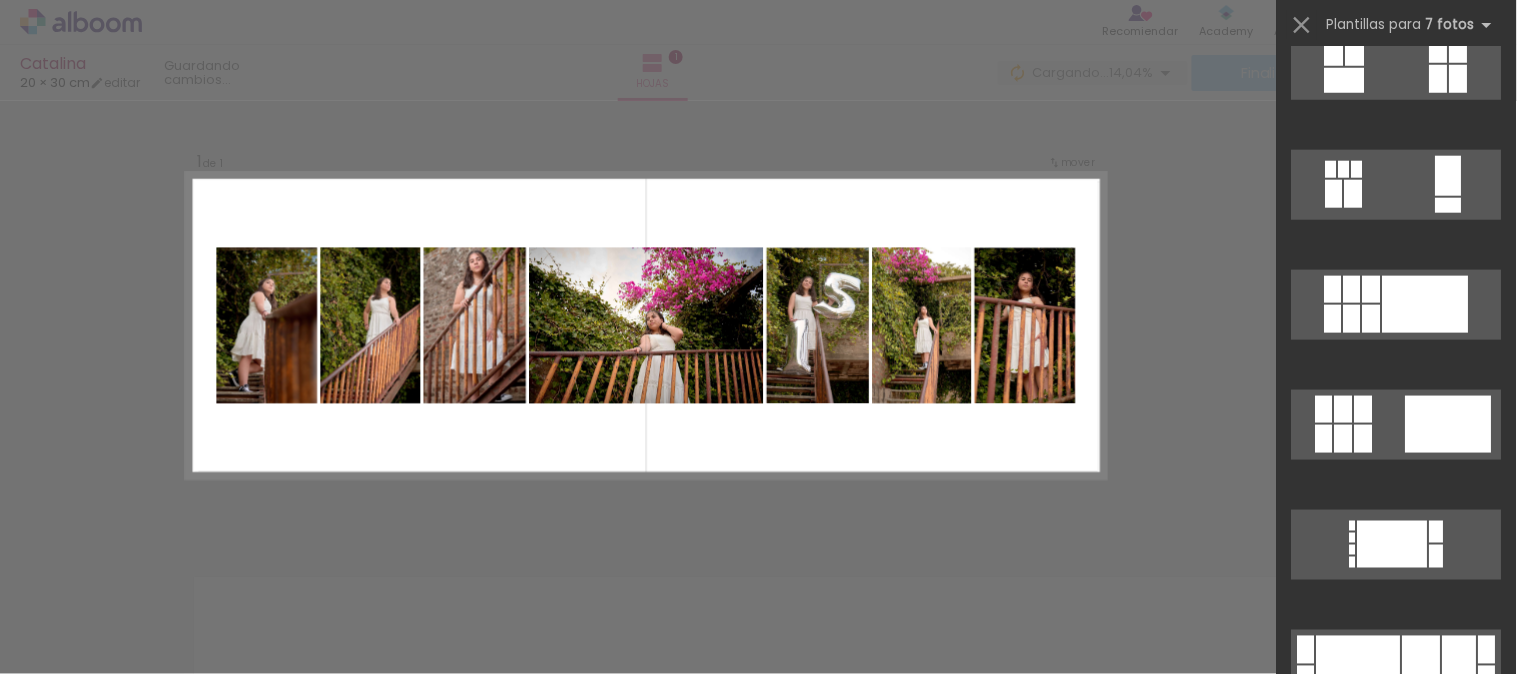 scroll, scrollTop: 0, scrollLeft: 0, axis: both 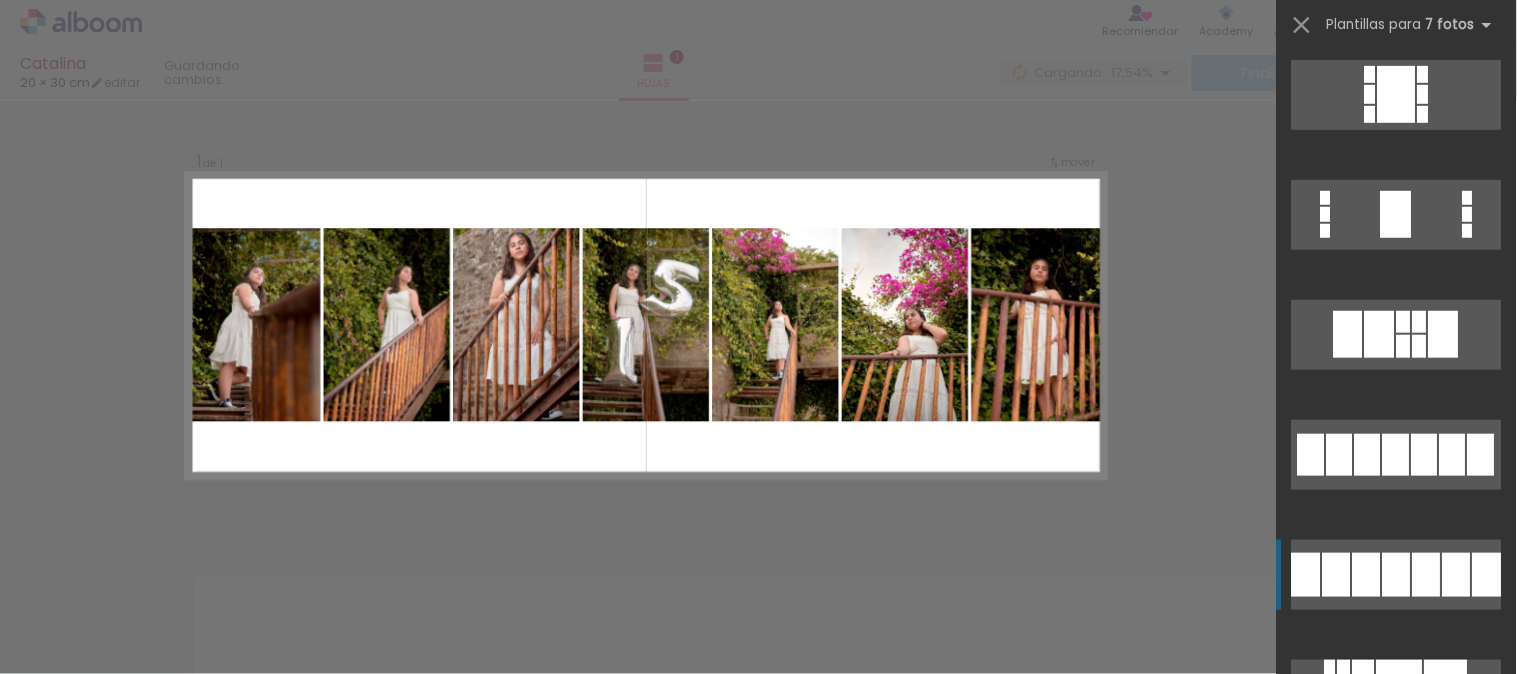 click at bounding box center (1487, 575) 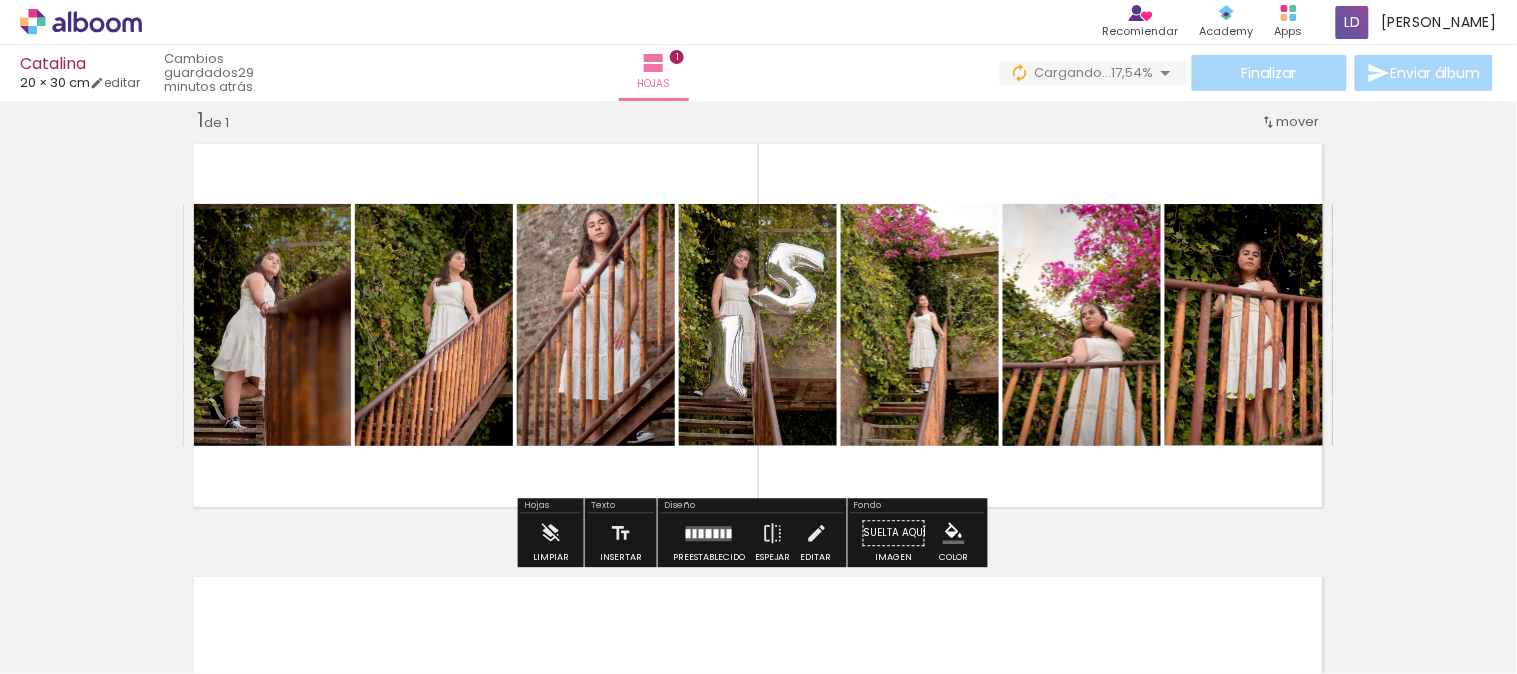 click at bounding box center [709, 533] 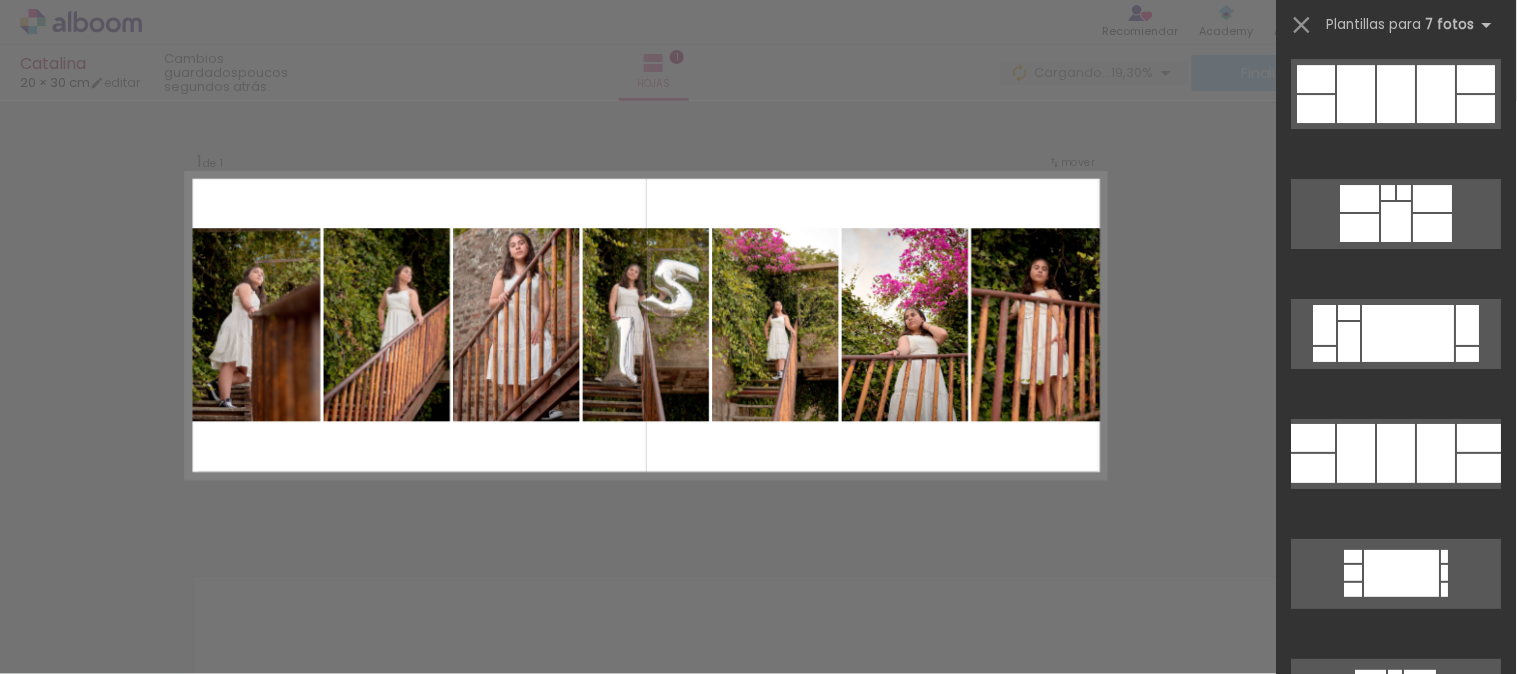 scroll, scrollTop: 9646, scrollLeft: 0, axis: vertical 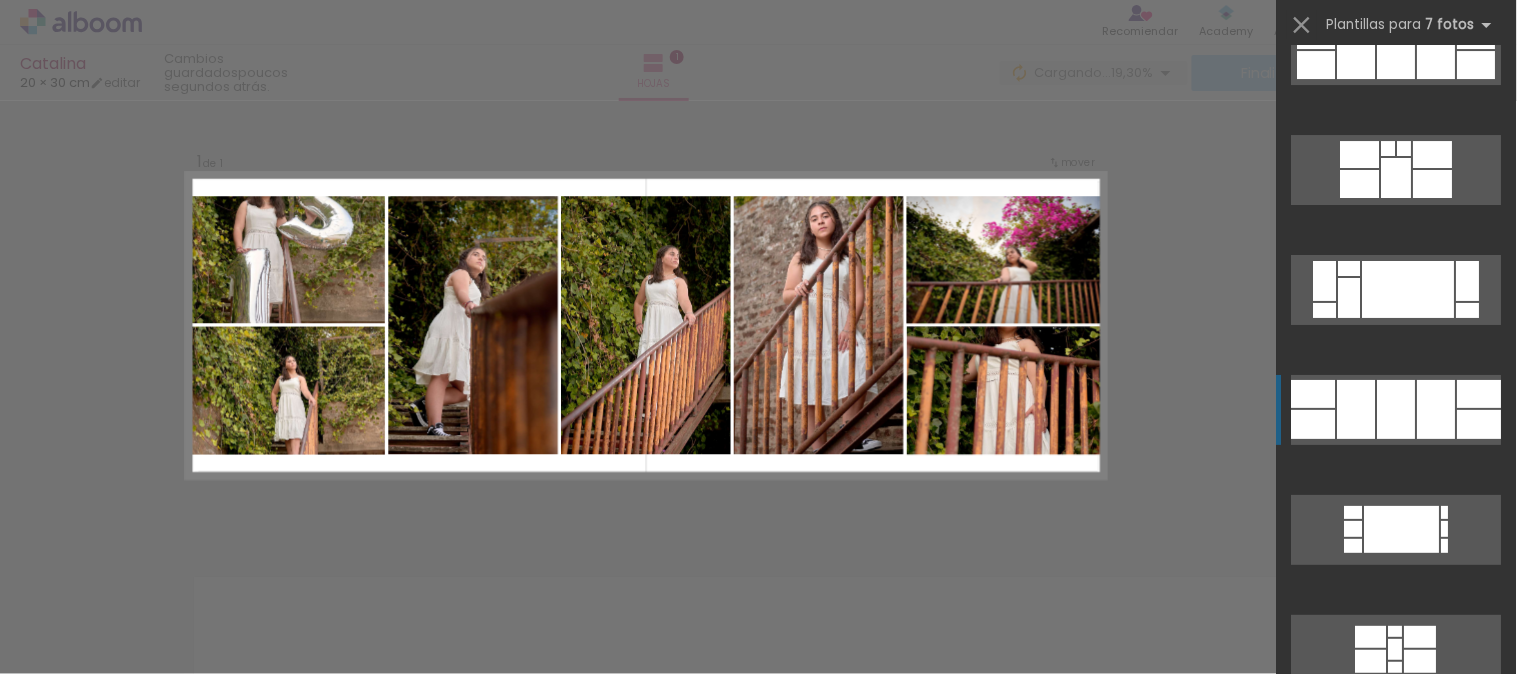 click at bounding box center [1397, 1370] 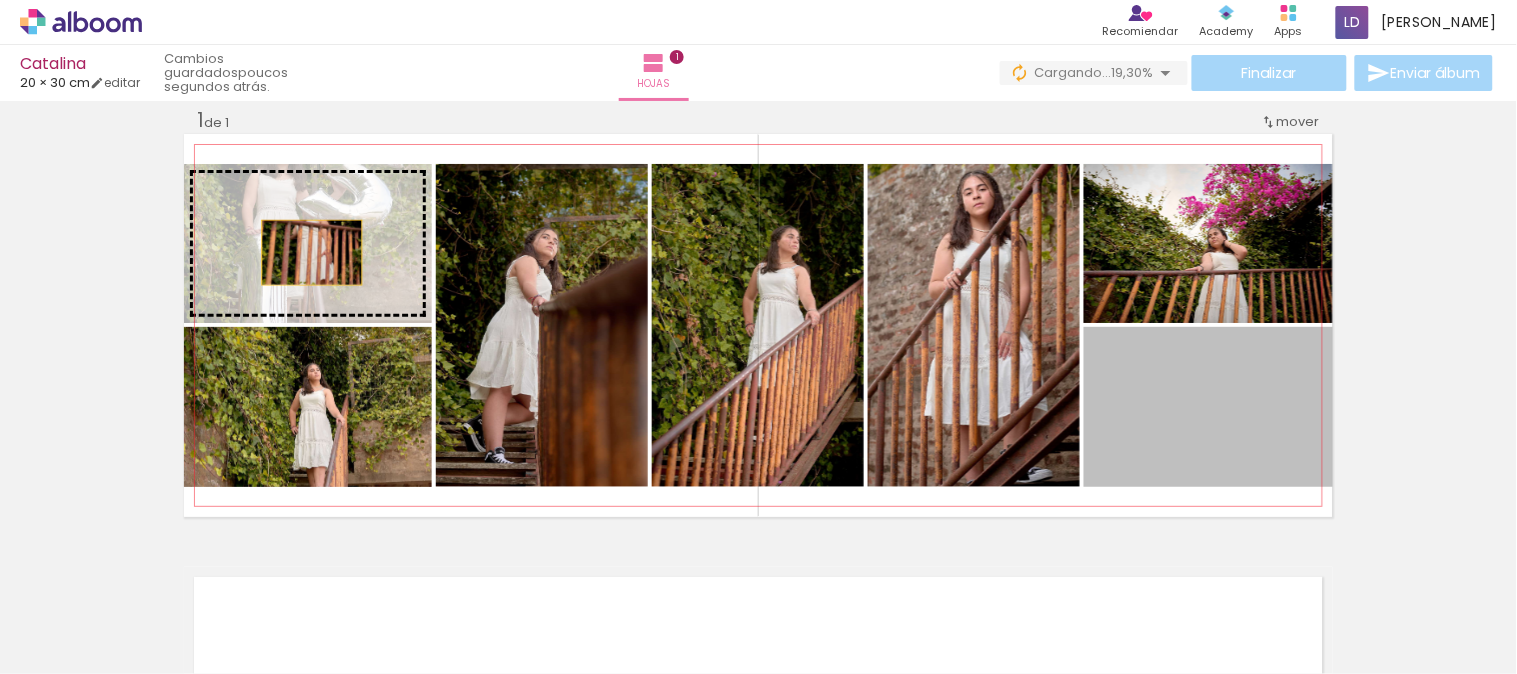 drag, startPoint x: 1215, startPoint y: 447, endPoint x: 304, endPoint y: 252, distance: 931.63617 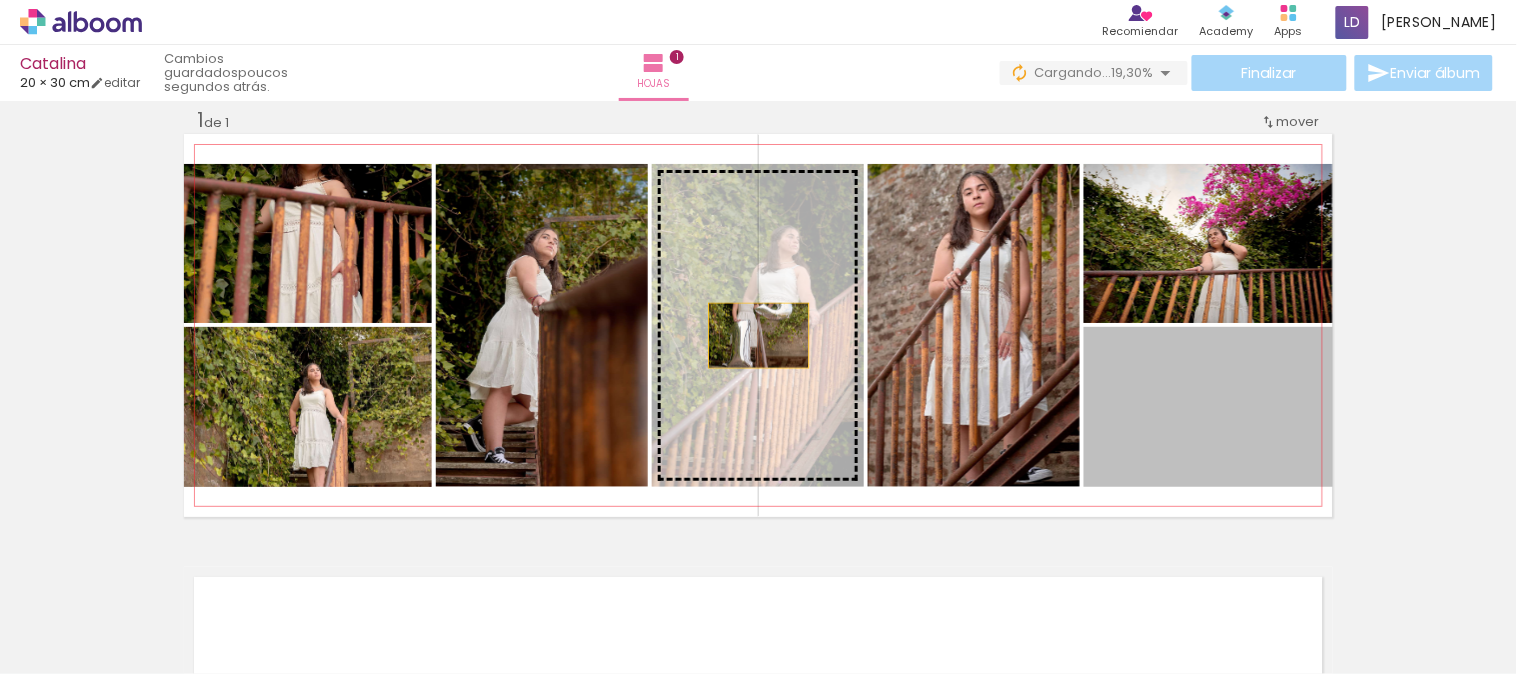 drag, startPoint x: 1230, startPoint y: 441, endPoint x: 751, endPoint y: 335, distance: 490.5884 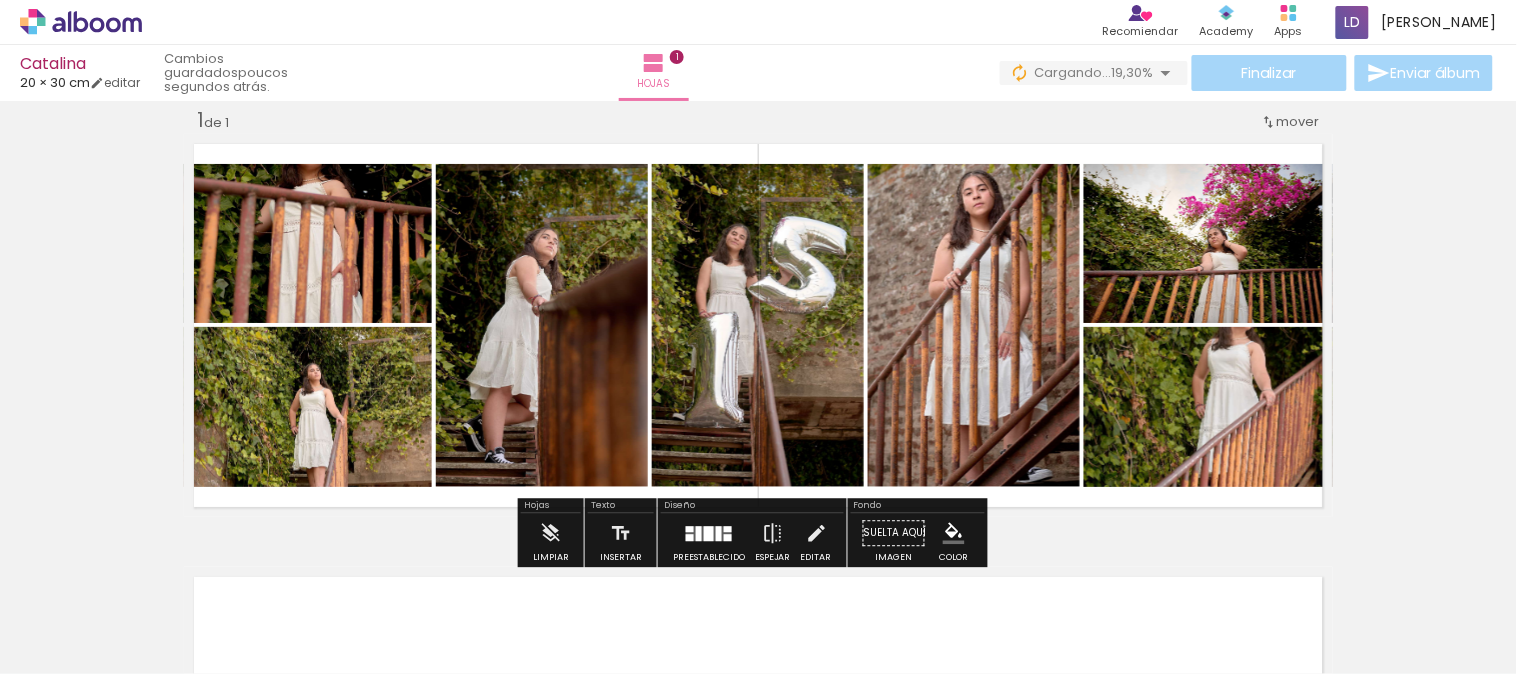 click 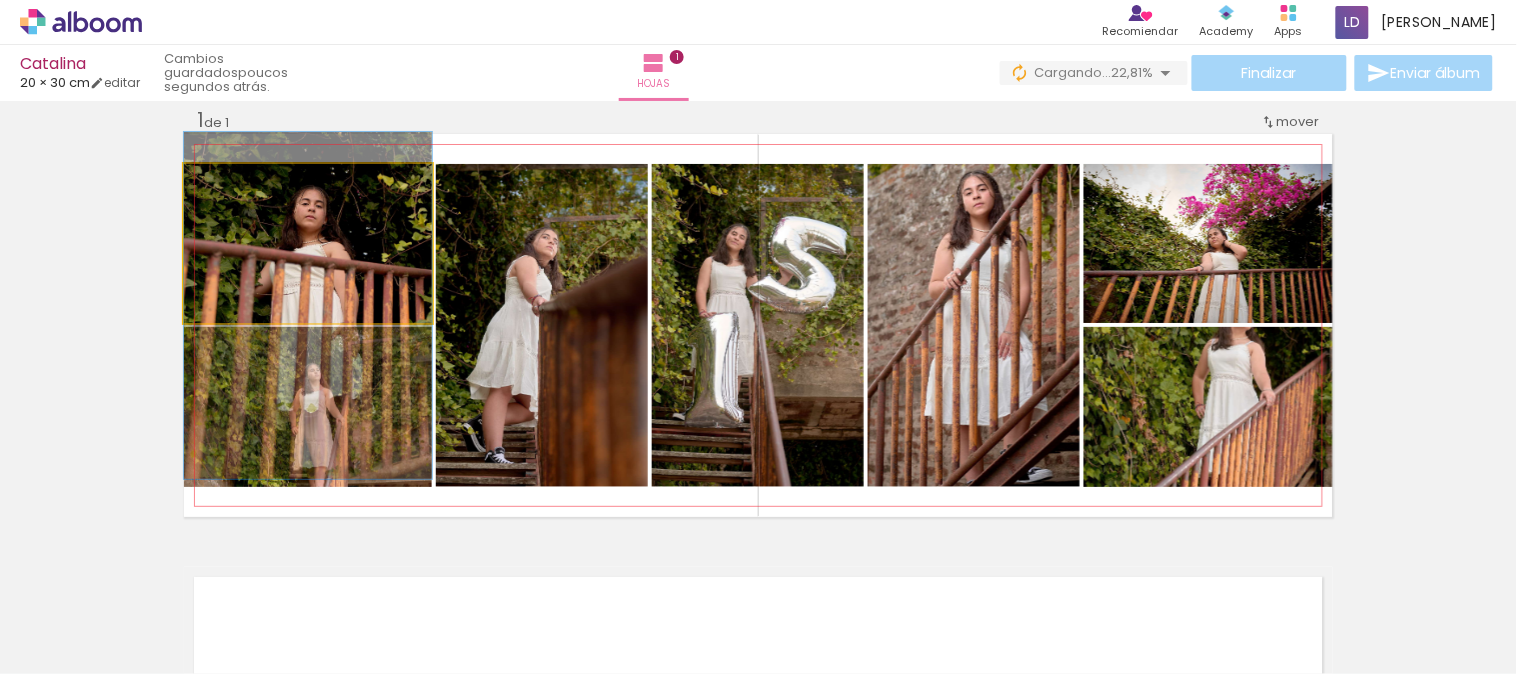 drag, startPoint x: 284, startPoint y: 244, endPoint x: 277, endPoint y: 306, distance: 62.39391 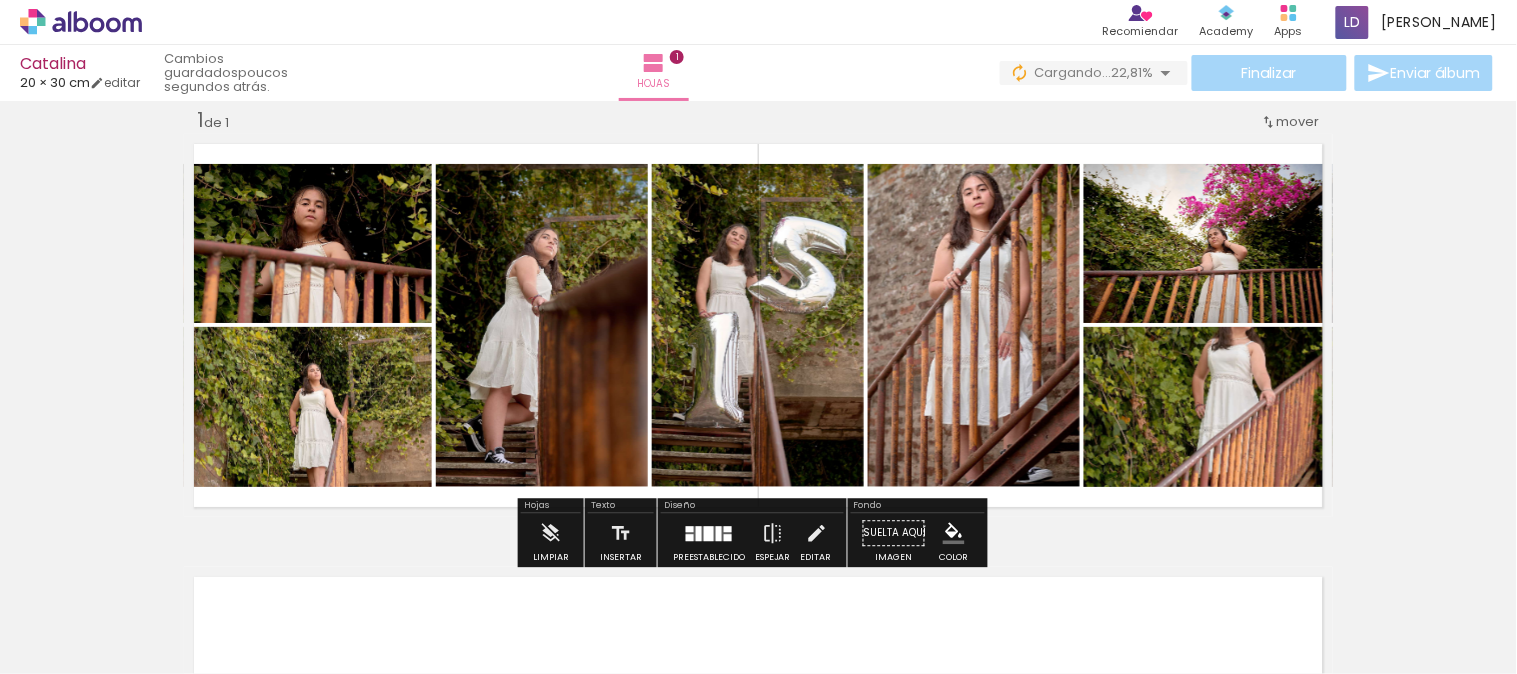 click on "Insertar hoja 1  de 1" at bounding box center (758, 516) 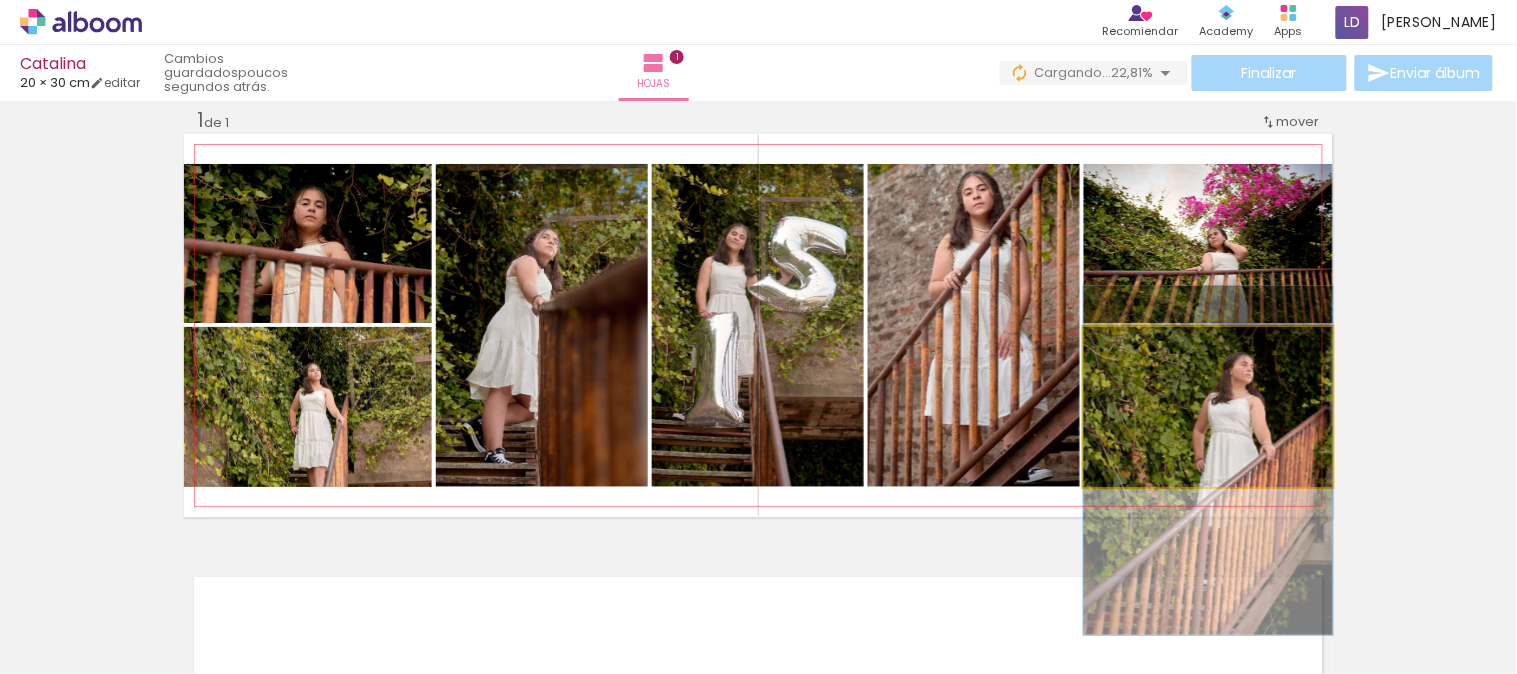 drag, startPoint x: 1148, startPoint y: 432, endPoint x: 1142, endPoint y: 486, distance: 54.33231 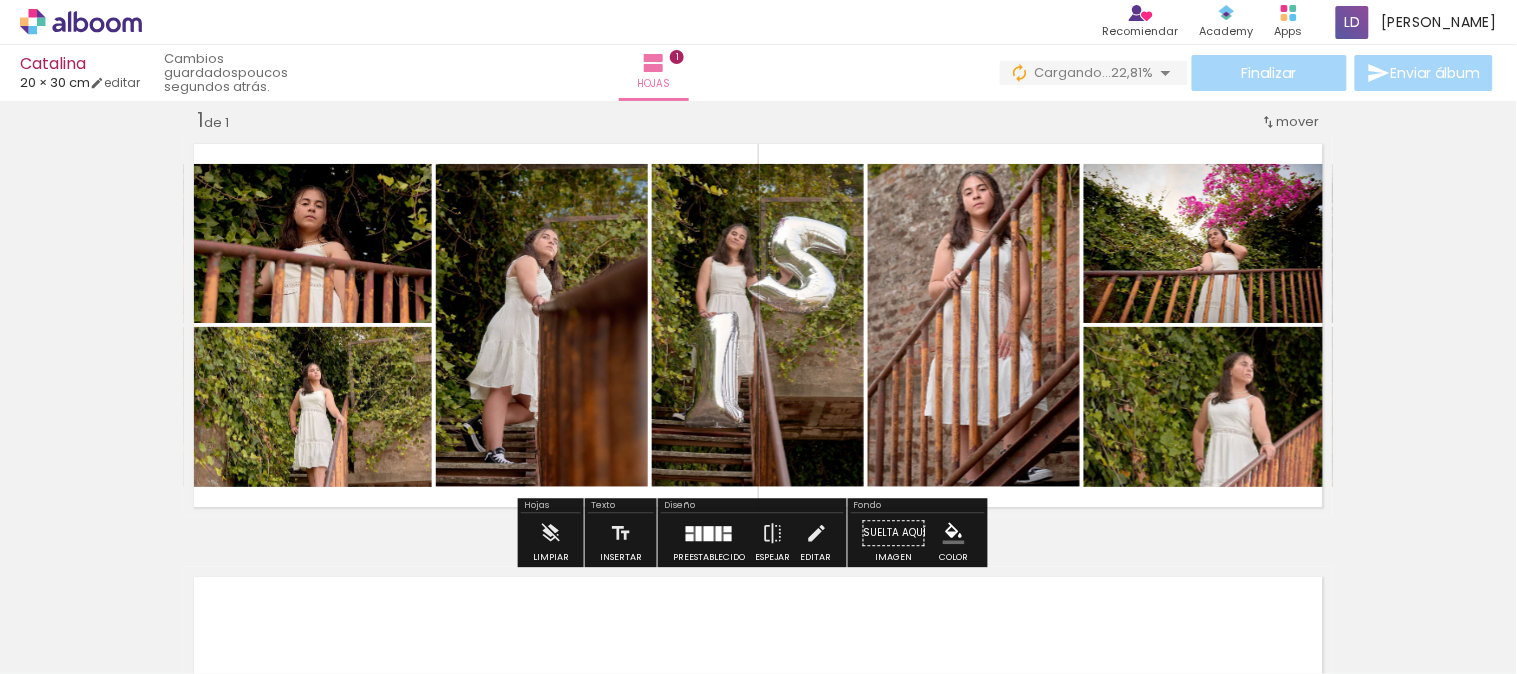 click on "Insertar hoja 1  de 1" at bounding box center [758, 516] 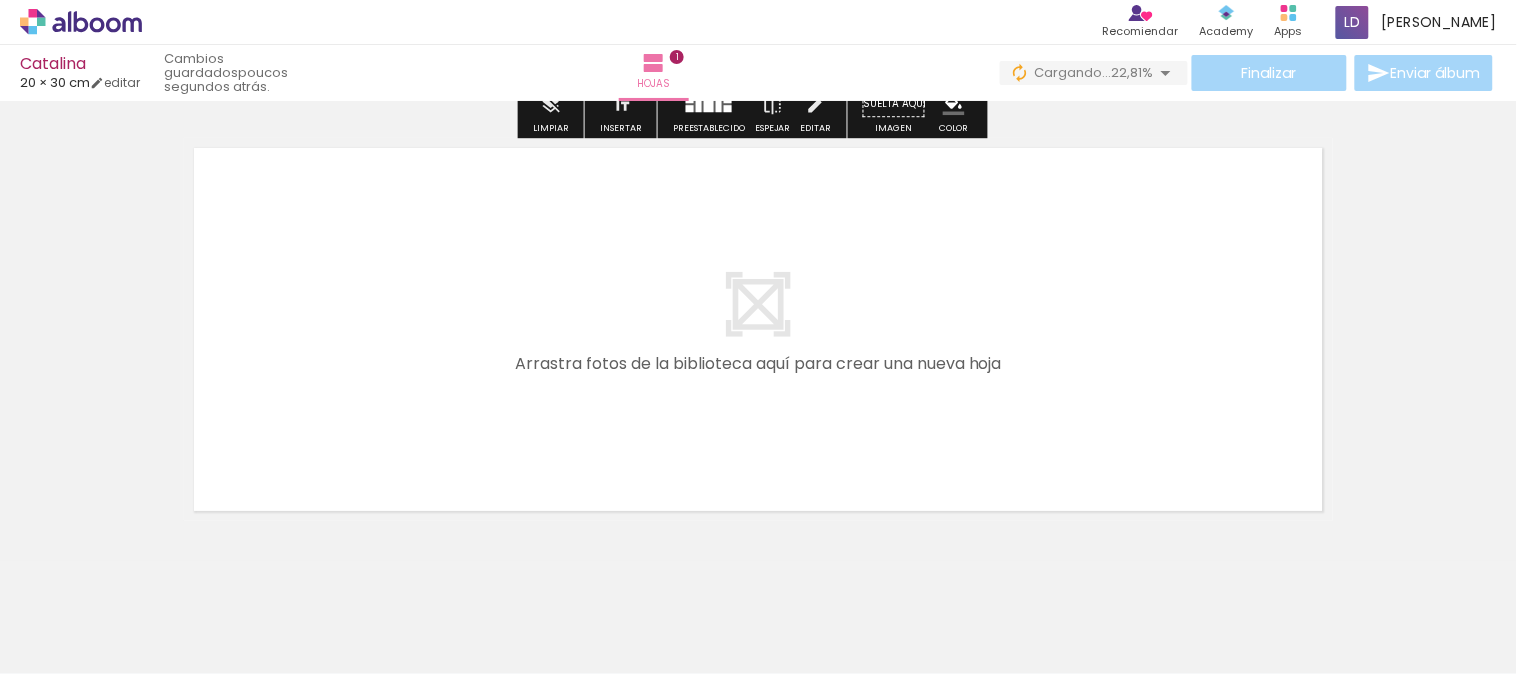 scroll, scrollTop: 470, scrollLeft: 0, axis: vertical 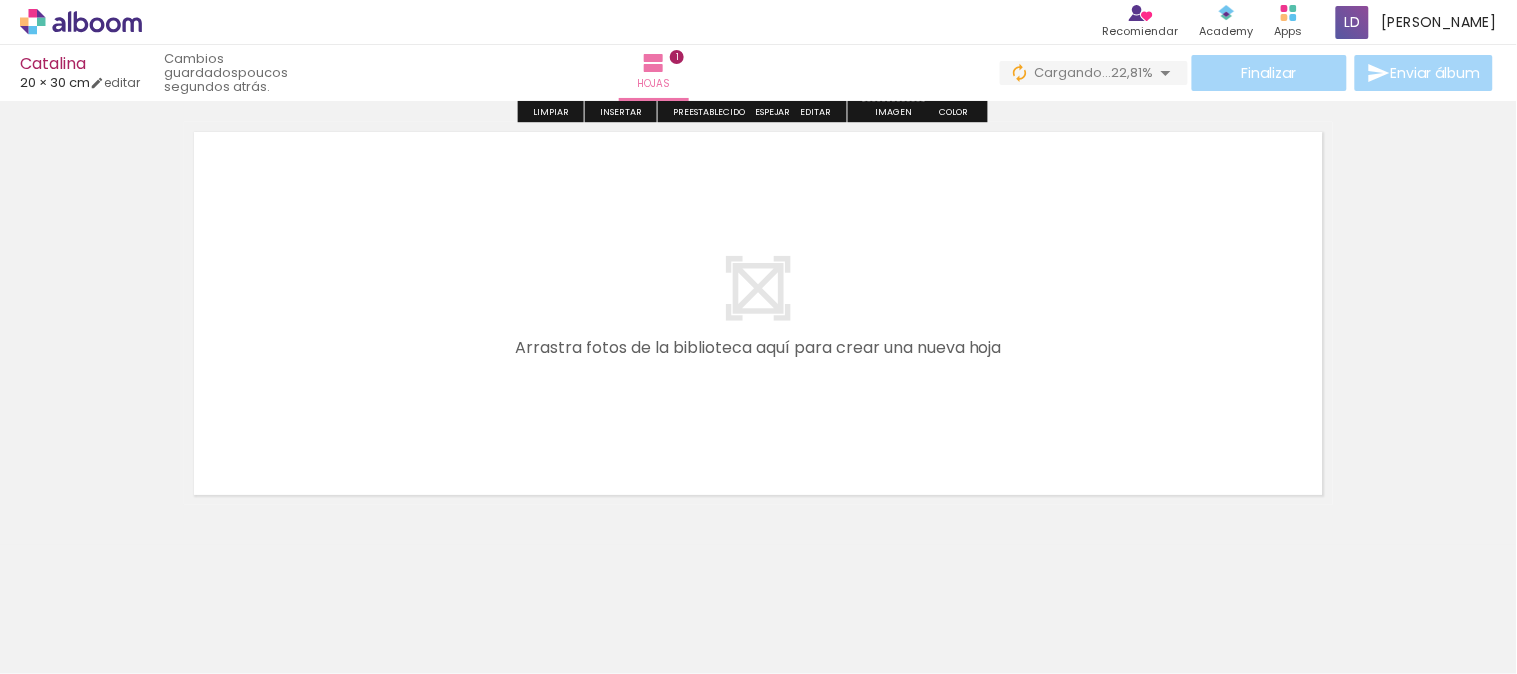 click at bounding box center [758, 313] 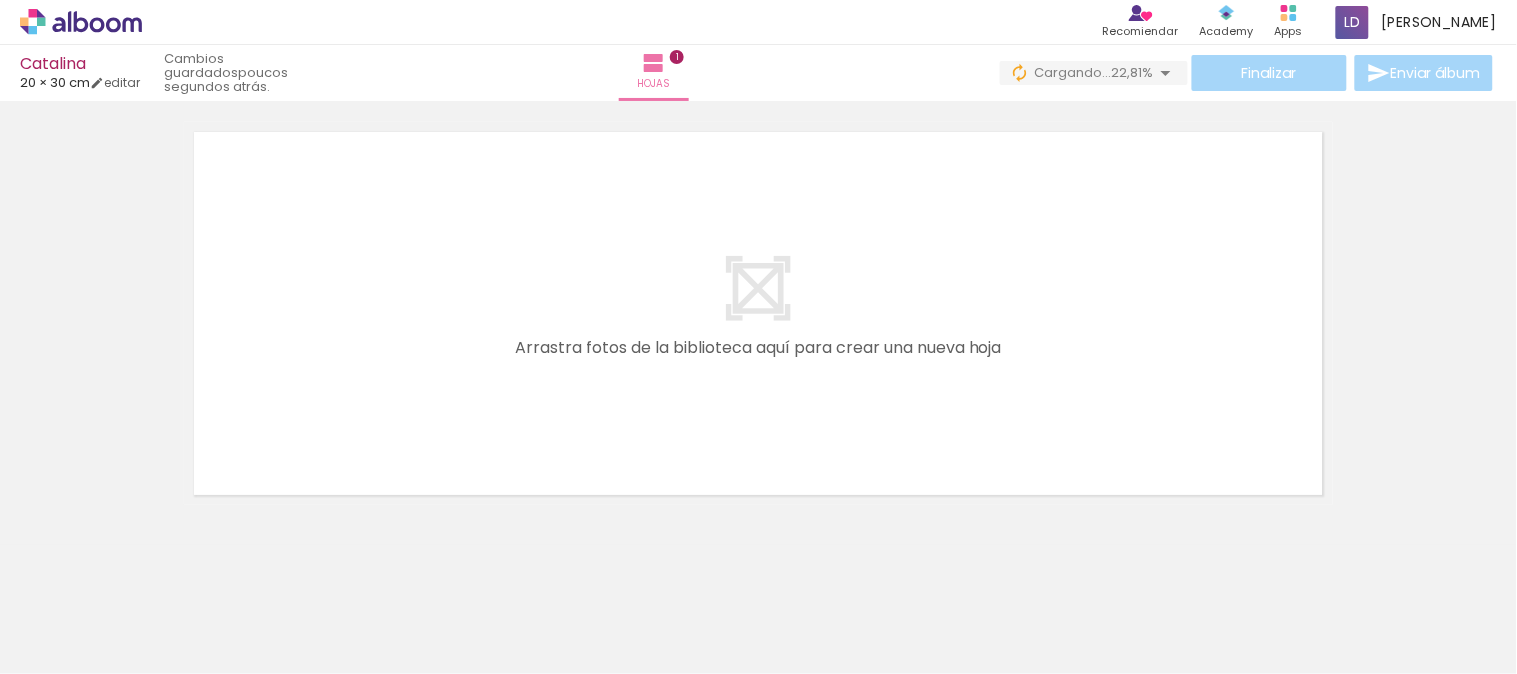 scroll, scrollTop: 0, scrollLeft: 0, axis: both 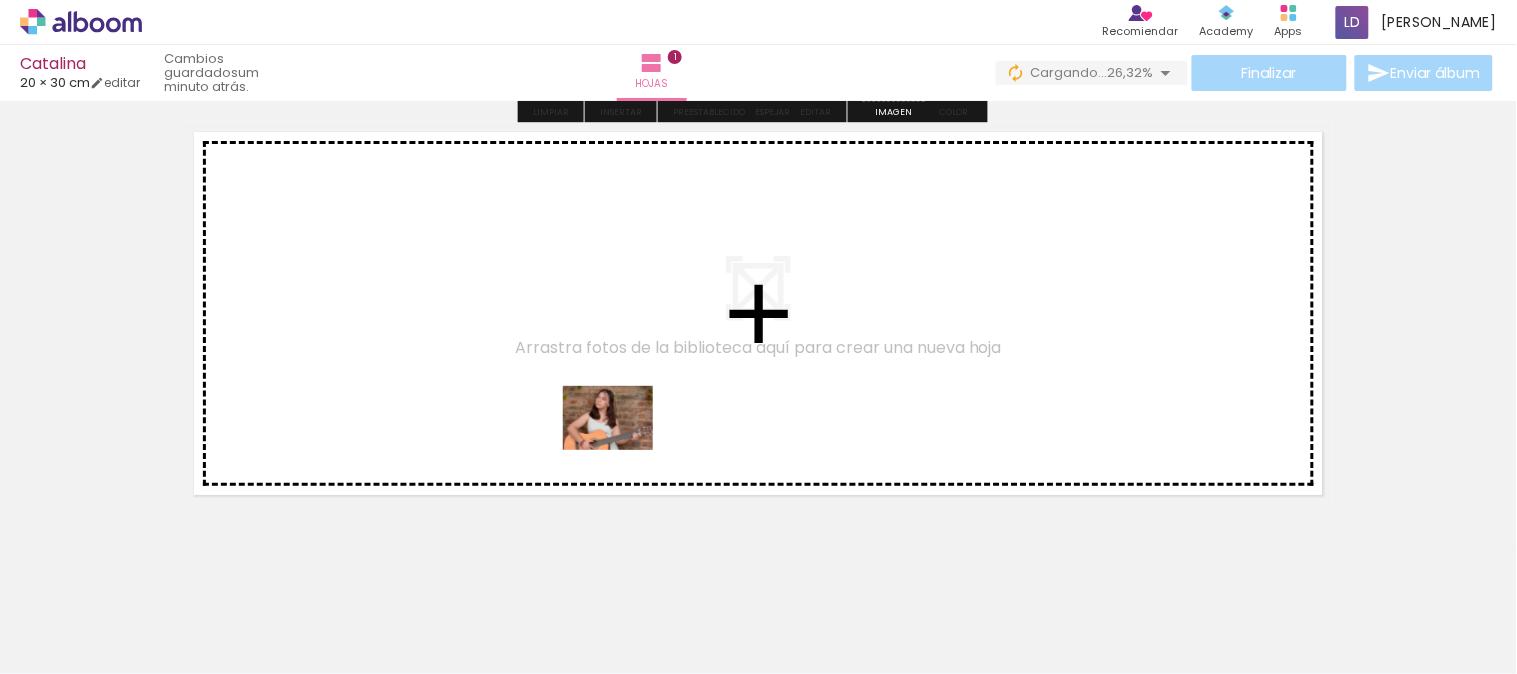 drag, startPoint x: 855, startPoint y: 612, endPoint x: 623, endPoint y: 446, distance: 285.2718 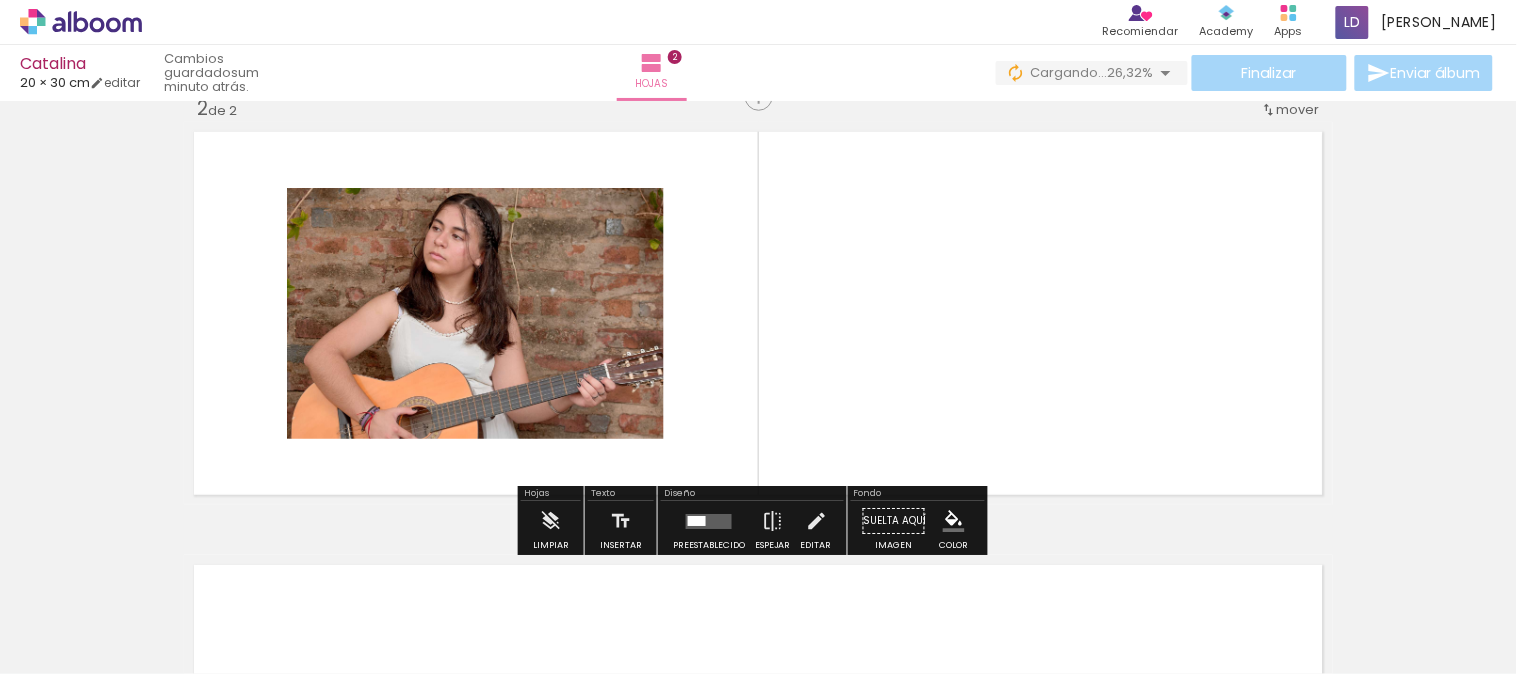 scroll, scrollTop: 457, scrollLeft: 0, axis: vertical 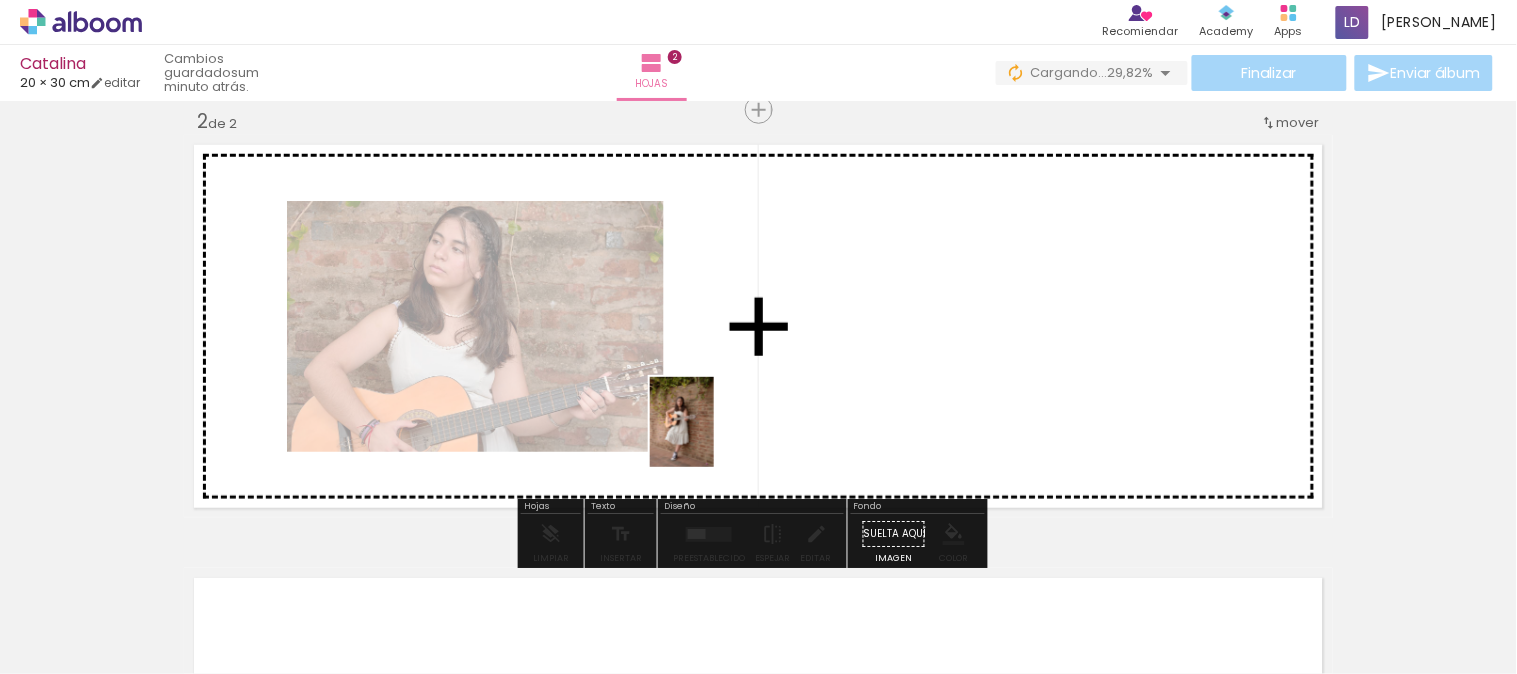 drag, startPoint x: 725, startPoint y: 588, endPoint x: 710, endPoint y: 437, distance: 151.74321 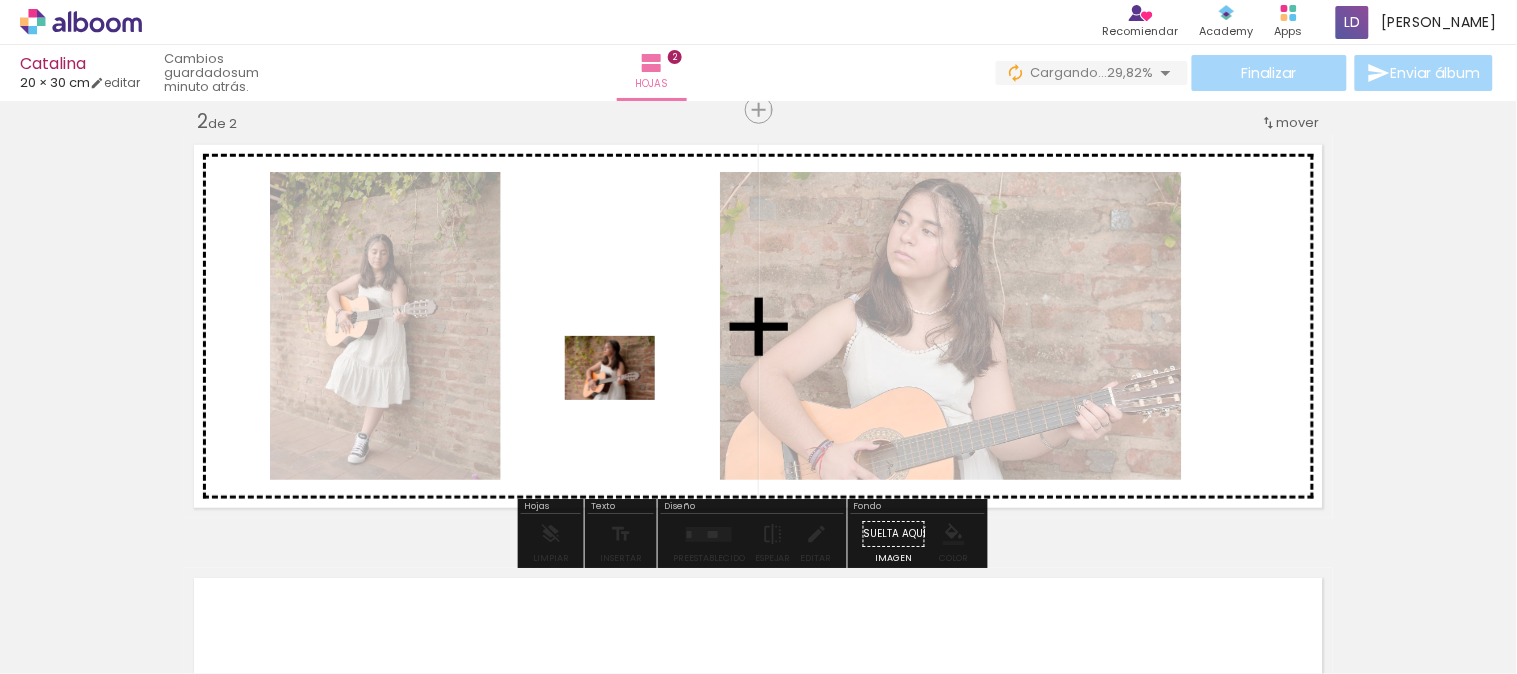 drag, startPoint x: 847, startPoint y: 601, endPoint x: 625, endPoint y: 396, distance: 302.1738 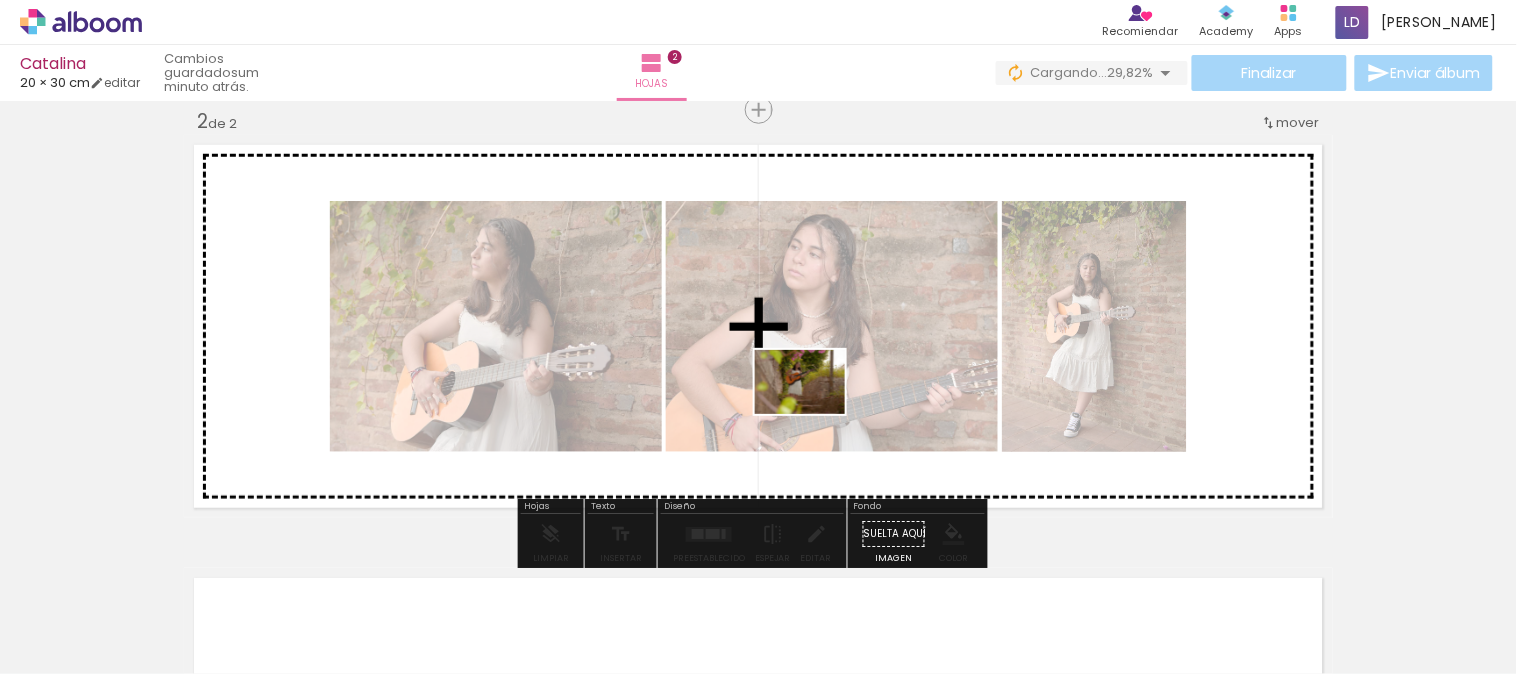 drag, startPoint x: 932, startPoint y: 601, endPoint x: 815, endPoint y: 408, distance: 225.69449 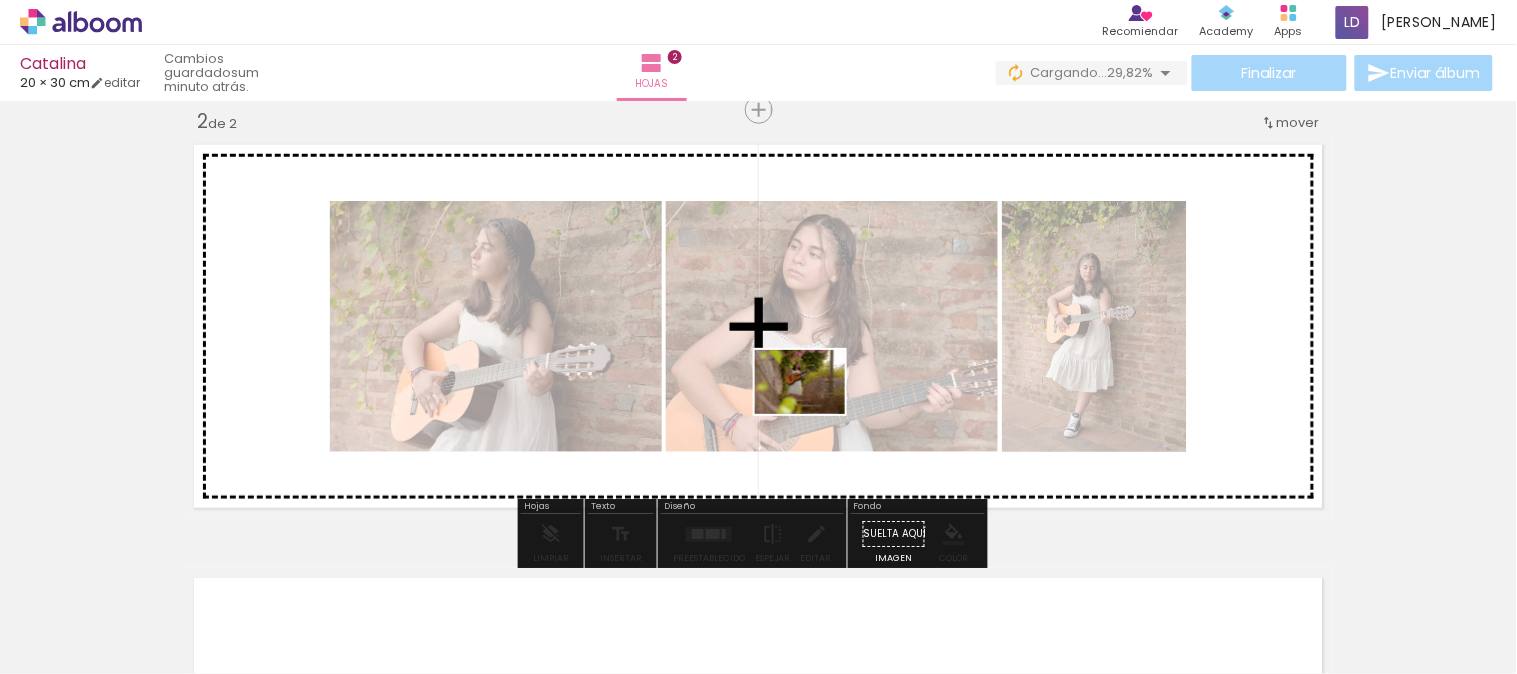 click at bounding box center [758, 337] 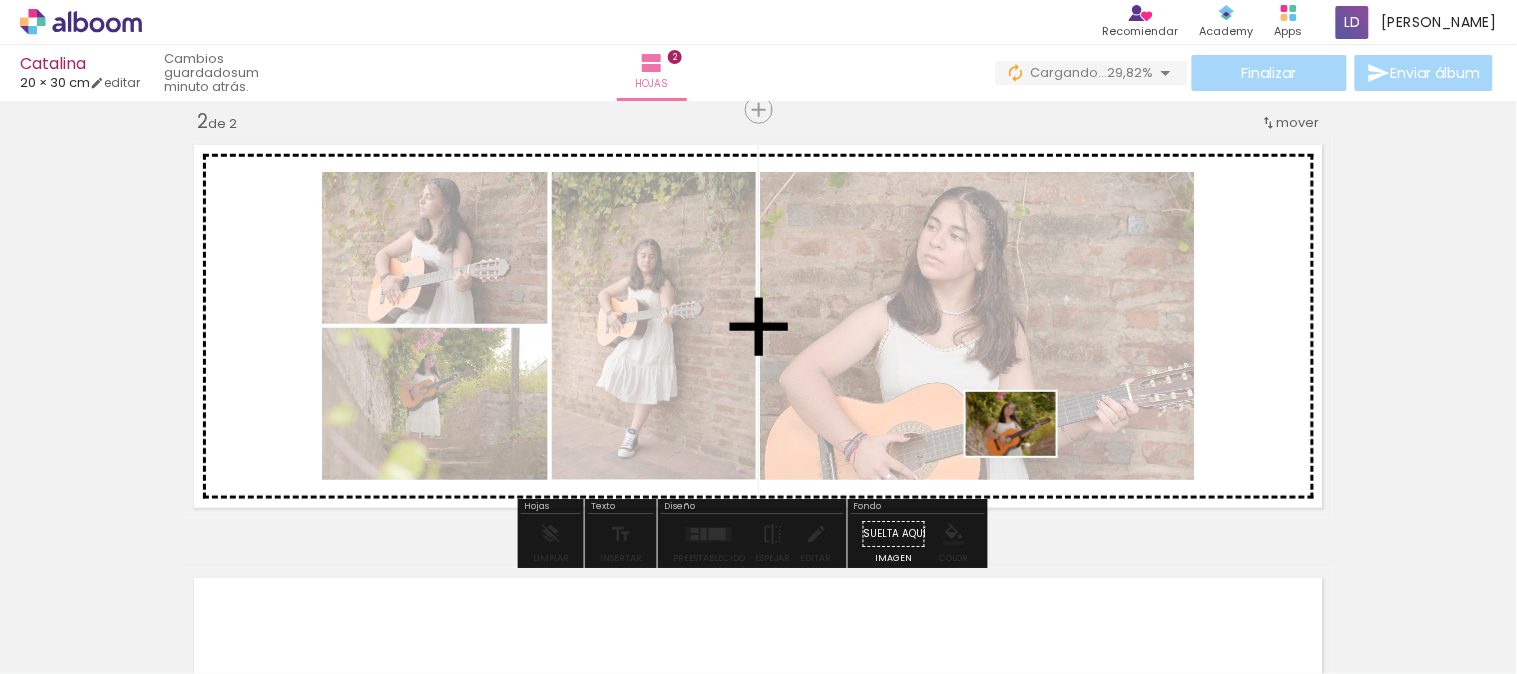 drag, startPoint x: 1076, startPoint y: 628, endPoint x: 1026, endPoint y: 452, distance: 182.96448 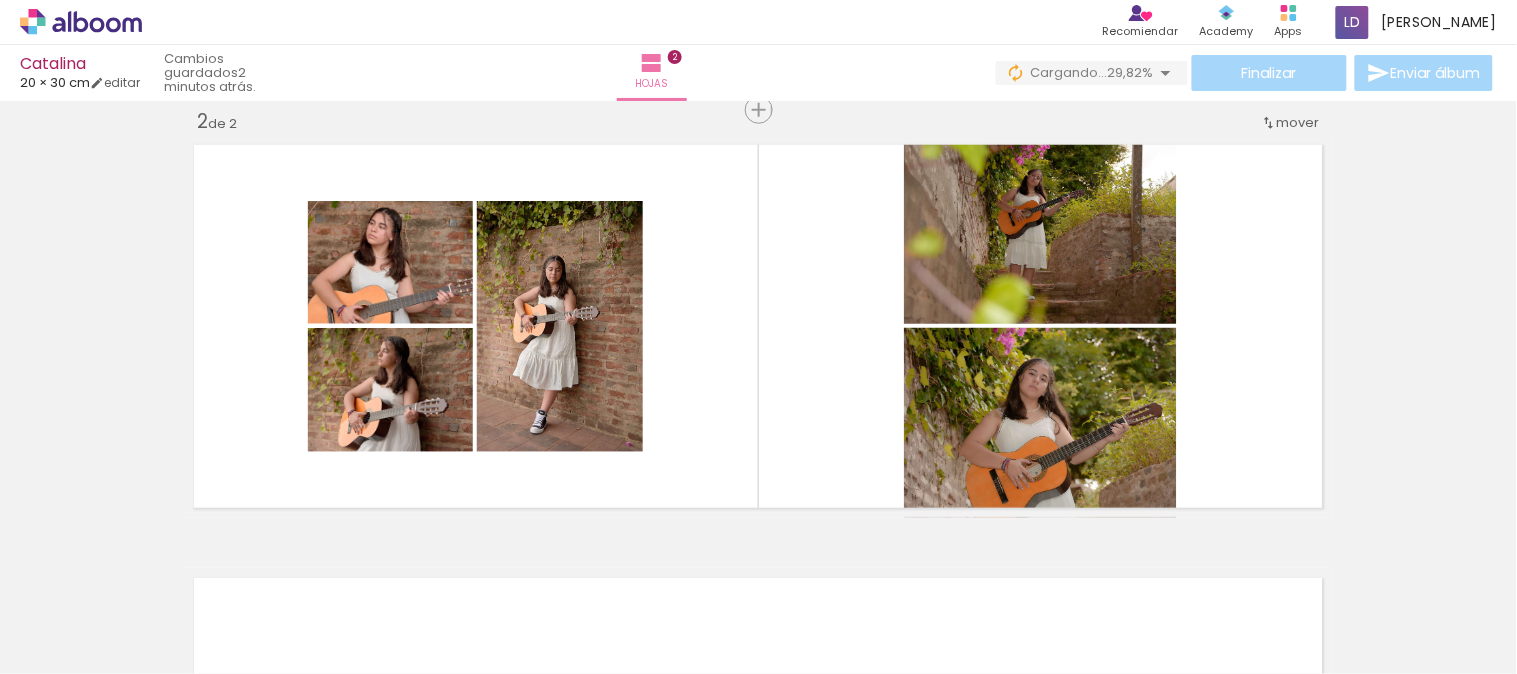 scroll, scrollTop: 0, scrollLeft: 15, axis: horizontal 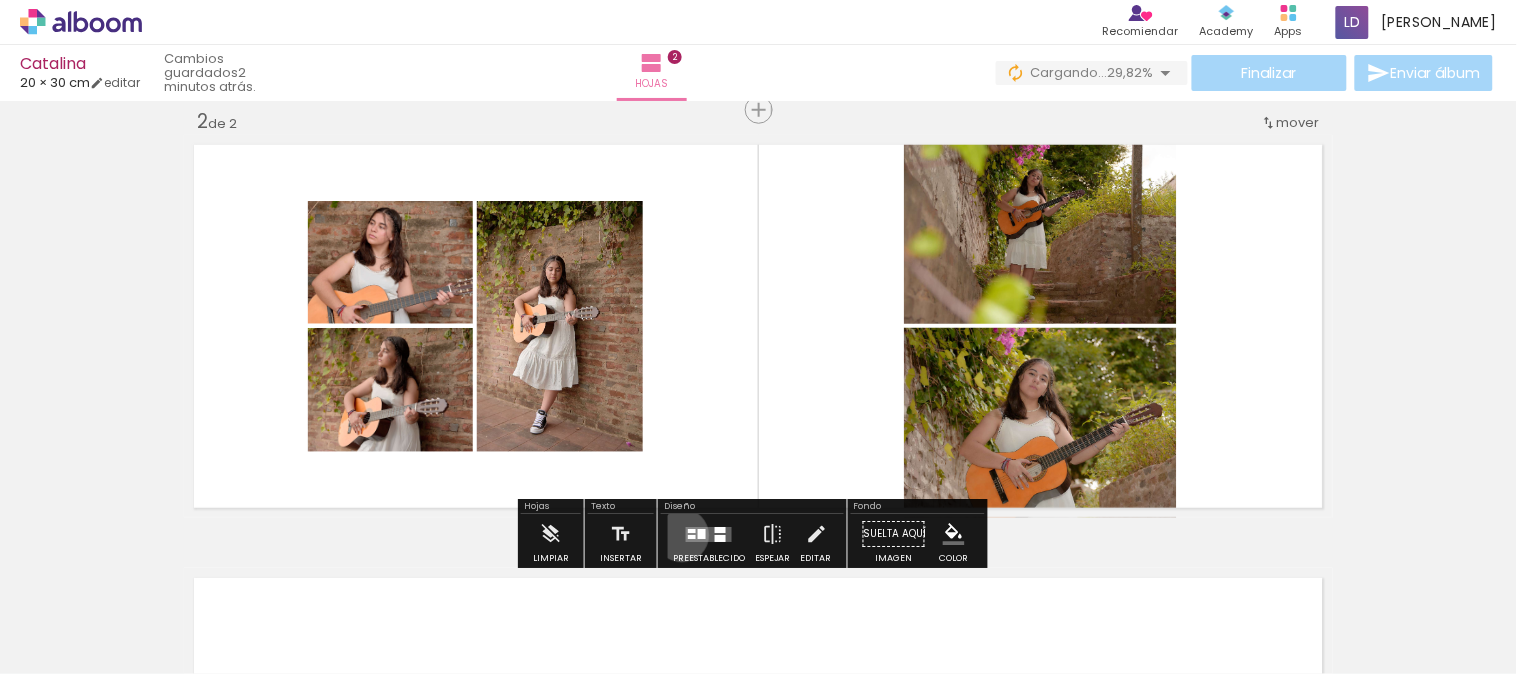 click at bounding box center [709, 534] 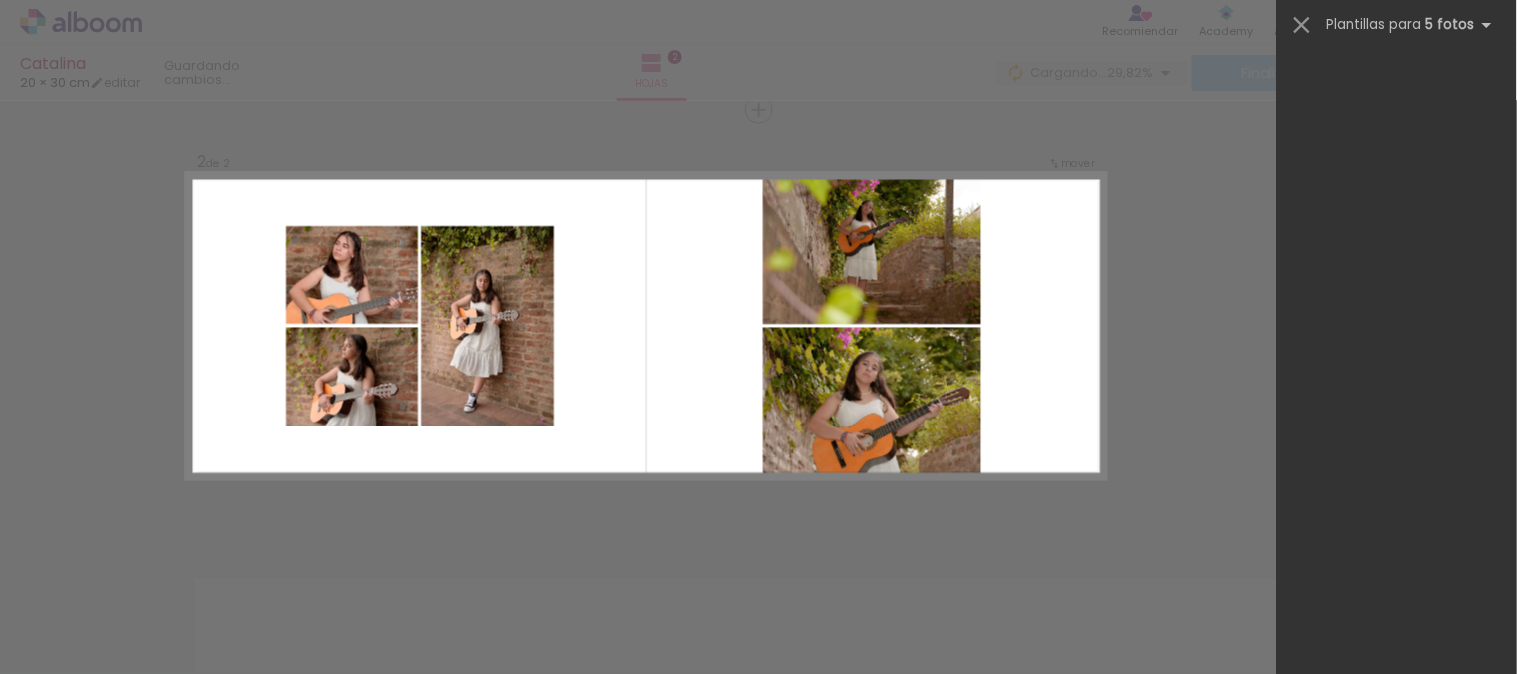 scroll, scrollTop: 0, scrollLeft: 0, axis: both 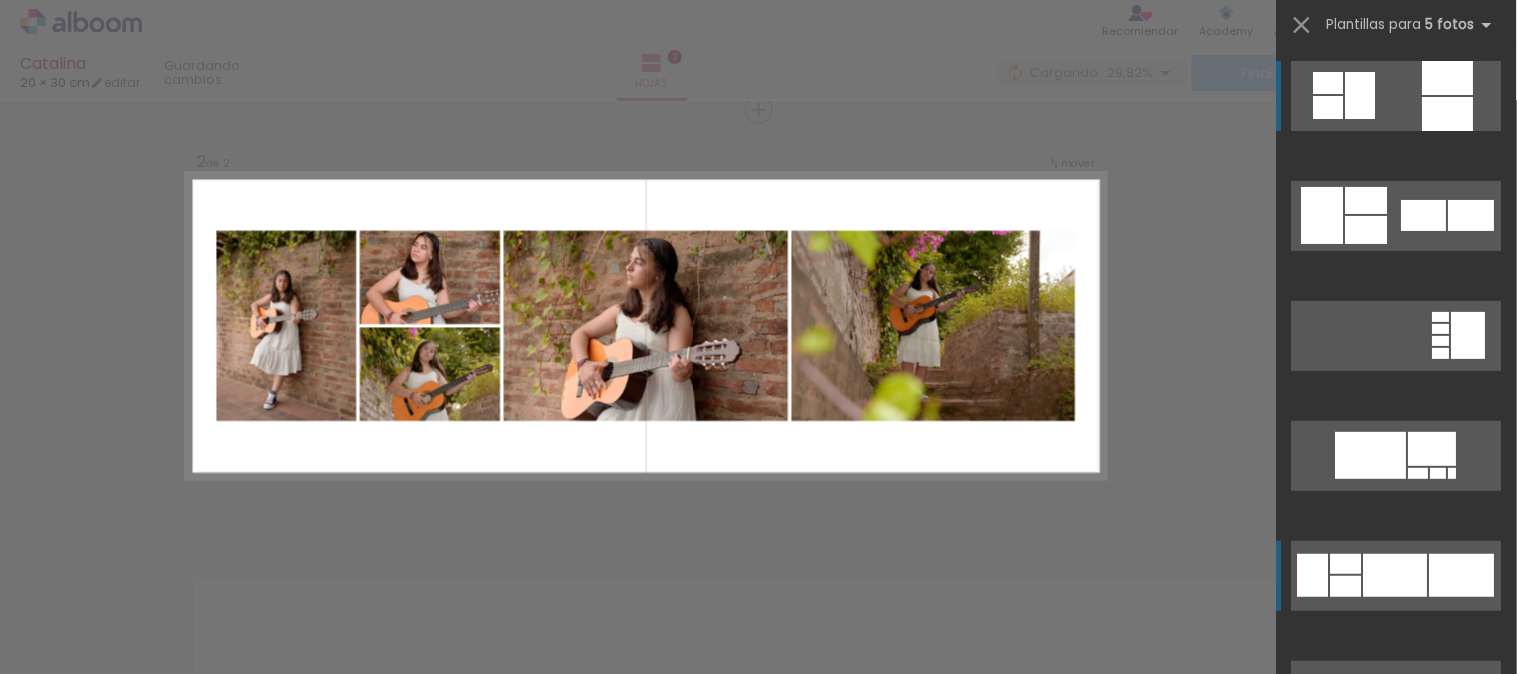 click at bounding box center (1396, 575) 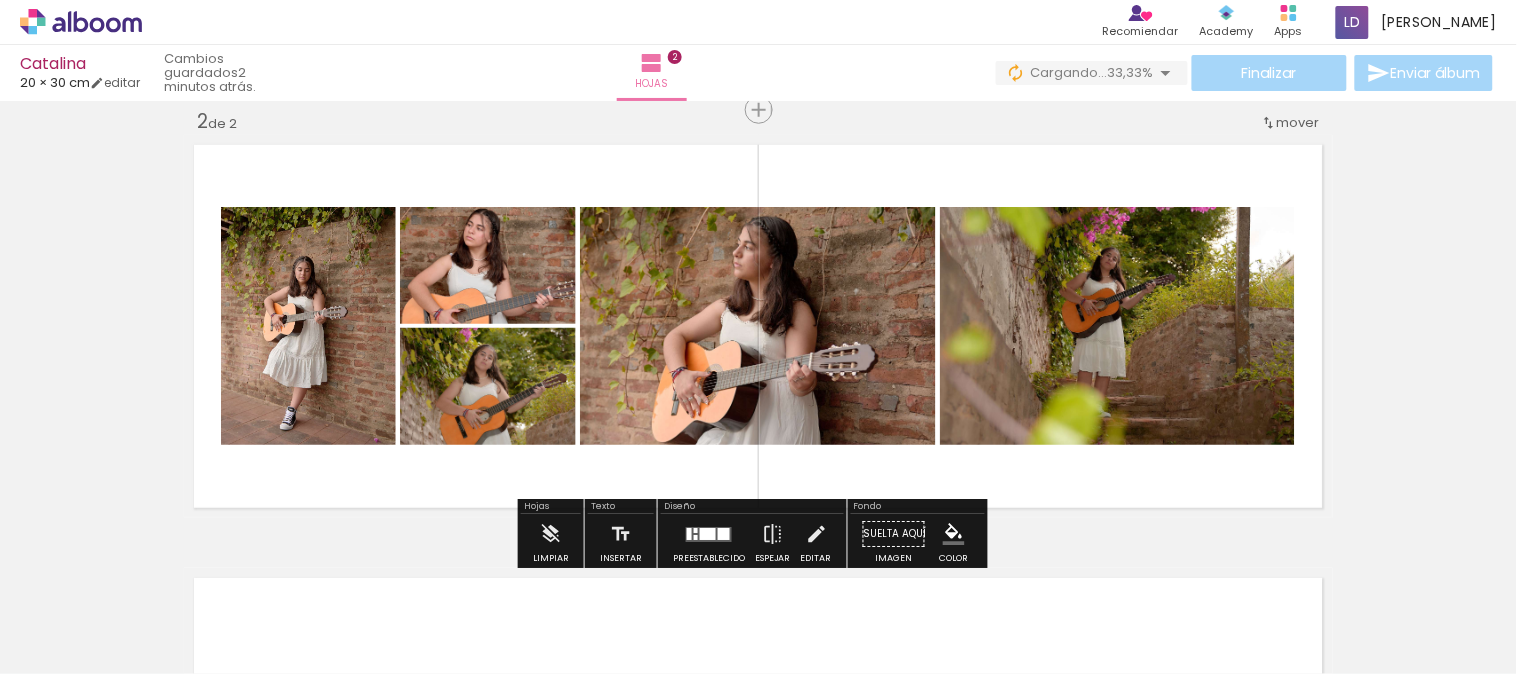 click at bounding box center (708, 534) 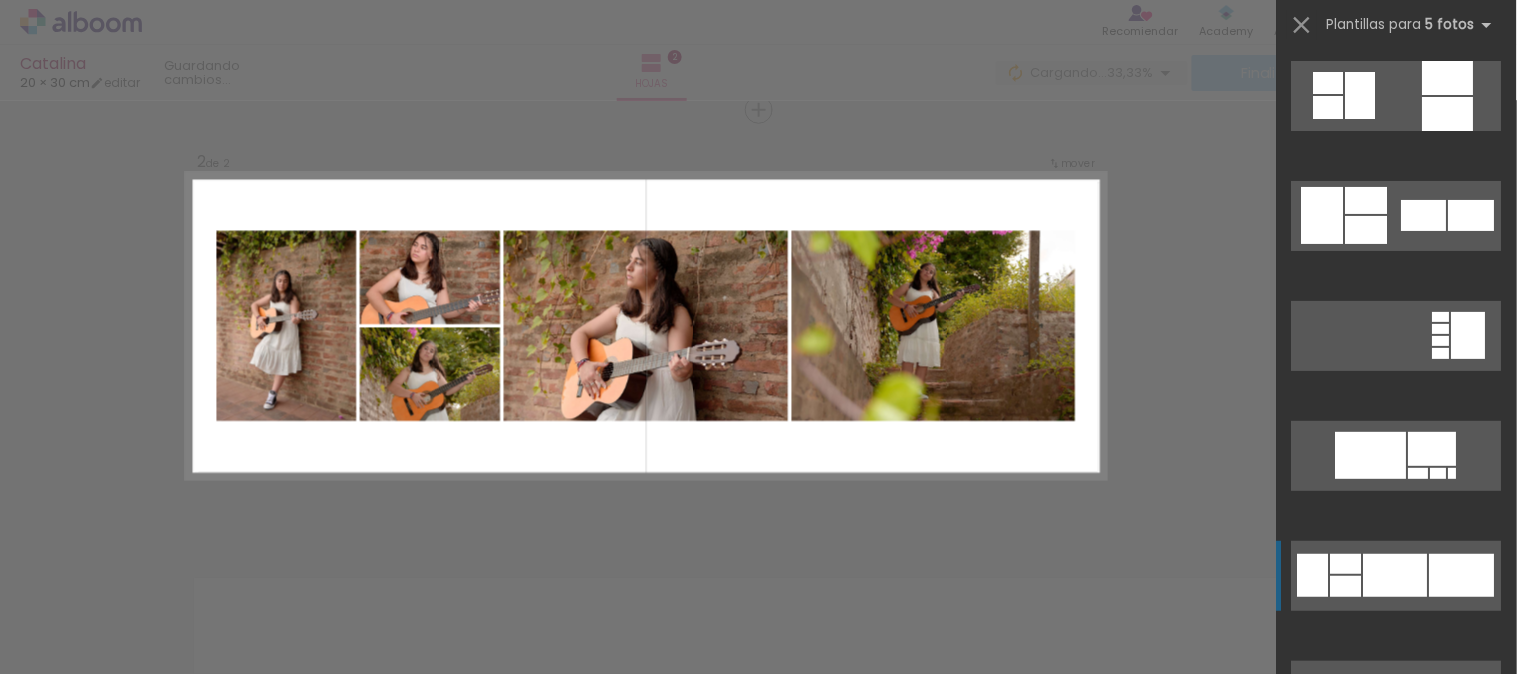scroll, scrollTop: 480, scrollLeft: 0, axis: vertical 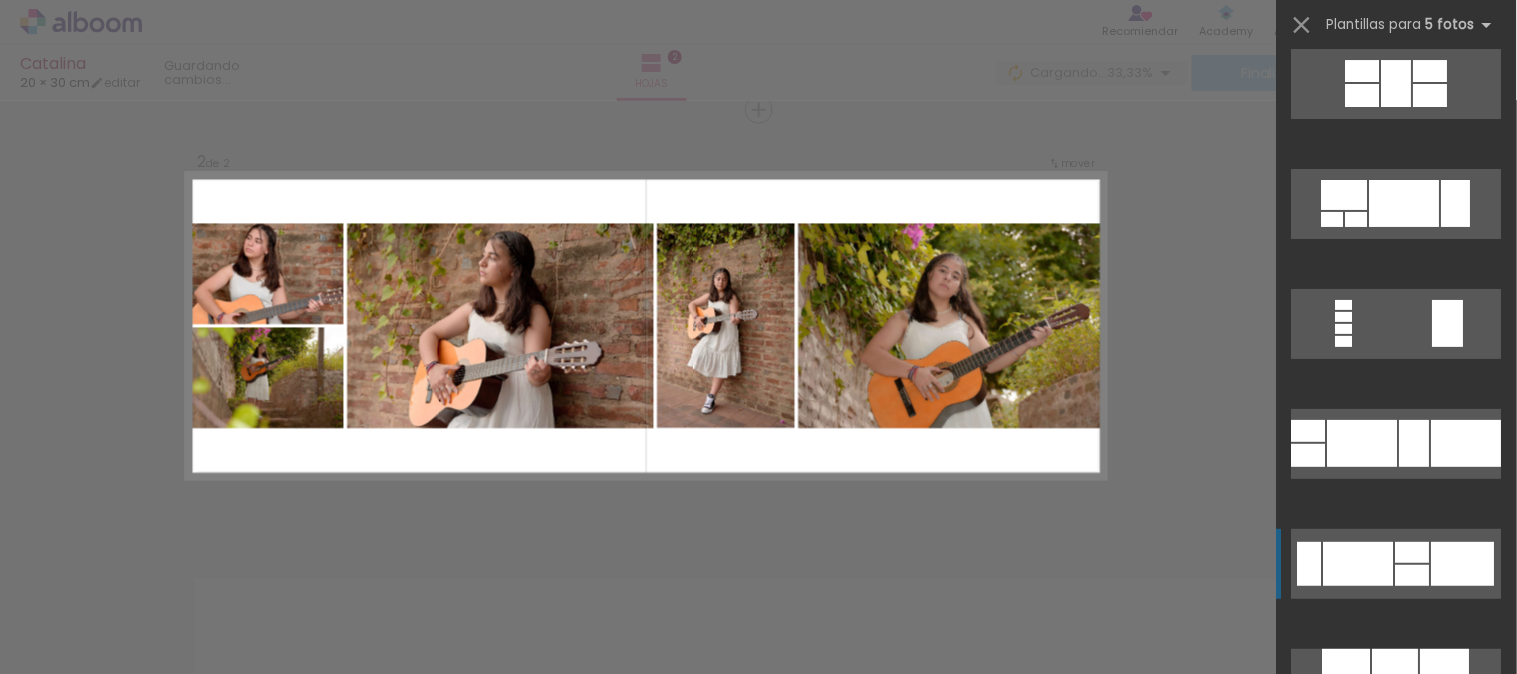 click at bounding box center (1396, 684) 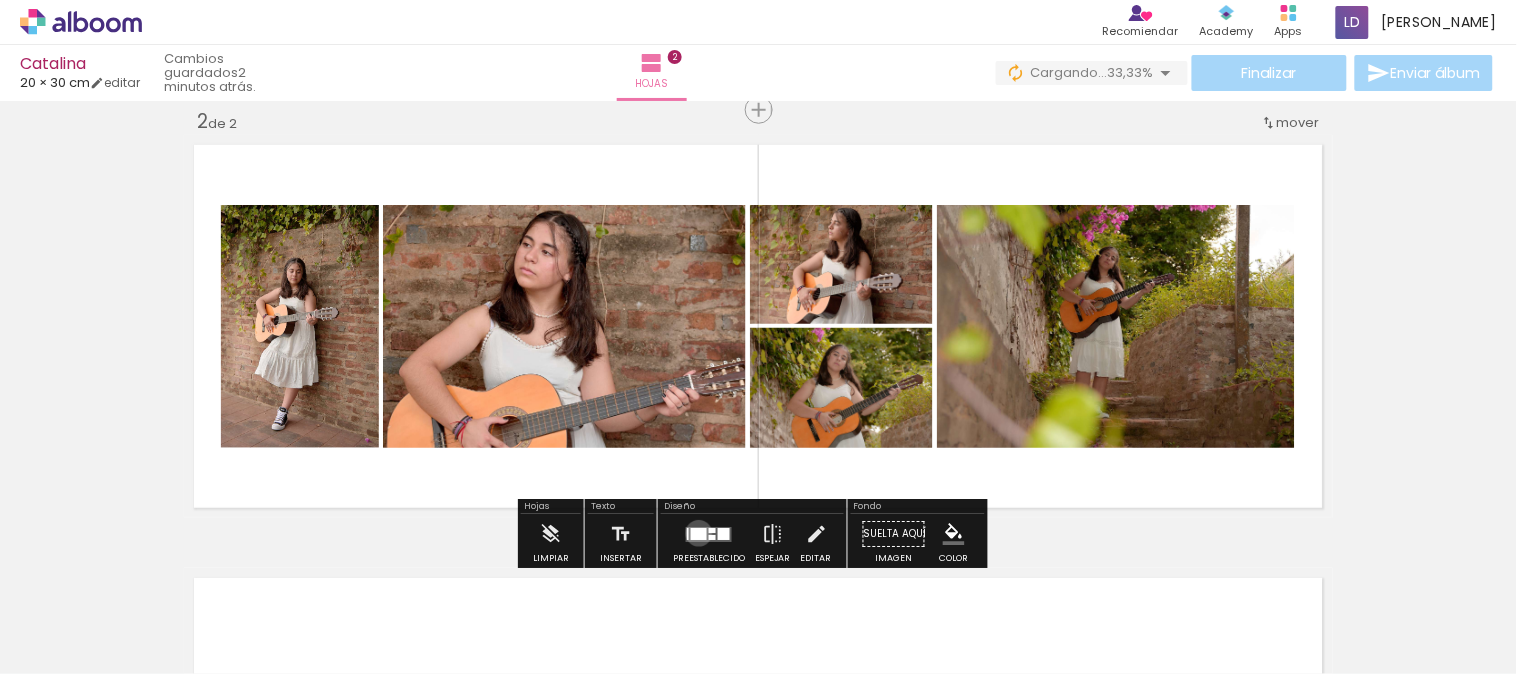 click at bounding box center [699, 534] 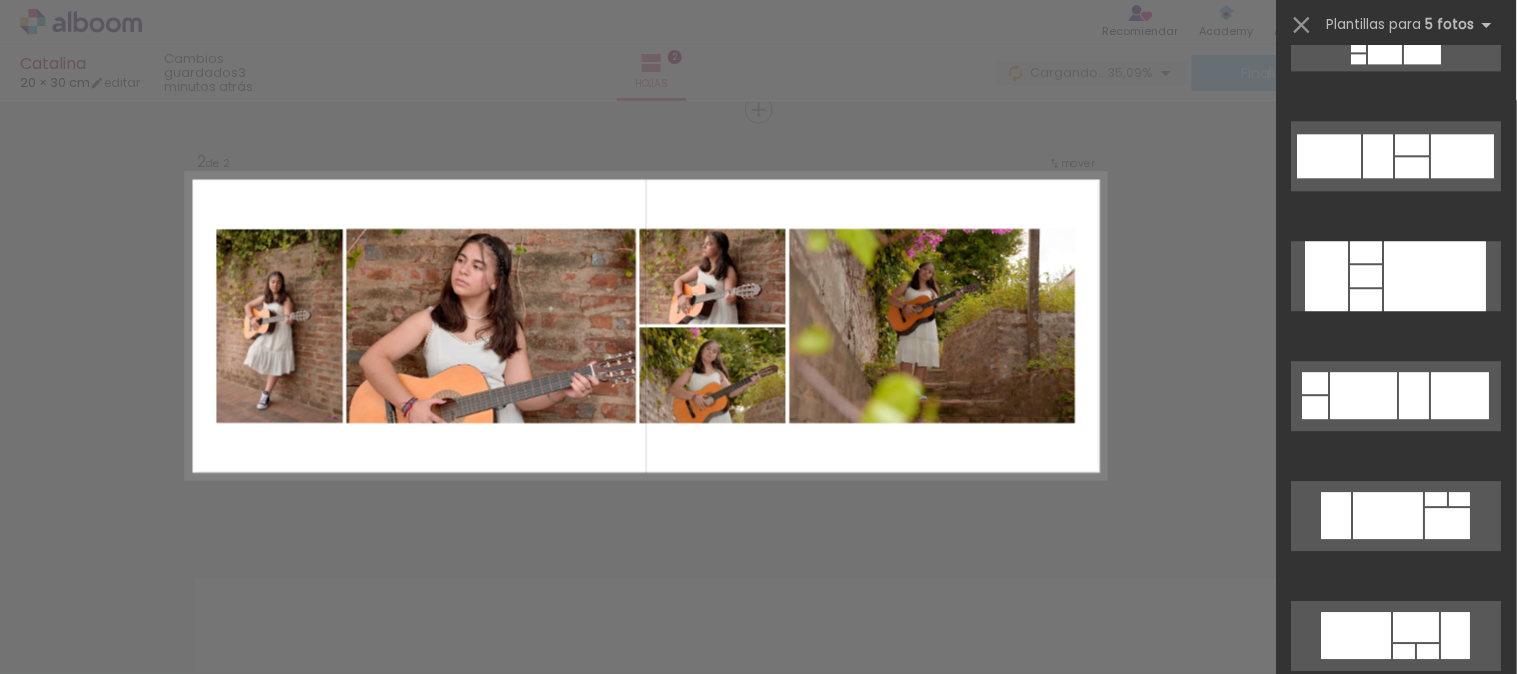 scroll, scrollTop: 7170, scrollLeft: 0, axis: vertical 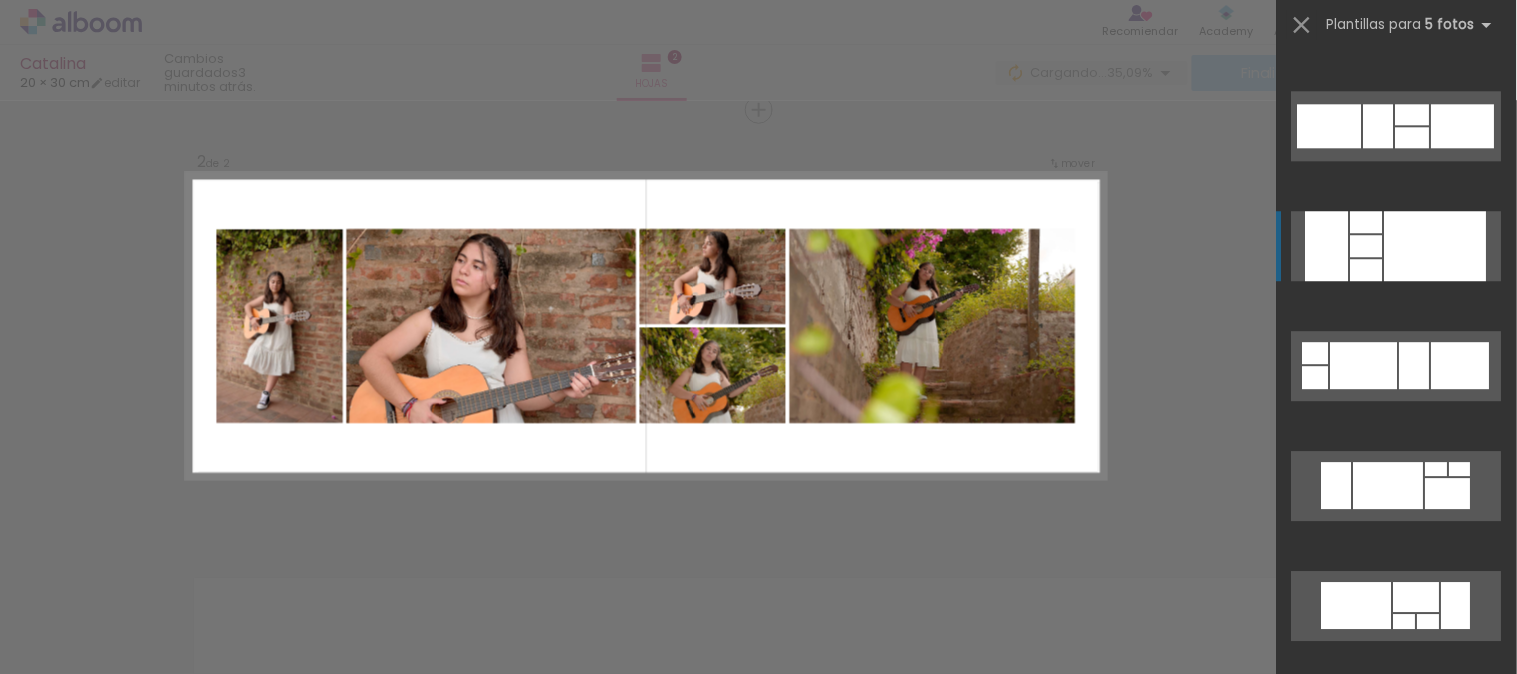 click at bounding box center [1436, -474] 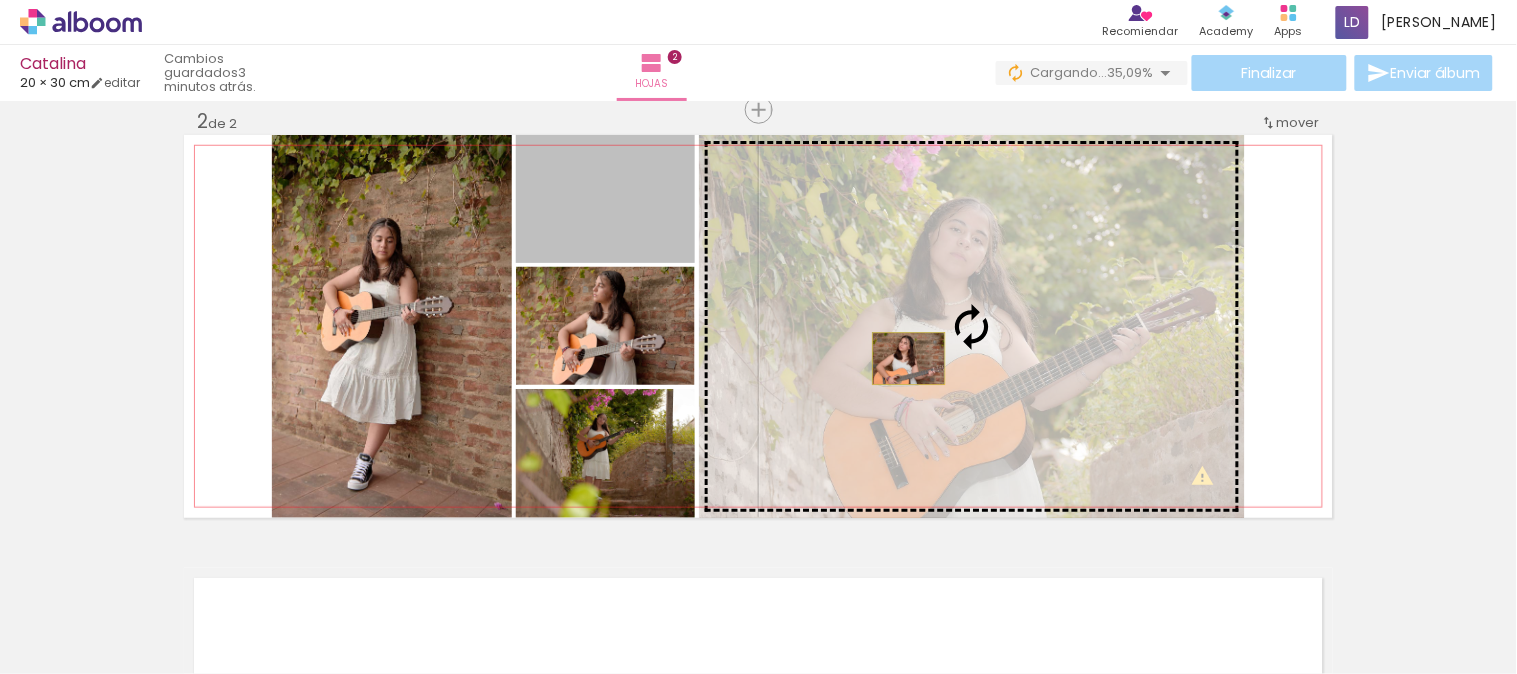 drag, startPoint x: 616, startPoint y: 245, endPoint x: 901, endPoint y: 358, distance: 306.5844 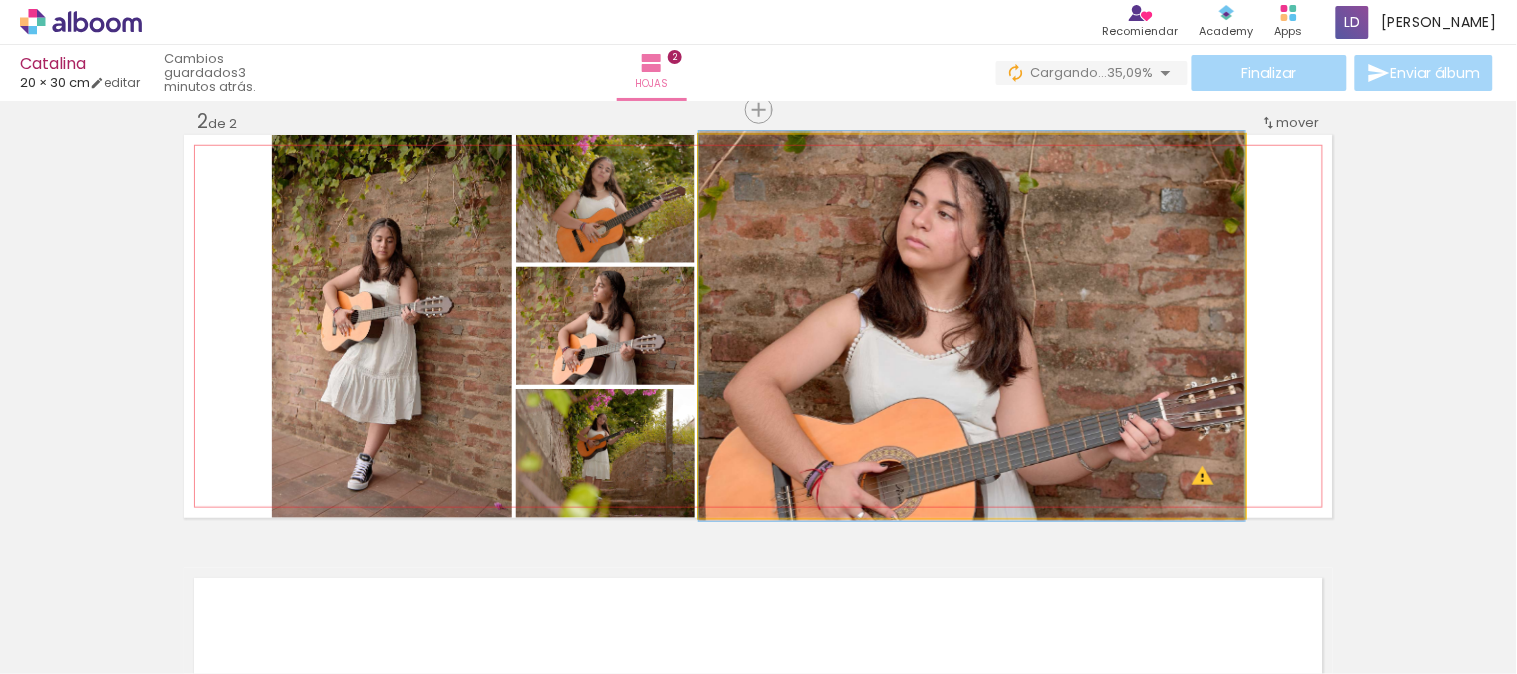 click 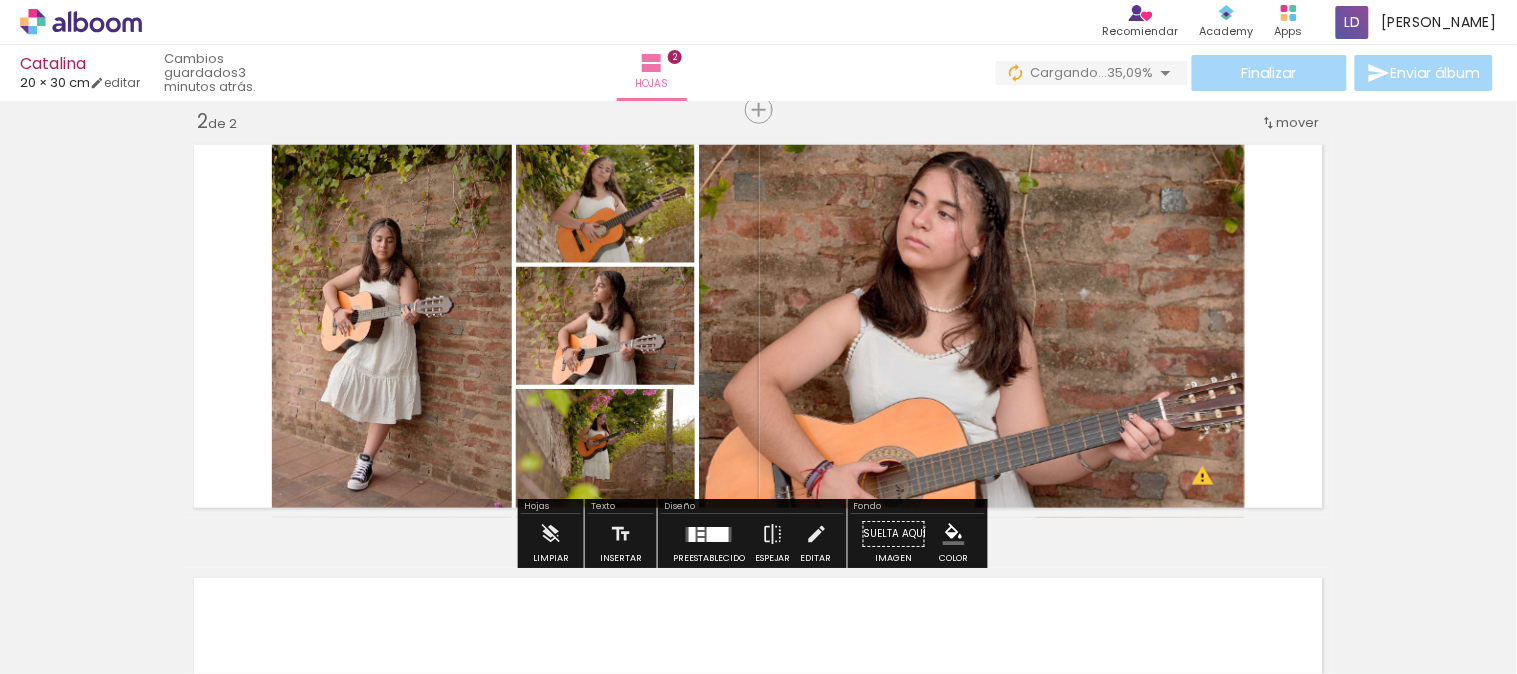 click at bounding box center [1166, 73] 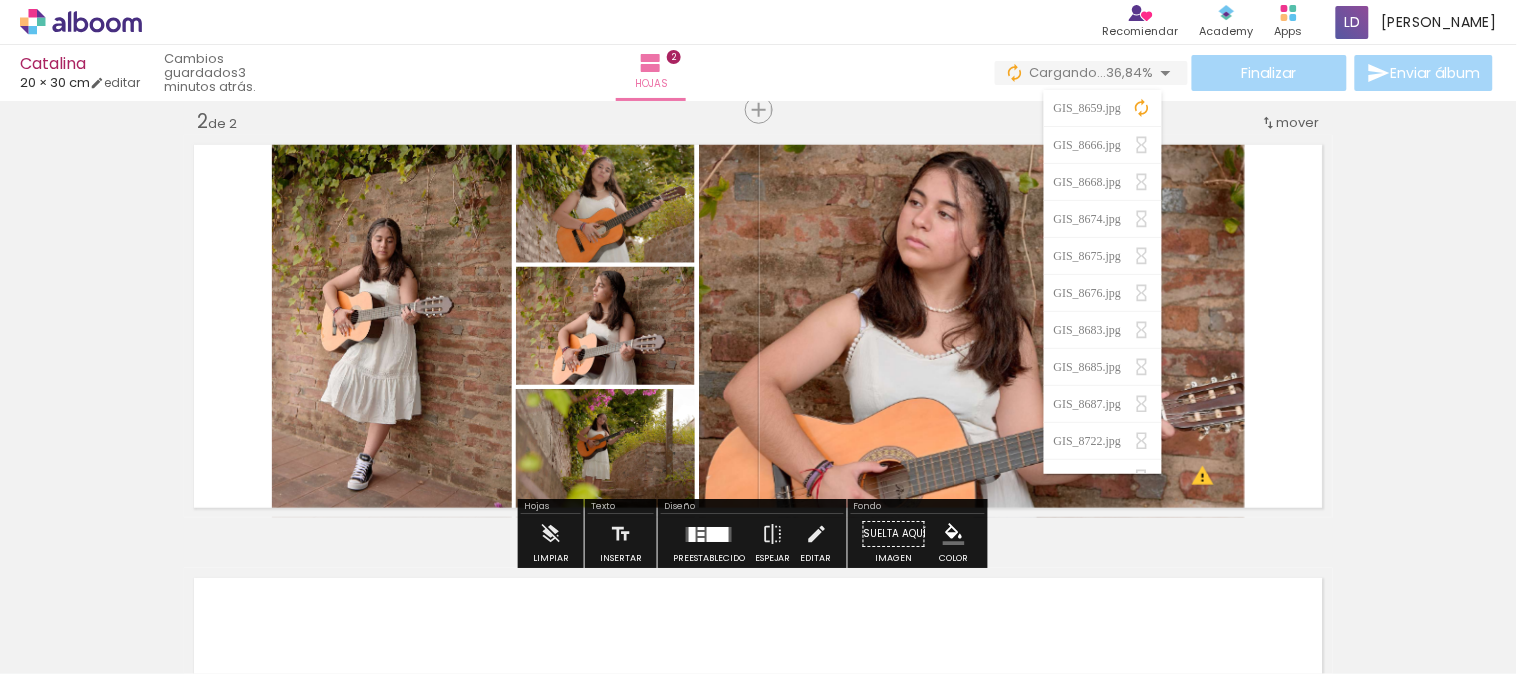 click on "Insertar hoja 1  de 2  Insertar hoja 2  de 2 Designbox debe aumentar su imagen en 164 % para exportar a la impresión." at bounding box center (758, 301) 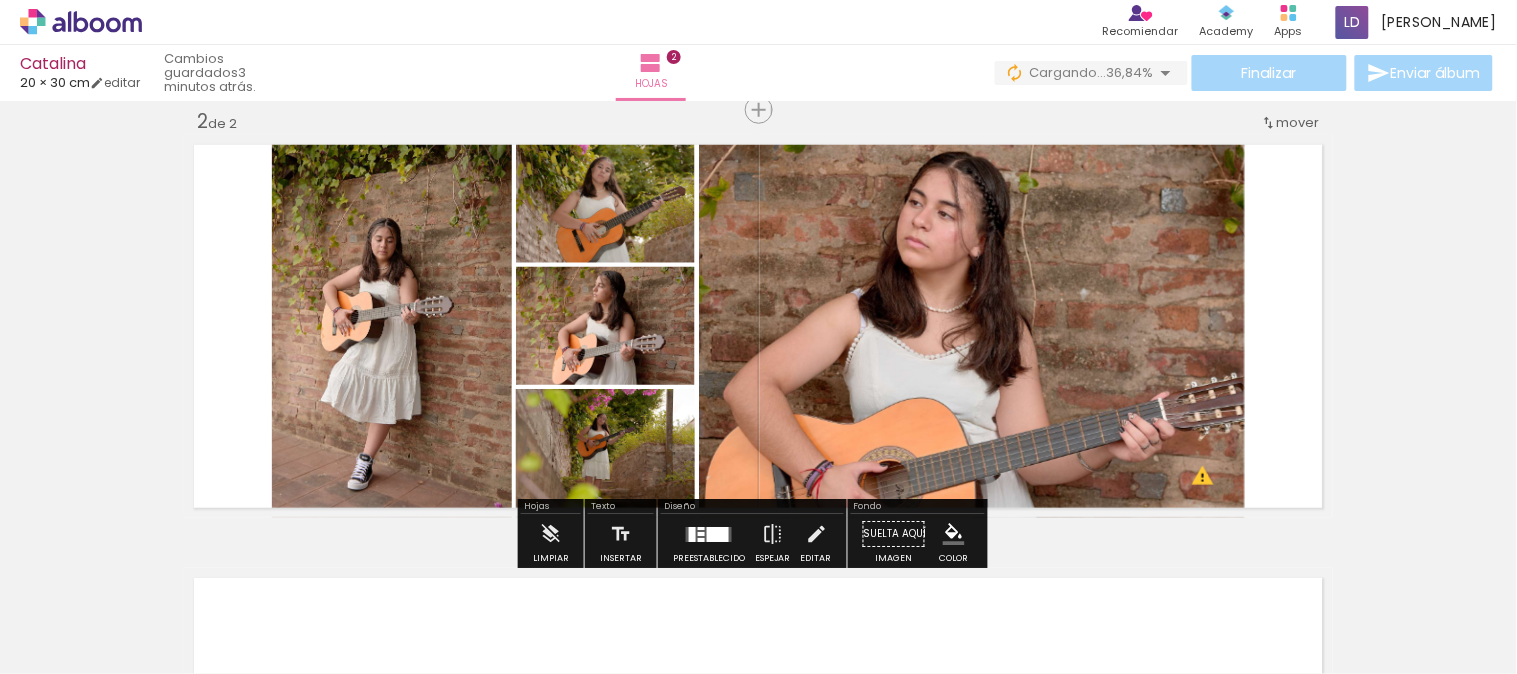 click 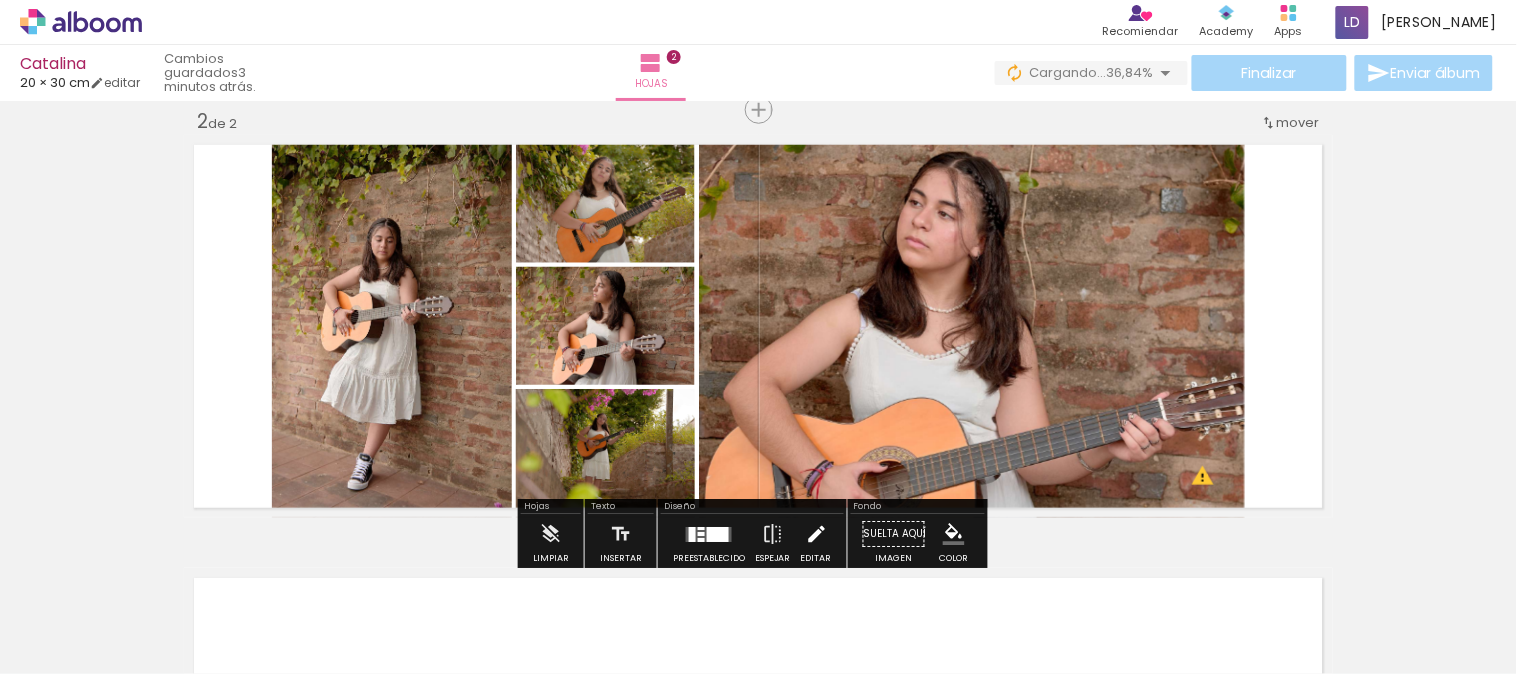 click at bounding box center (816, 534) 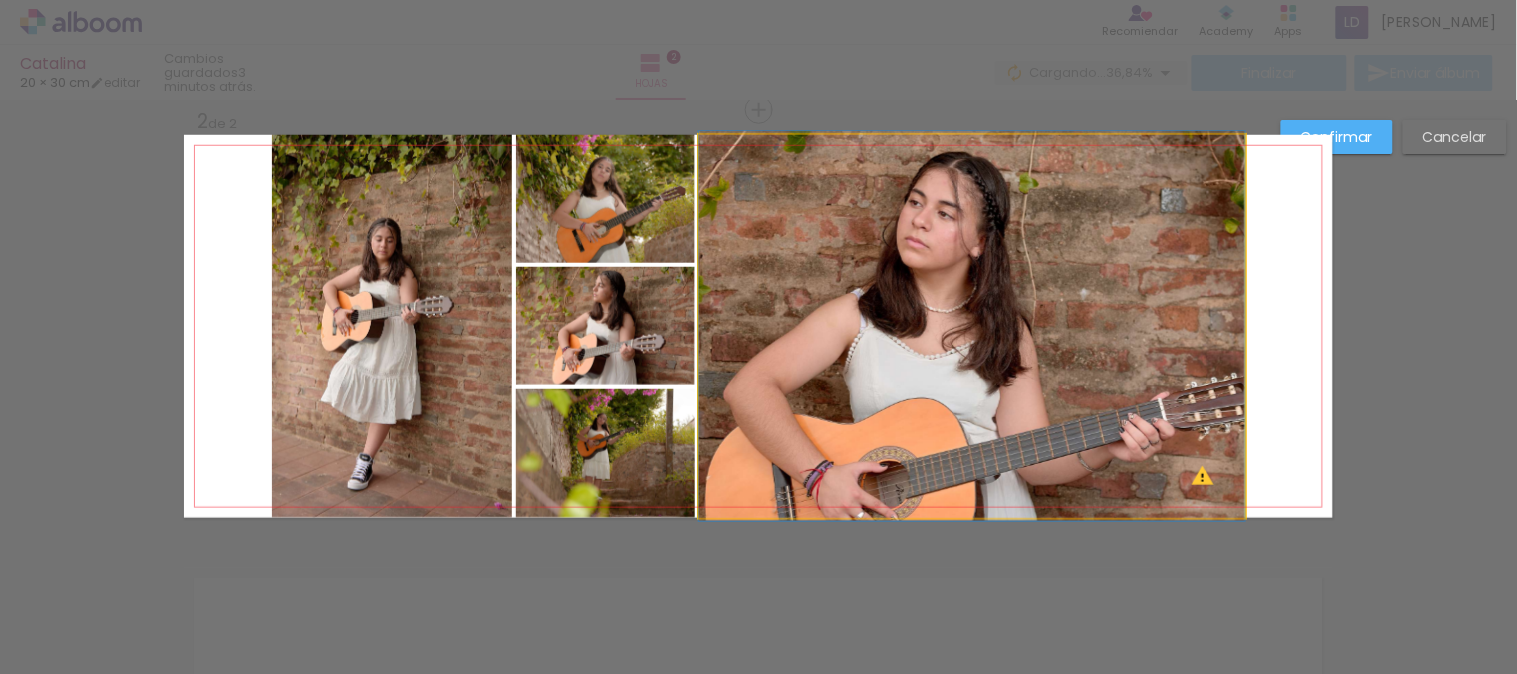 drag, startPoint x: 885, startPoint y: 378, endPoint x: 927, endPoint y: 378, distance: 42 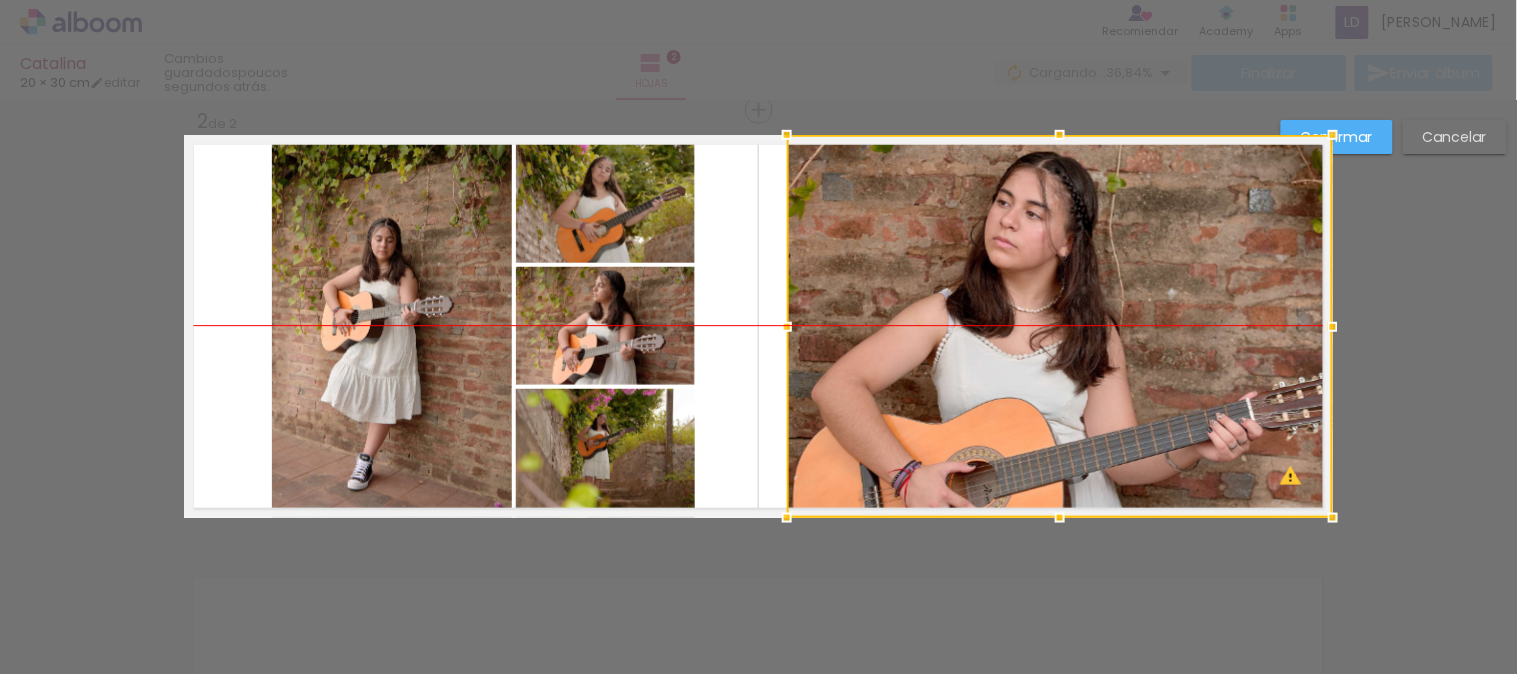 drag, startPoint x: 927, startPoint y: 378, endPoint x: 1021, endPoint y: 375, distance: 94.04786 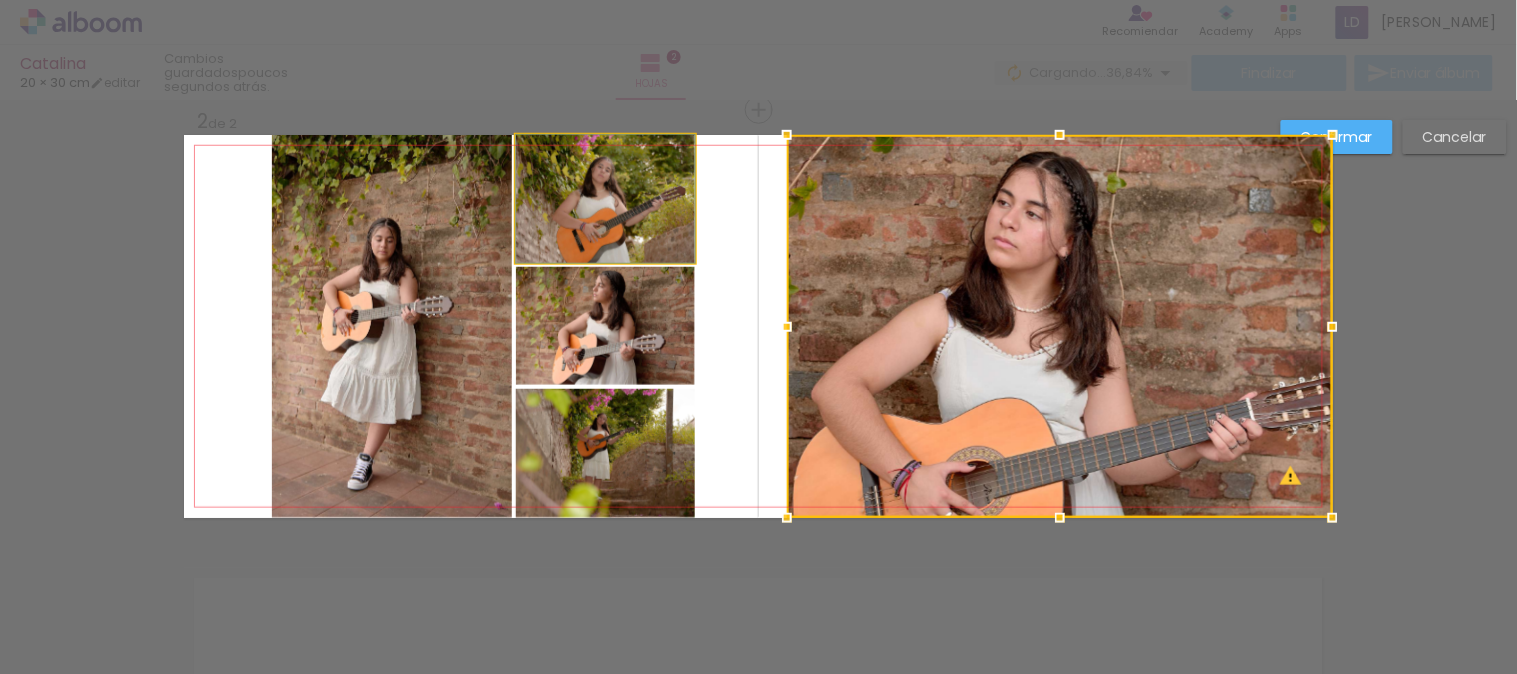 click 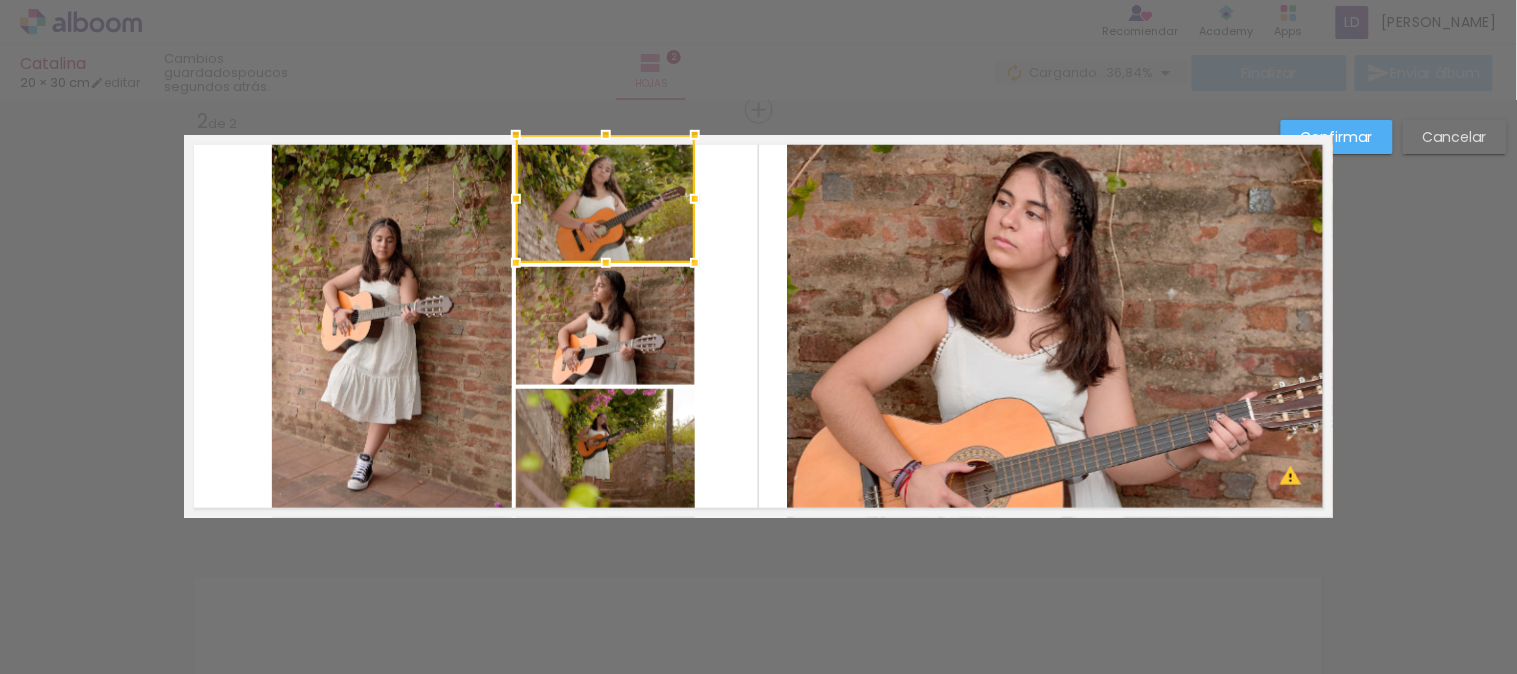 click 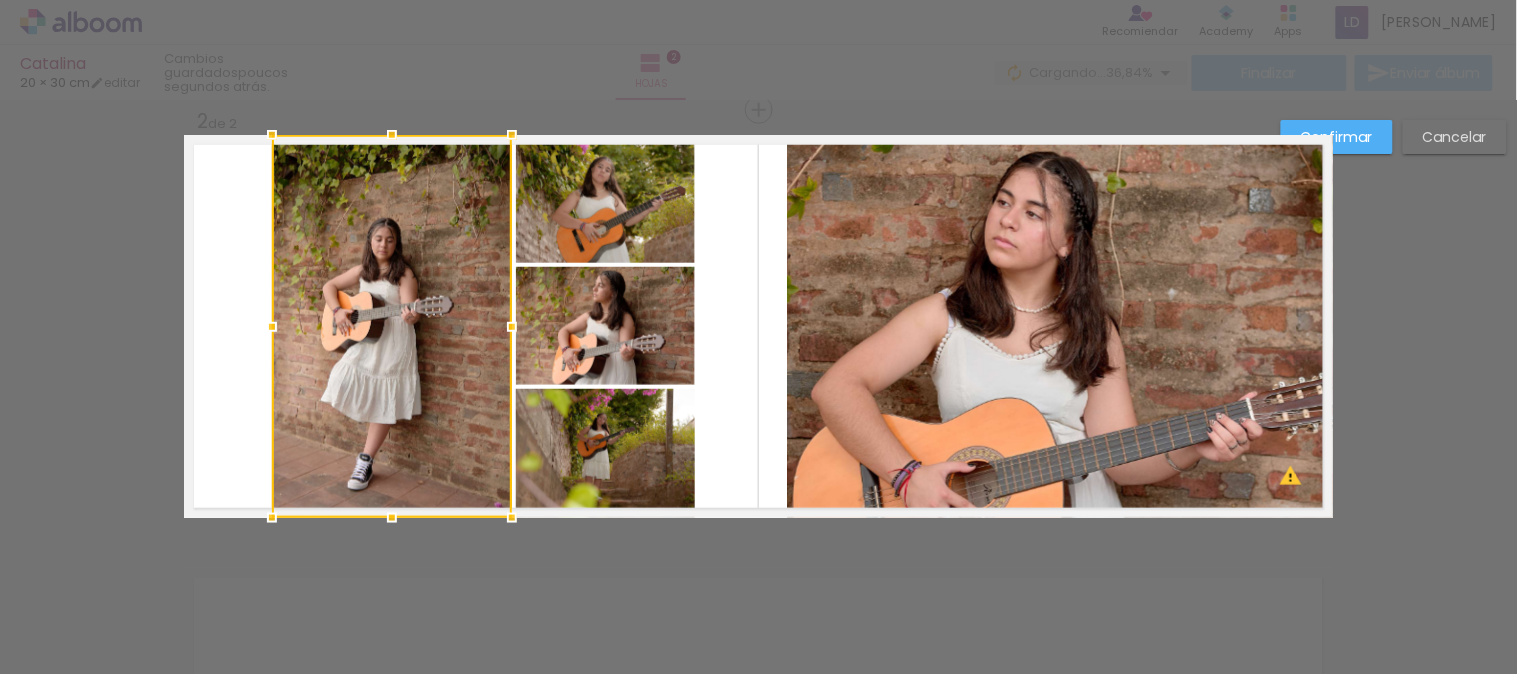 click at bounding box center (272, 327) 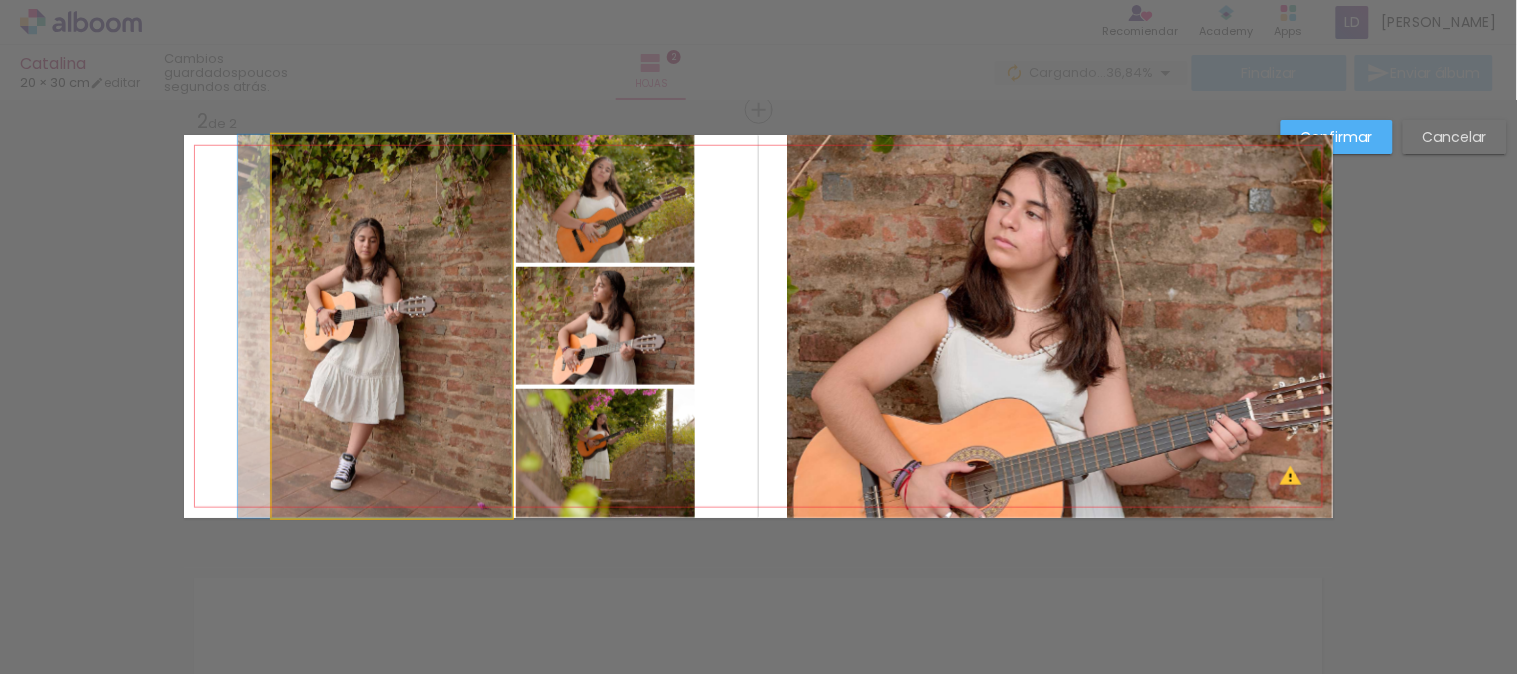 drag, startPoint x: 356, startPoint y: 300, endPoint x: 273, endPoint y: 290, distance: 83.60024 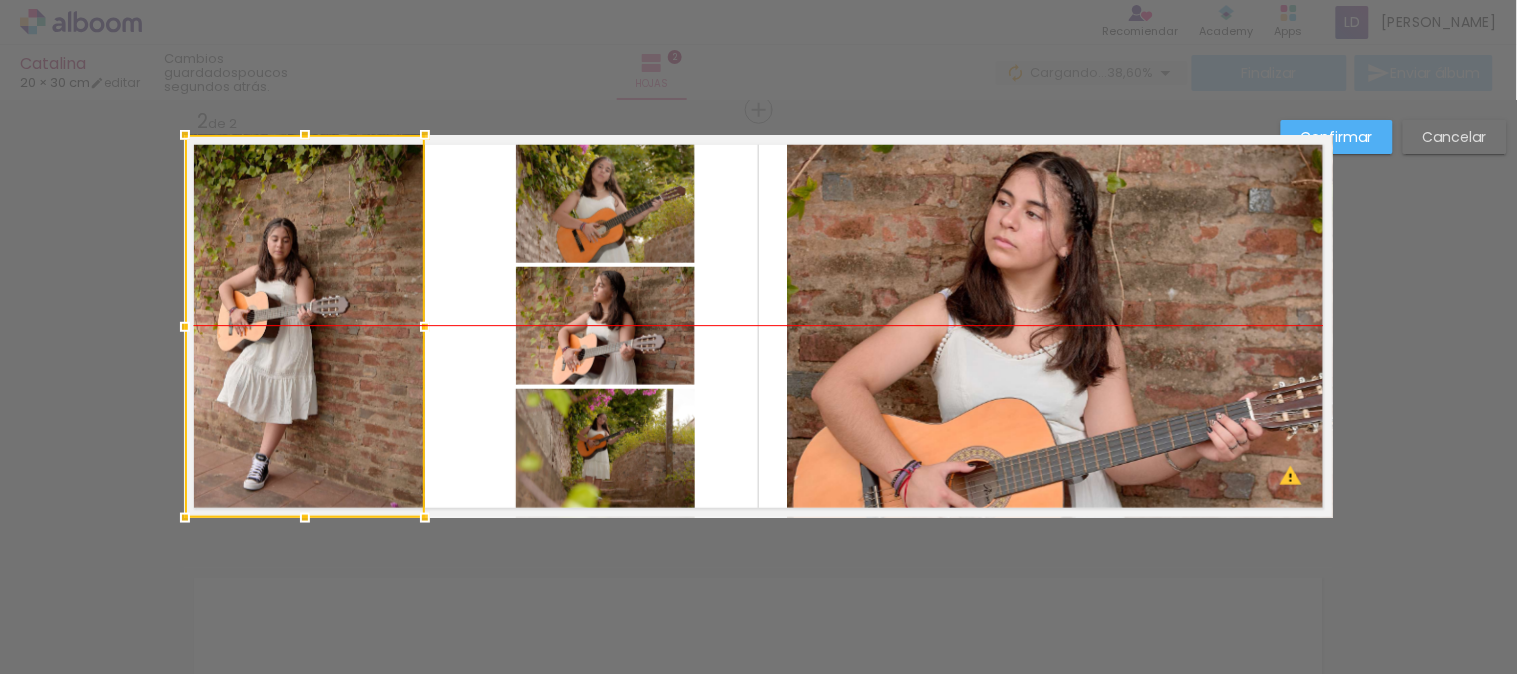 drag, startPoint x: 342, startPoint y: 295, endPoint x: 255, endPoint y: 287, distance: 87.36704 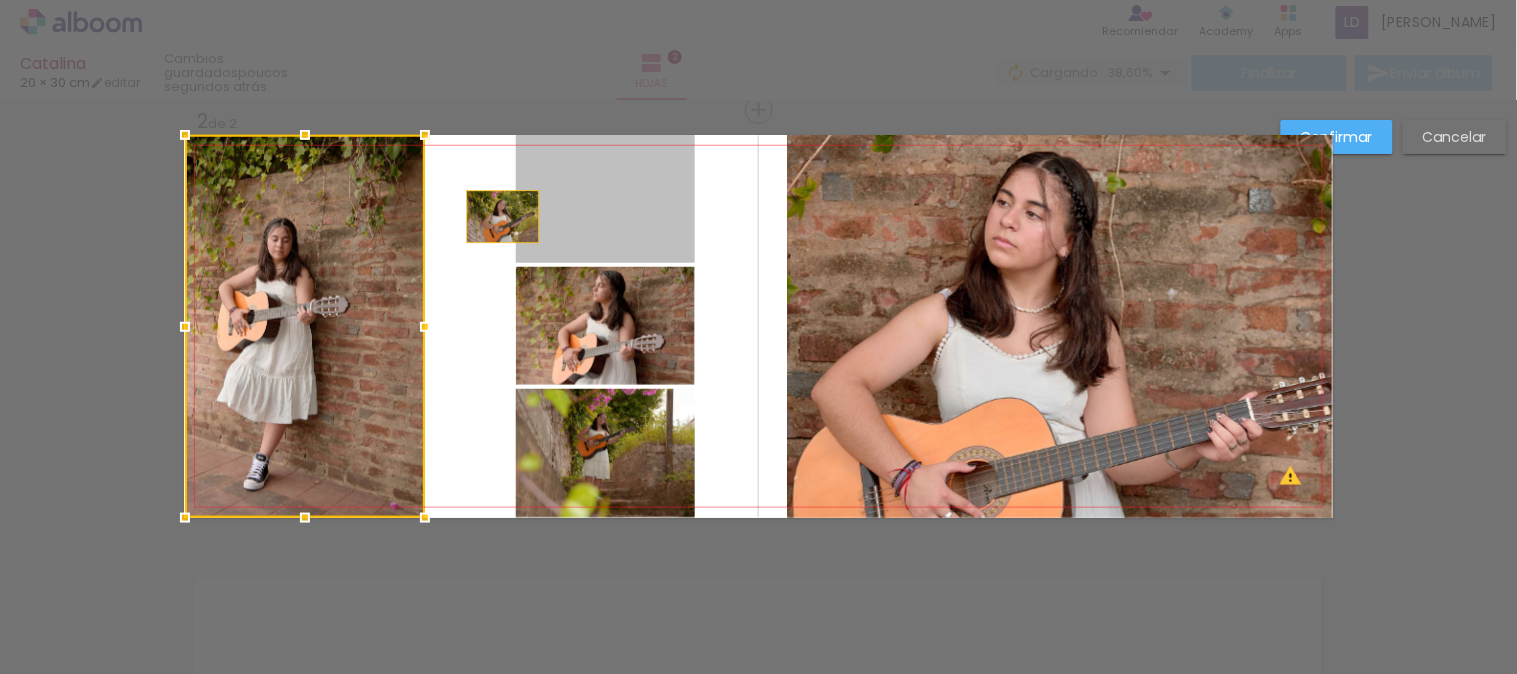 drag, startPoint x: 584, startPoint y: 226, endPoint x: 495, endPoint y: 216, distance: 89.560036 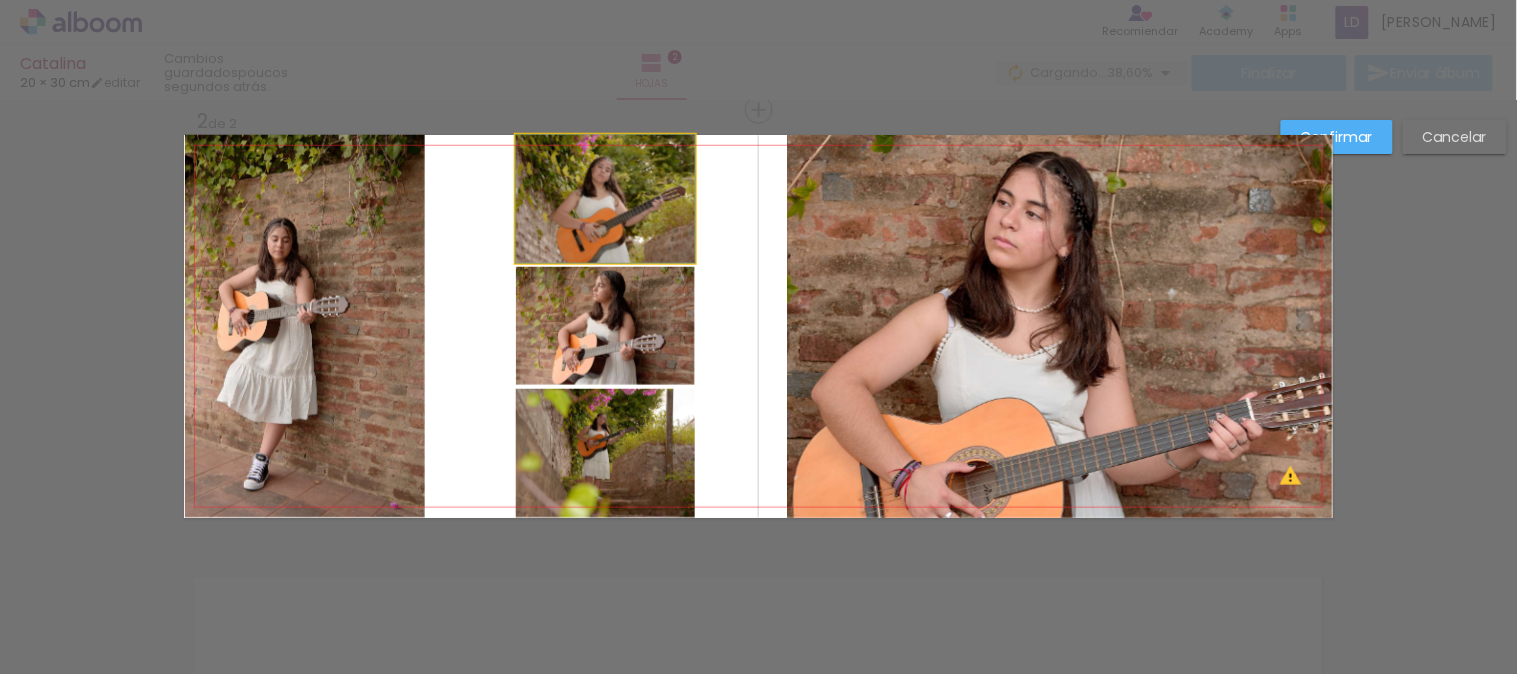 click 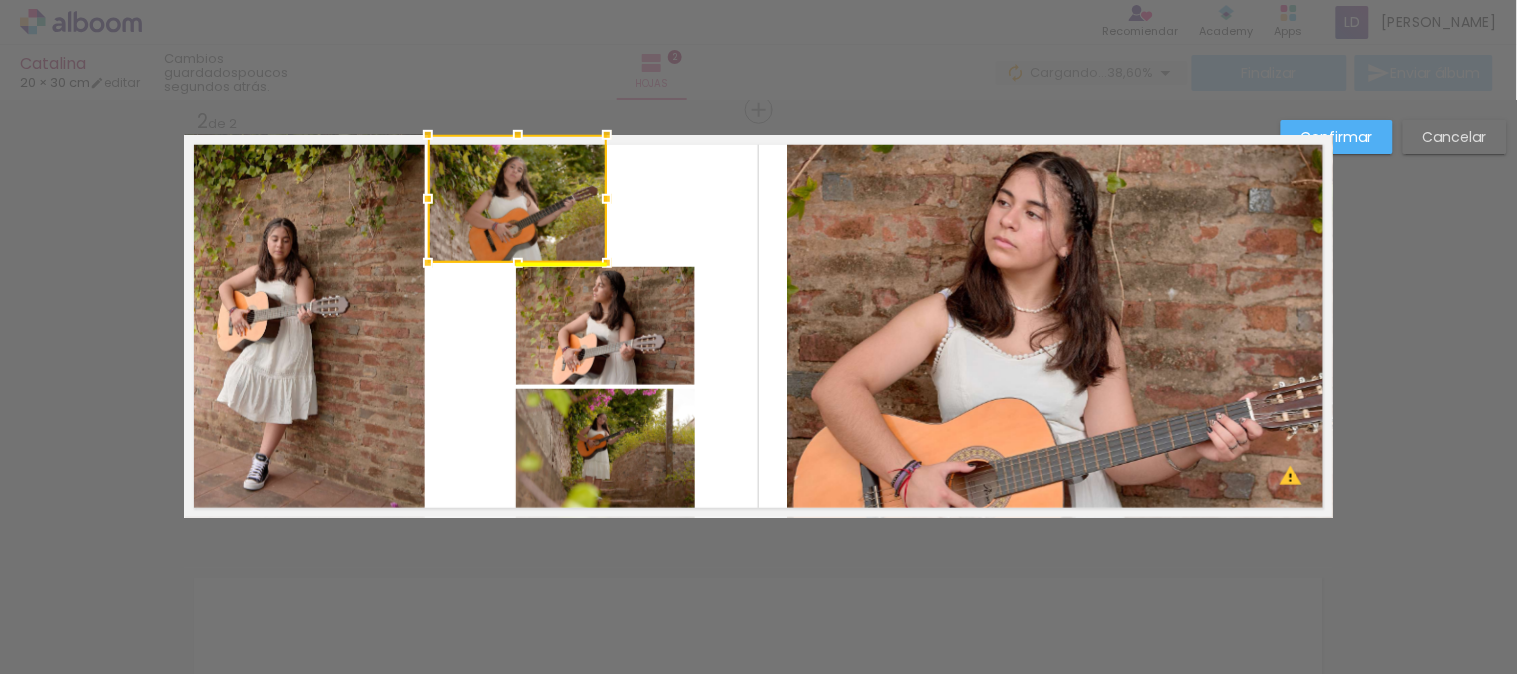 drag, startPoint x: 558, startPoint y: 215, endPoint x: 471, endPoint y: 216, distance: 87.005745 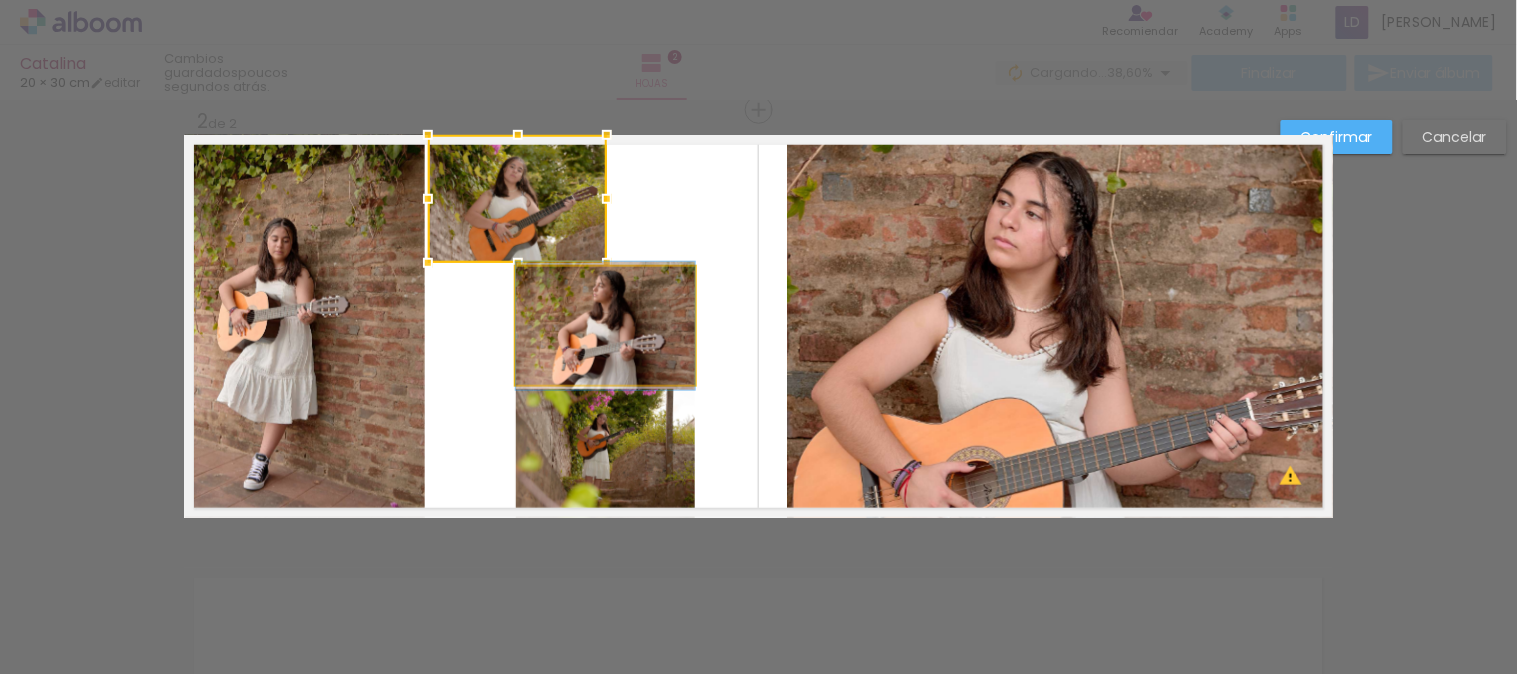 drag, startPoint x: 601, startPoint y: 307, endPoint x: 645, endPoint y: 311, distance: 44.181442 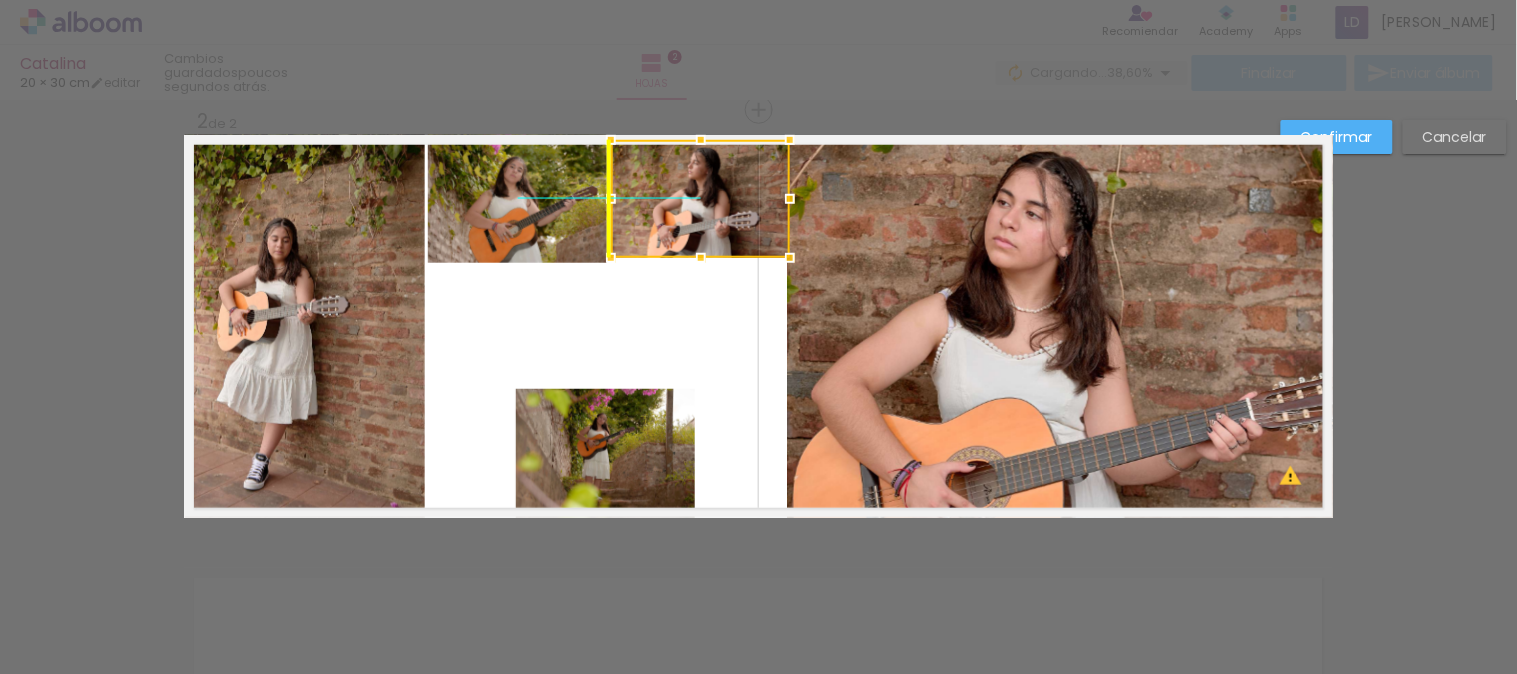 drag, startPoint x: 610, startPoint y: 321, endPoint x: 713, endPoint y: 192, distance: 165.07574 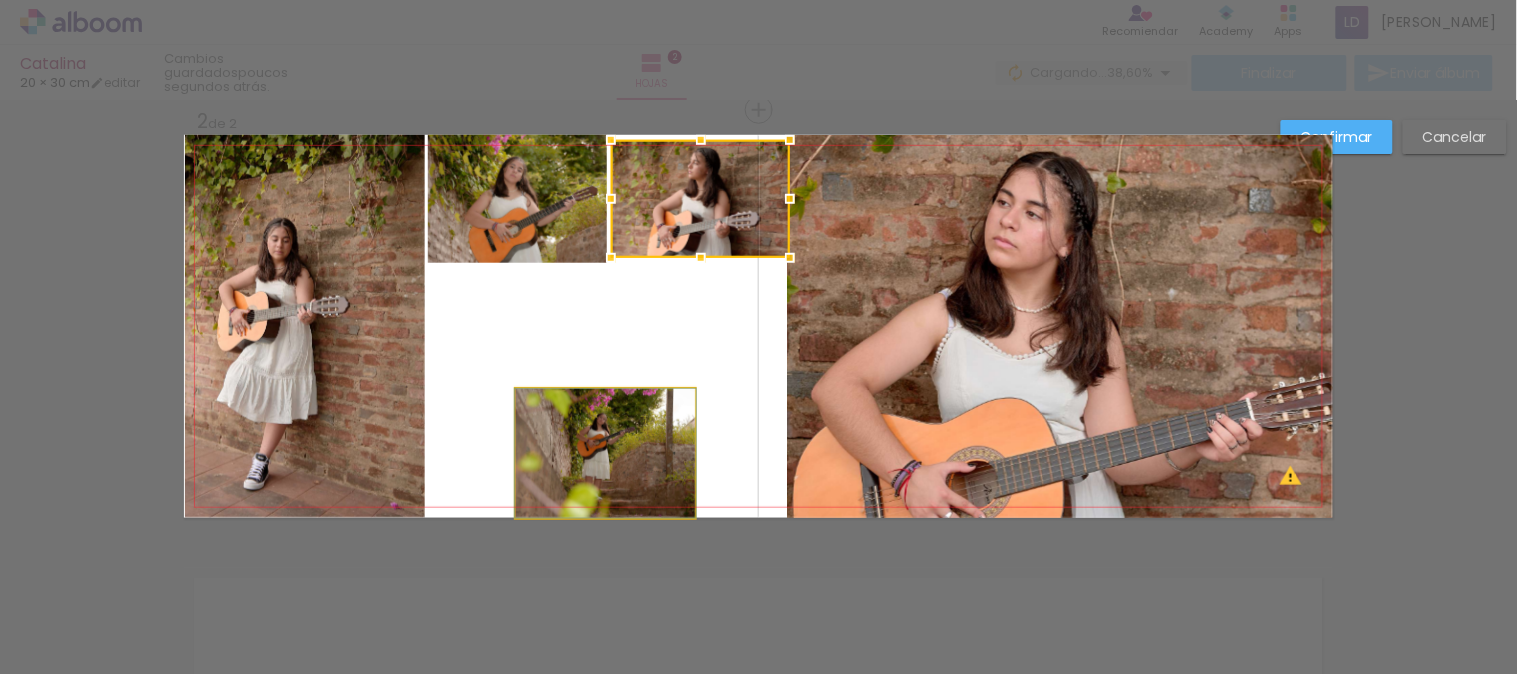 click 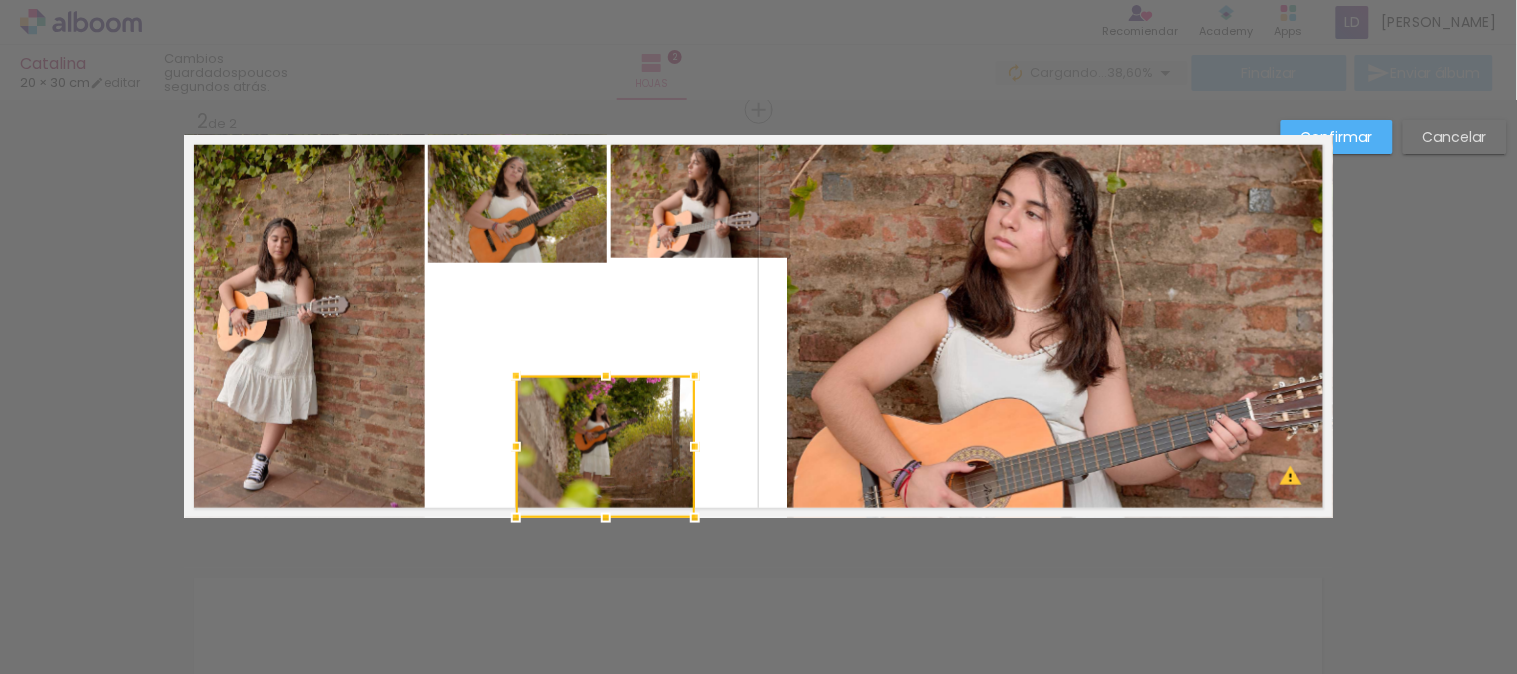 drag, startPoint x: 601, startPoint y: 384, endPoint x: 682, endPoint y: 382, distance: 81.02469 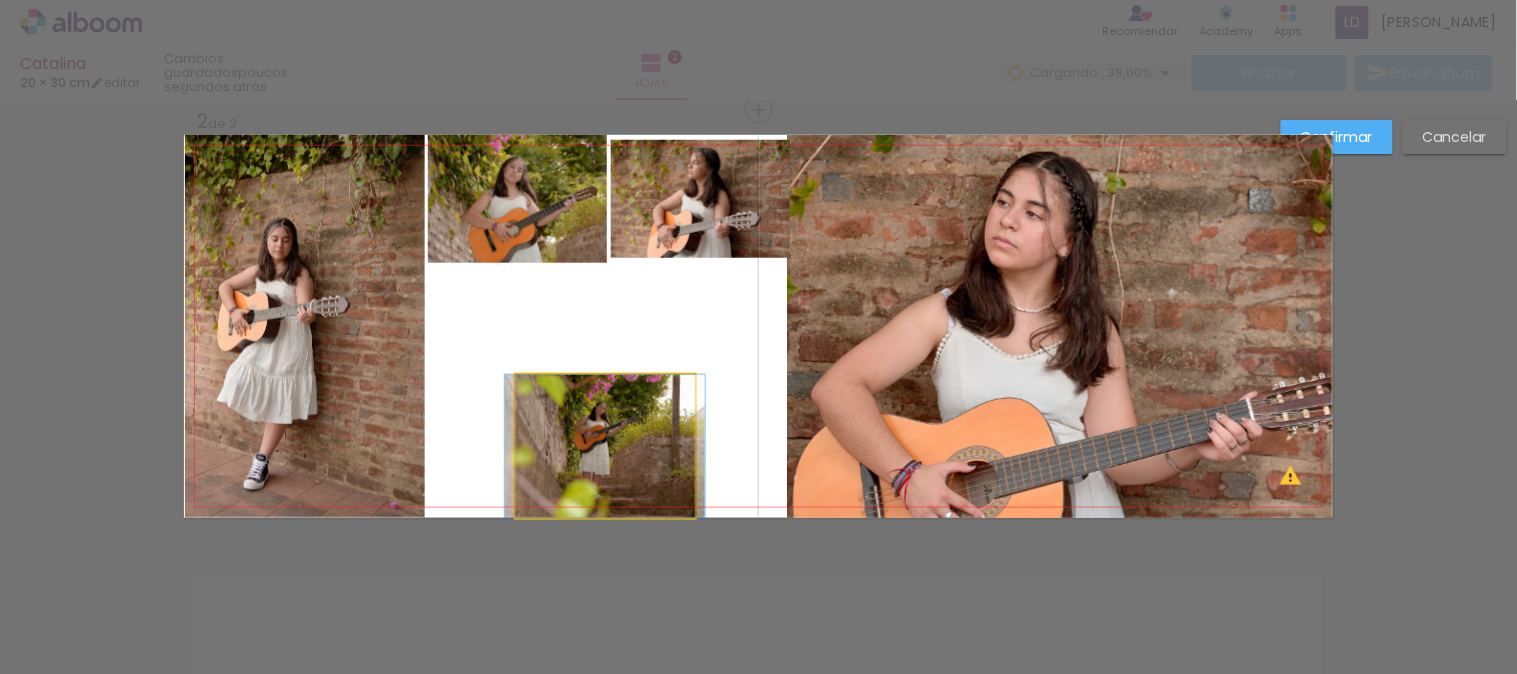 click 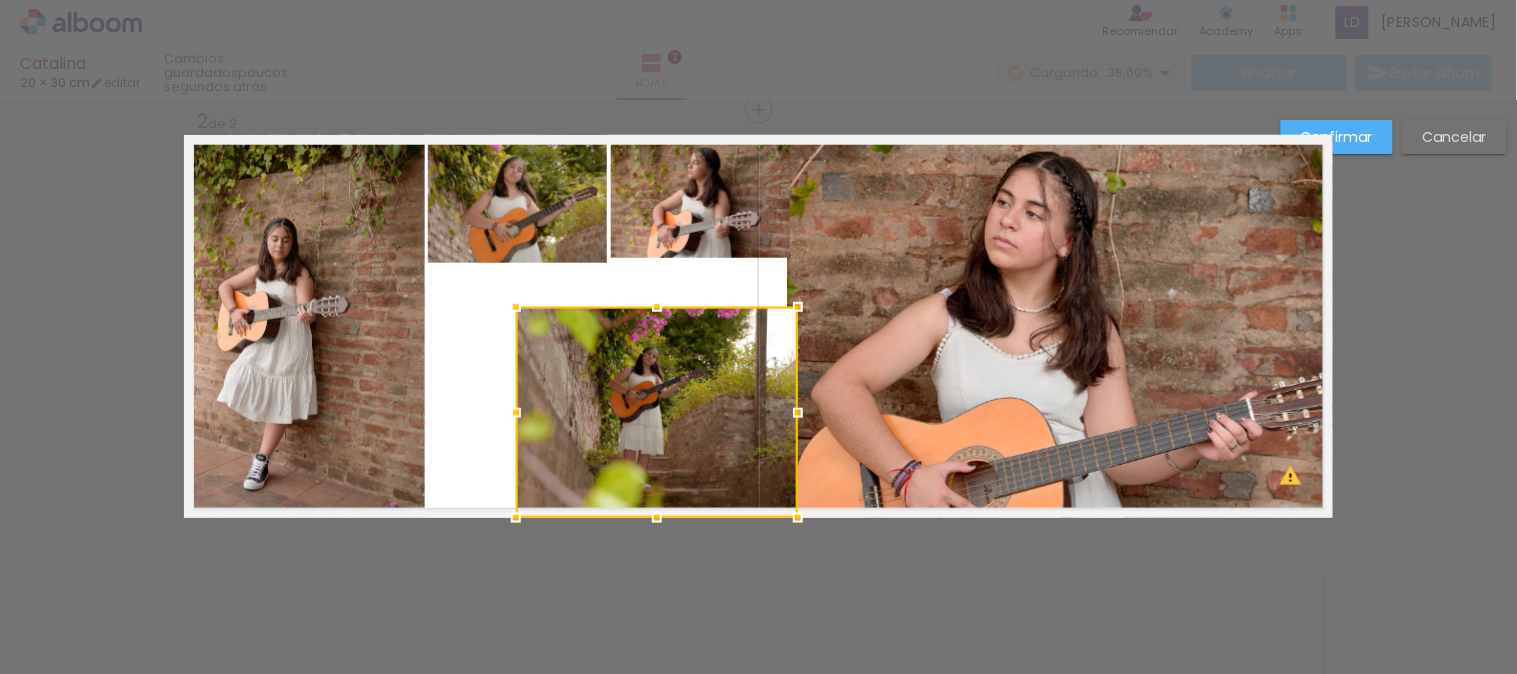 drag, startPoint x: 686, startPoint y: 374, endPoint x: 790, endPoint y: 306, distance: 124.2578 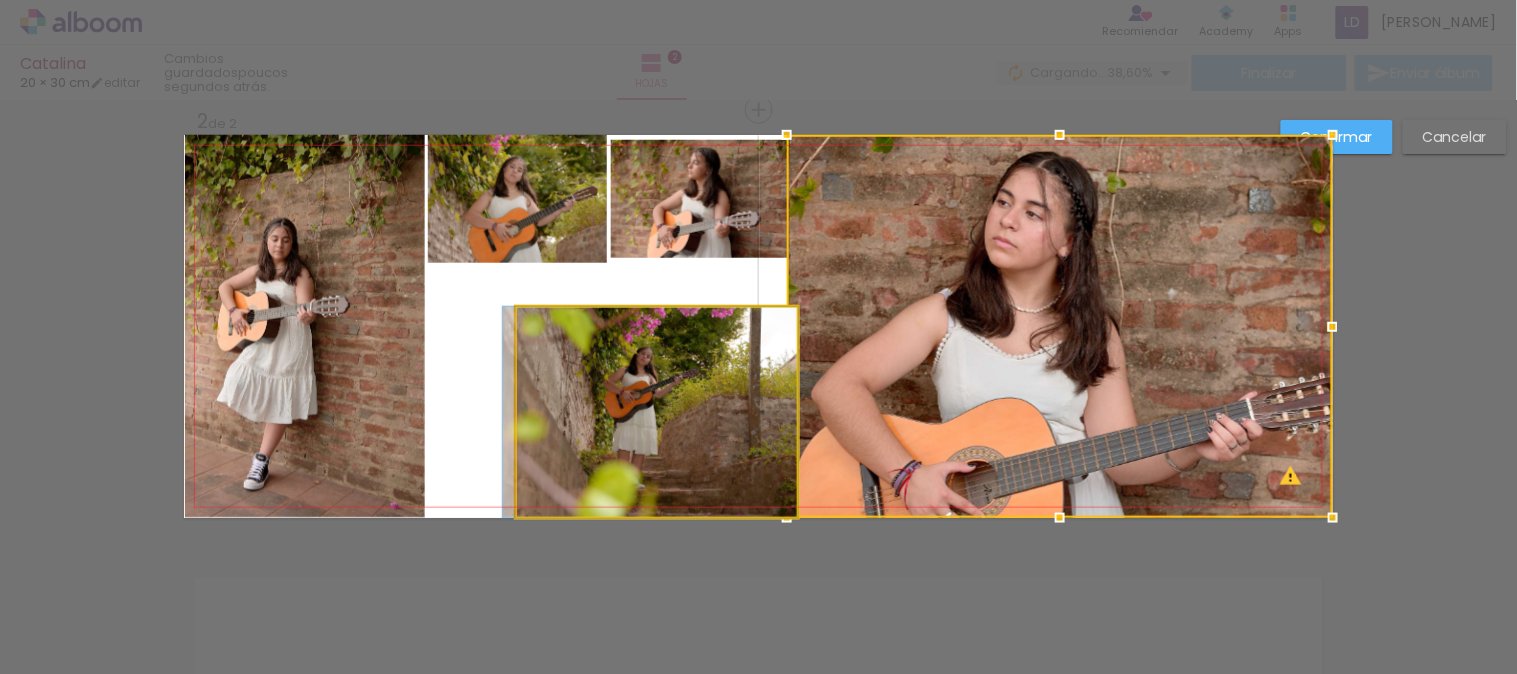 drag, startPoint x: 610, startPoint y: 383, endPoint x: 553, endPoint y: 351, distance: 65.36819 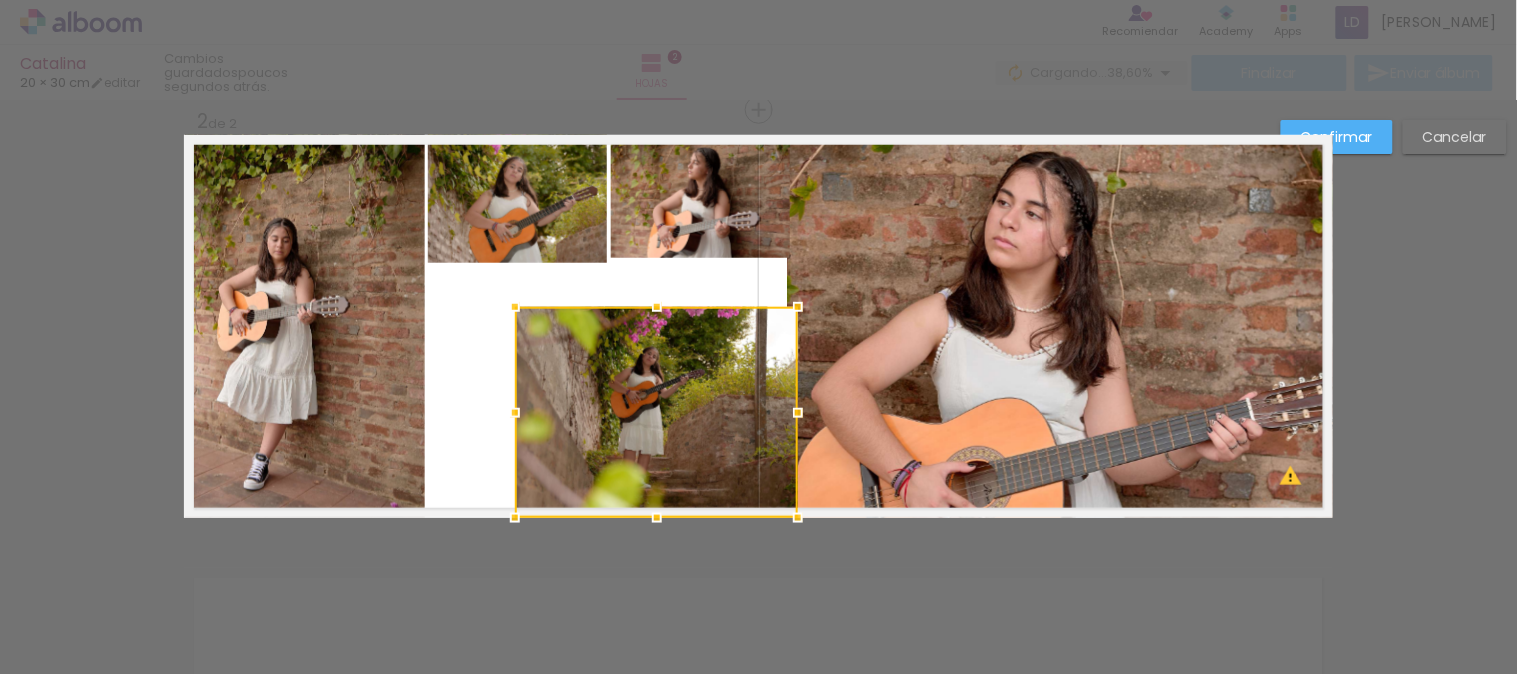 drag, startPoint x: 504, startPoint y: 306, endPoint x: 416, endPoint y: 258, distance: 100.239716 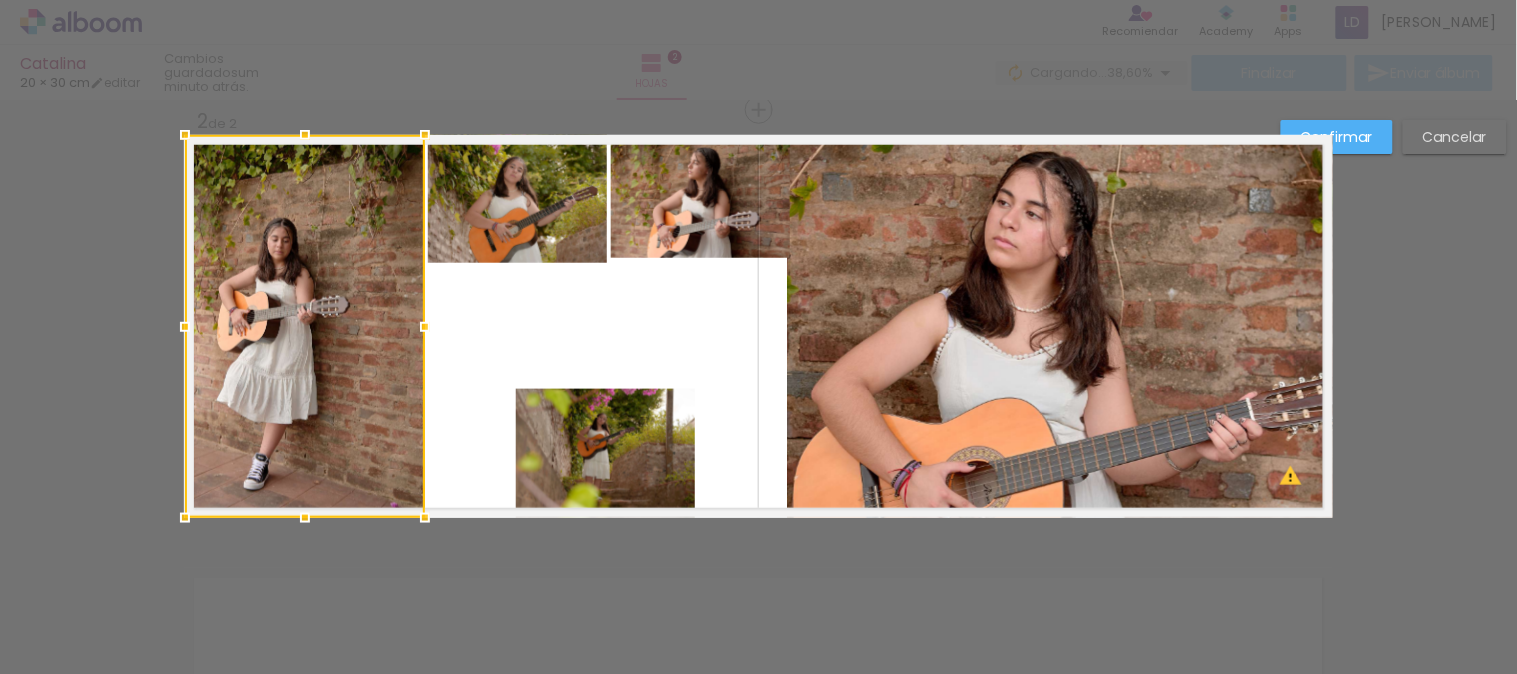 click 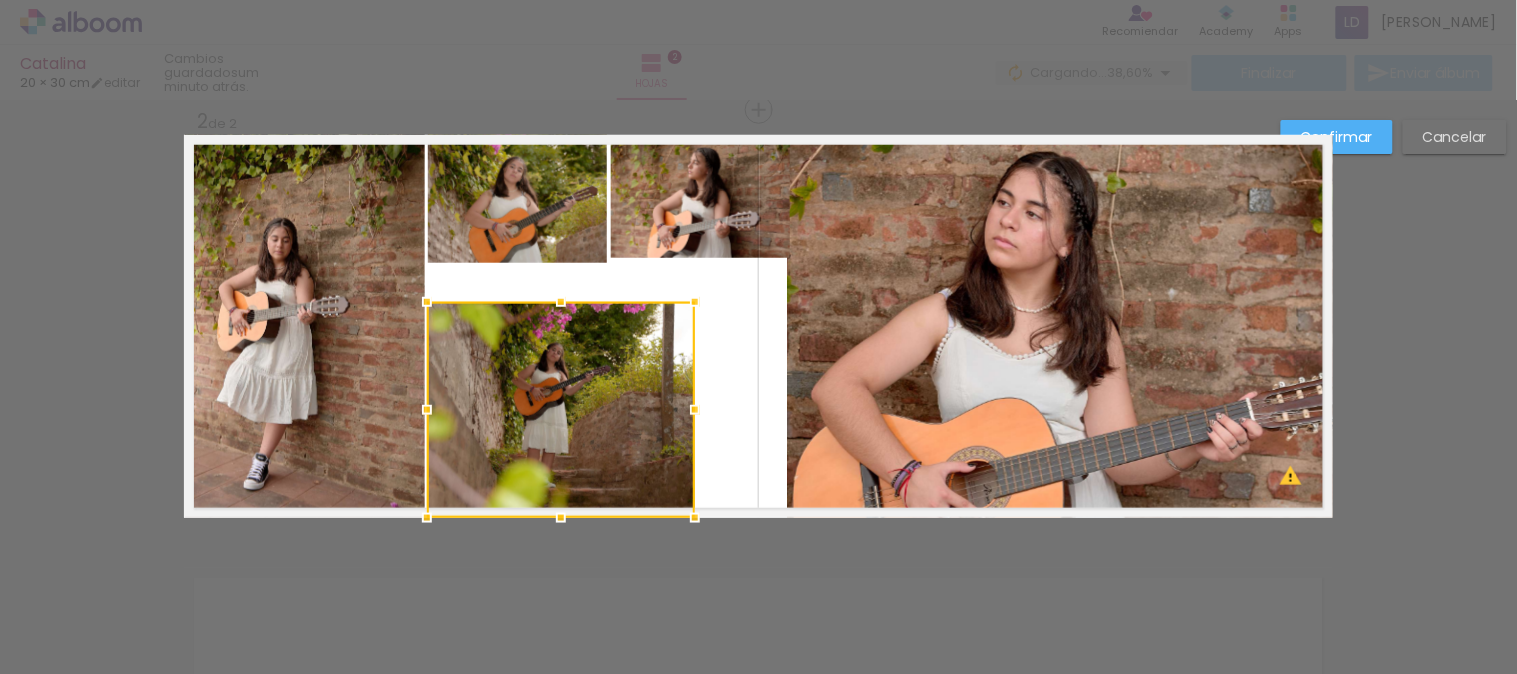 drag, startPoint x: 501, startPoint y: 384, endPoint x: 412, endPoint y: 297, distance: 124.45883 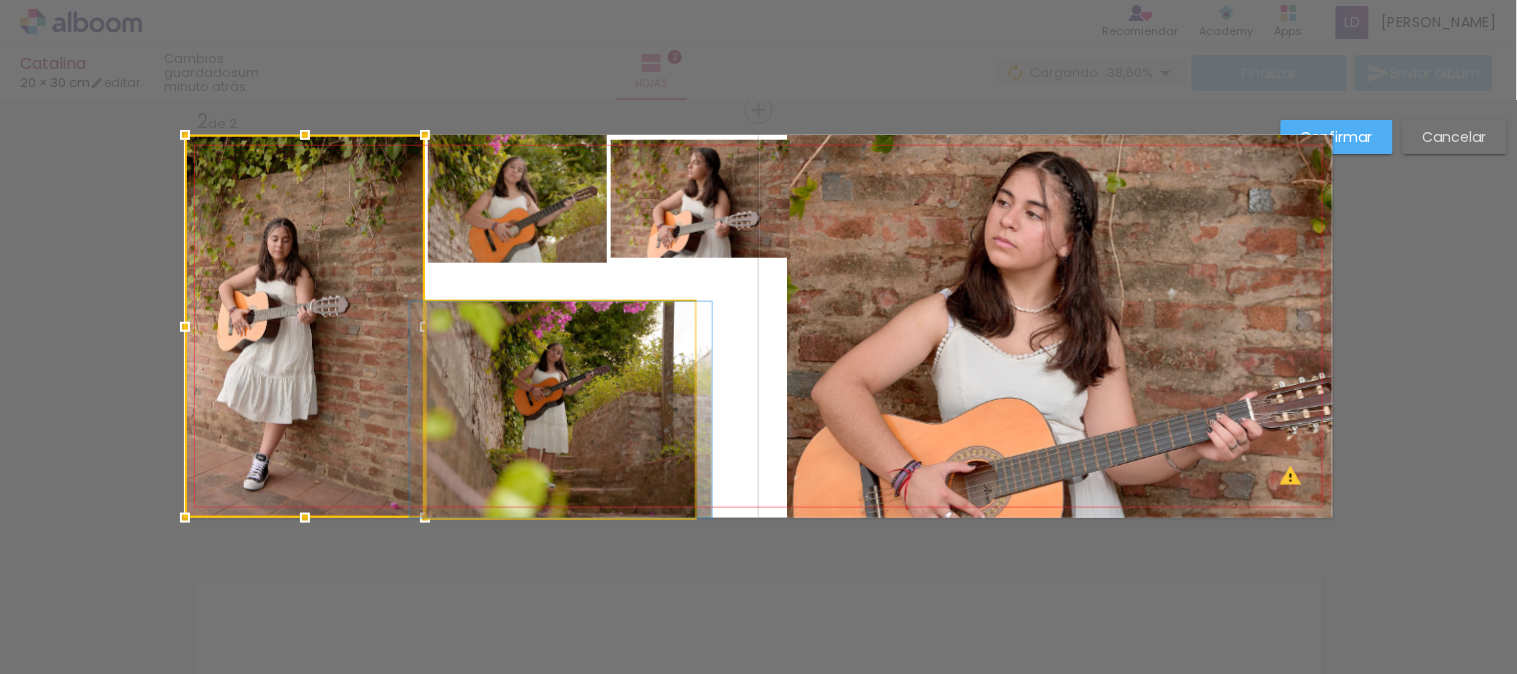 click 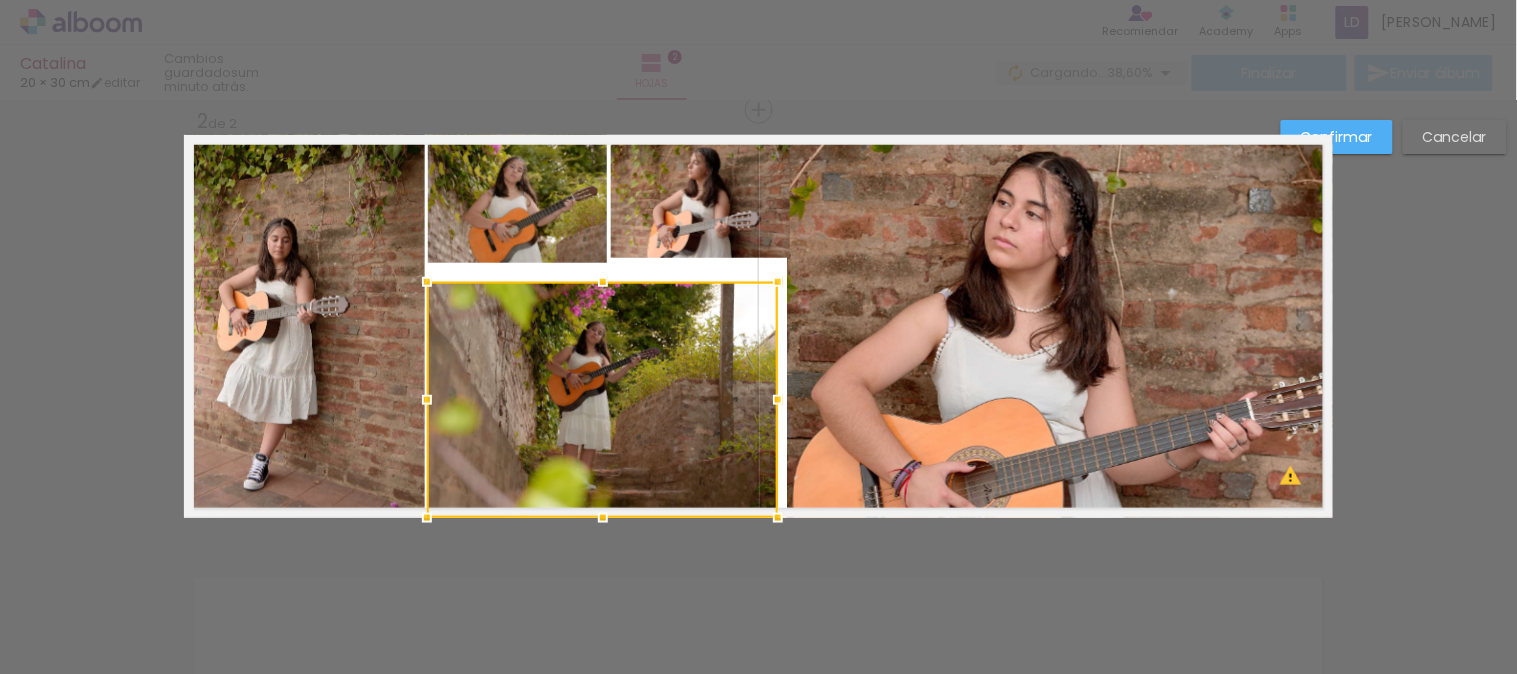 drag, startPoint x: 687, startPoint y: 303, endPoint x: 768, endPoint y: 283, distance: 83.43261 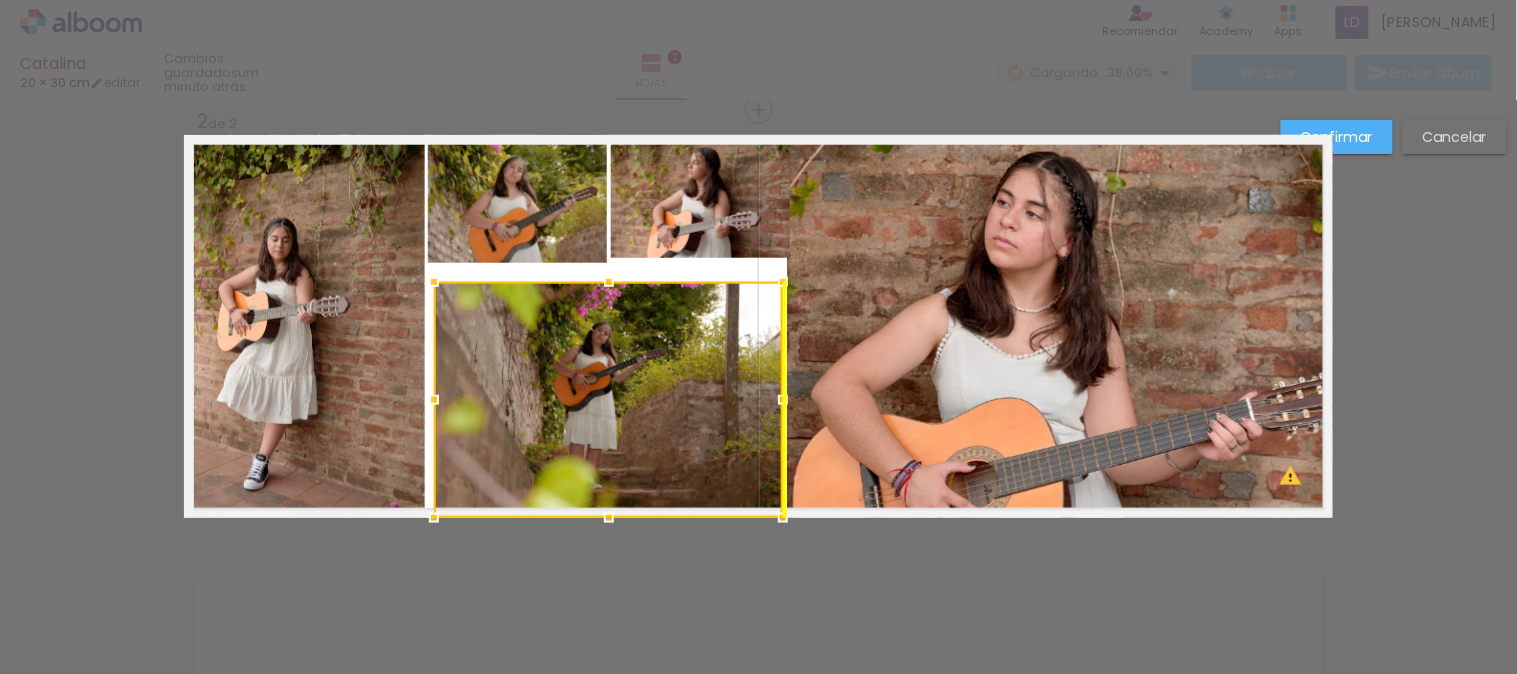 click at bounding box center (608, 400) 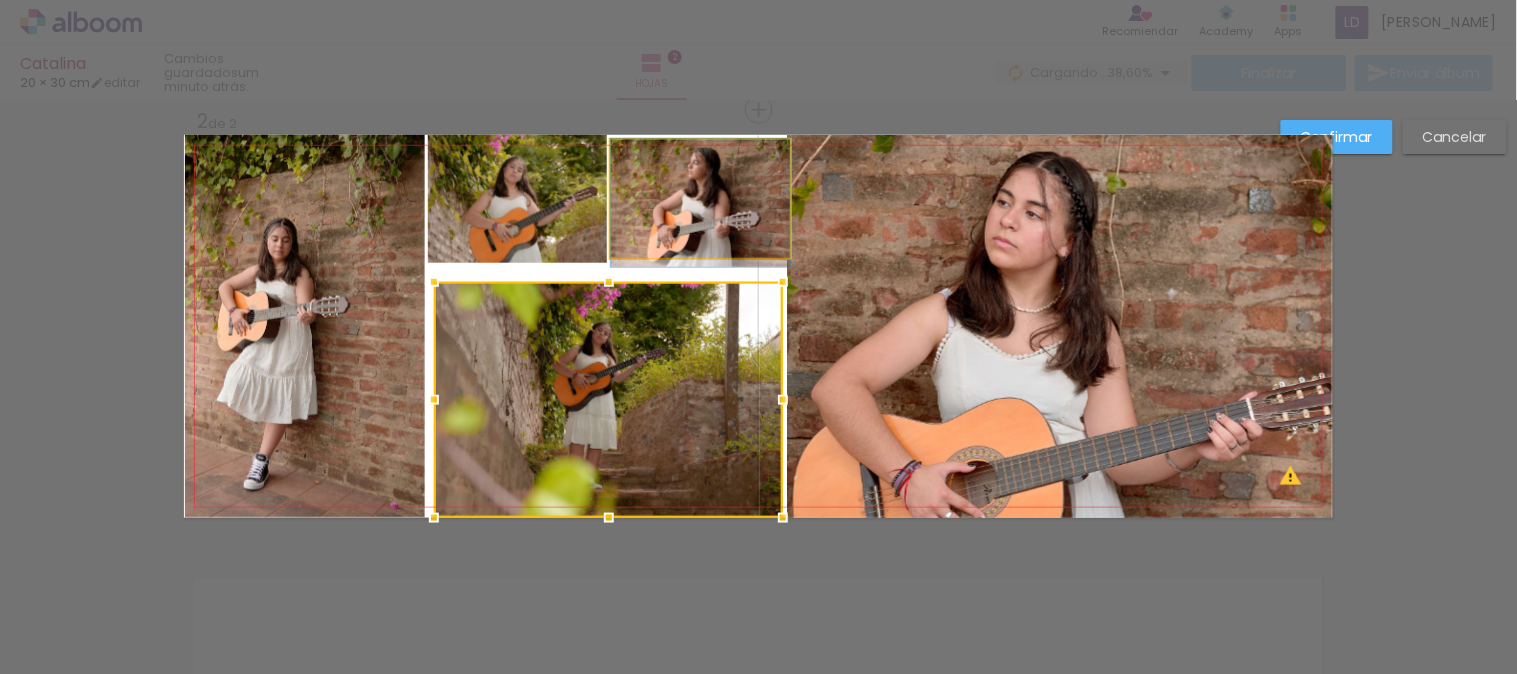 click 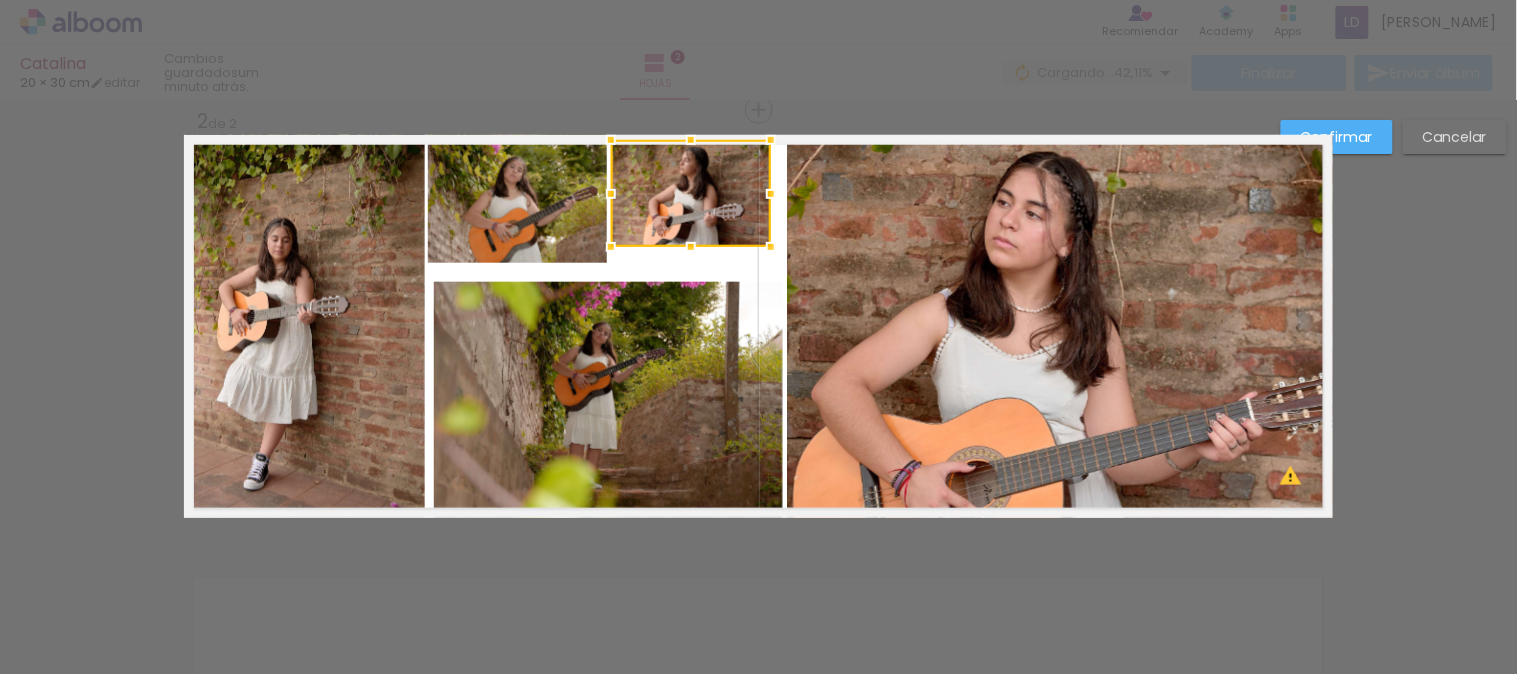 drag, startPoint x: 787, startPoint y: 260, endPoint x: 766, endPoint y: 248, distance: 24.186773 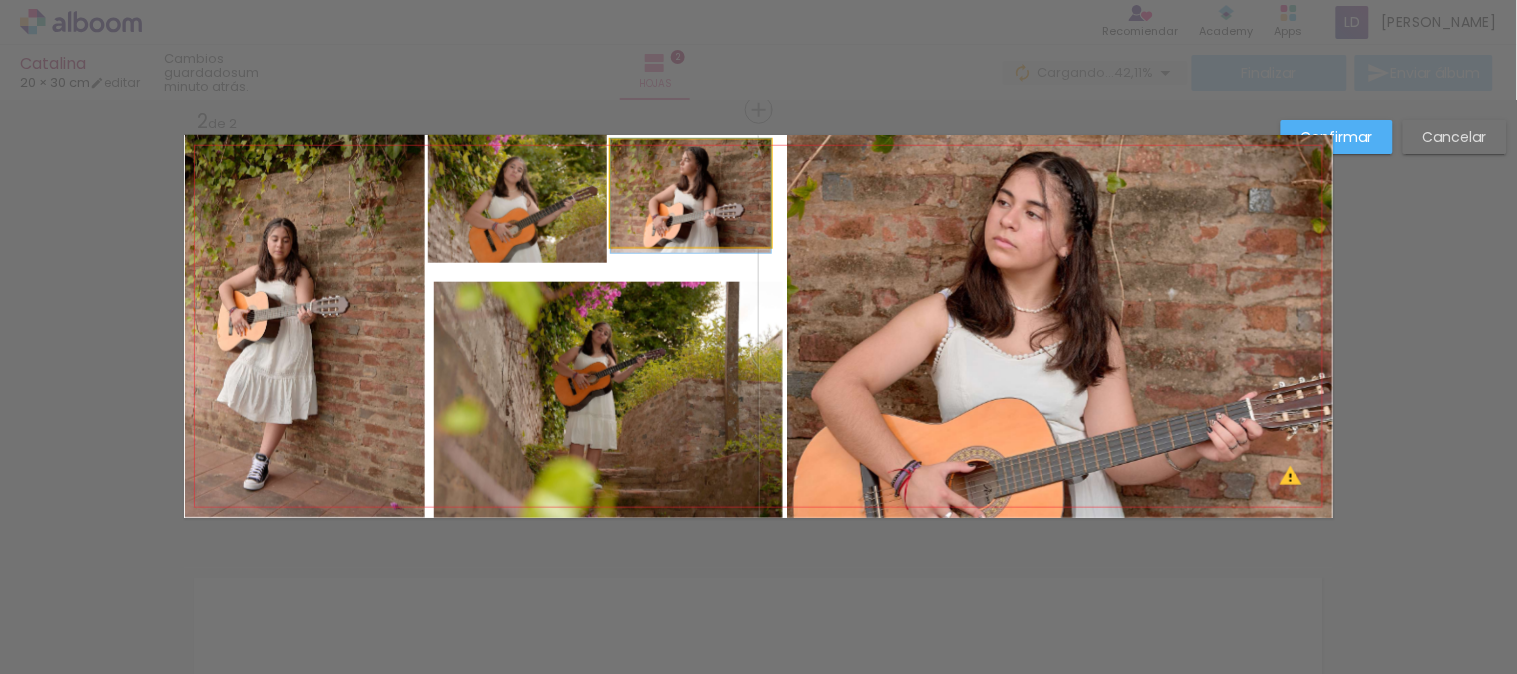 drag, startPoint x: 697, startPoint y: 210, endPoint x: 715, endPoint y: 216, distance: 18.973665 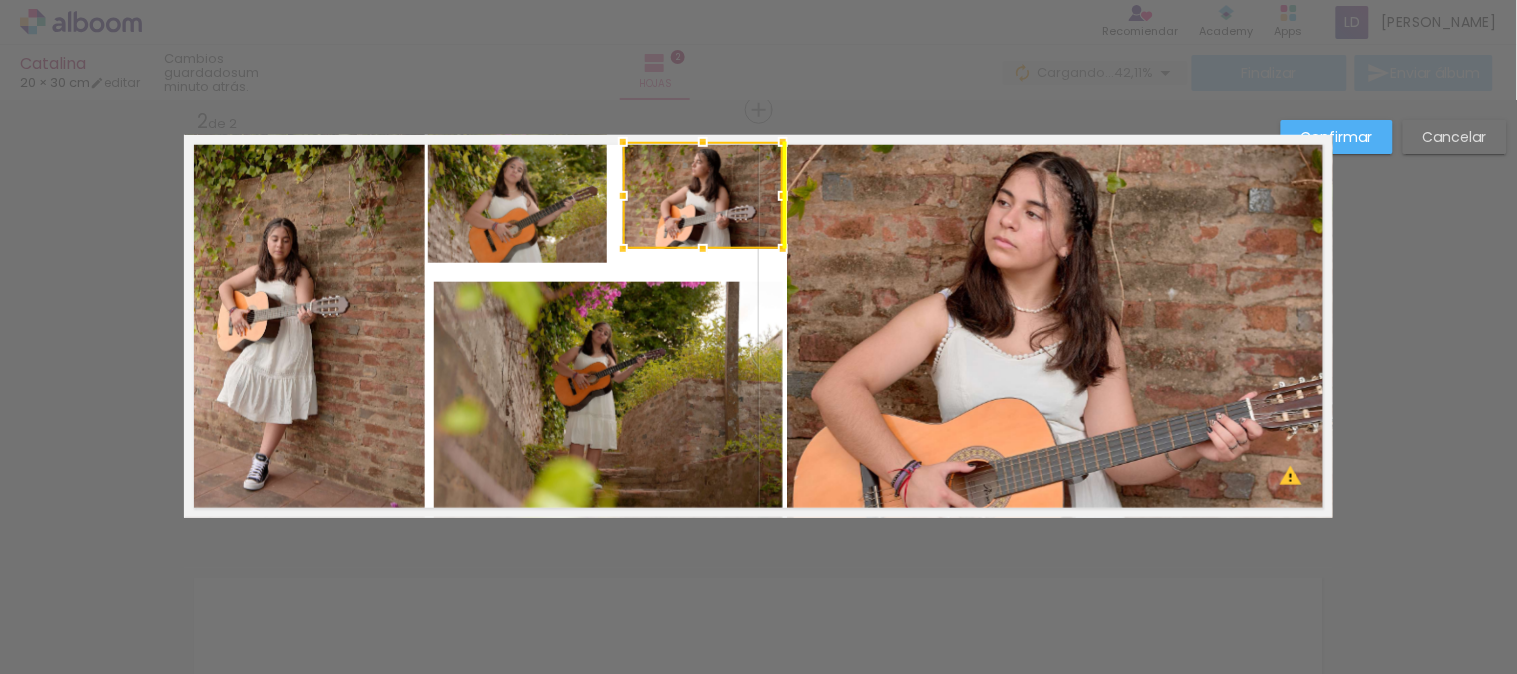 drag, startPoint x: 703, startPoint y: 178, endPoint x: 715, endPoint y: 181, distance: 12.369317 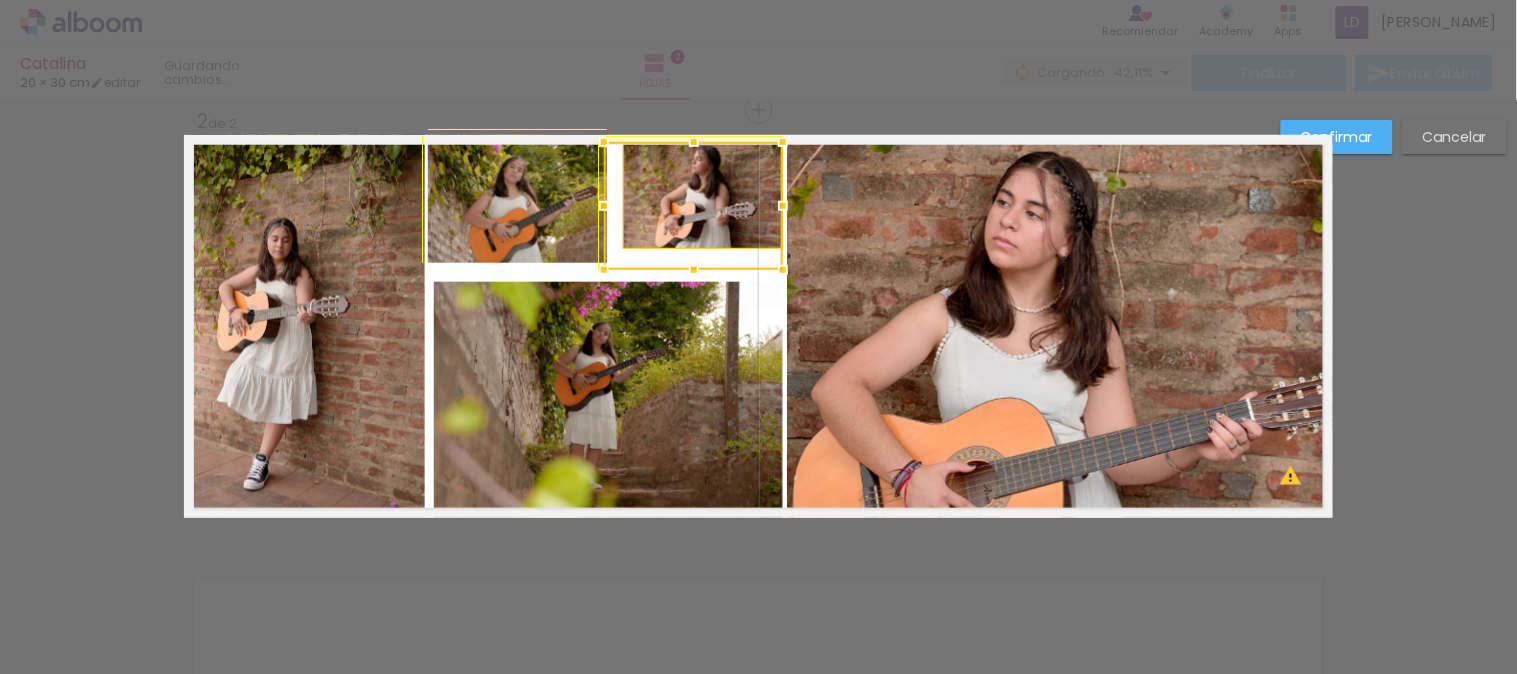 click at bounding box center [693, 206] 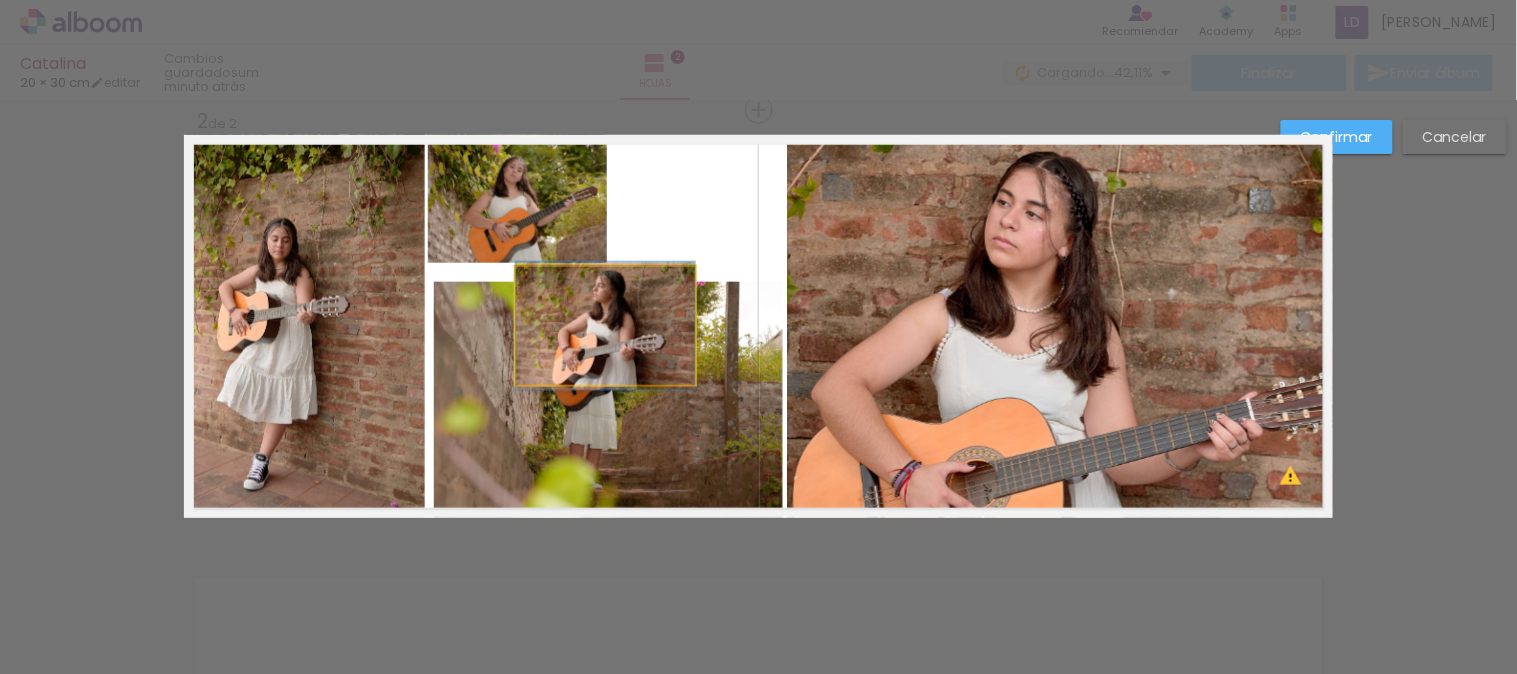 click 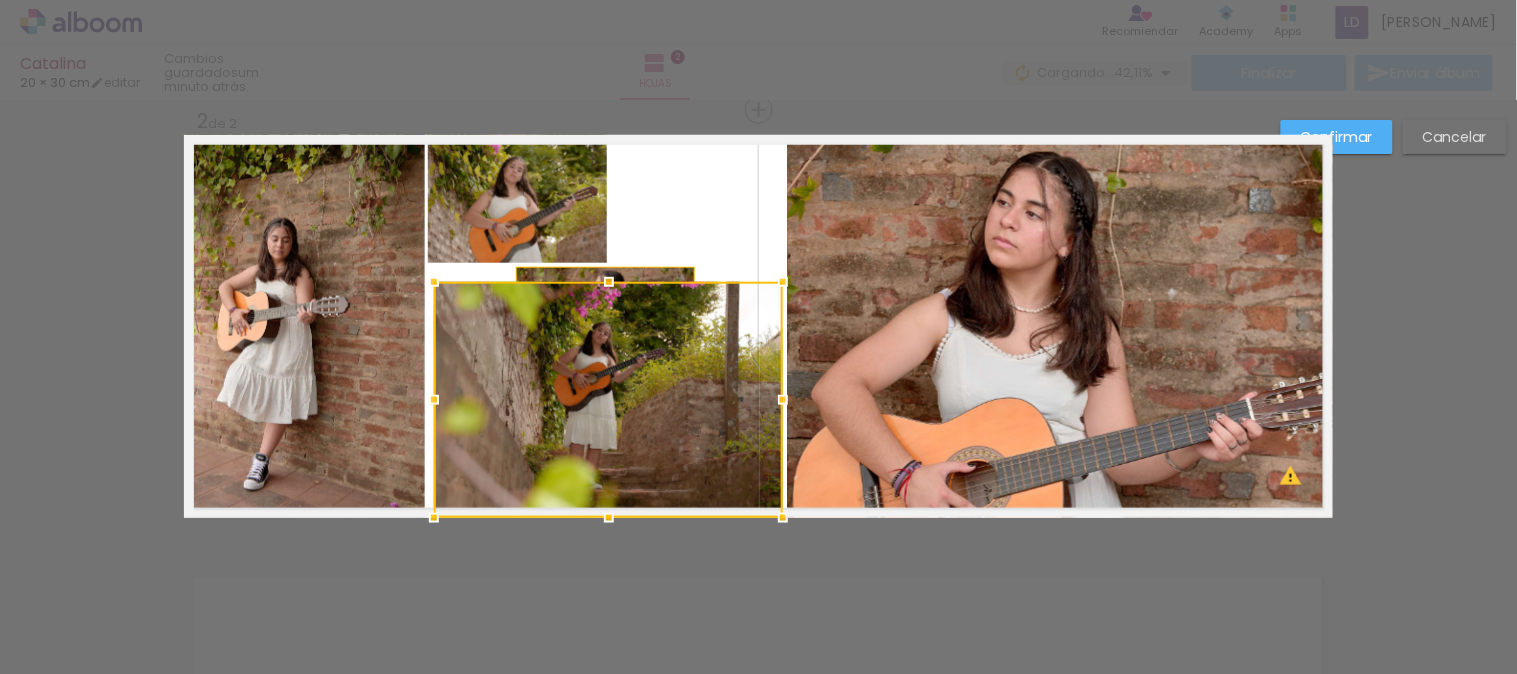 click at bounding box center (608, 400) 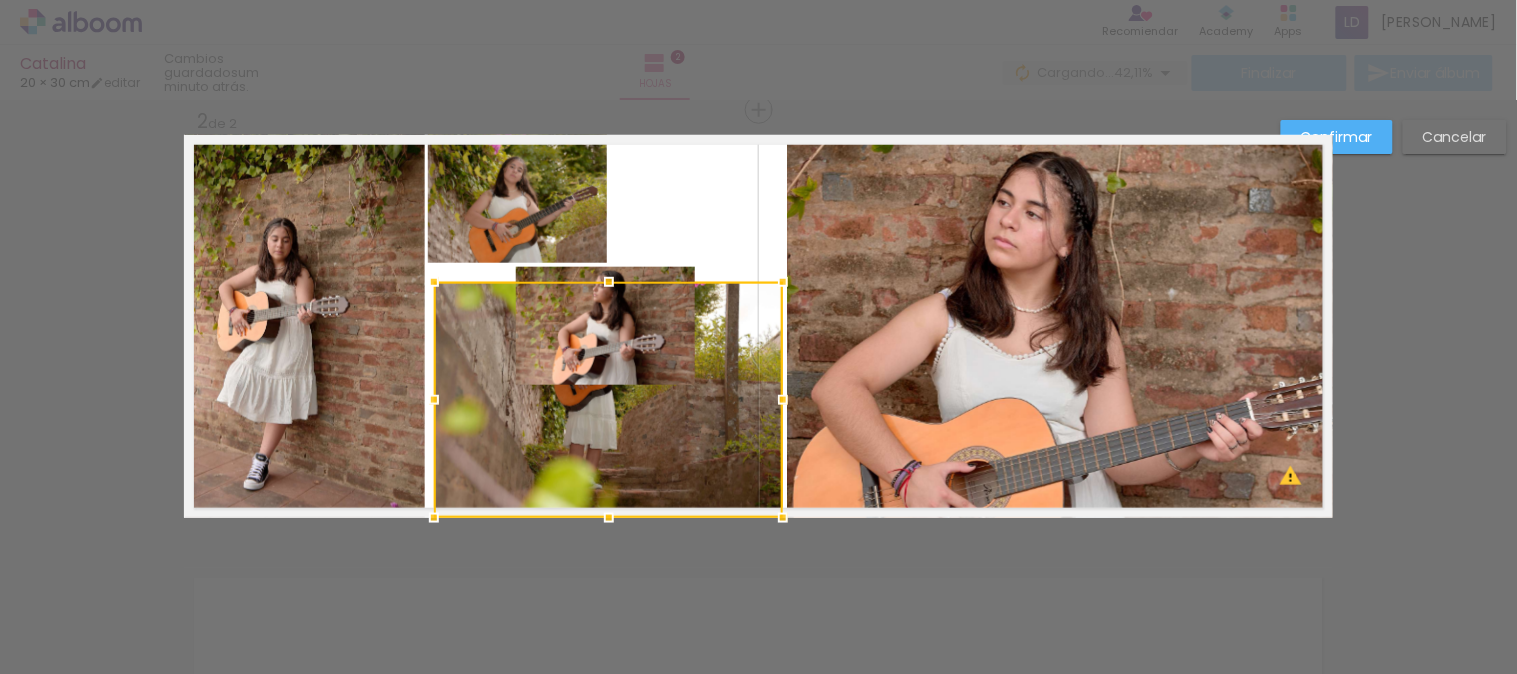 click 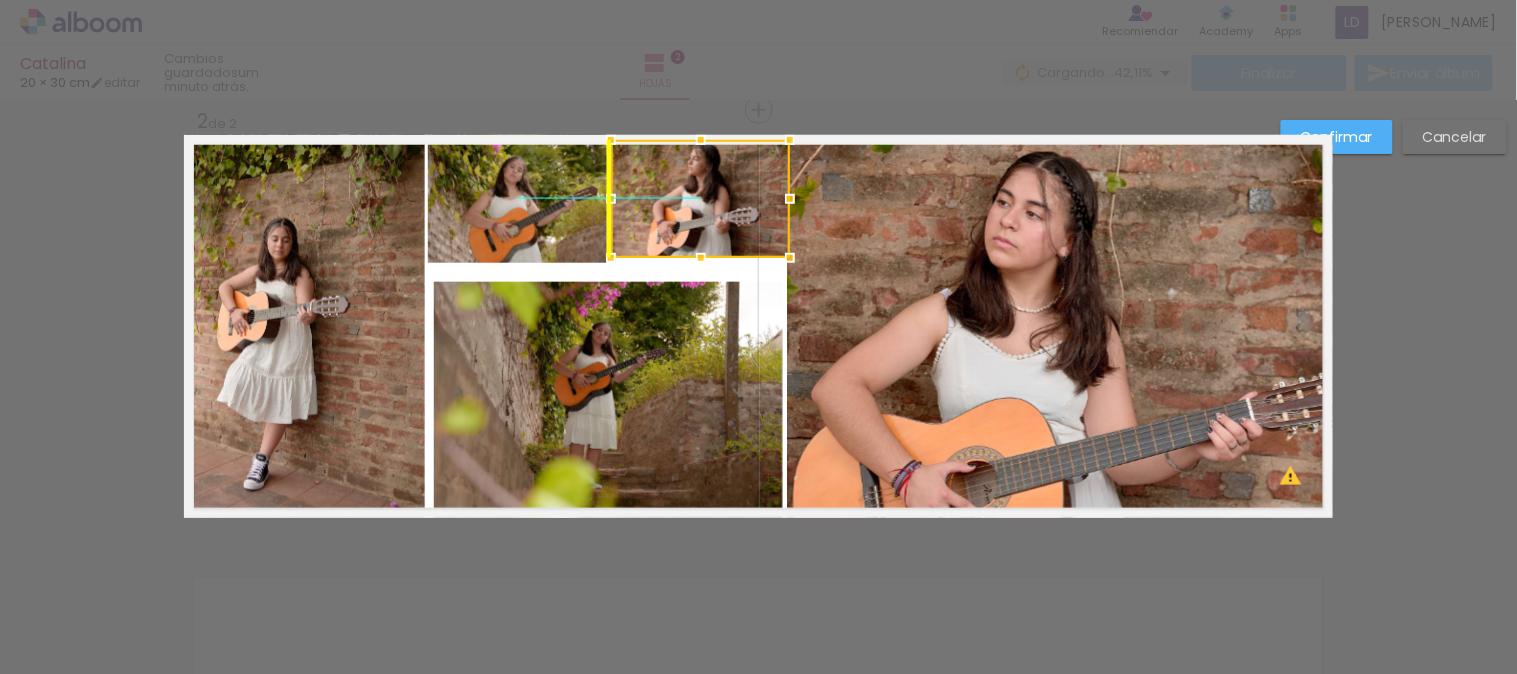 drag, startPoint x: 616, startPoint y: 314, endPoint x: 717, endPoint y: 193, distance: 157.61345 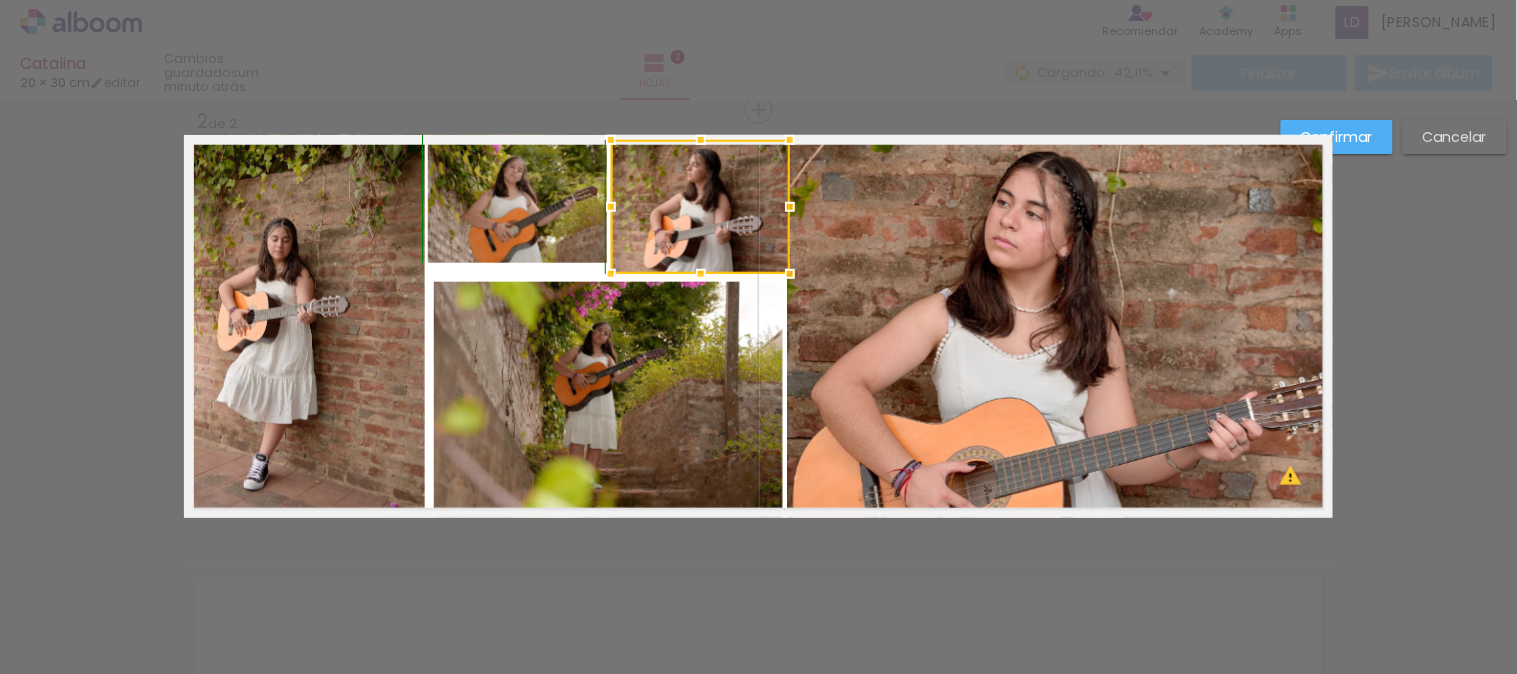 click at bounding box center [701, 274] 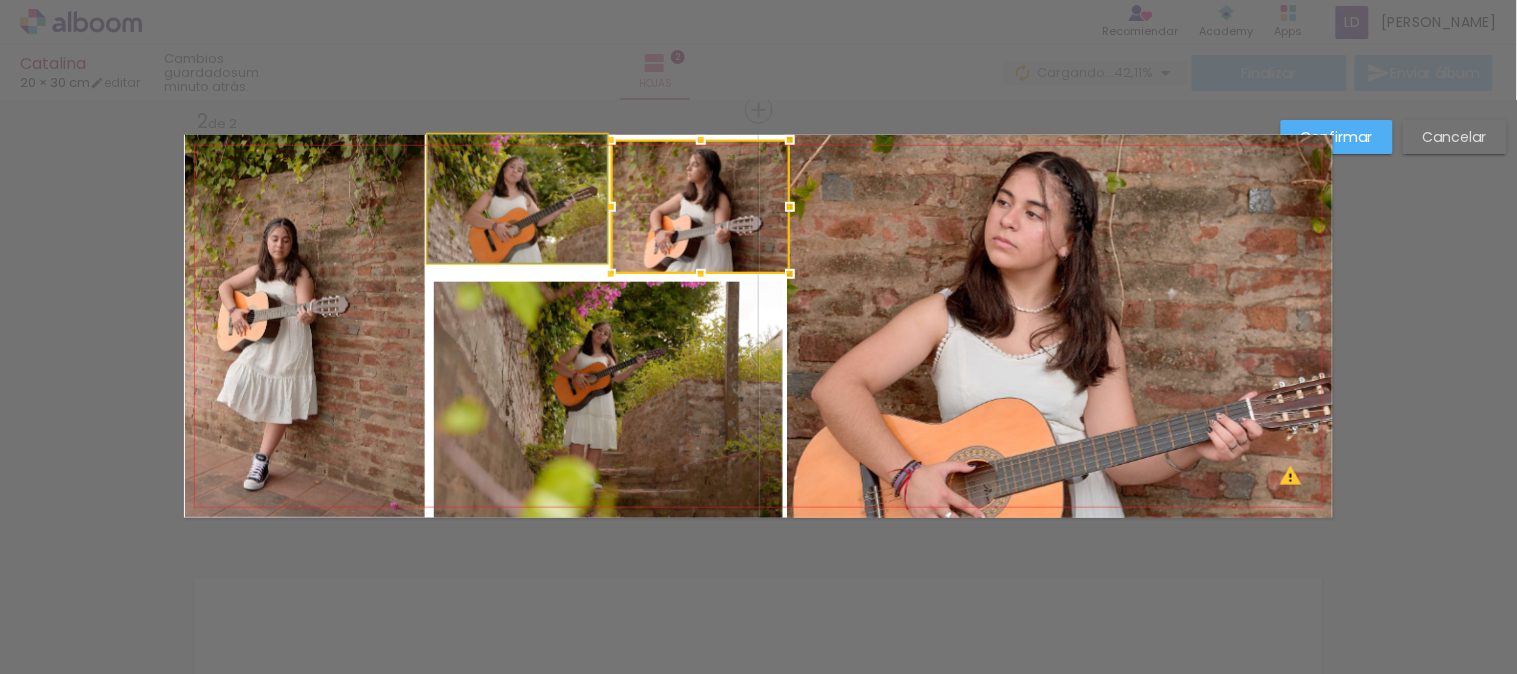 click 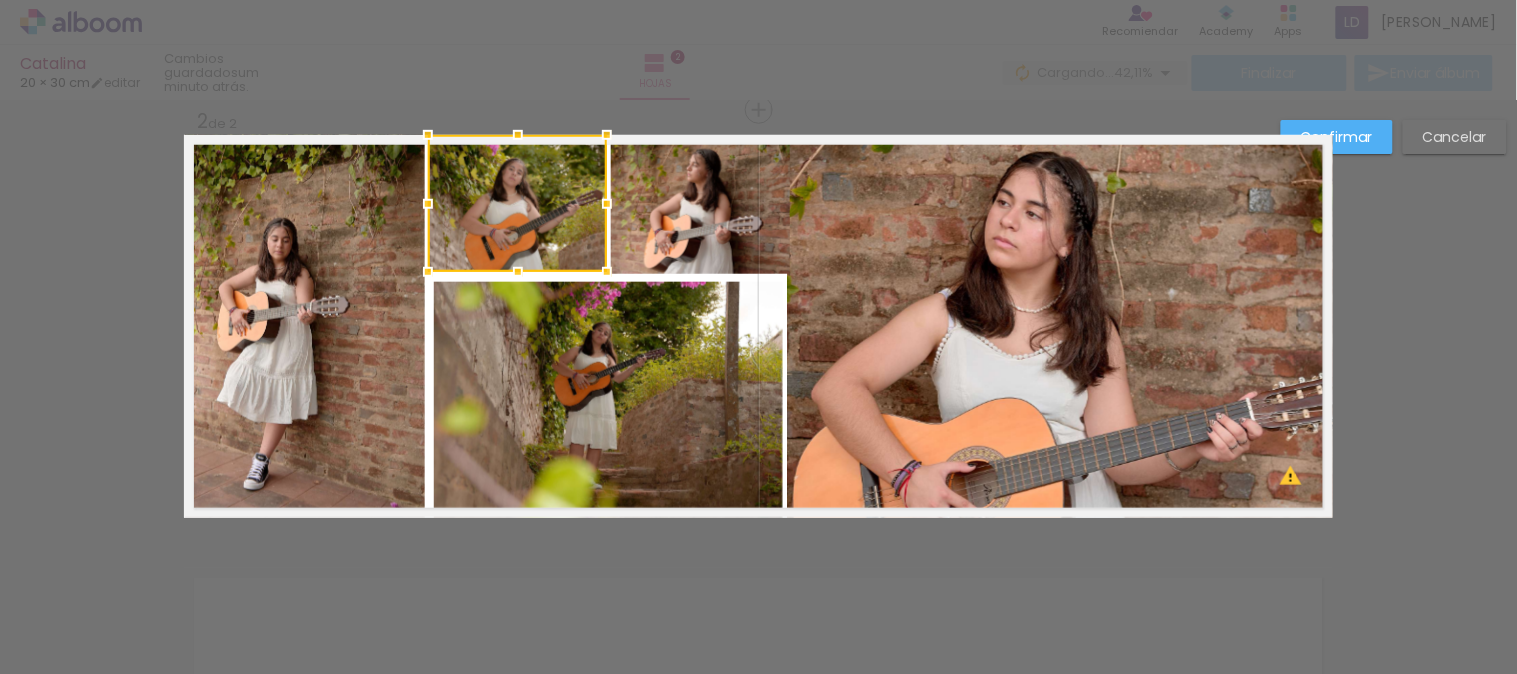 drag, startPoint x: 505, startPoint y: 263, endPoint x: 505, endPoint y: 280, distance: 17 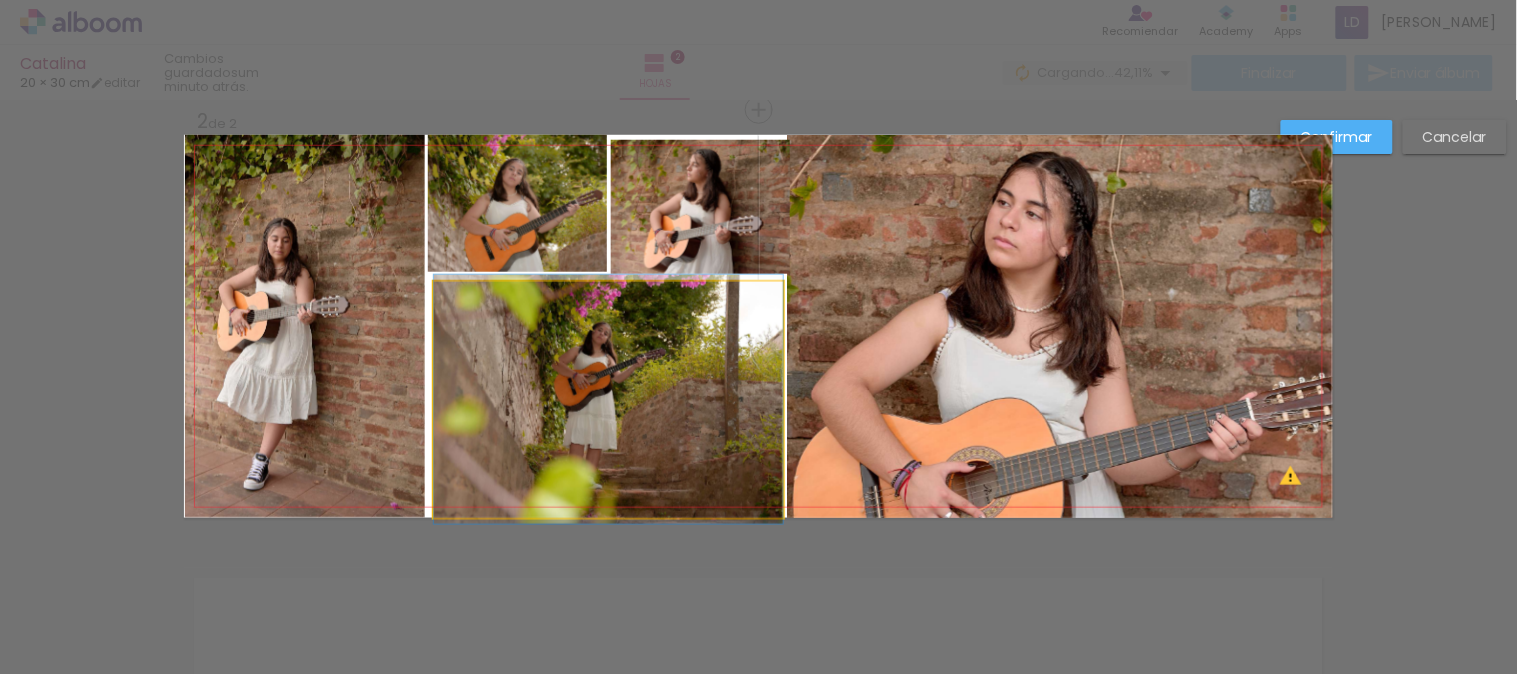 click 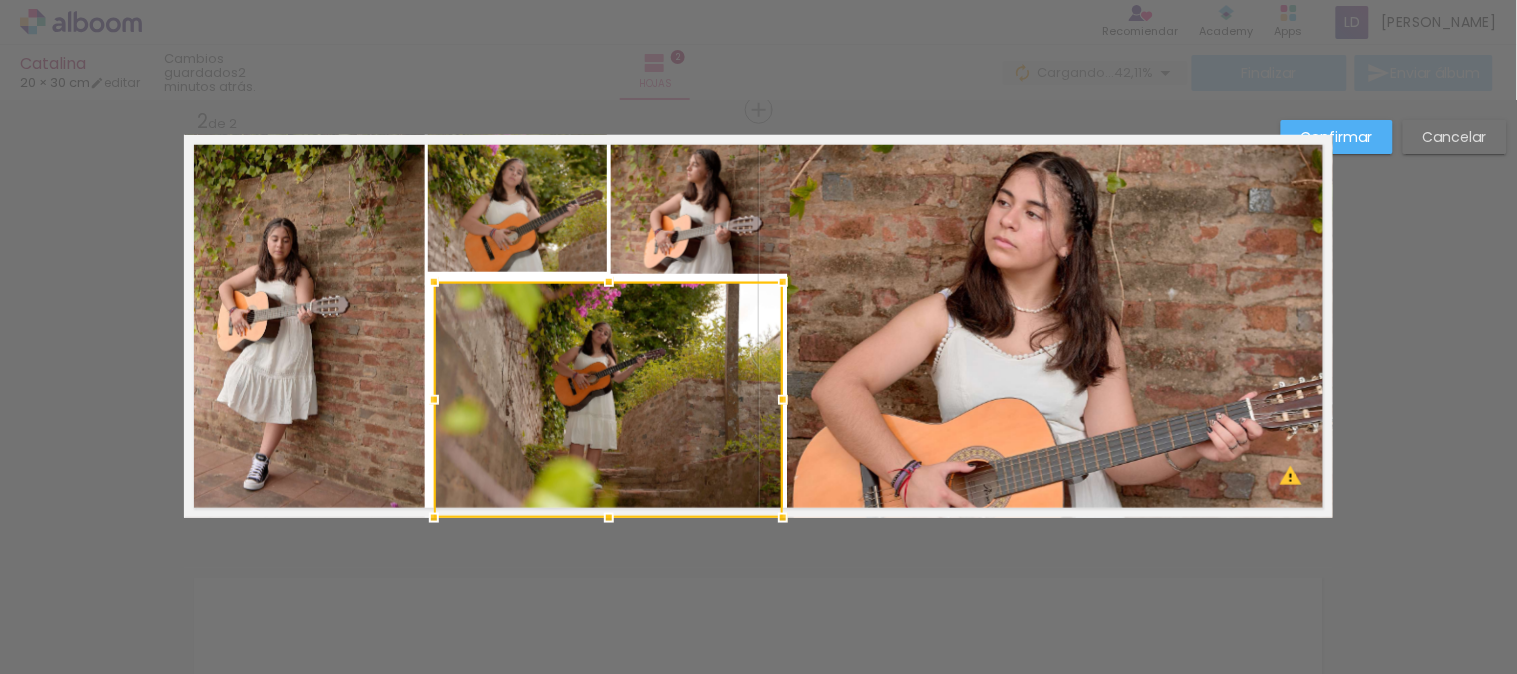 click 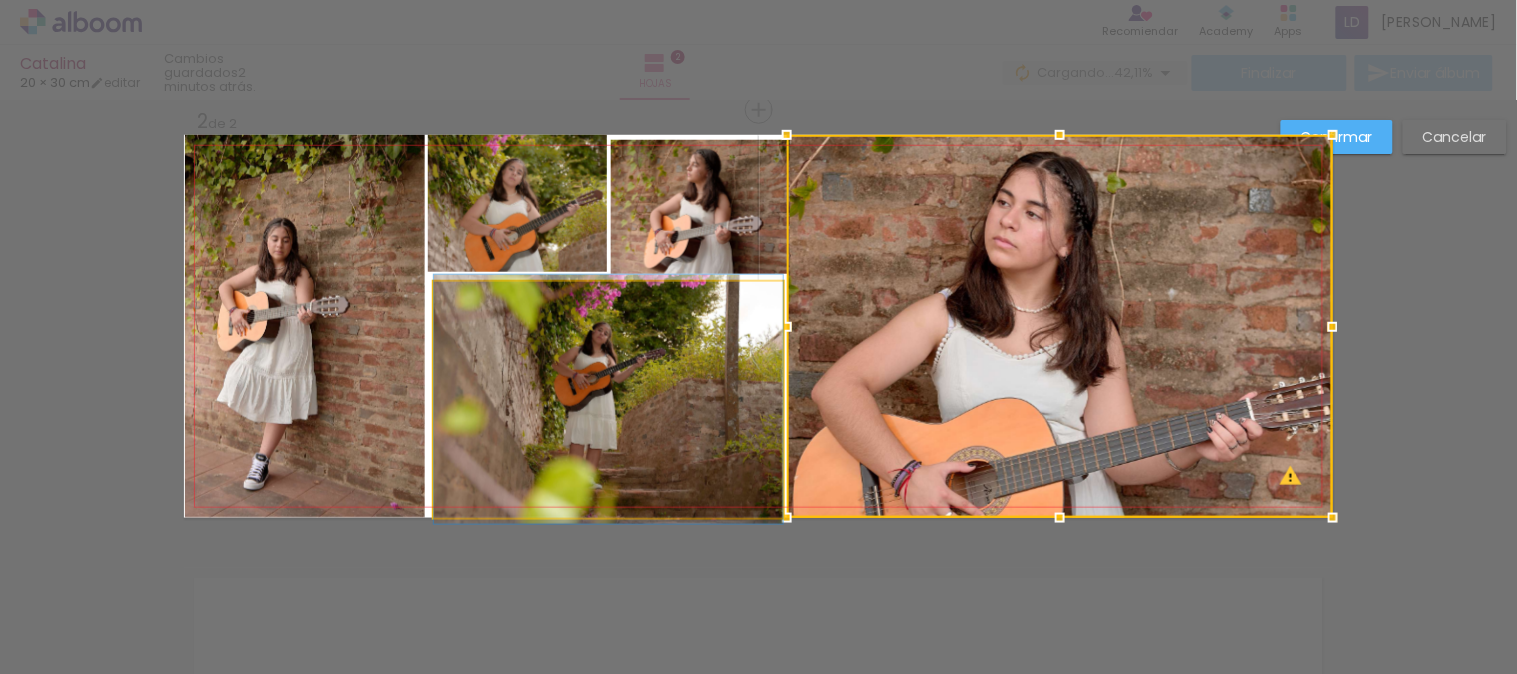 click 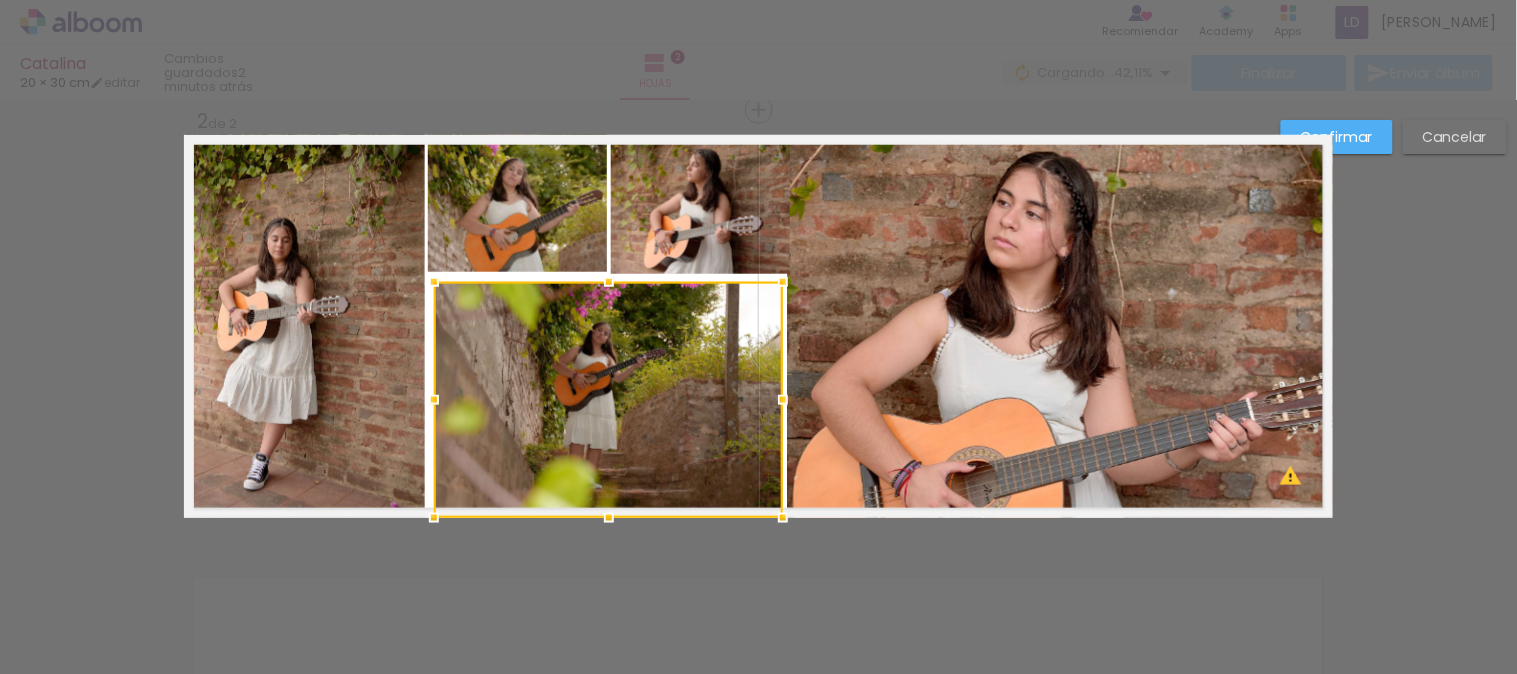 click at bounding box center (608, 400) 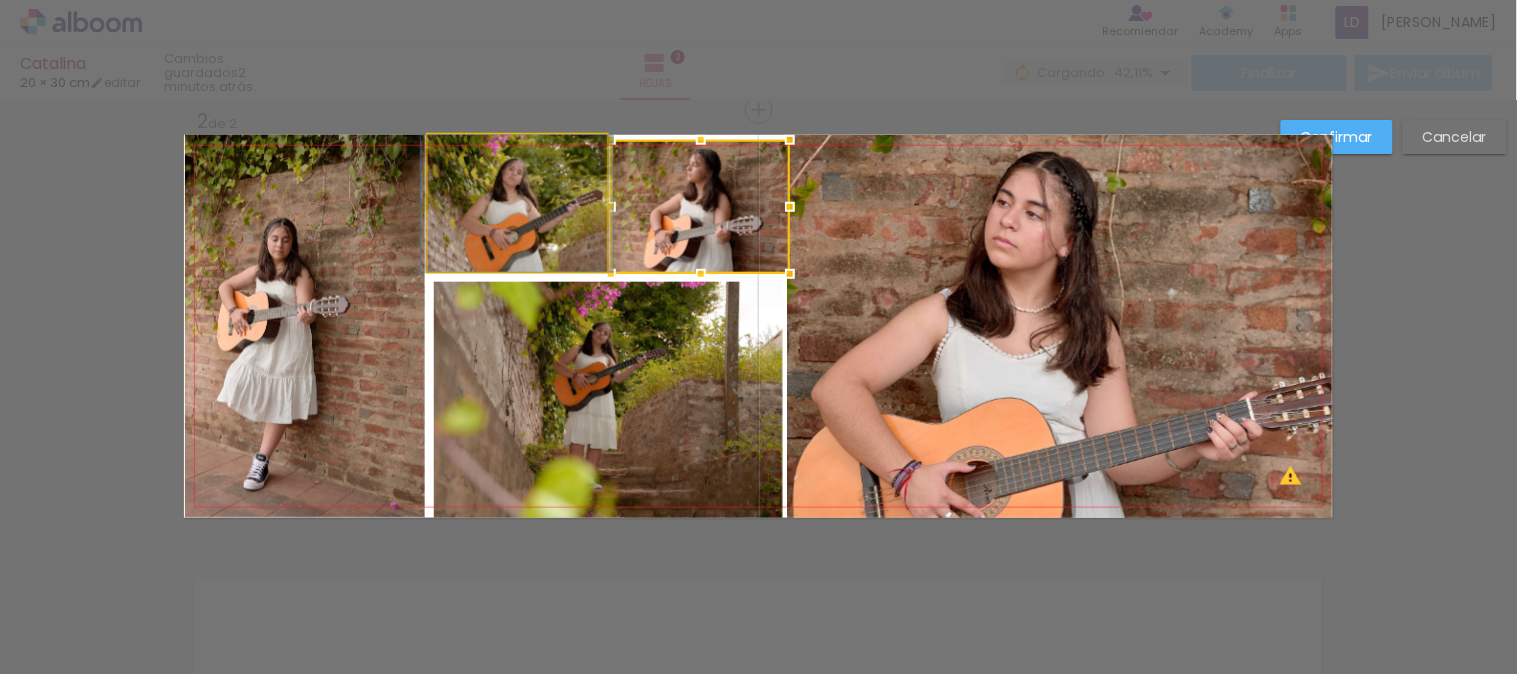 click 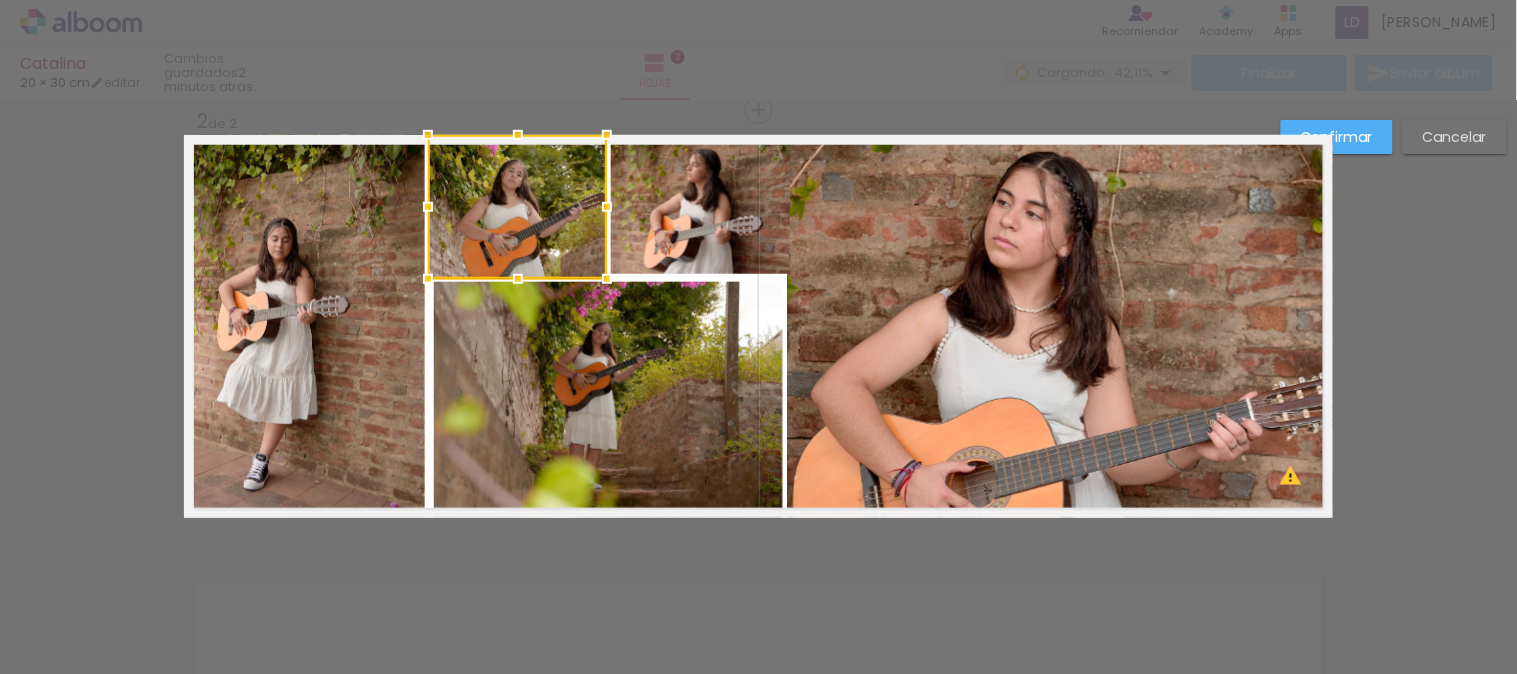 click at bounding box center [518, 279] 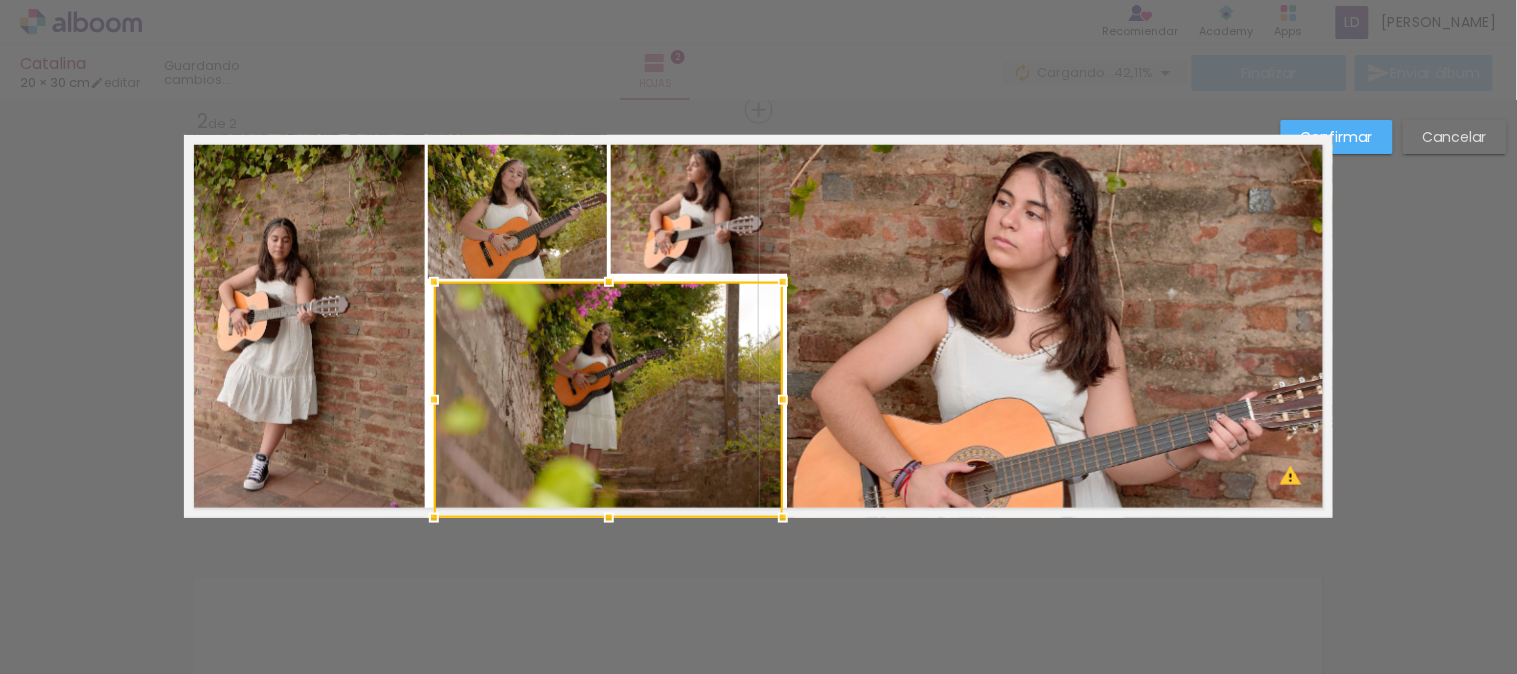 click at bounding box center [608, 400] 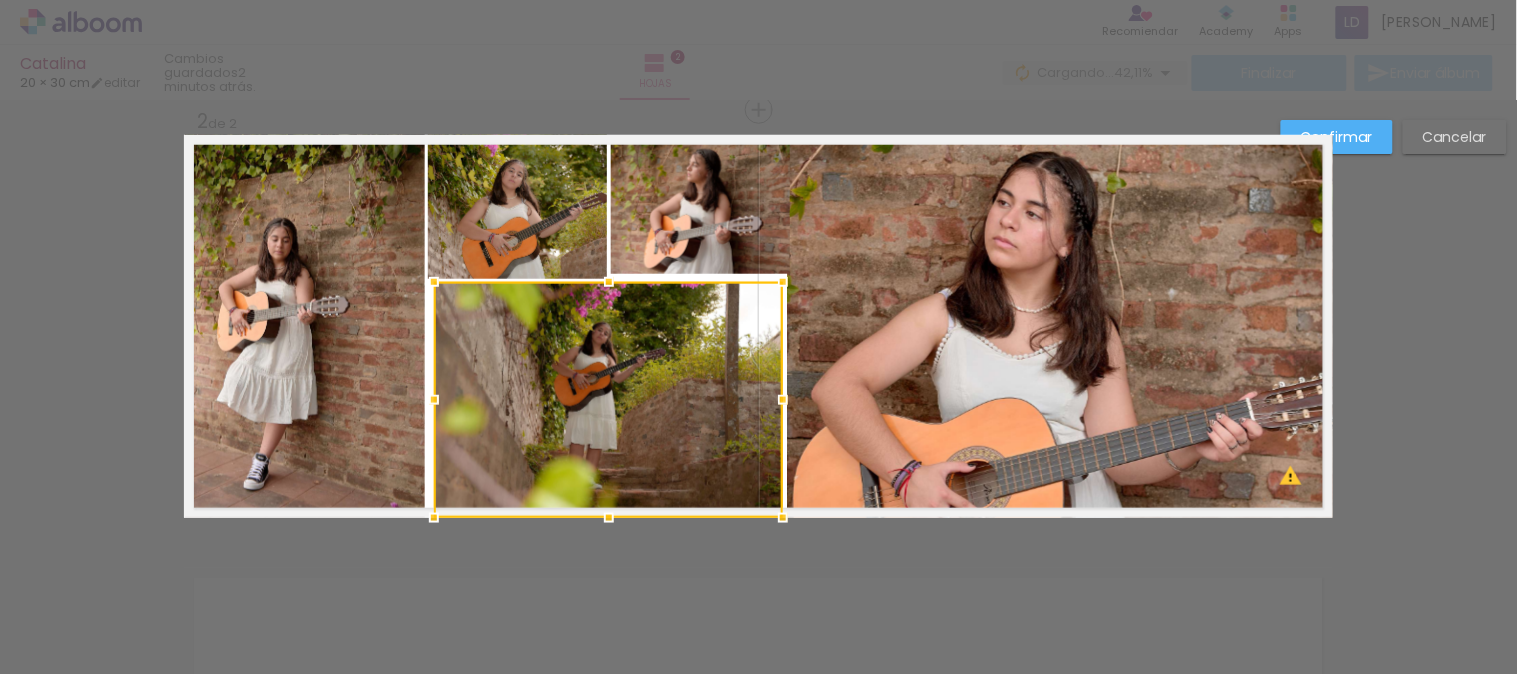 click 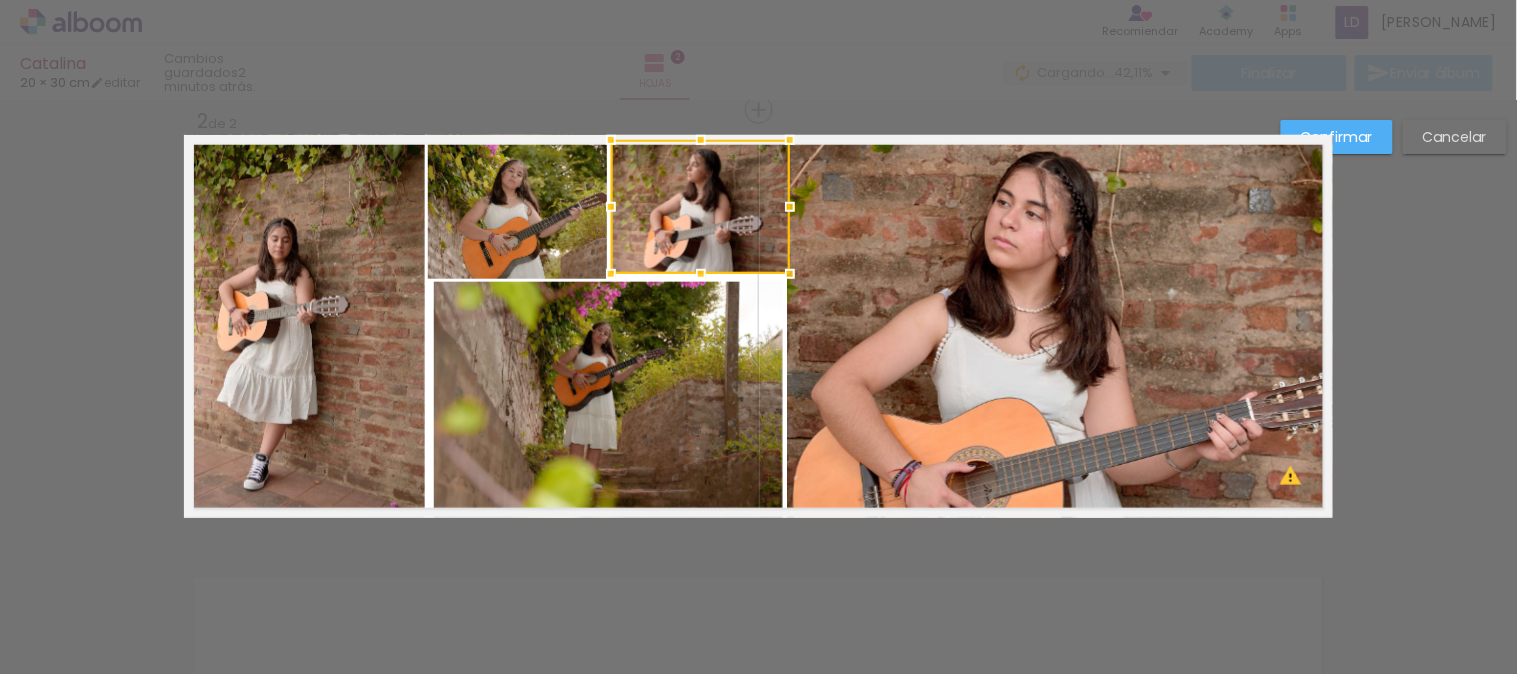 click at bounding box center [701, 274] 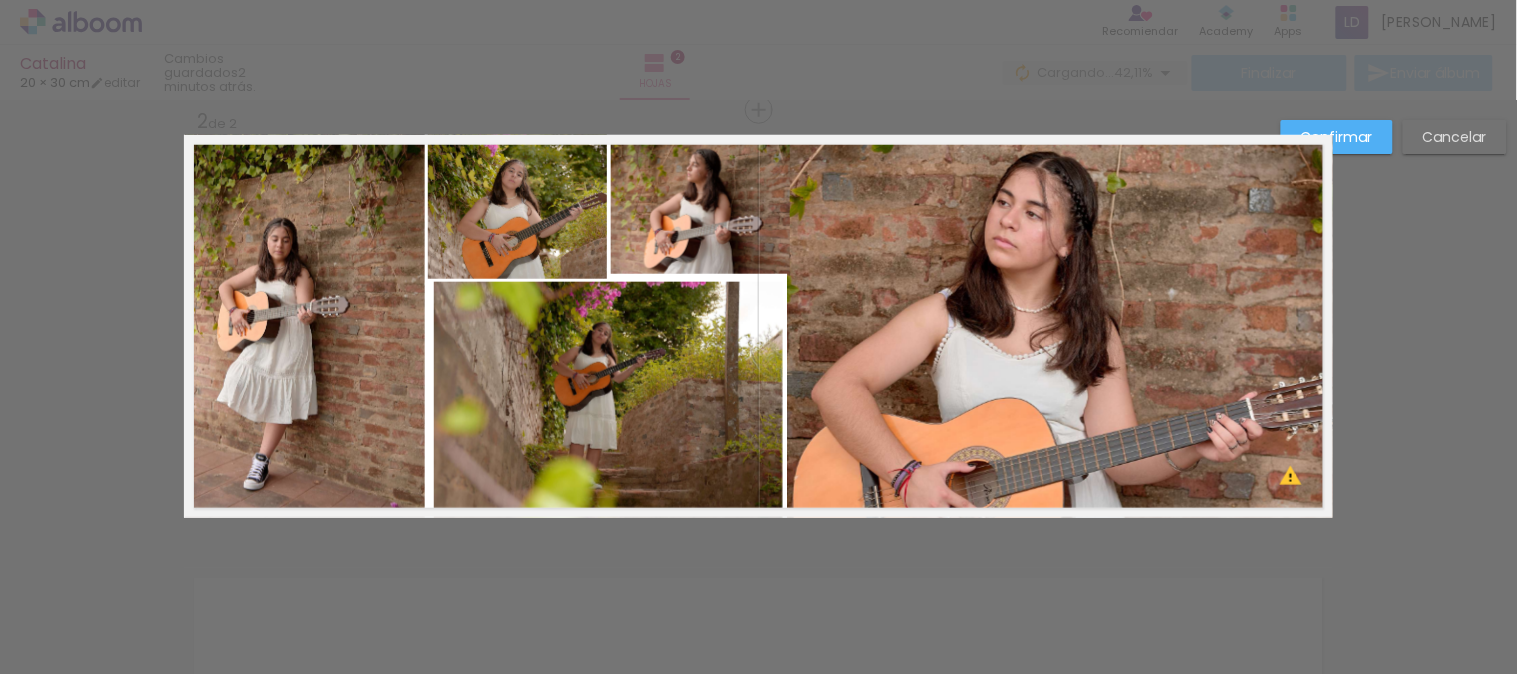 click 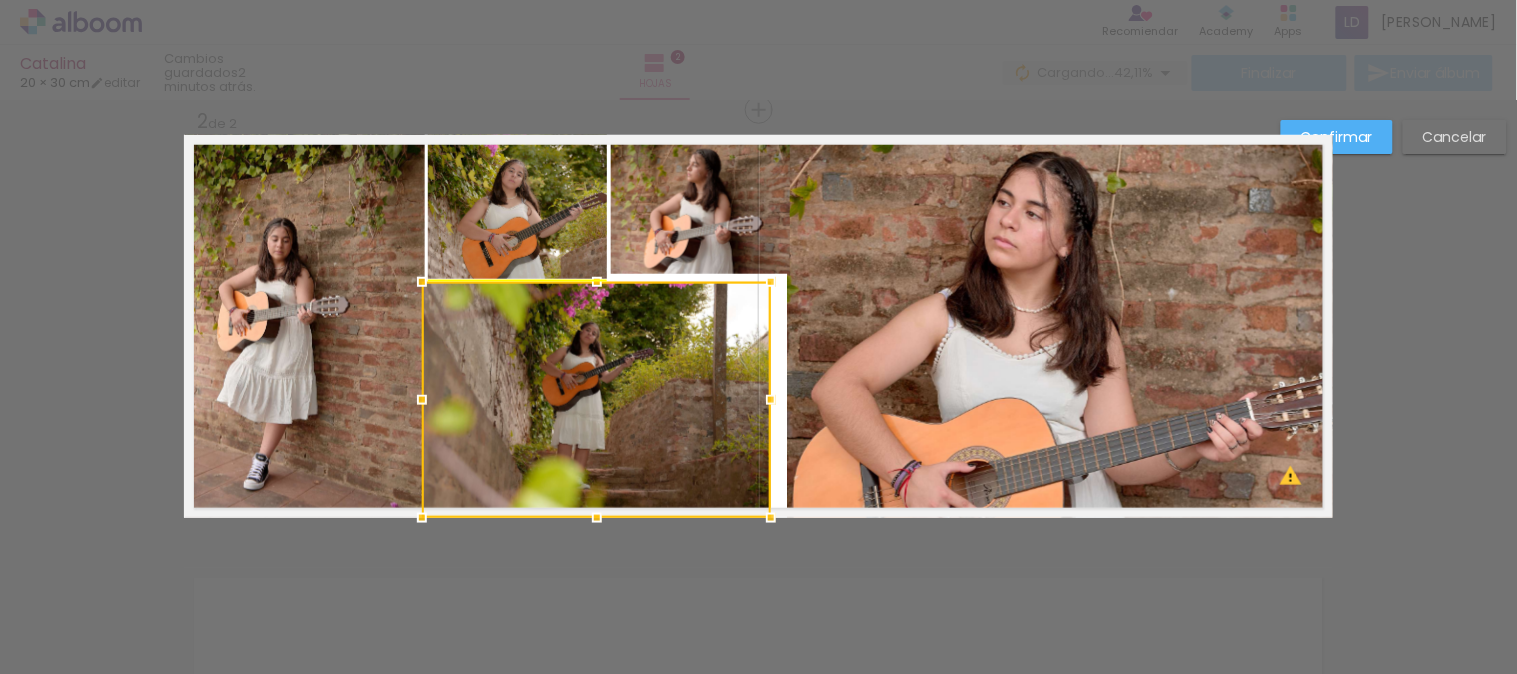 drag, startPoint x: 647, startPoint y: 332, endPoint x: 635, endPoint y: 332, distance: 12 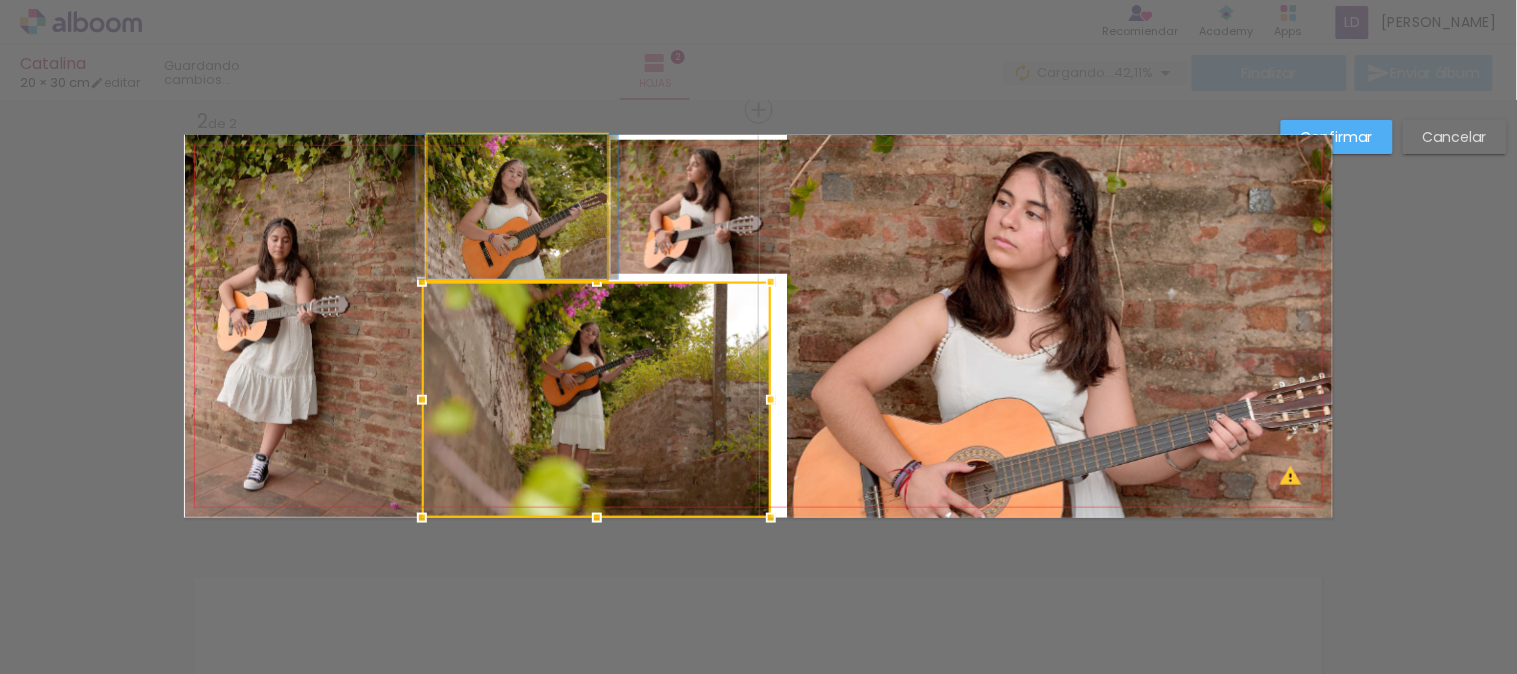 click 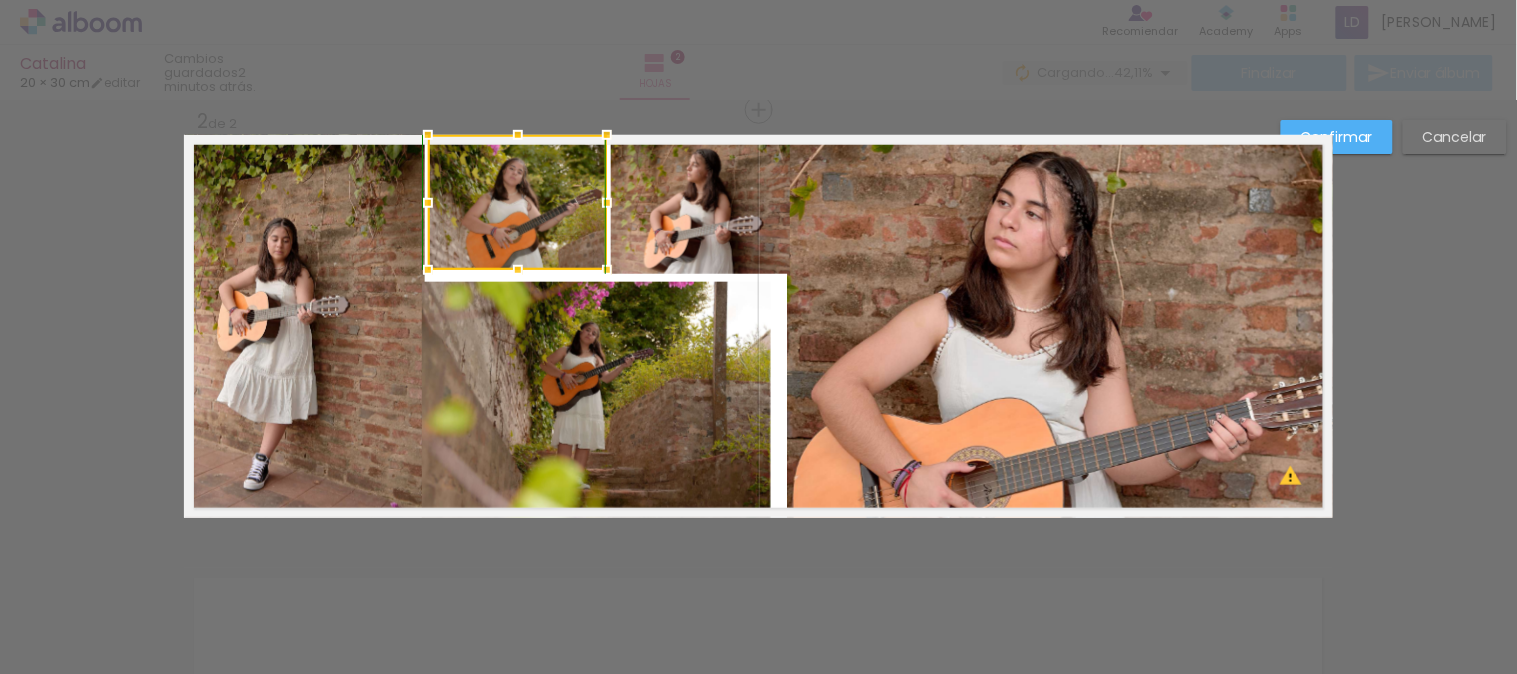 click at bounding box center [518, 270] 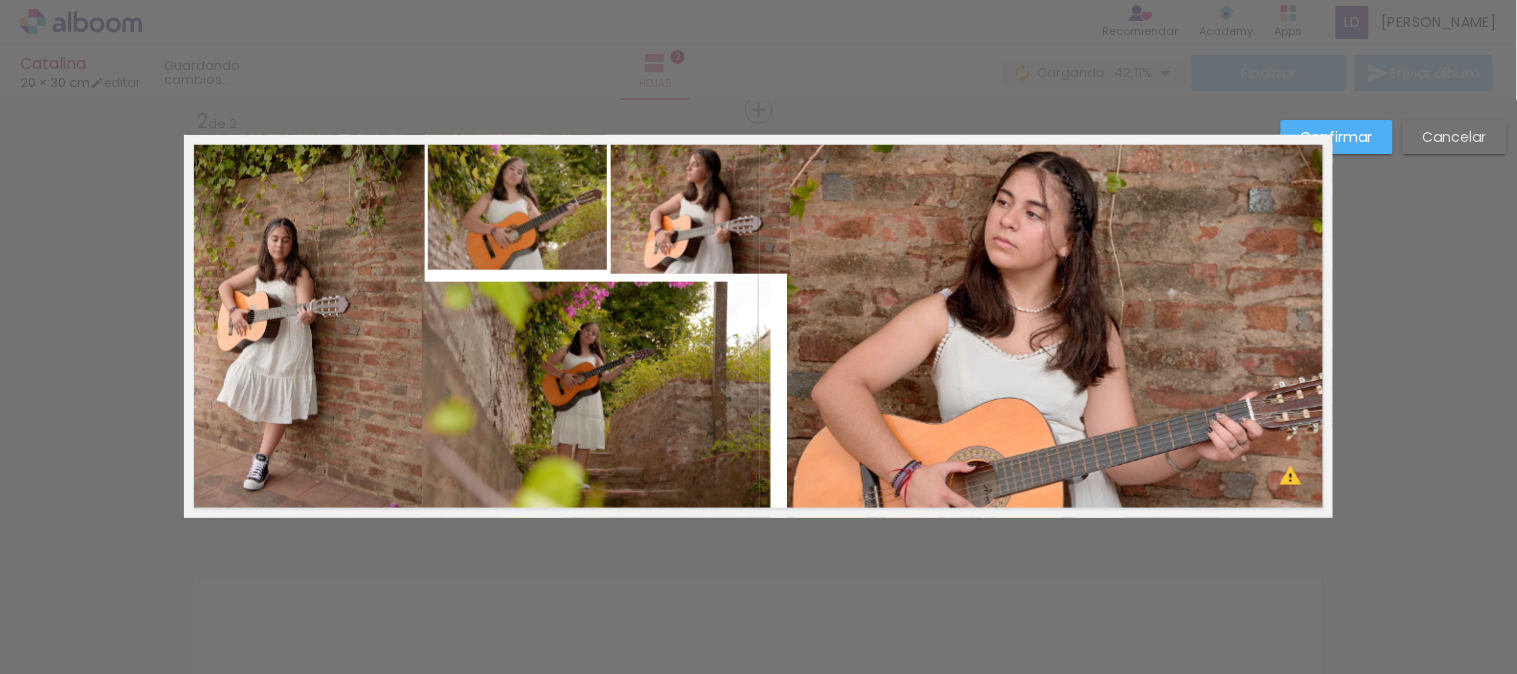 click 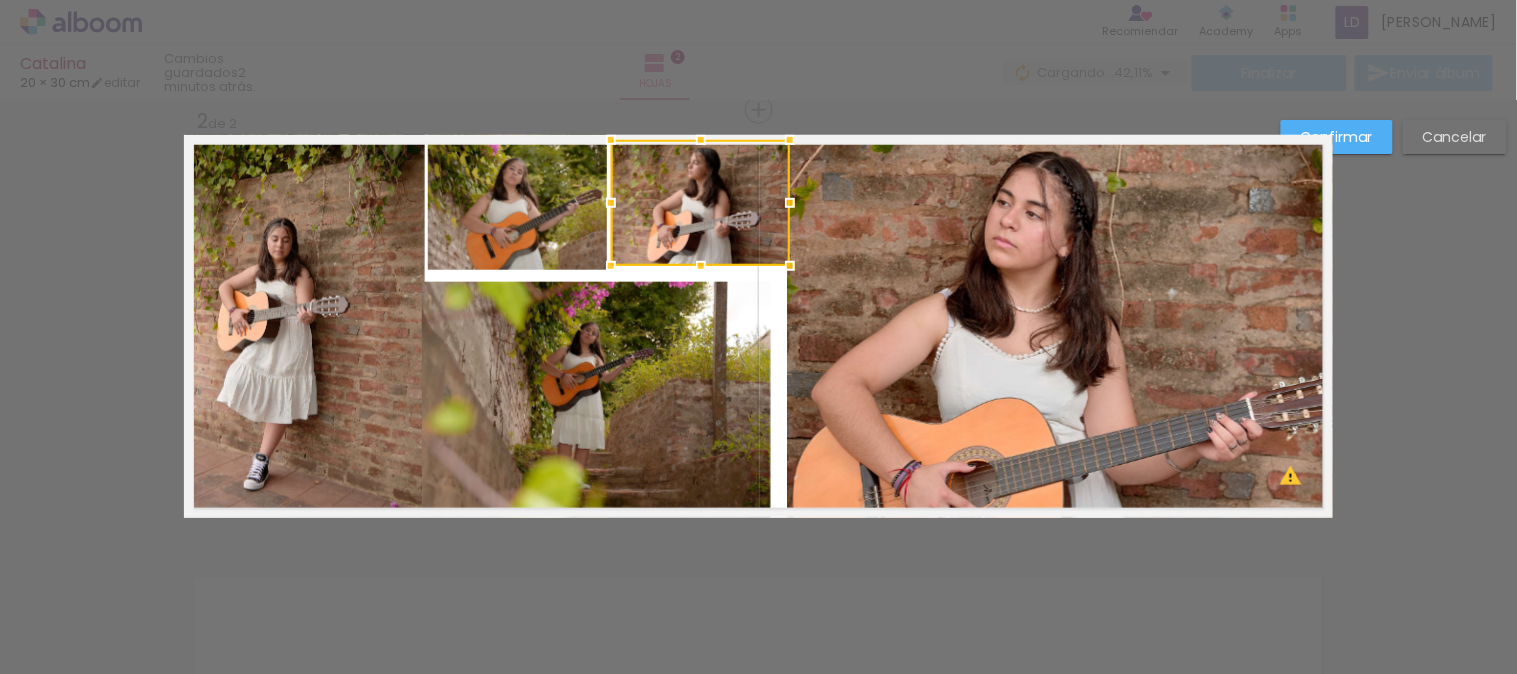 drag, startPoint x: 685, startPoint y: 270, endPoint x: 678, endPoint y: 257, distance: 14.764823 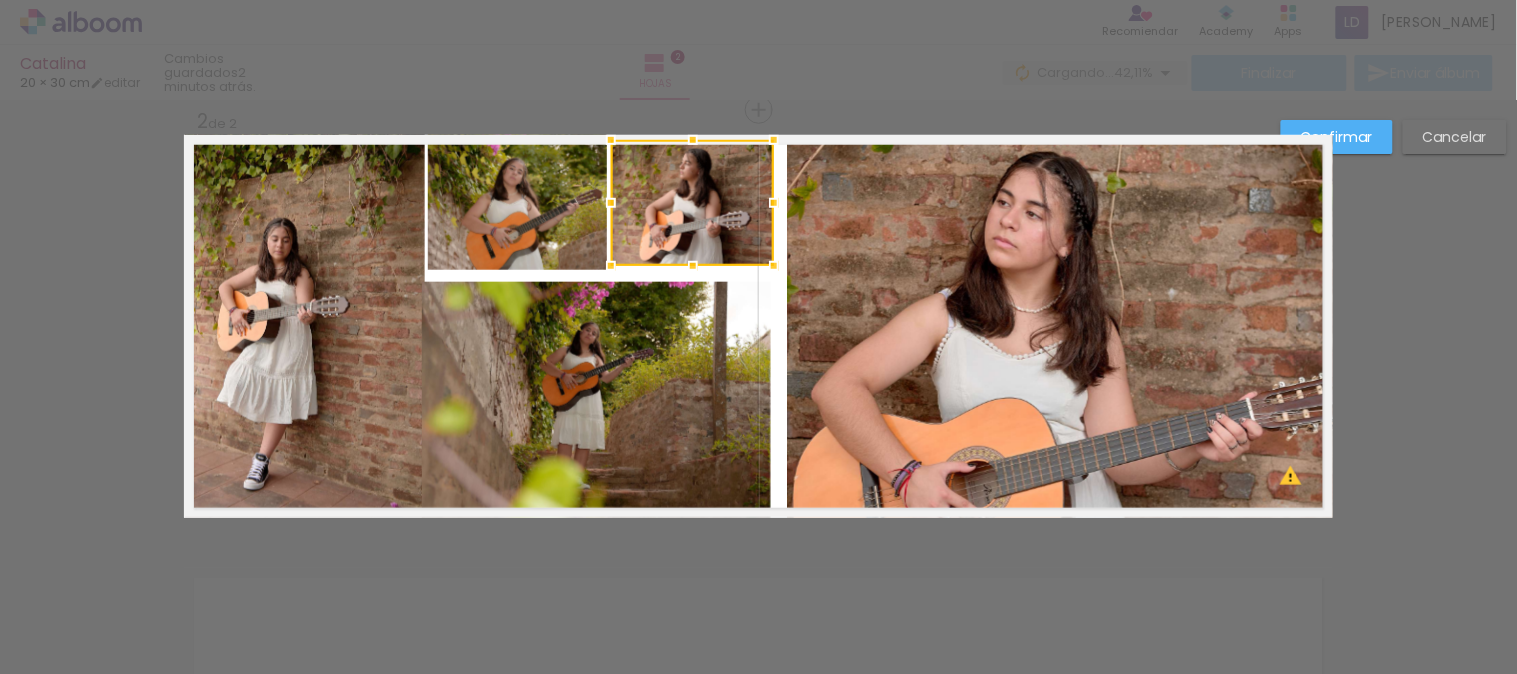 drag, startPoint x: 784, startPoint y: 203, endPoint x: 768, endPoint y: 202, distance: 16.03122 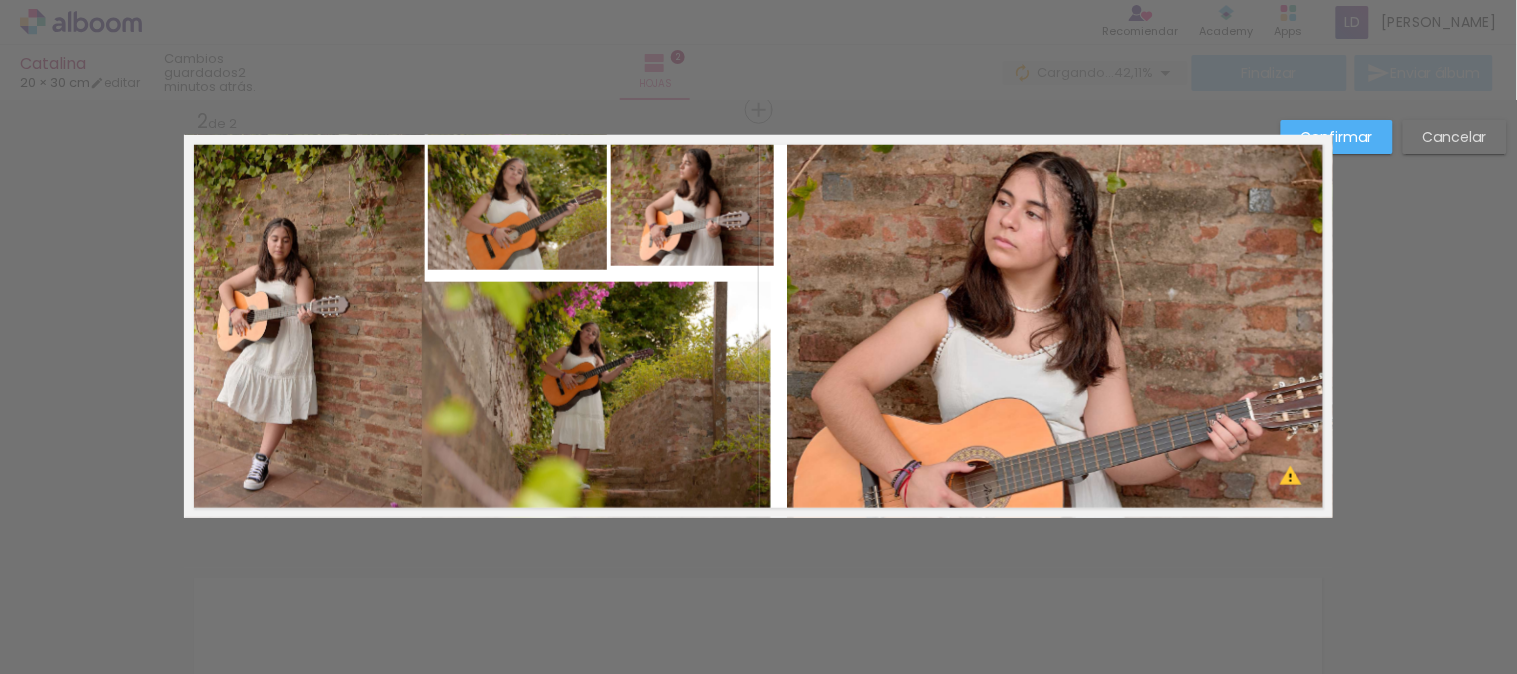 click 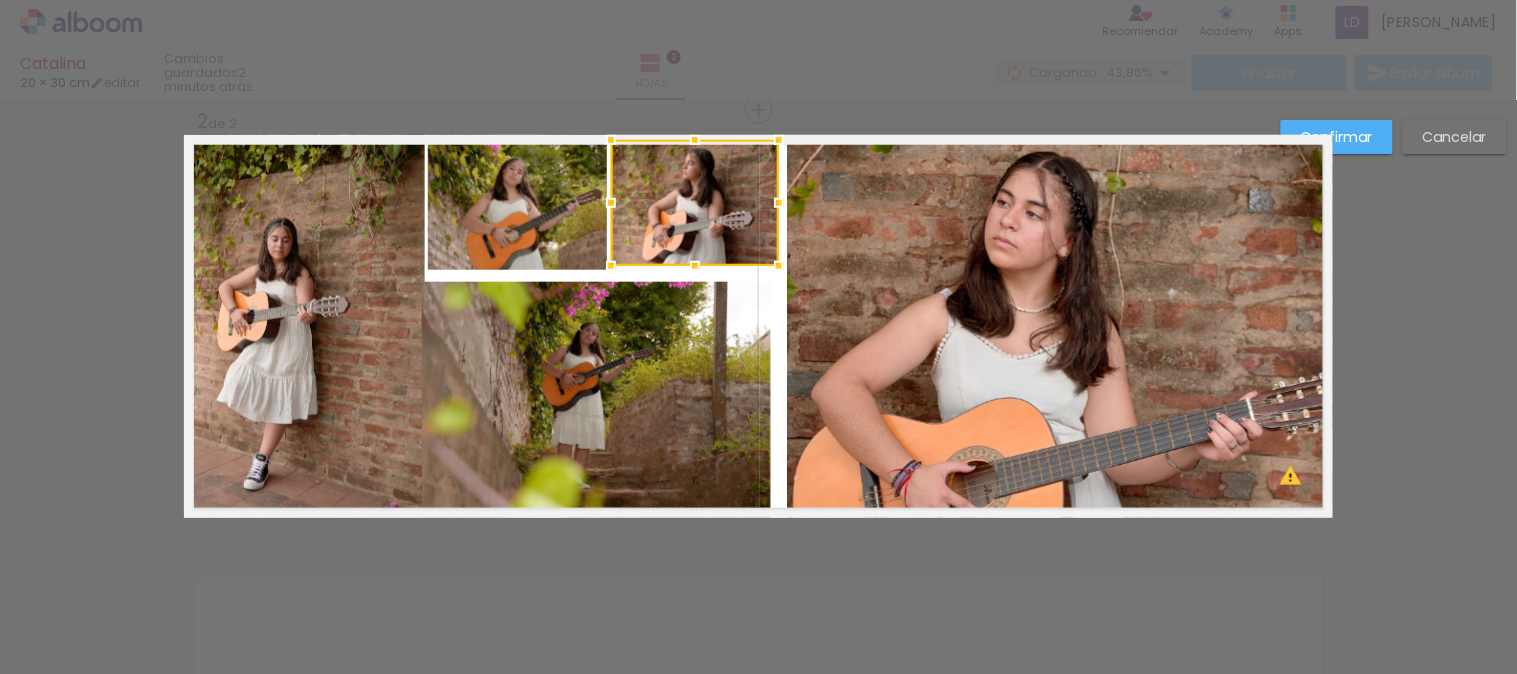 click at bounding box center [779, 203] 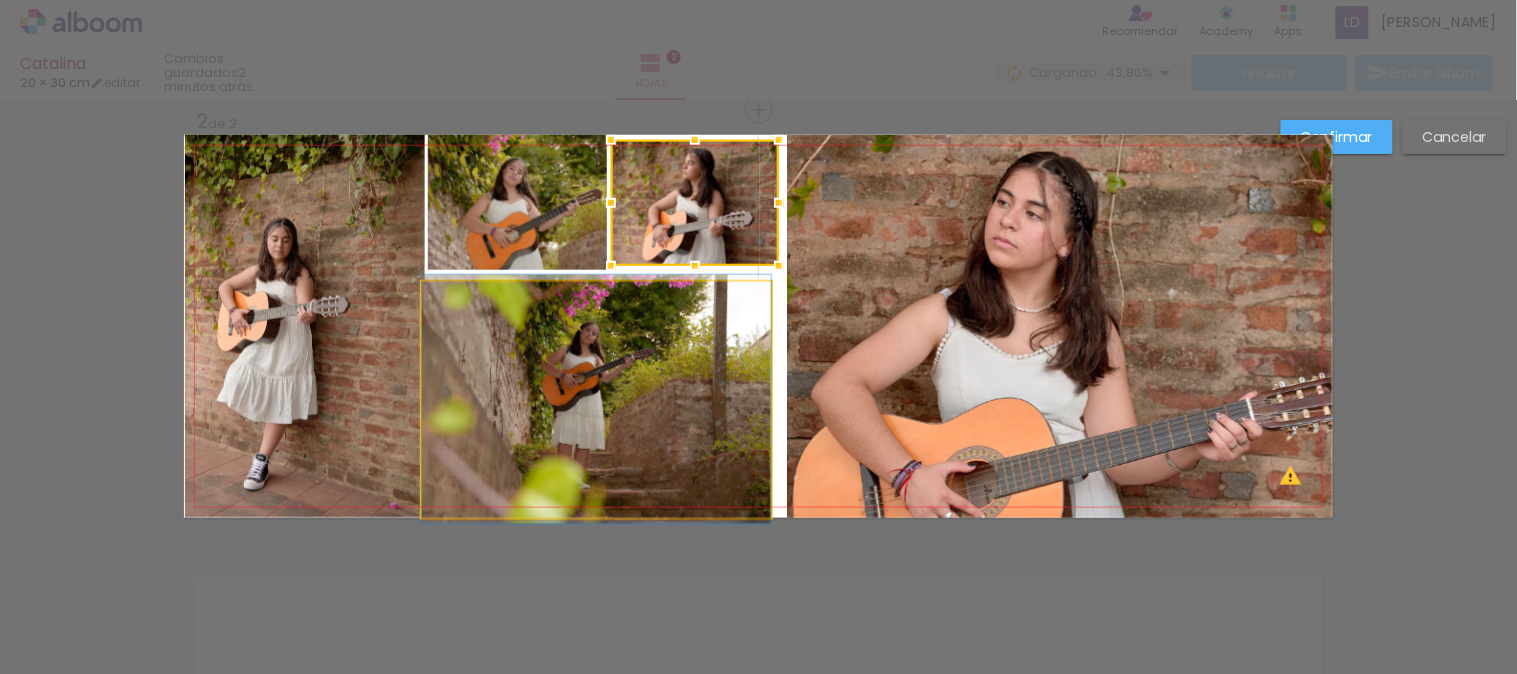 click 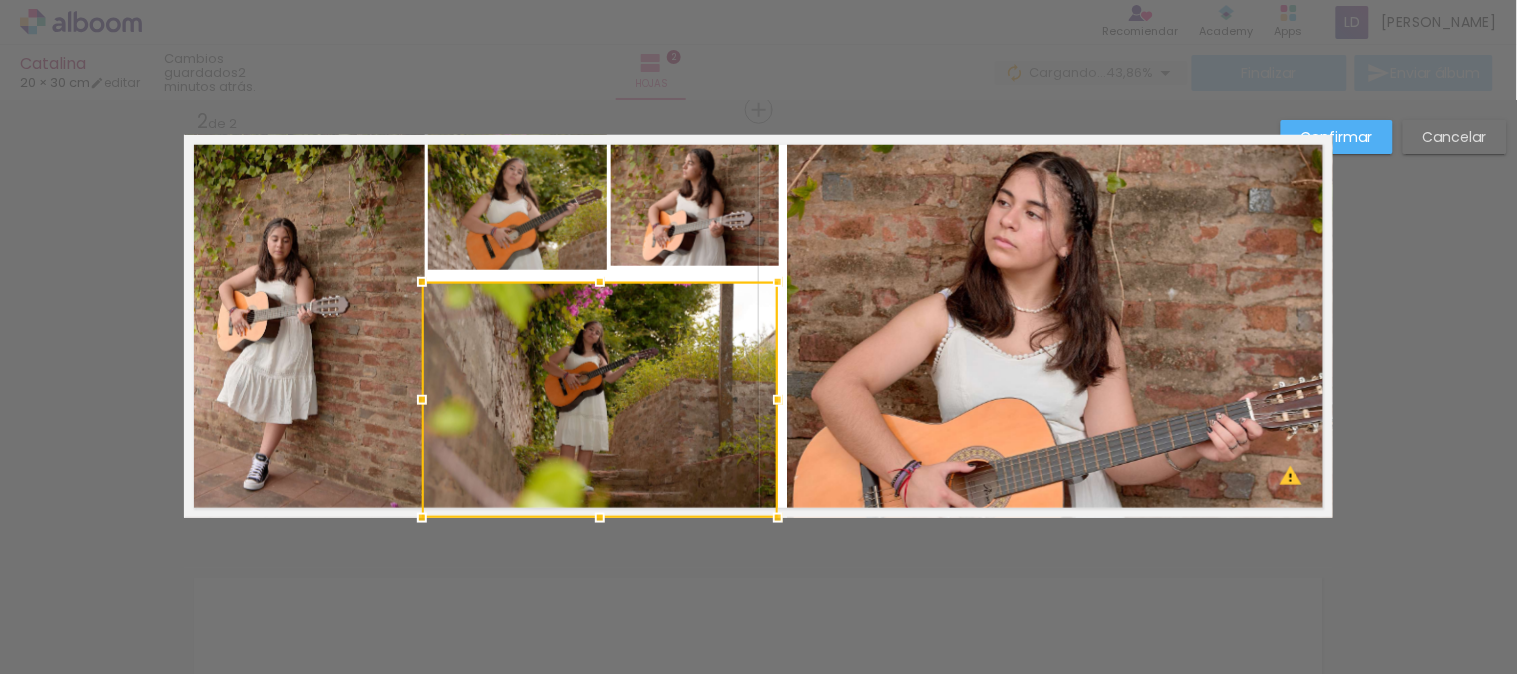 click at bounding box center (778, 400) 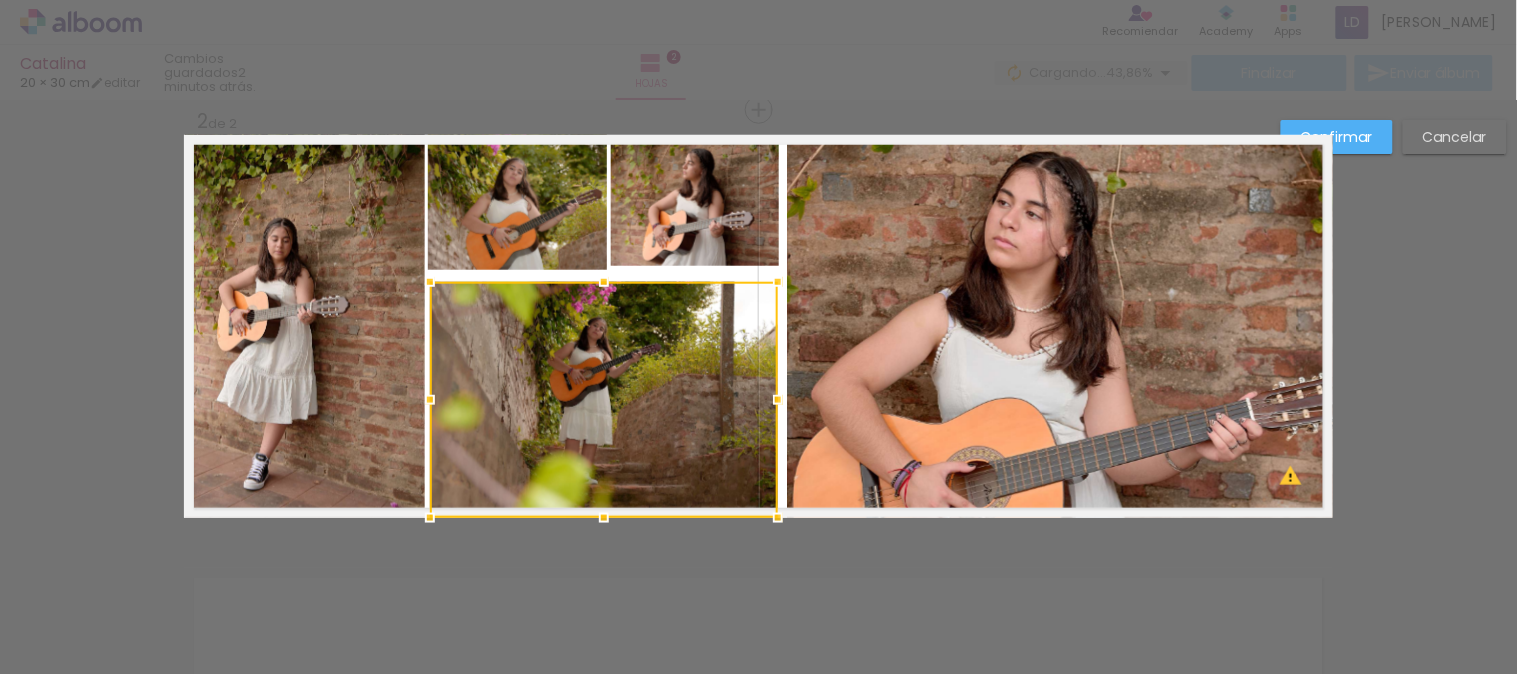 click at bounding box center [430, 400] 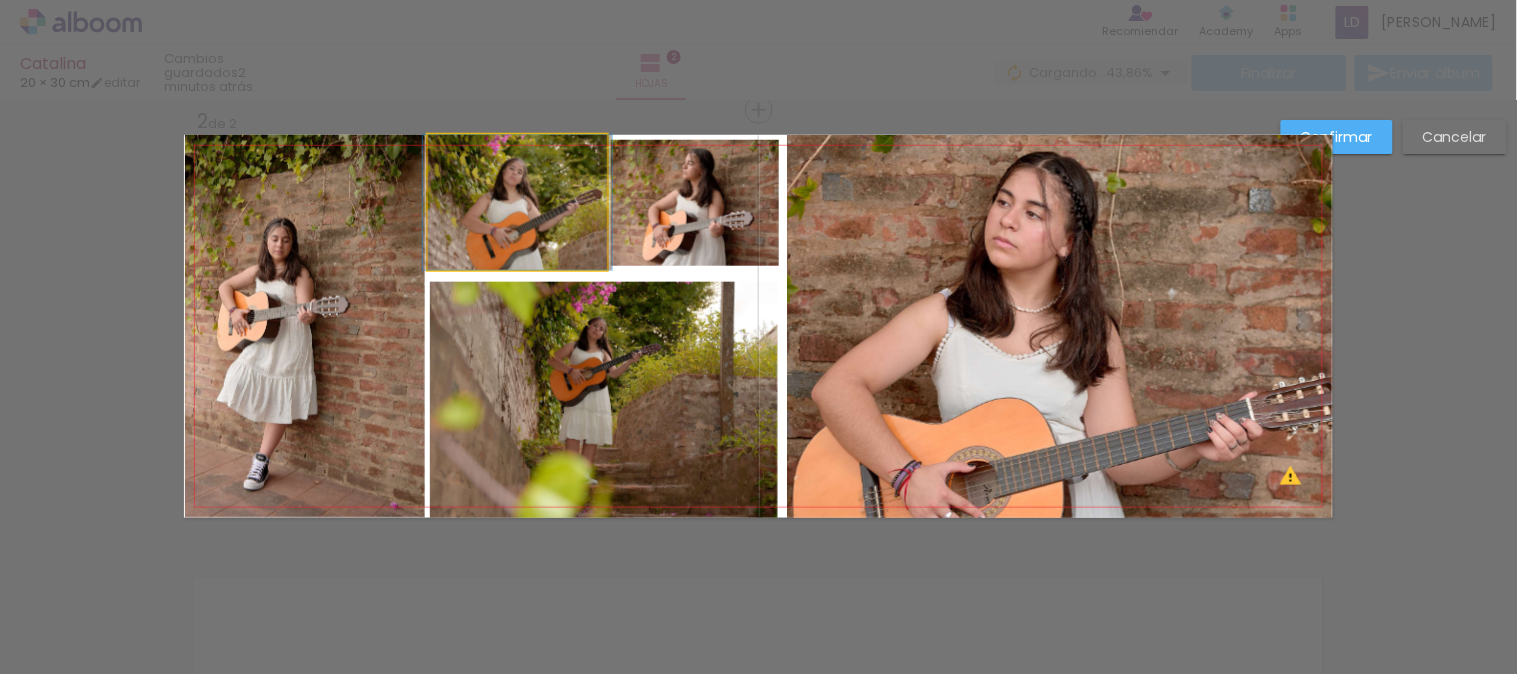 click 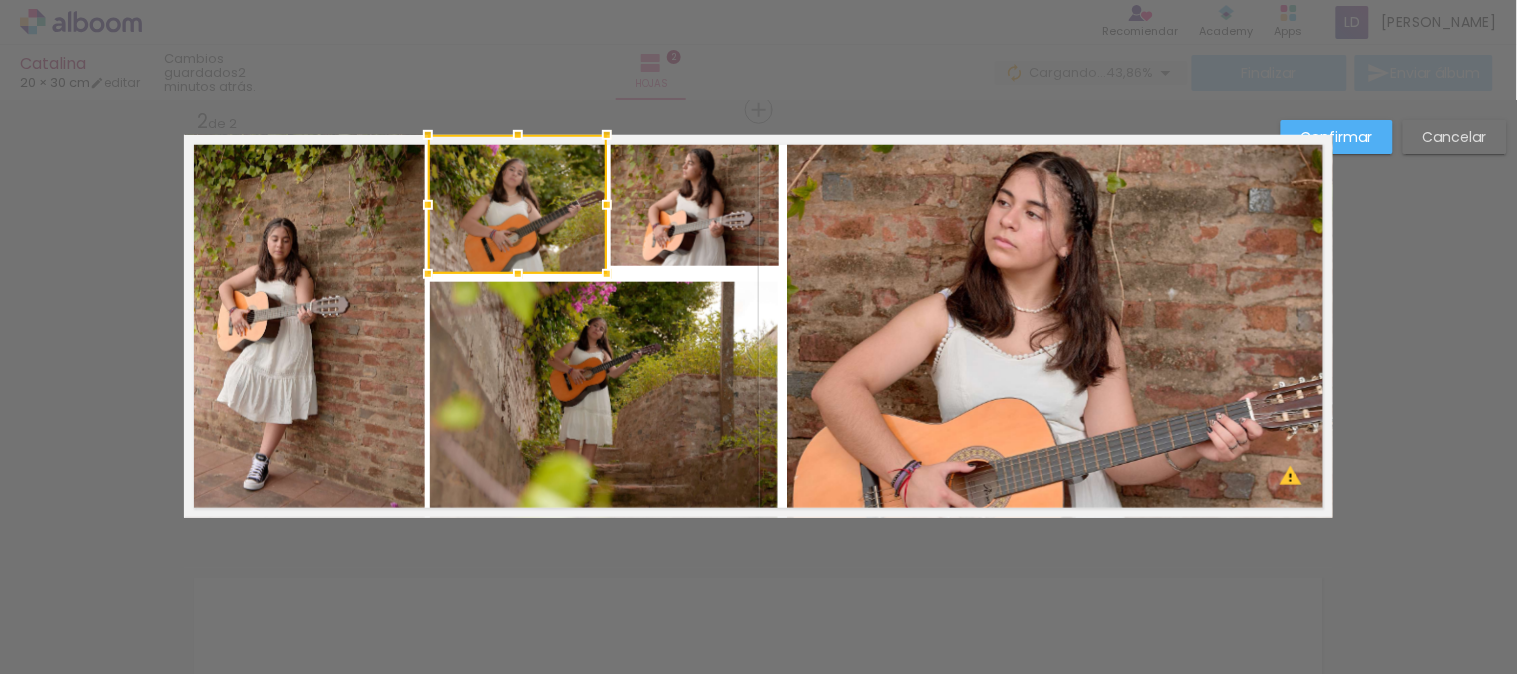 click at bounding box center [518, 274] 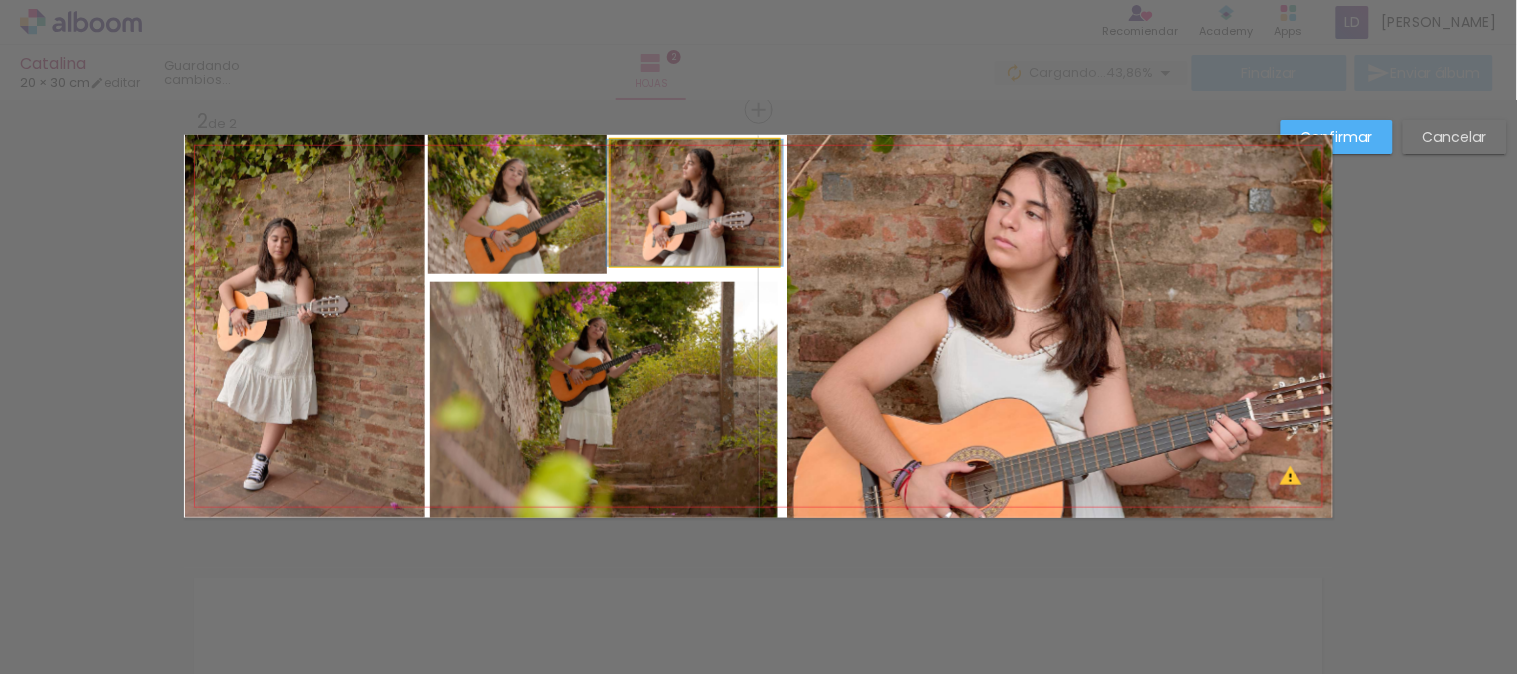 click 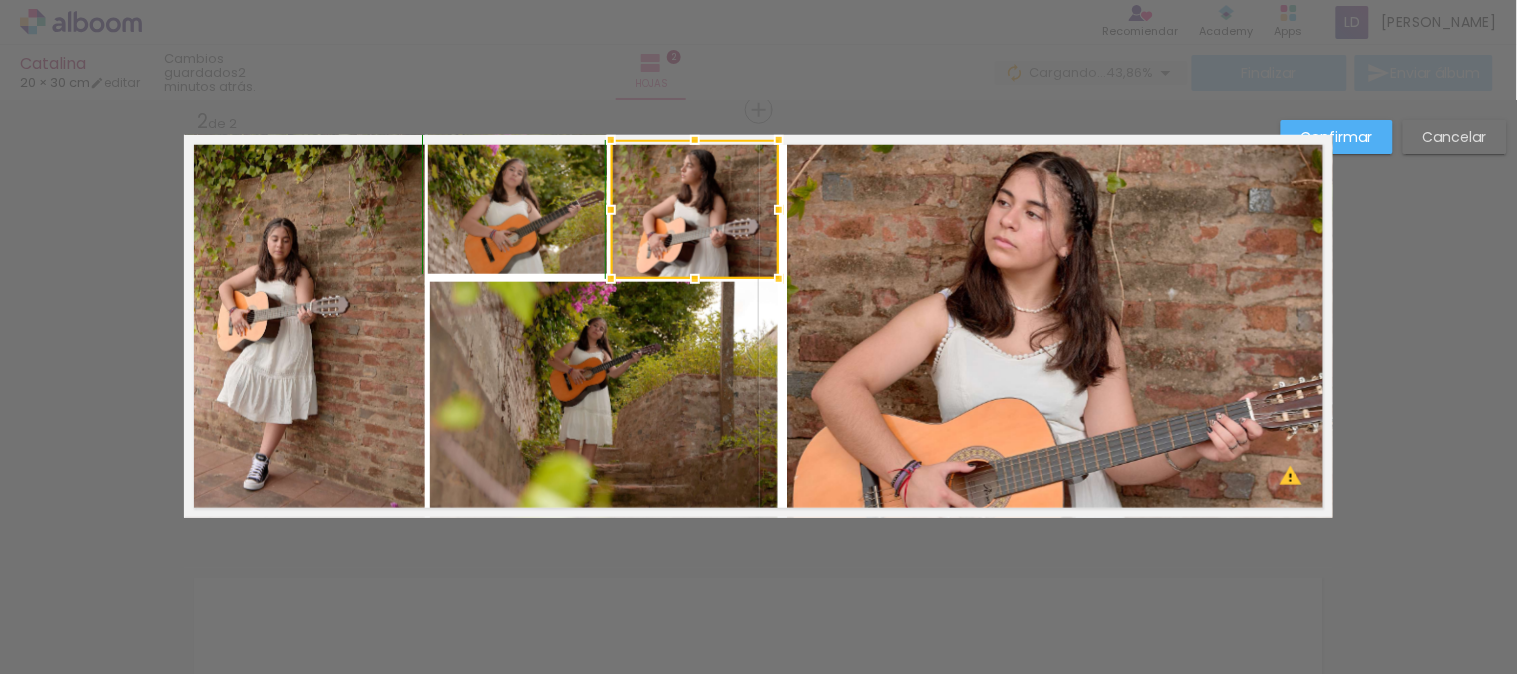 click at bounding box center [695, 279] 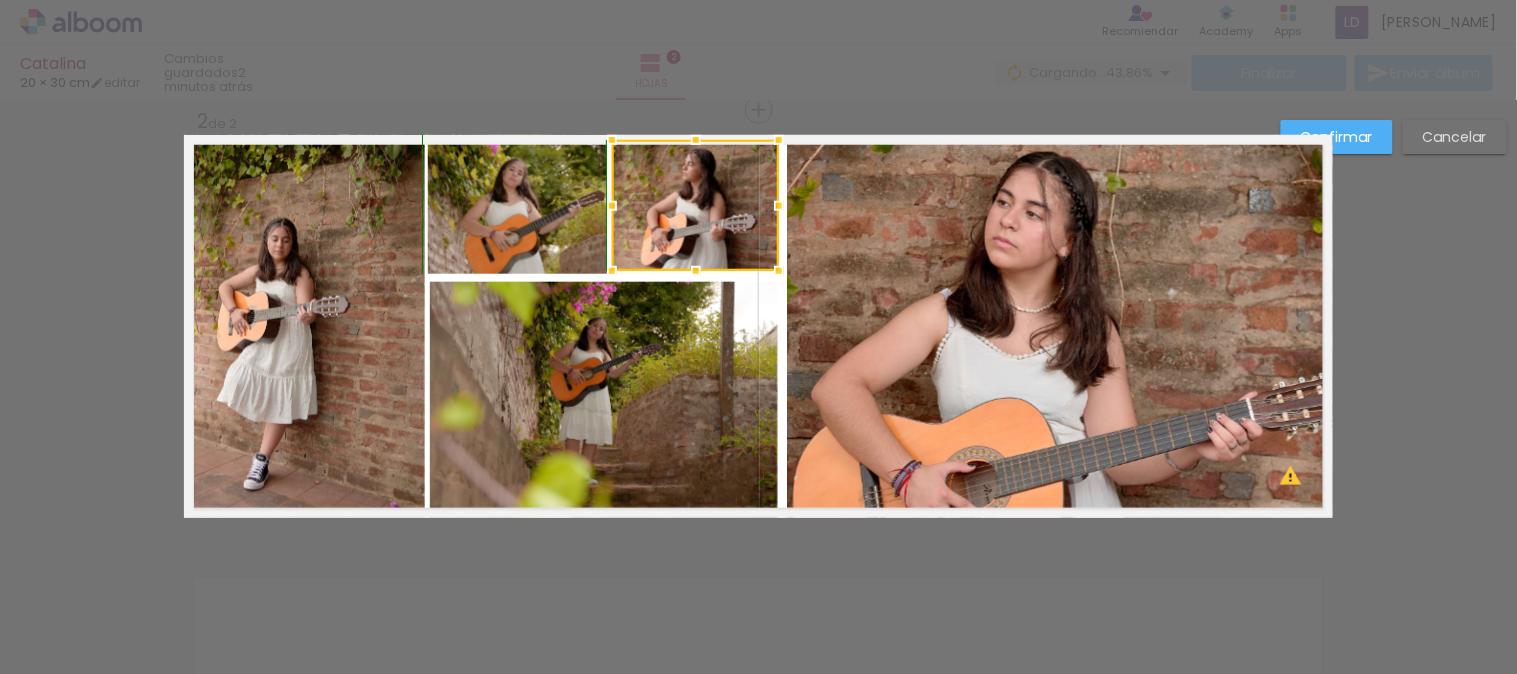 click at bounding box center [612, 271] 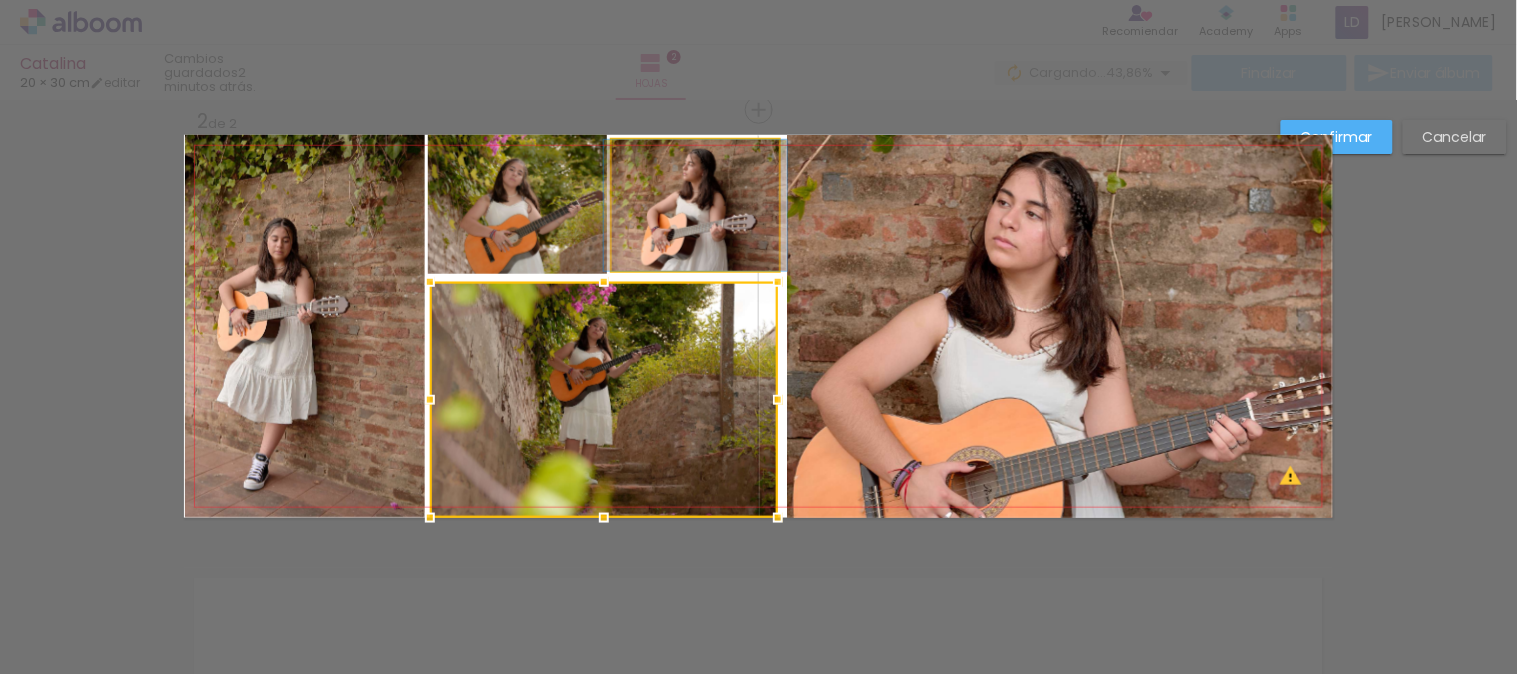 click 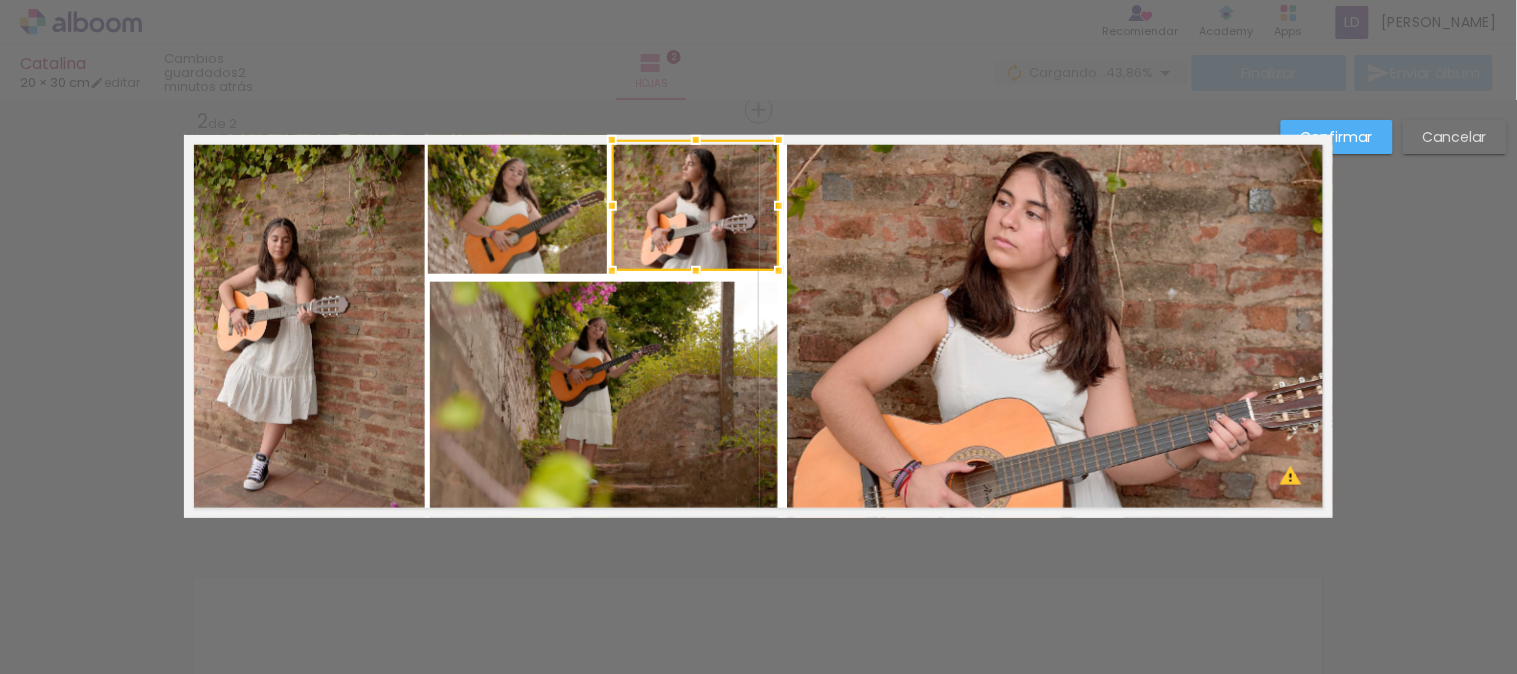 click on "Confirmar Cancelar" at bounding box center [758, 317] 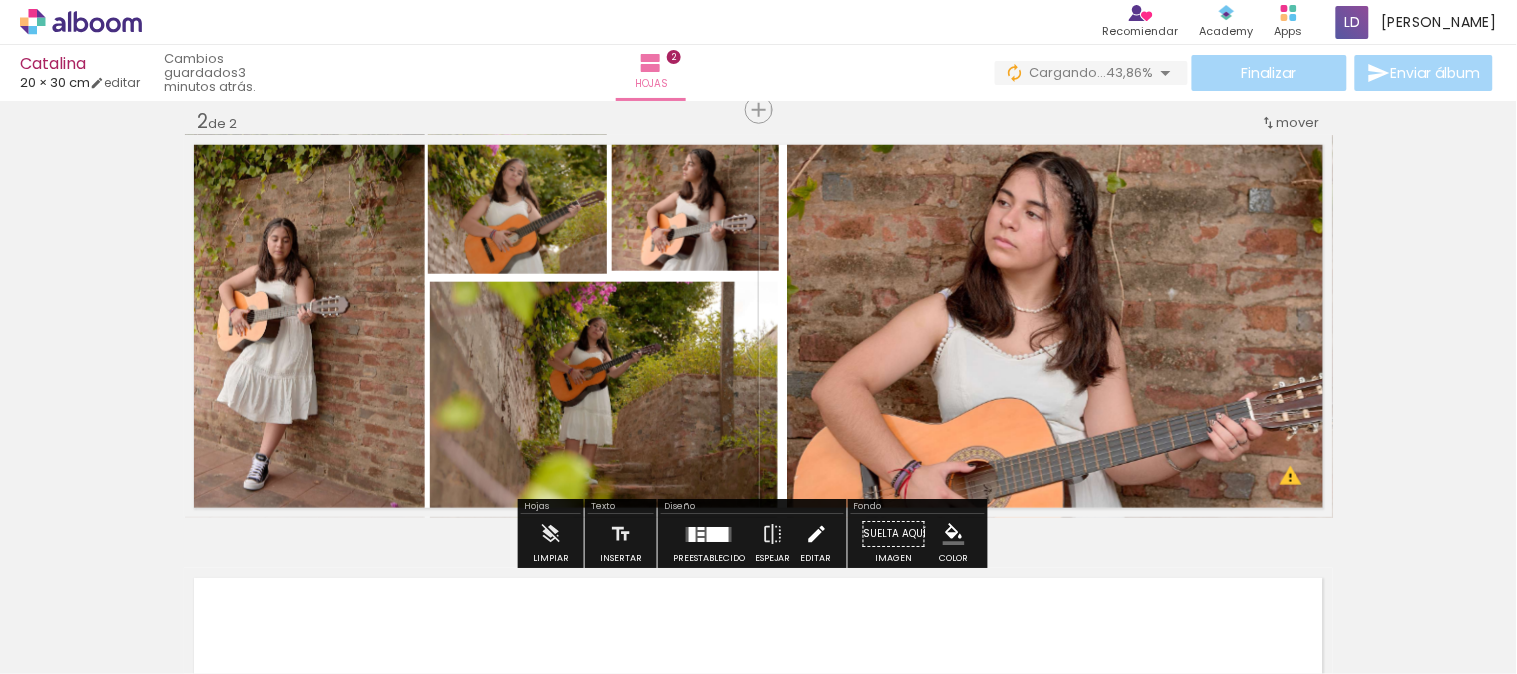 click at bounding box center [816, 534] 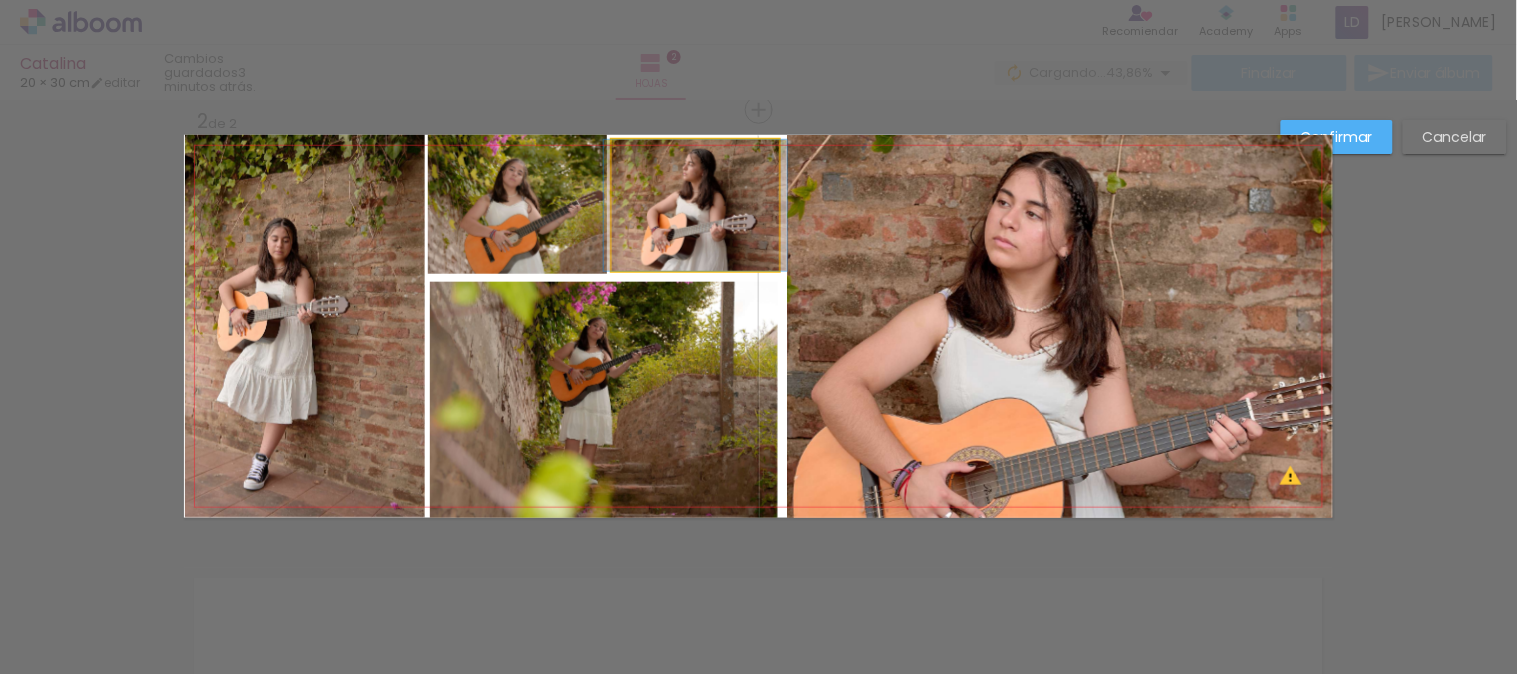 click 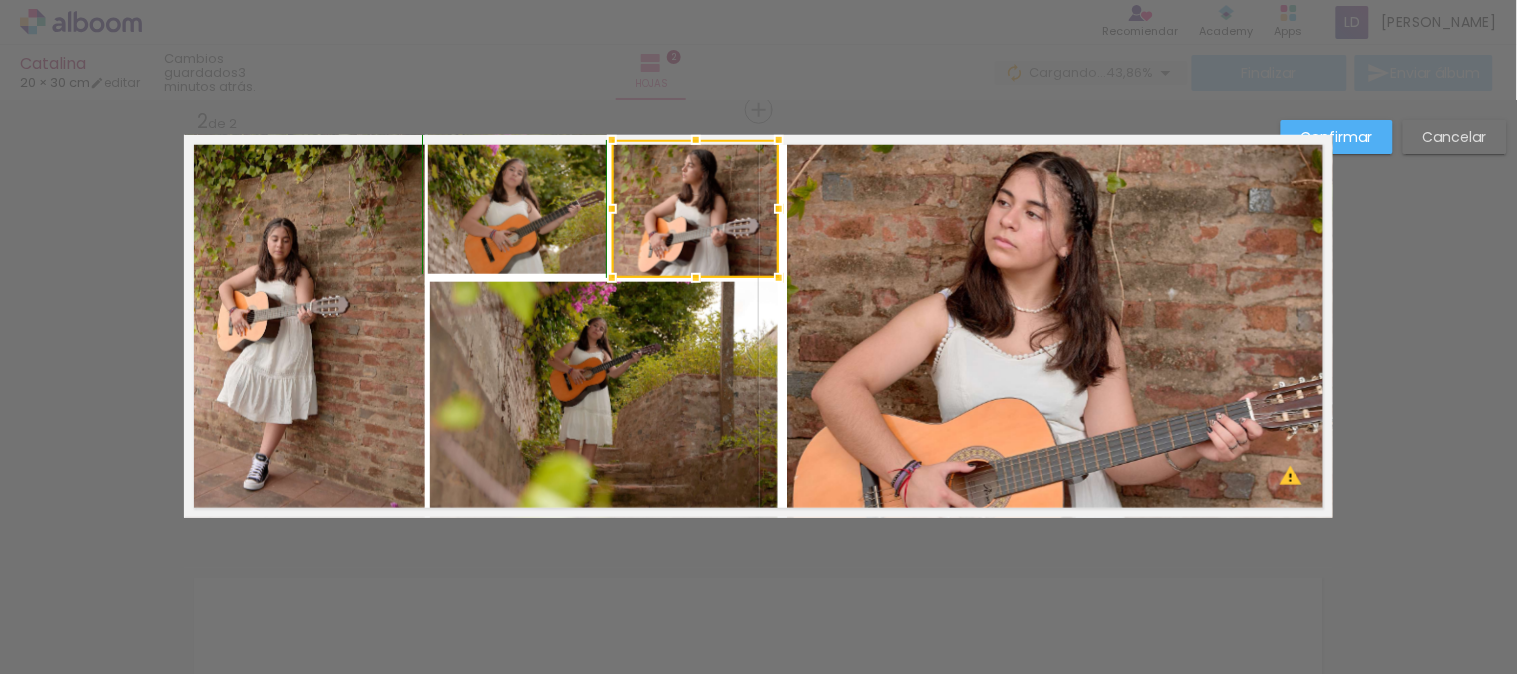 click at bounding box center [696, 278] 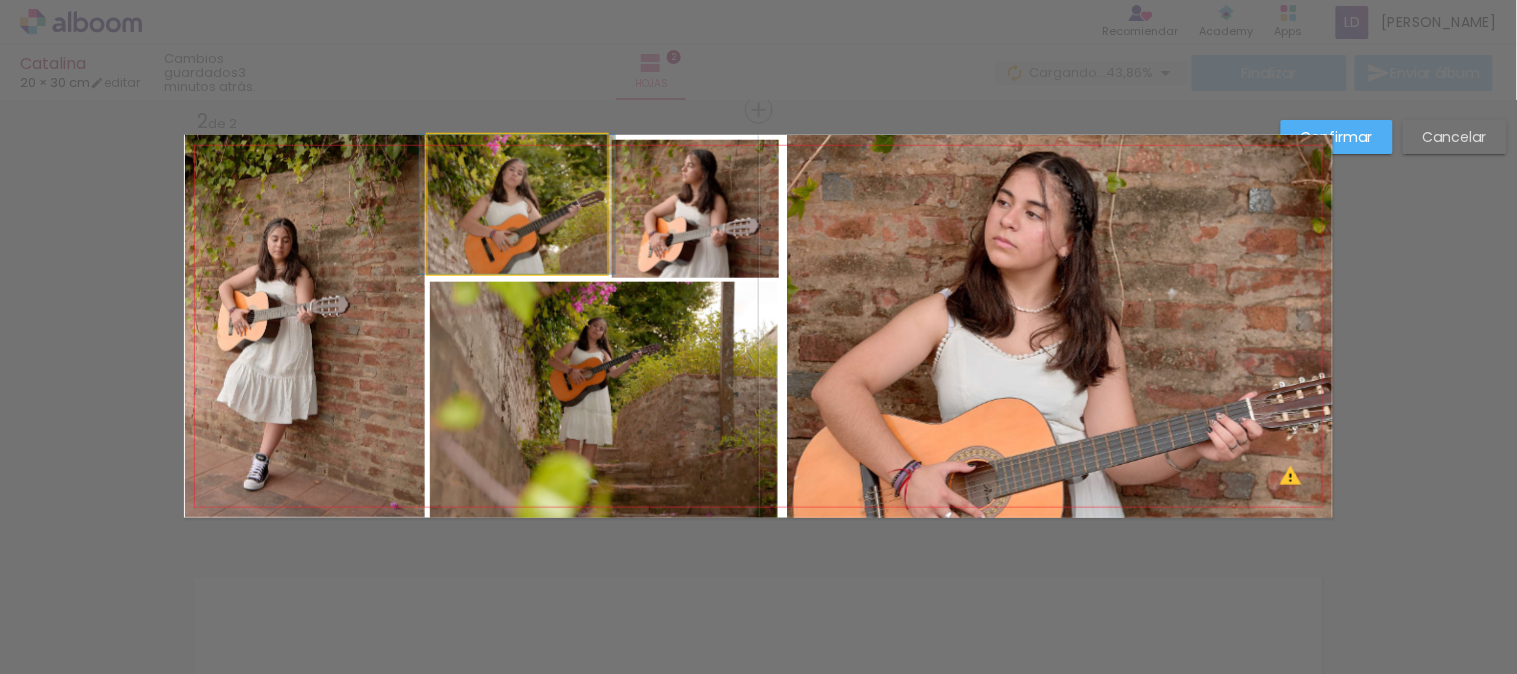 click 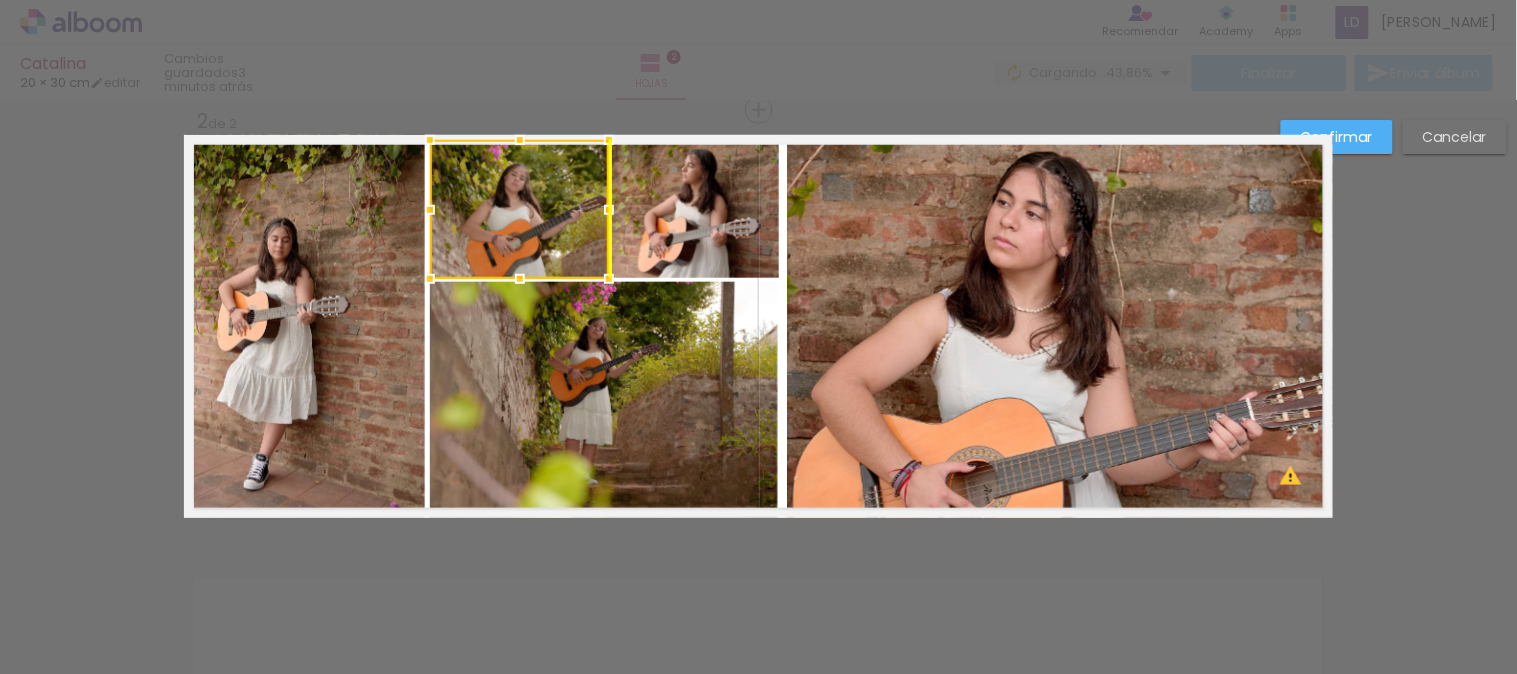 drag, startPoint x: 521, startPoint y: 231, endPoint x: 513, endPoint y: 218, distance: 15.264338 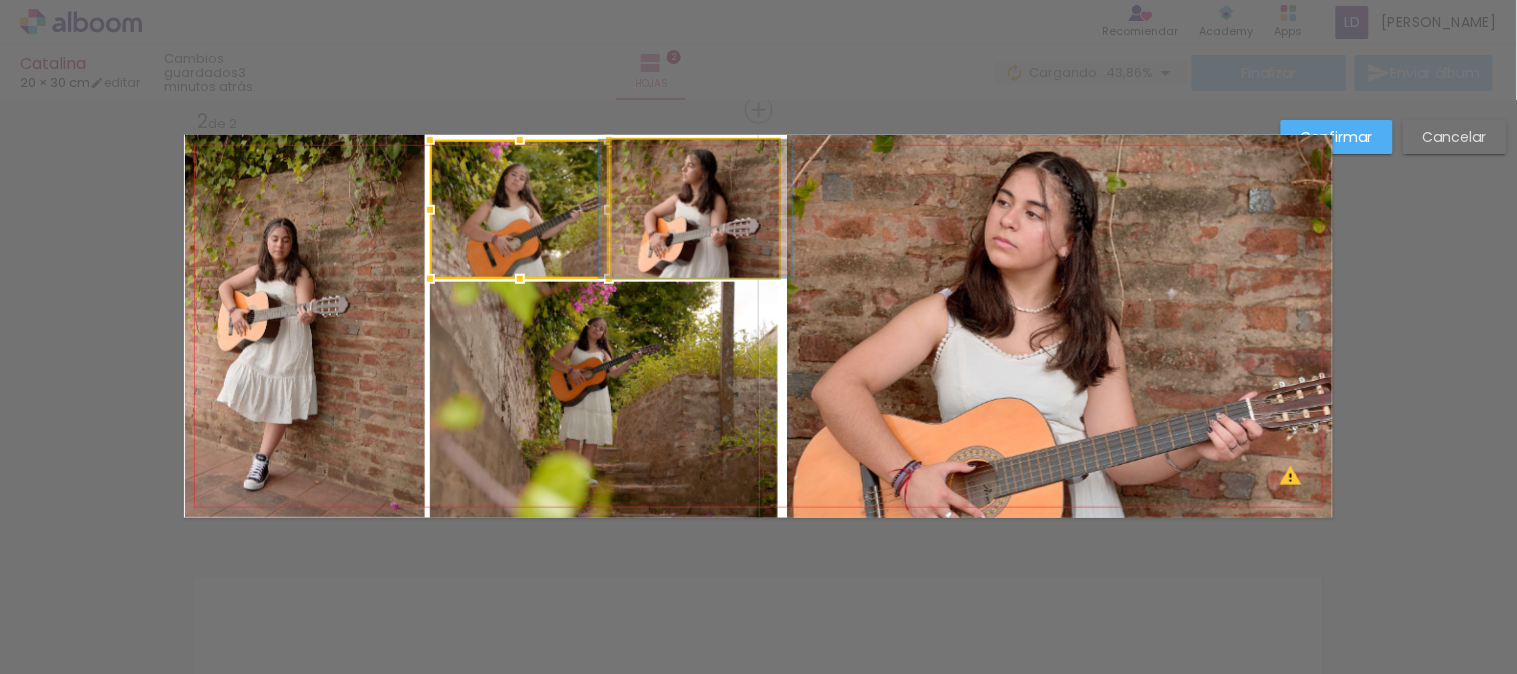 click 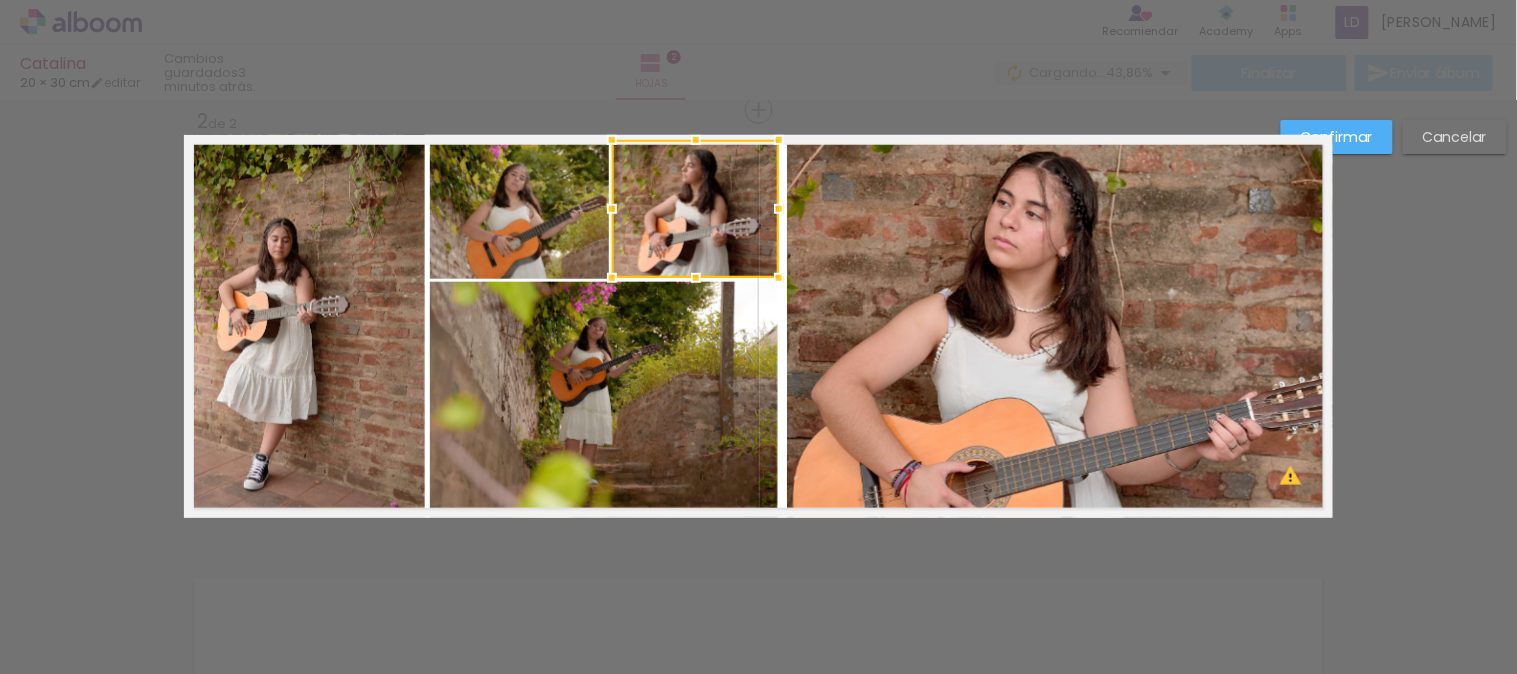 click 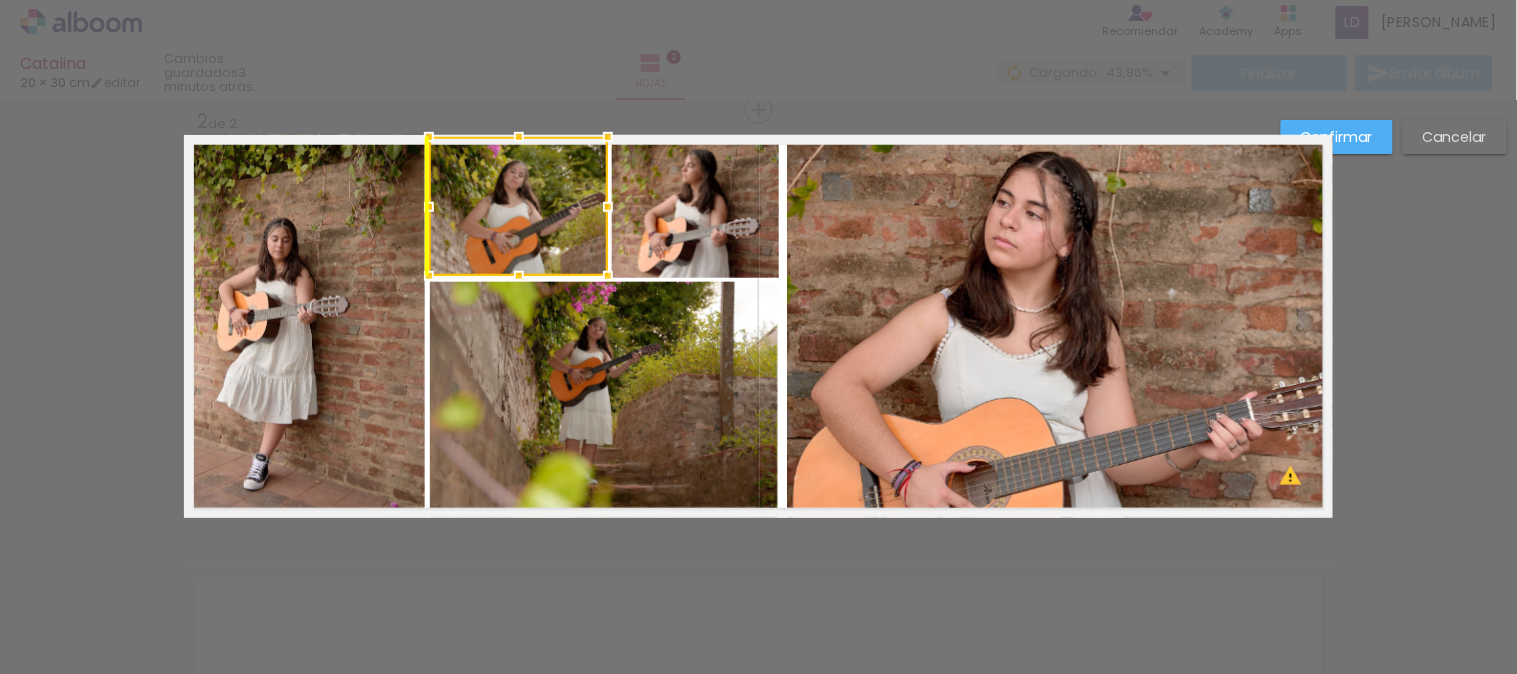 click at bounding box center [518, 206] 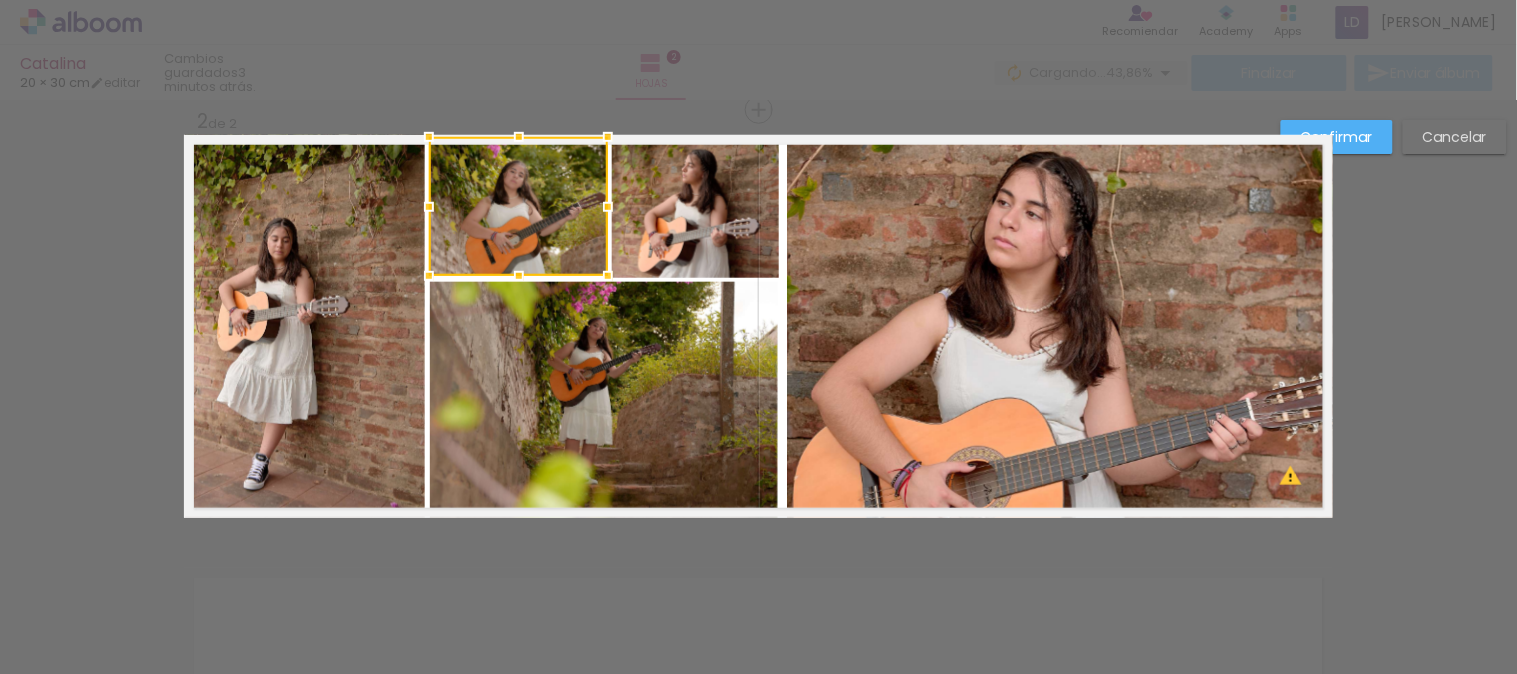click 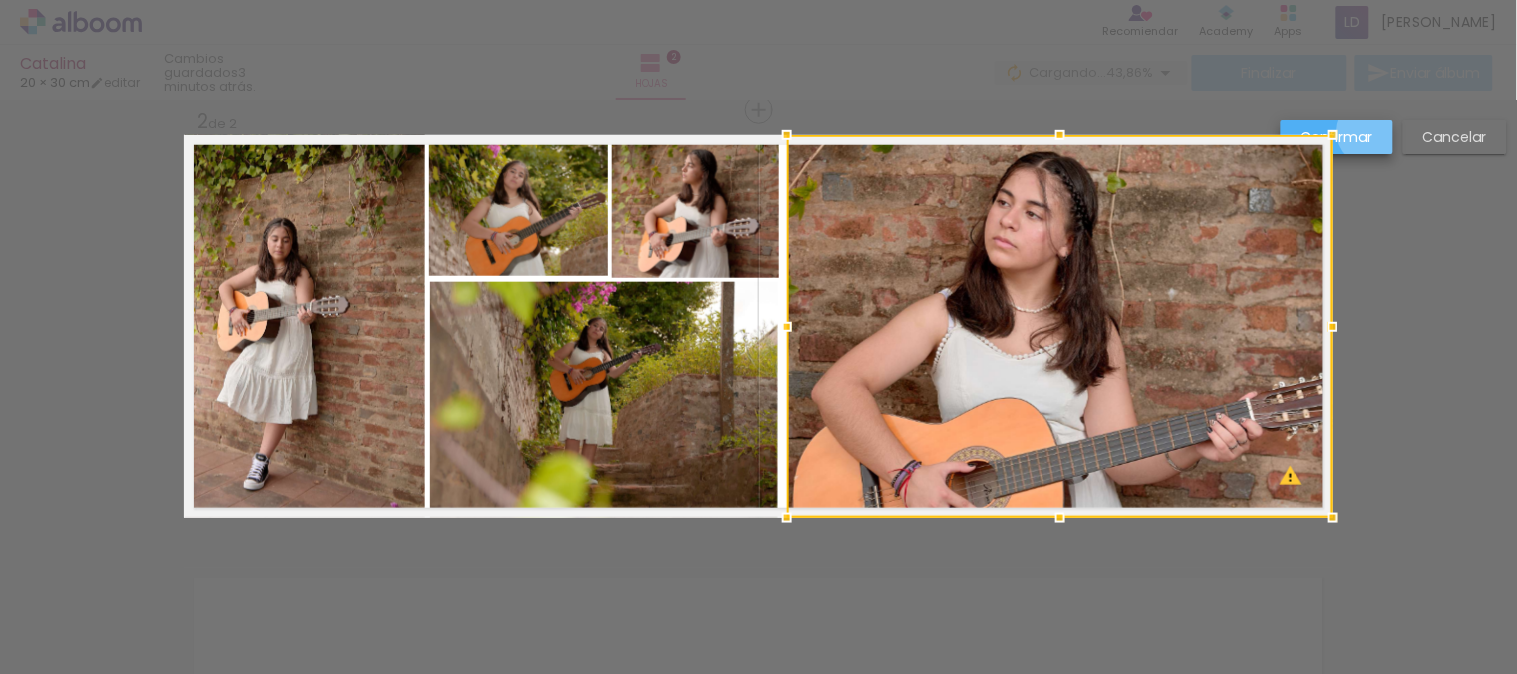 click on "Confirmar" at bounding box center (1337, 137) 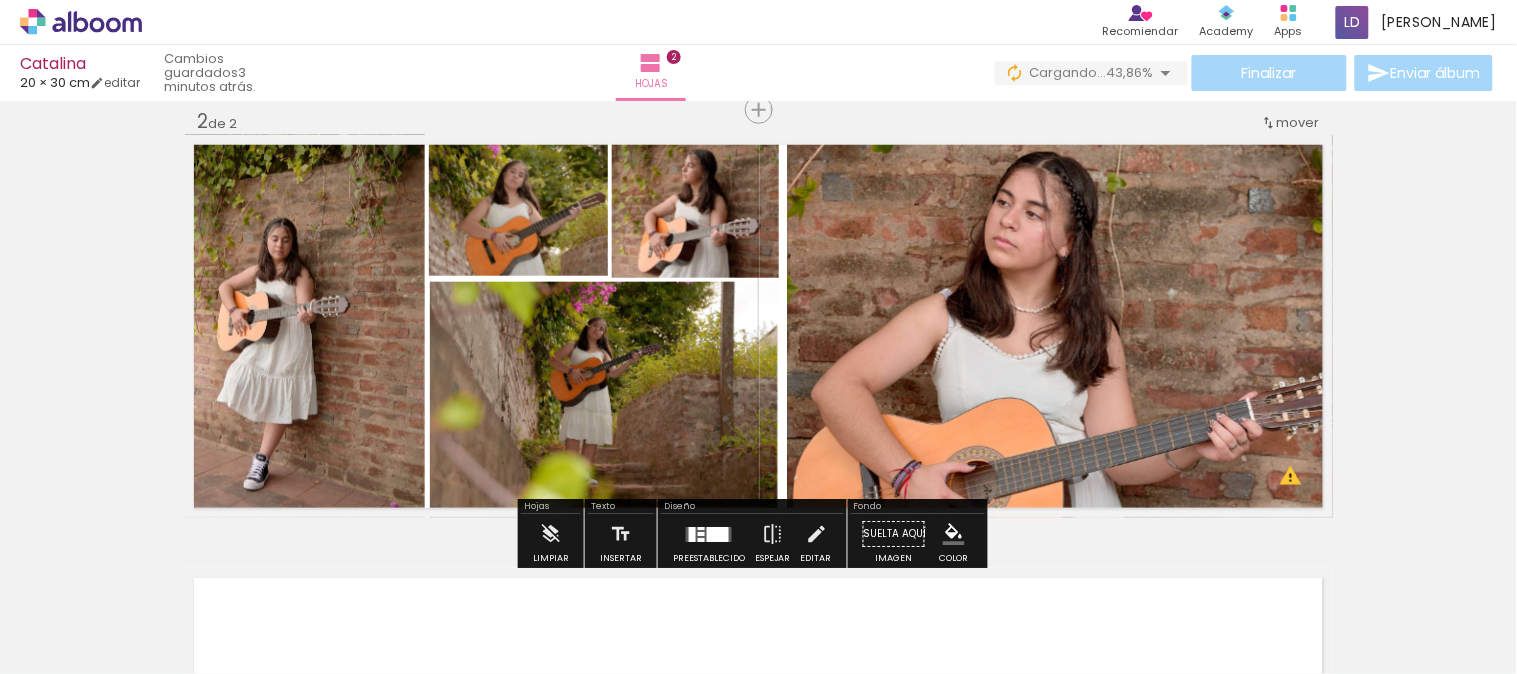 click 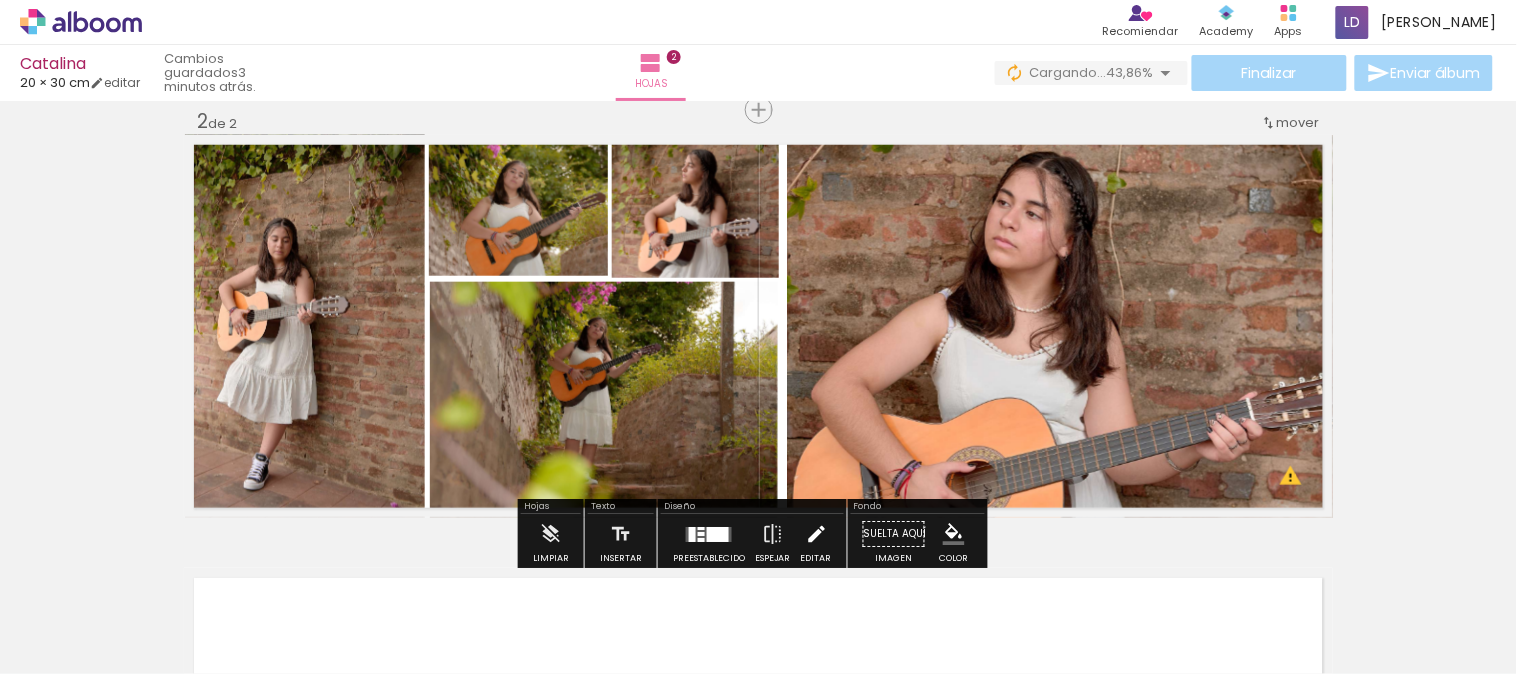 click at bounding box center (816, 534) 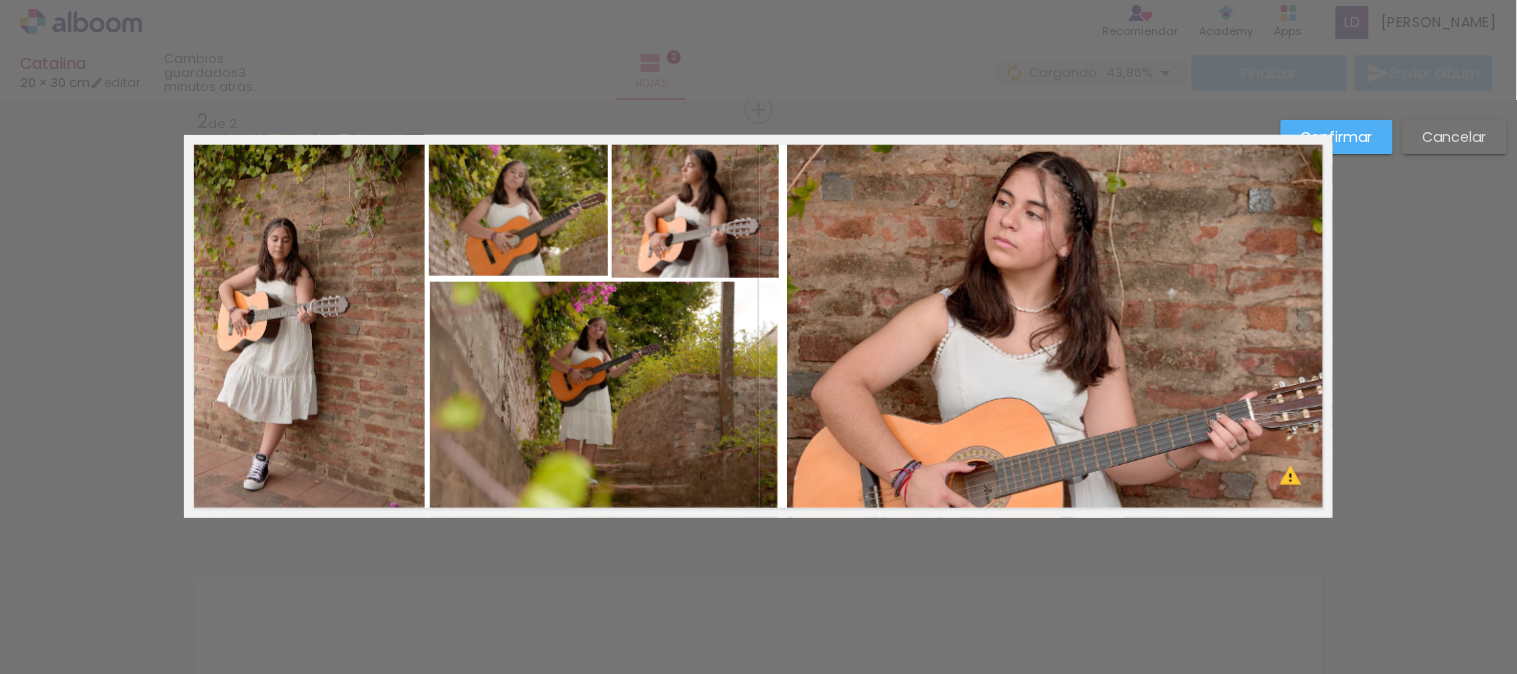 click 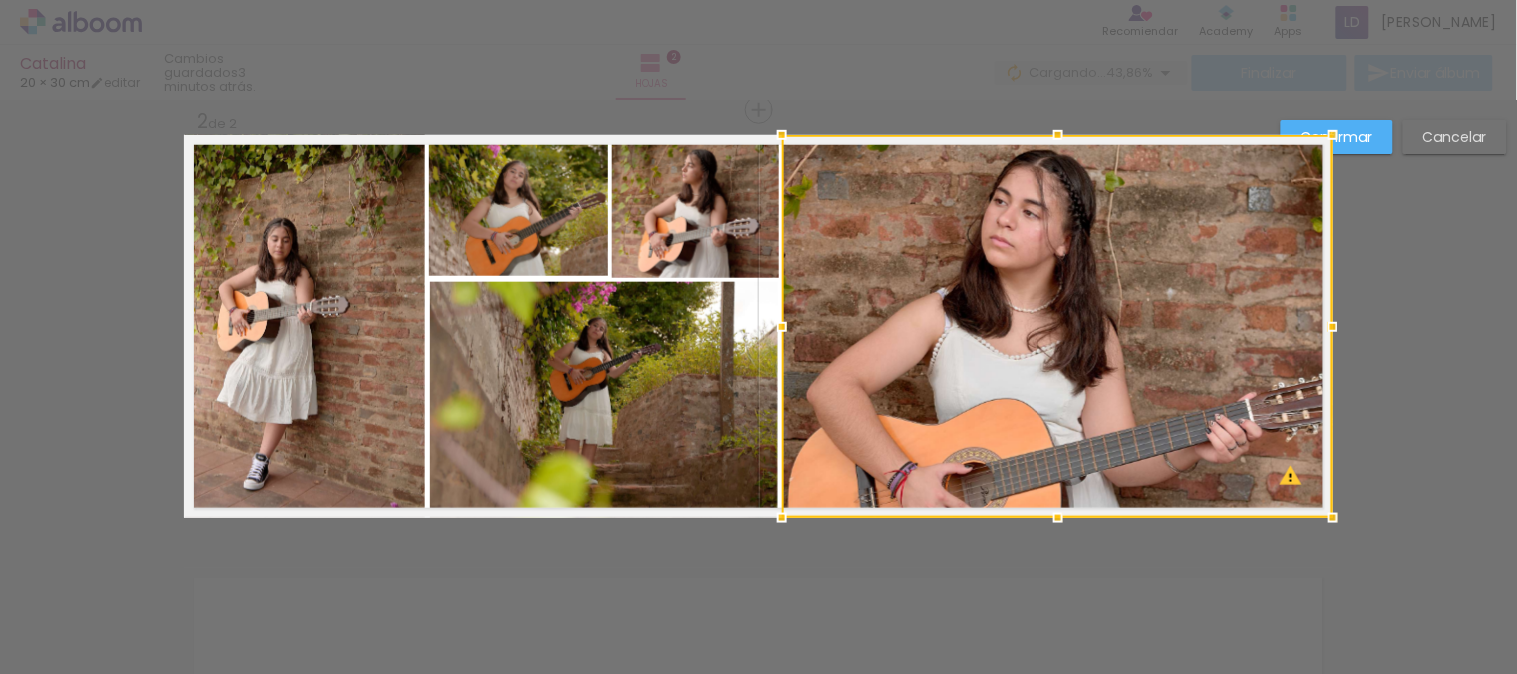 click at bounding box center [782, 327] 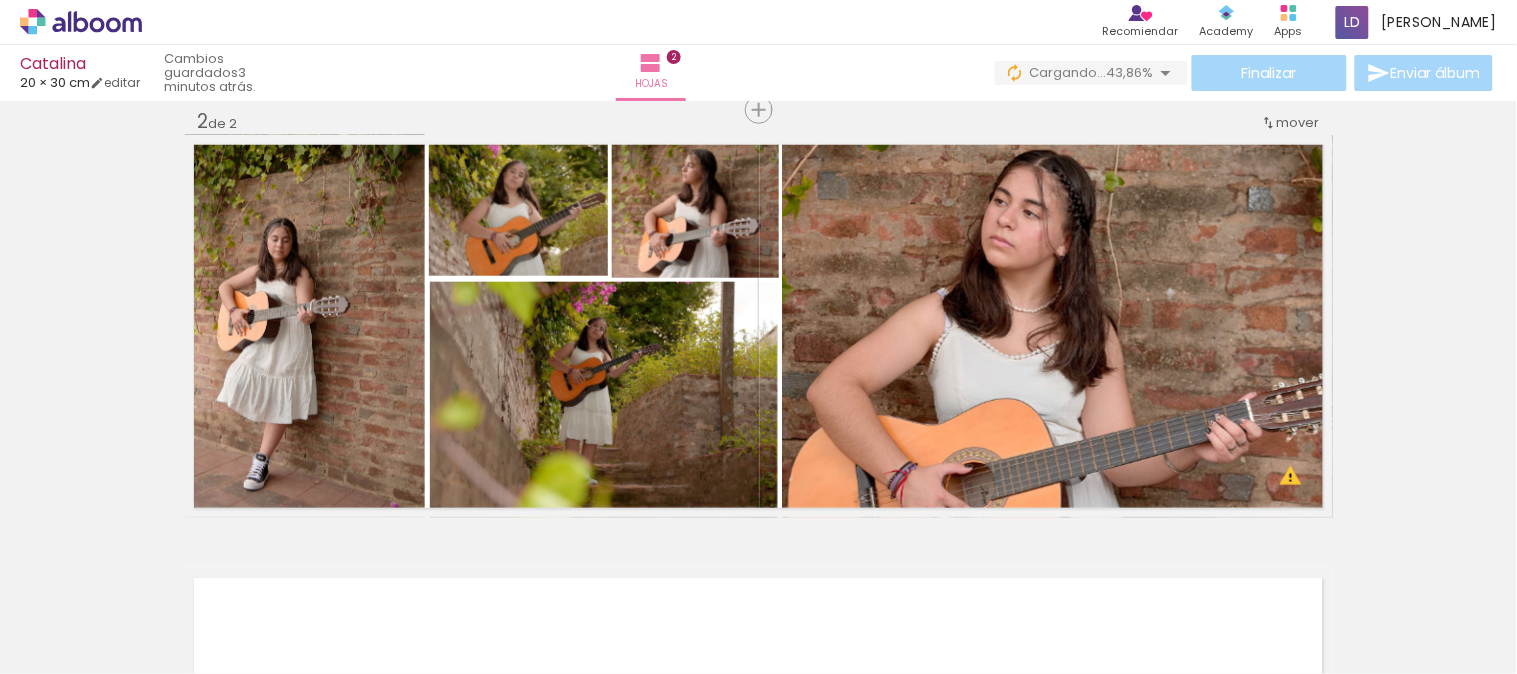 scroll, scrollTop: 0, scrollLeft: 497, axis: horizontal 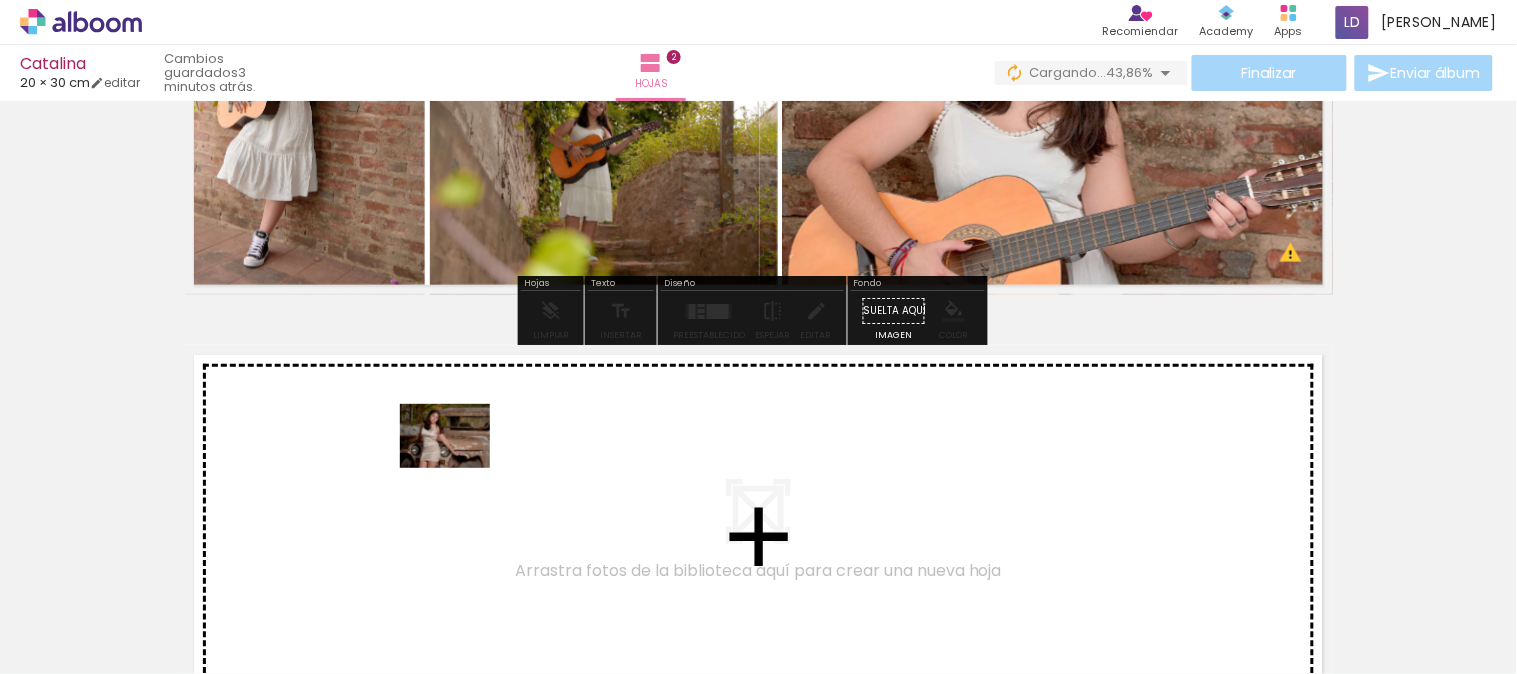 drag, startPoint x: 493, startPoint y: 621, endPoint x: 460, endPoint y: 464, distance: 160.43066 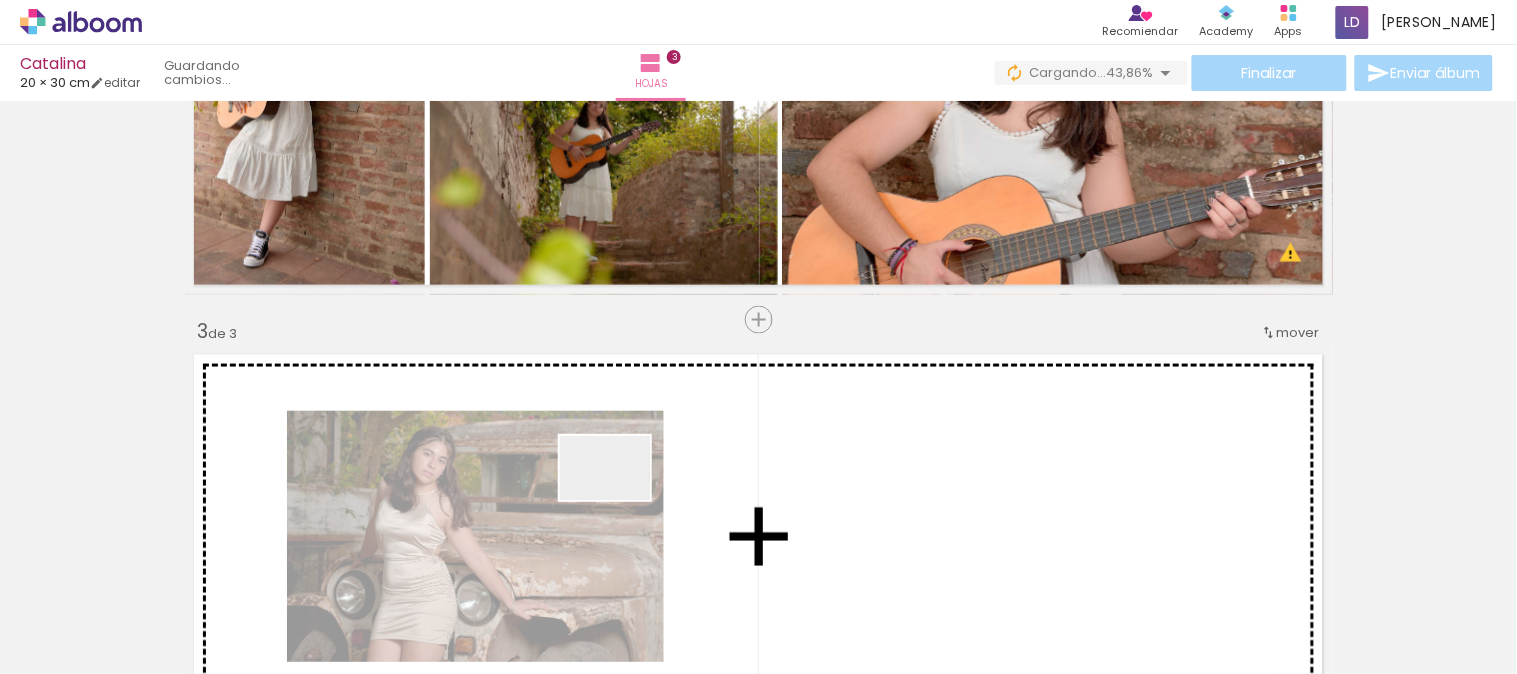drag, startPoint x: 620, startPoint y: 605, endPoint x: 620, endPoint y: 496, distance: 109 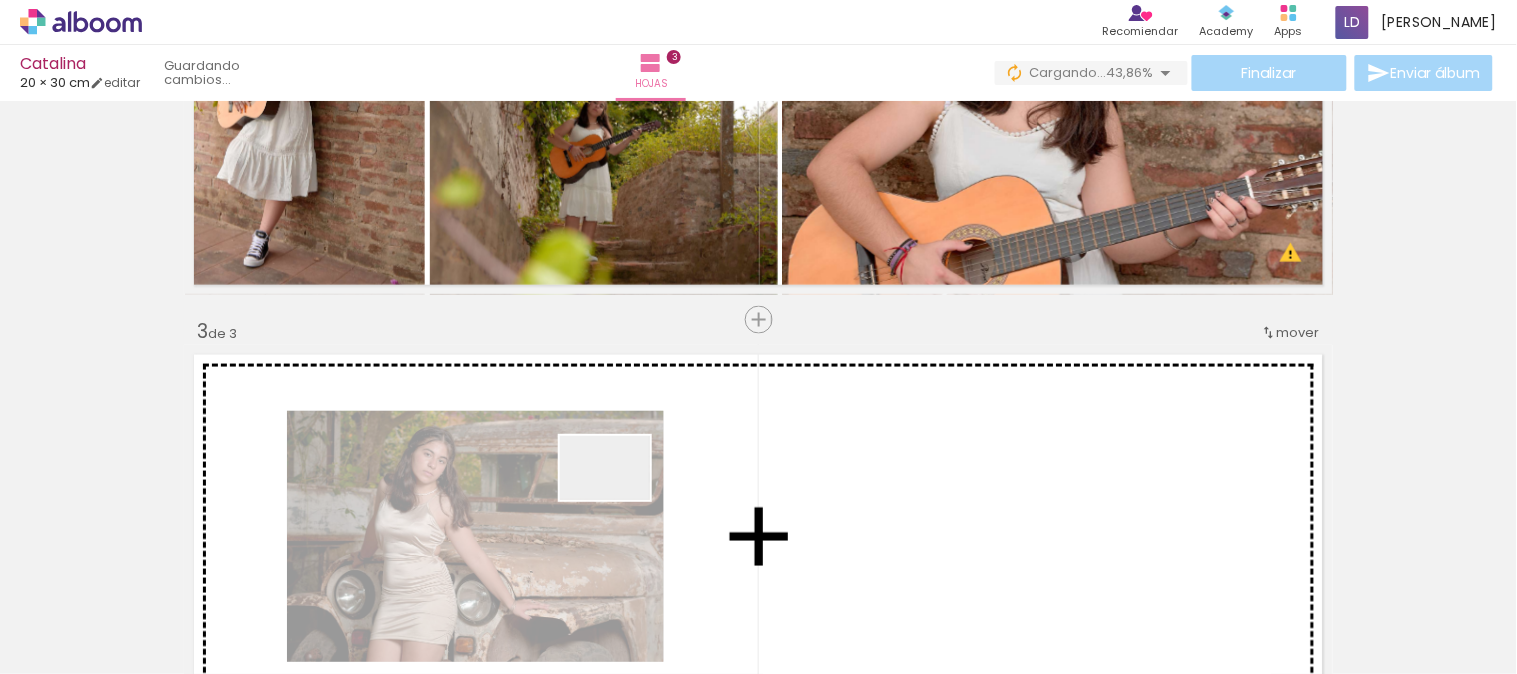 click at bounding box center [758, 337] 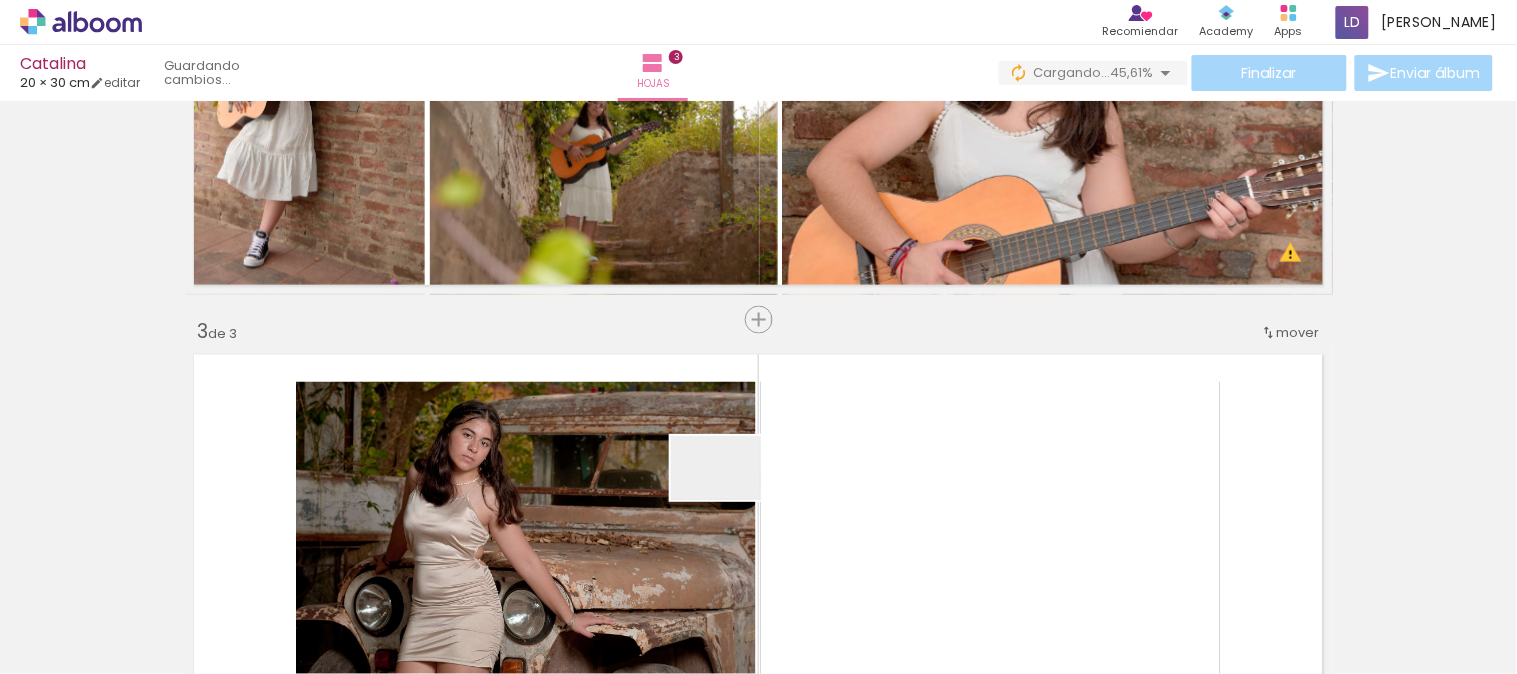 click at bounding box center (758, 337) 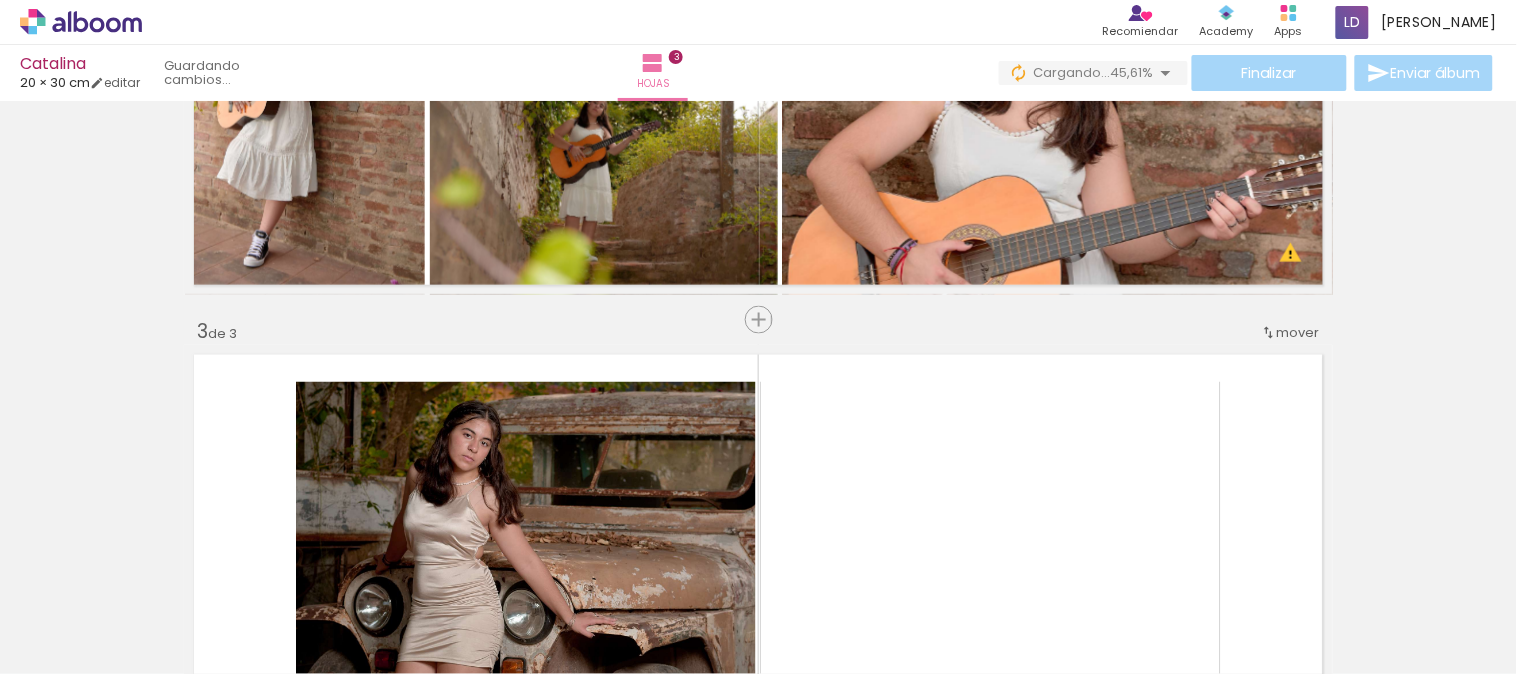 scroll, scrollTop: 891, scrollLeft: 0, axis: vertical 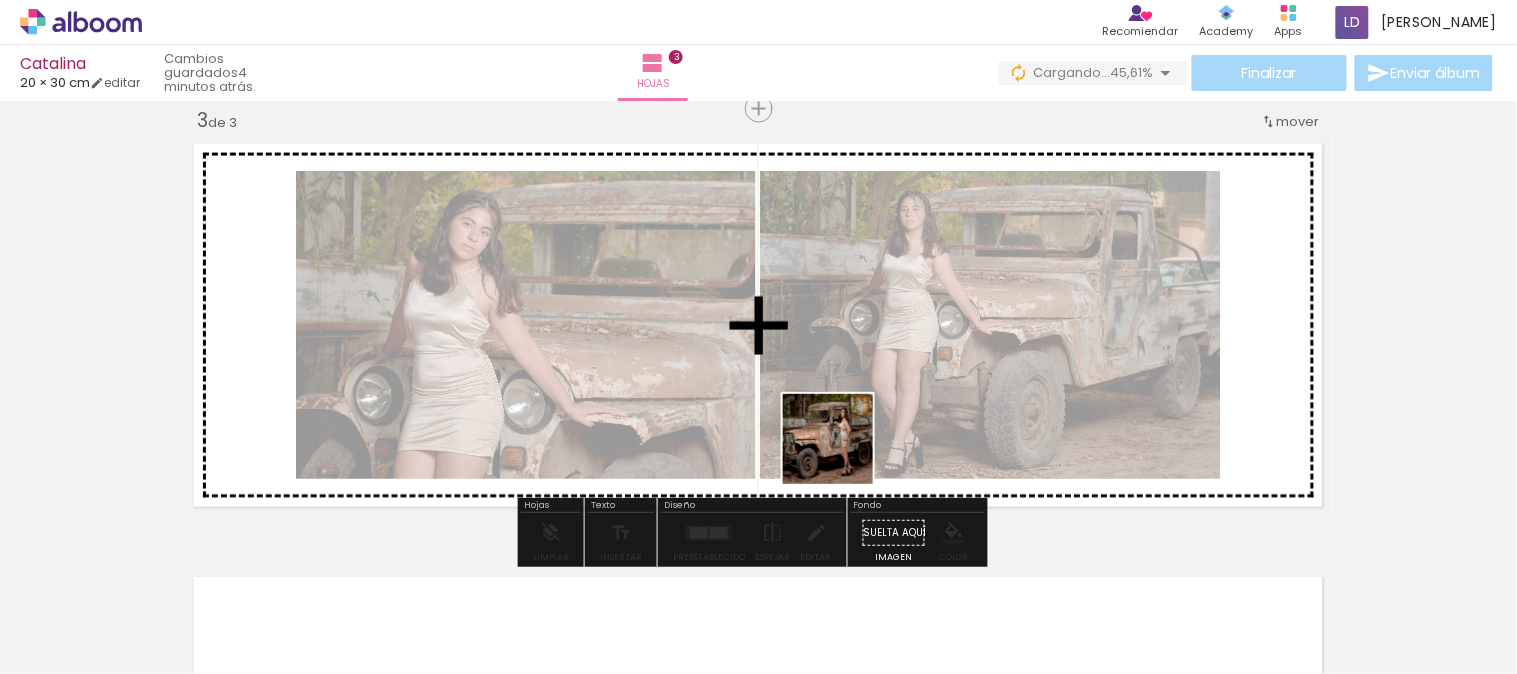 drag, startPoint x: 854, startPoint y: 615, endPoint x: 843, endPoint y: 454, distance: 161.37534 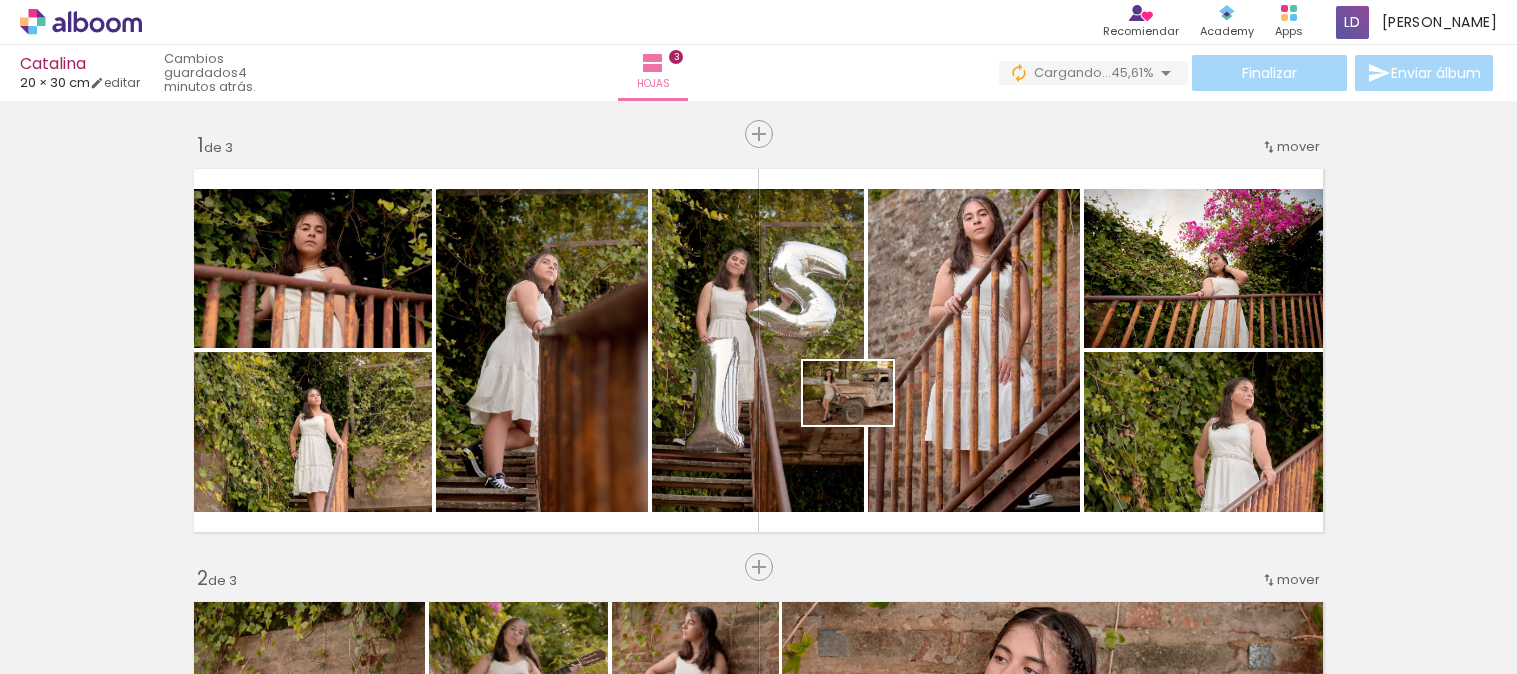 click at bounding box center (758, 337) 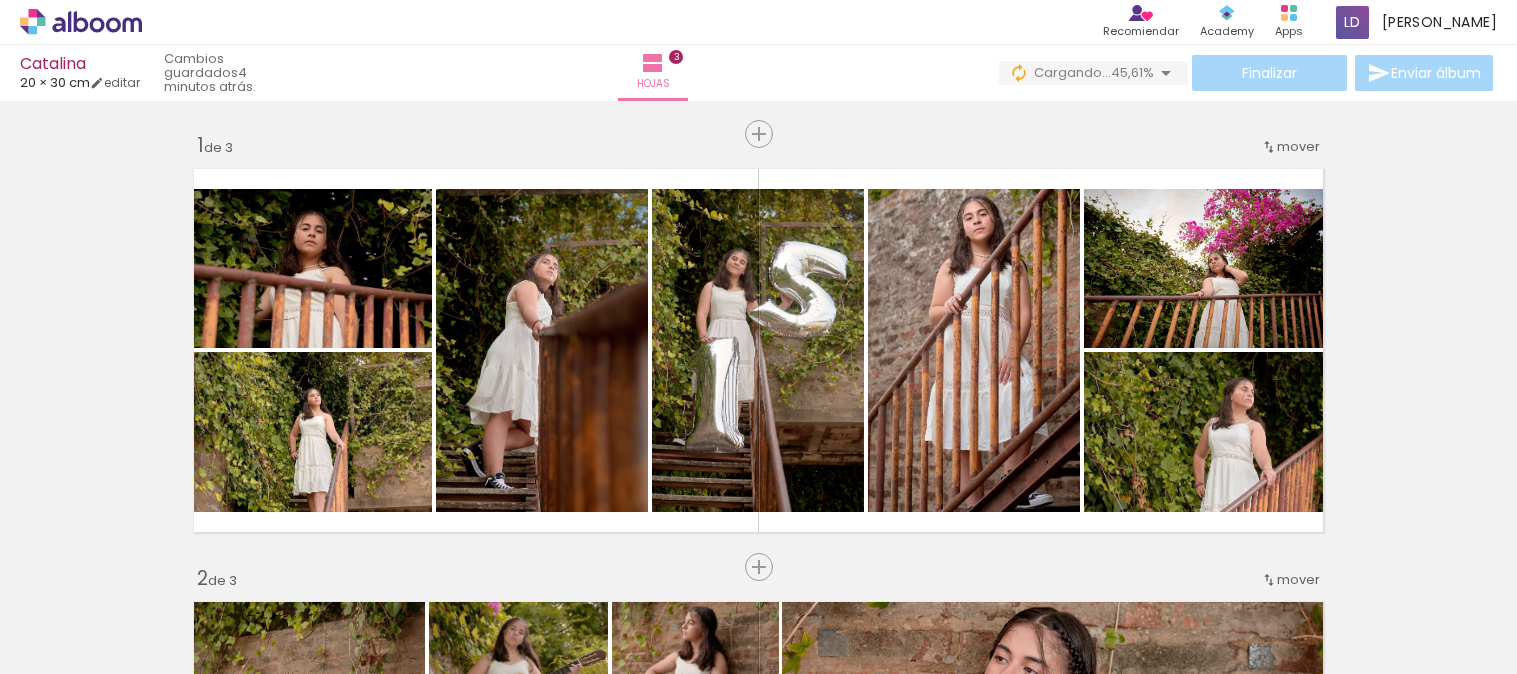 scroll, scrollTop: 0, scrollLeft: 0, axis: both 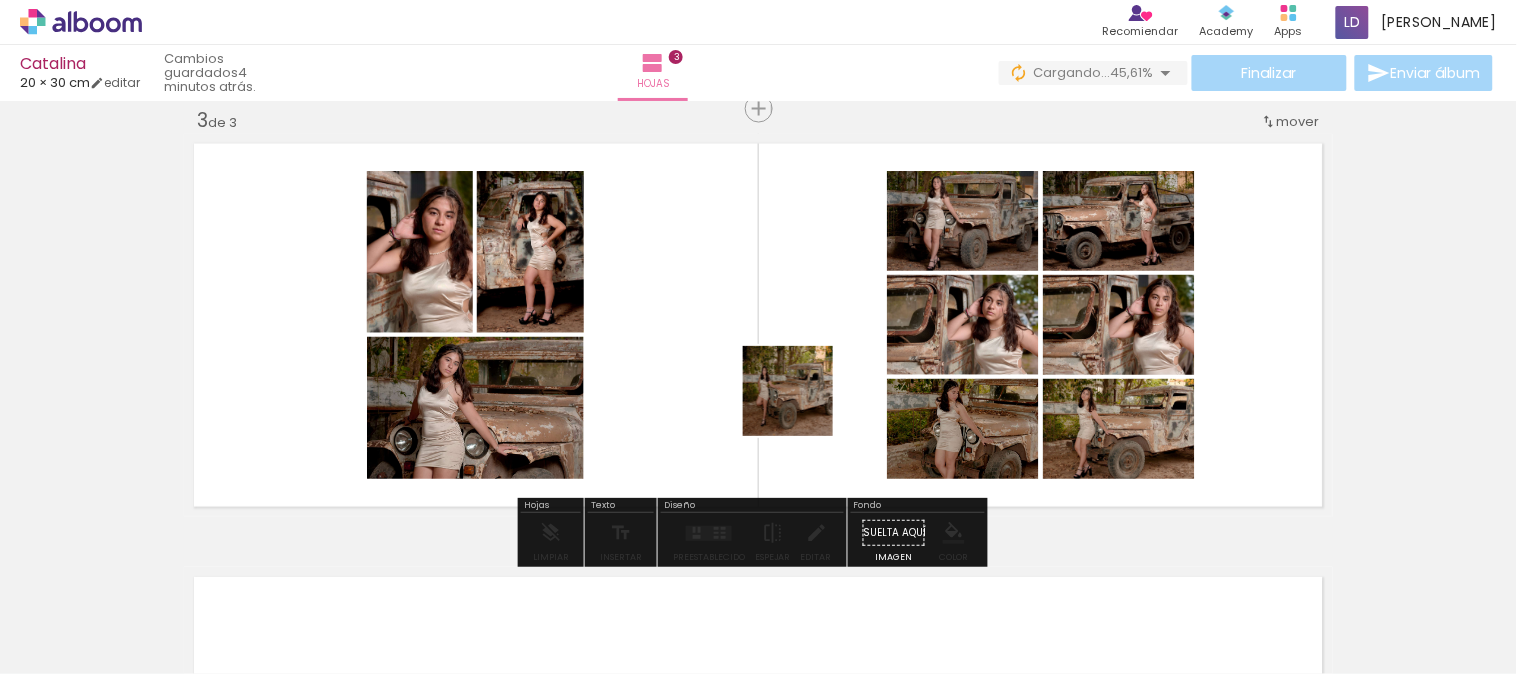 drag, startPoint x: 865, startPoint y: 602, endPoint x: 803, endPoint y: 406, distance: 205.57237 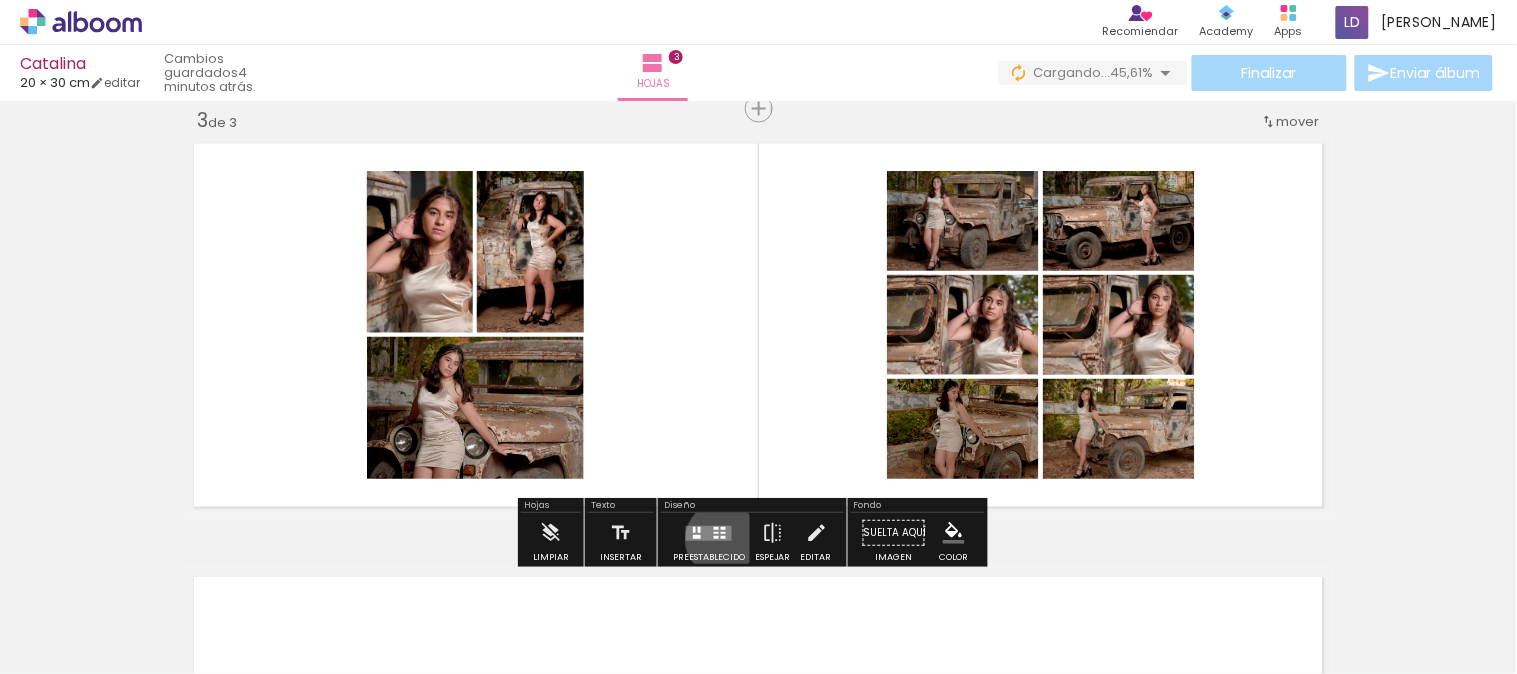 click at bounding box center (709, 533) 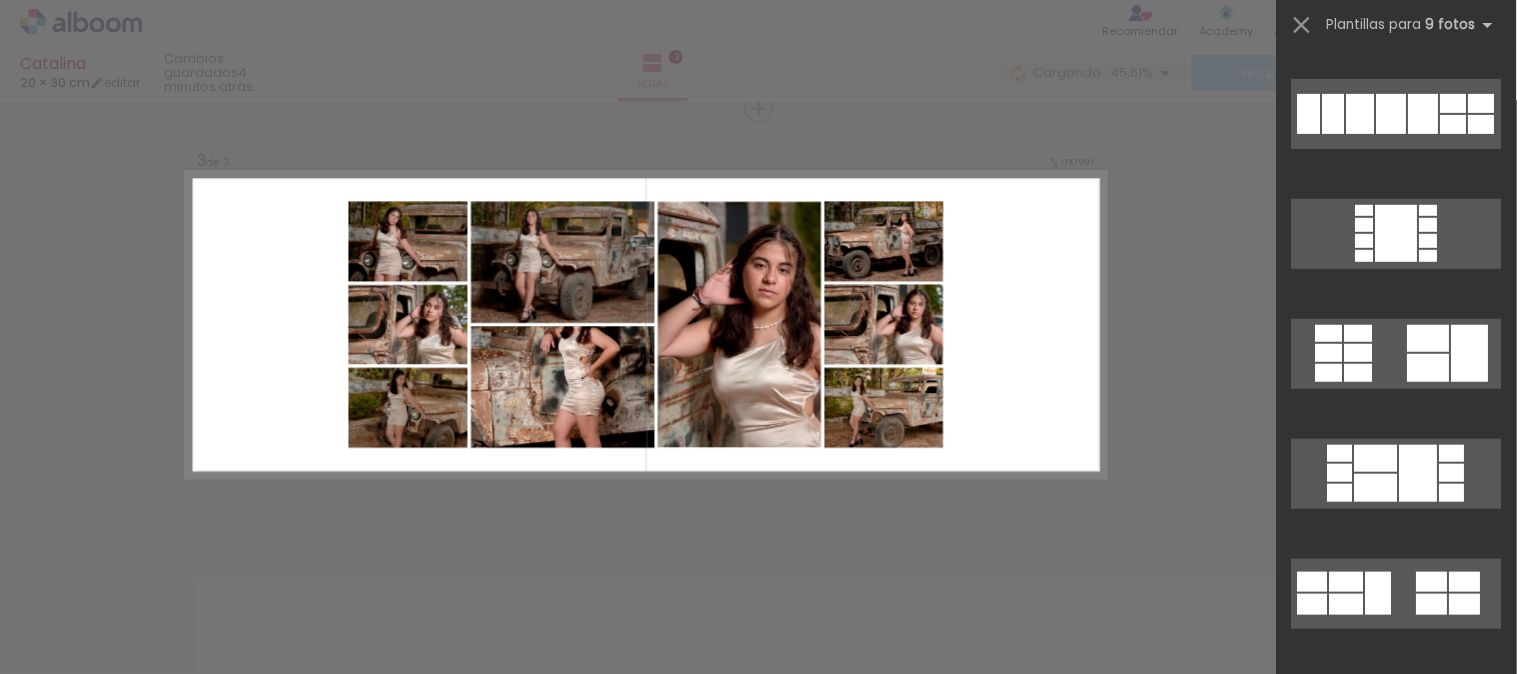 scroll, scrollTop: 282, scrollLeft: 0, axis: vertical 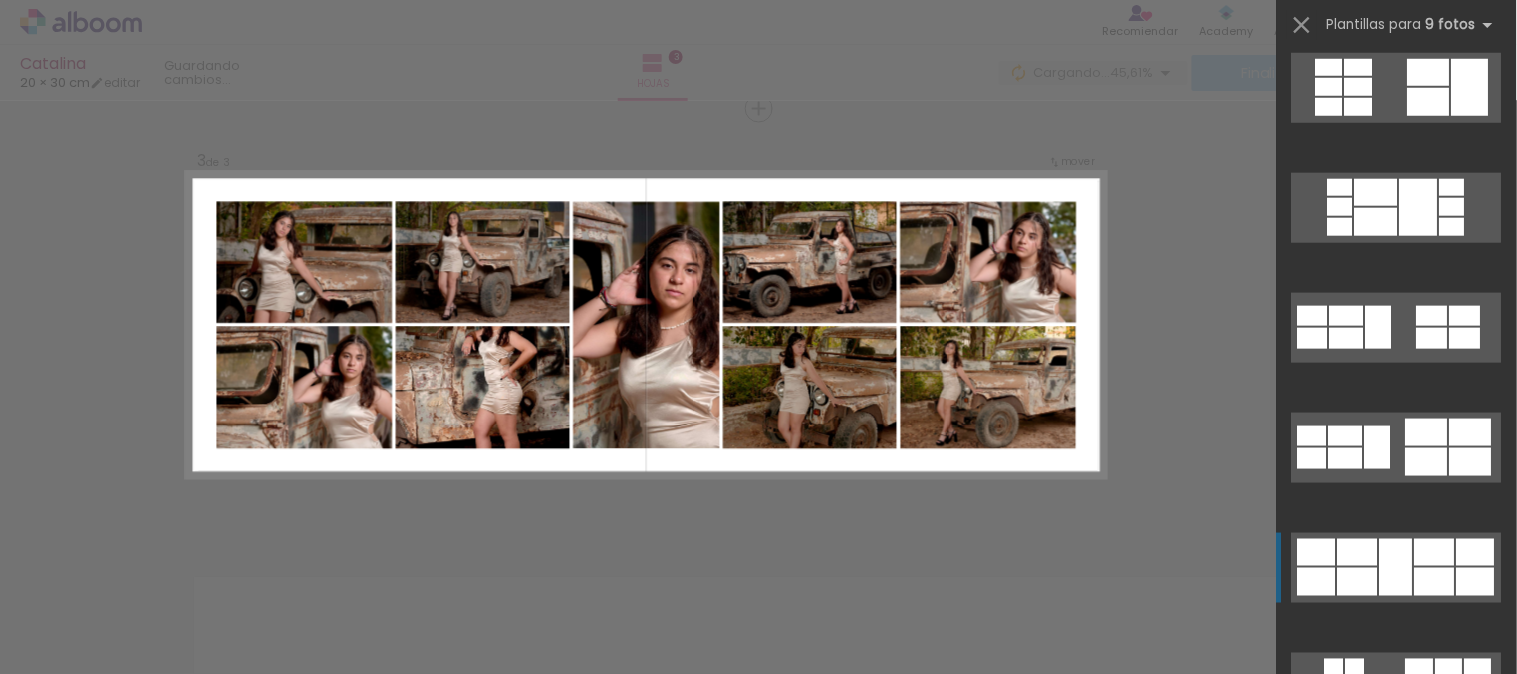 click at bounding box center [1311, -262] 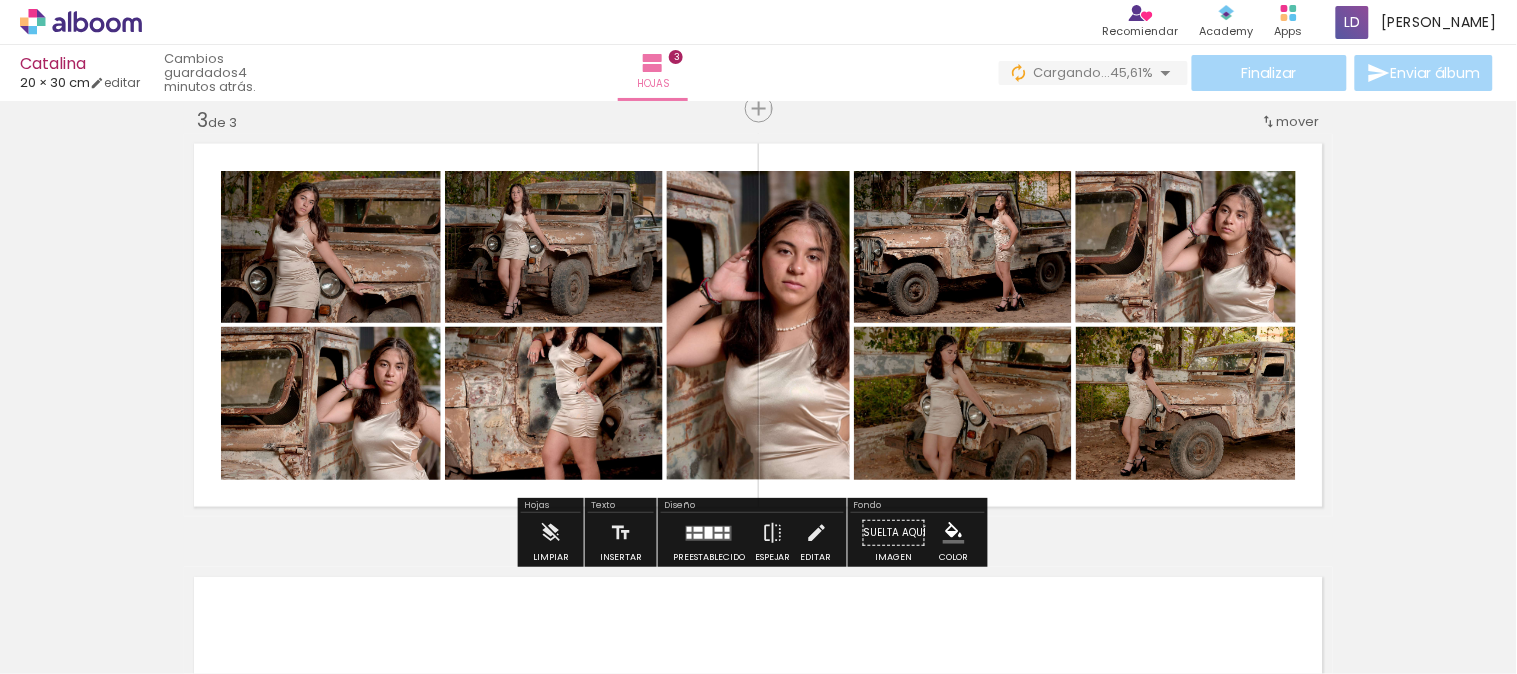 click 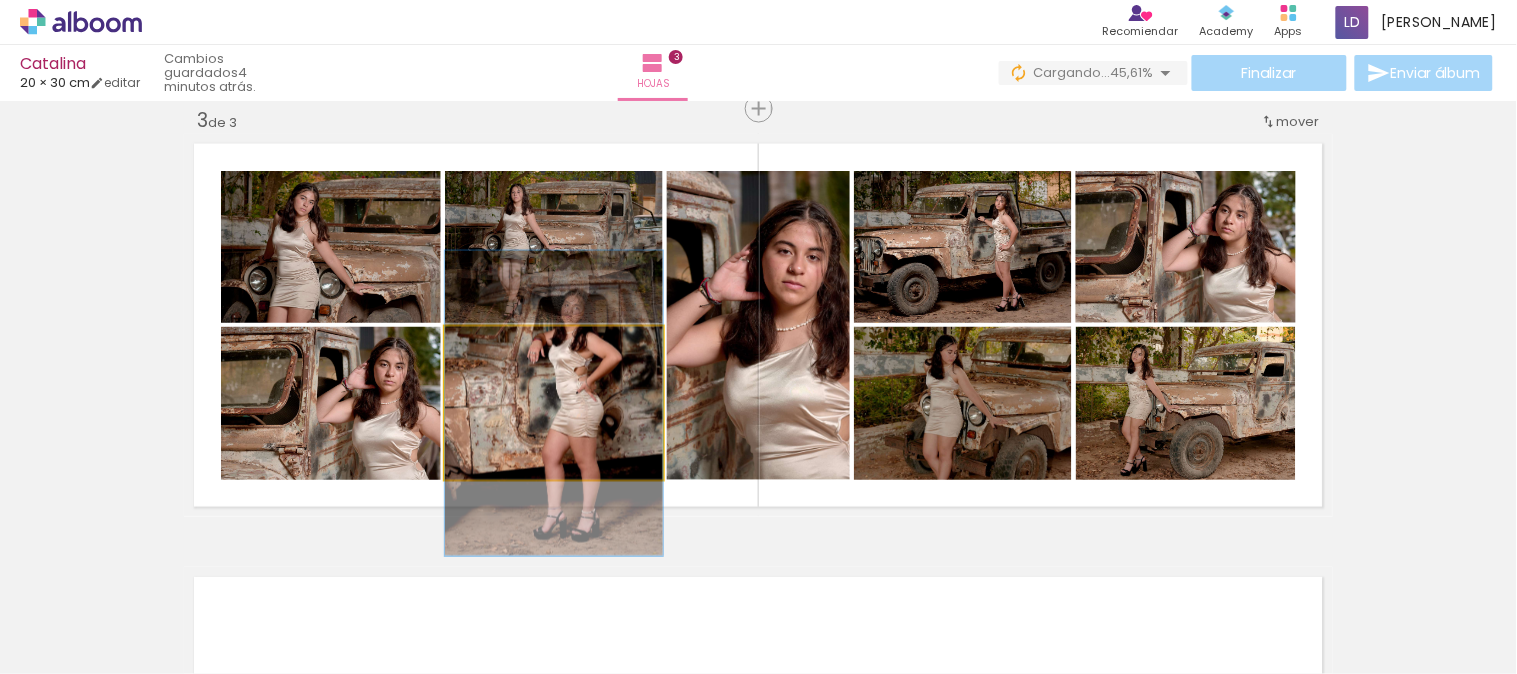 drag, startPoint x: 582, startPoint y: 414, endPoint x: 580, endPoint y: 425, distance: 11.18034 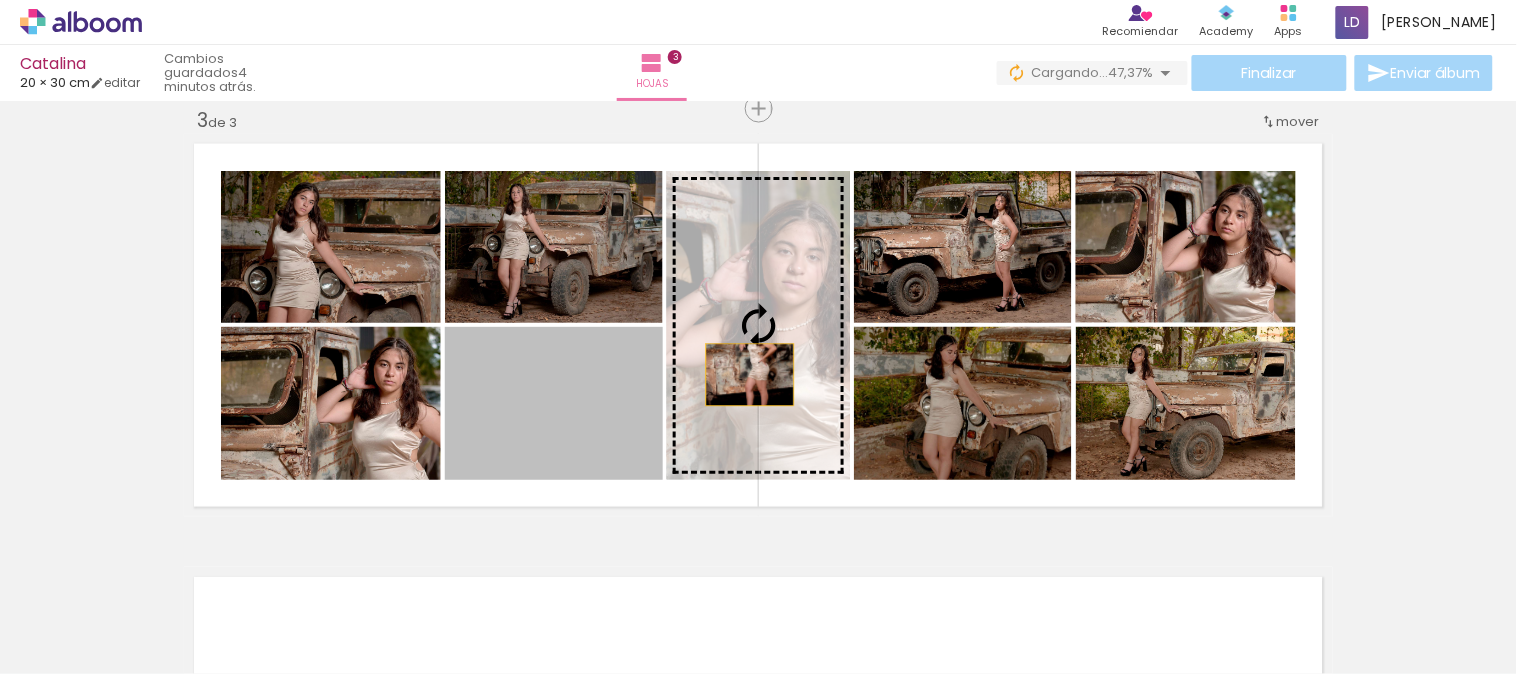 drag, startPoint x: 578, startPoint y: 430, endPoint x: 743, endPoint y: 375, distance: 173.92528 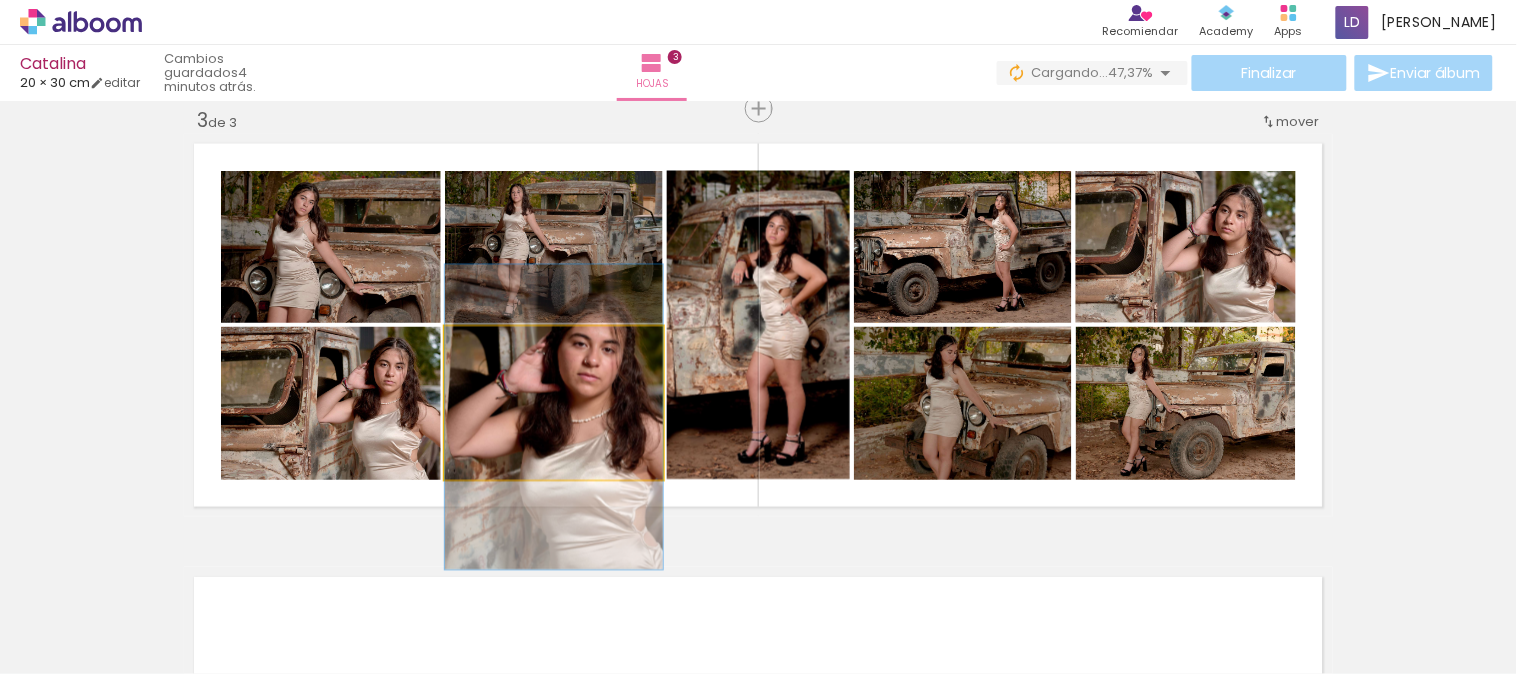drag, startPoint x: 604, startPoint y: 408, endPoint x: 597, endPoint y: 422, distance: 15.652476 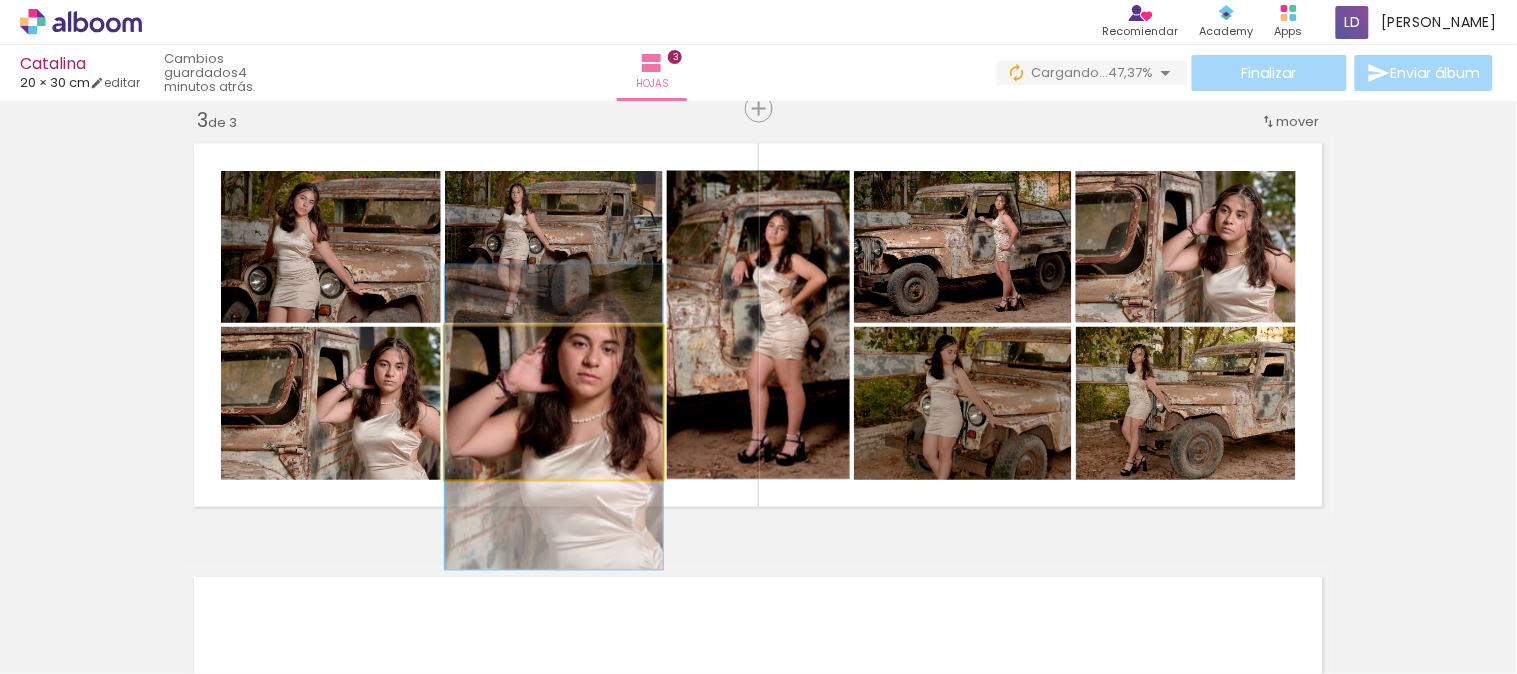 click 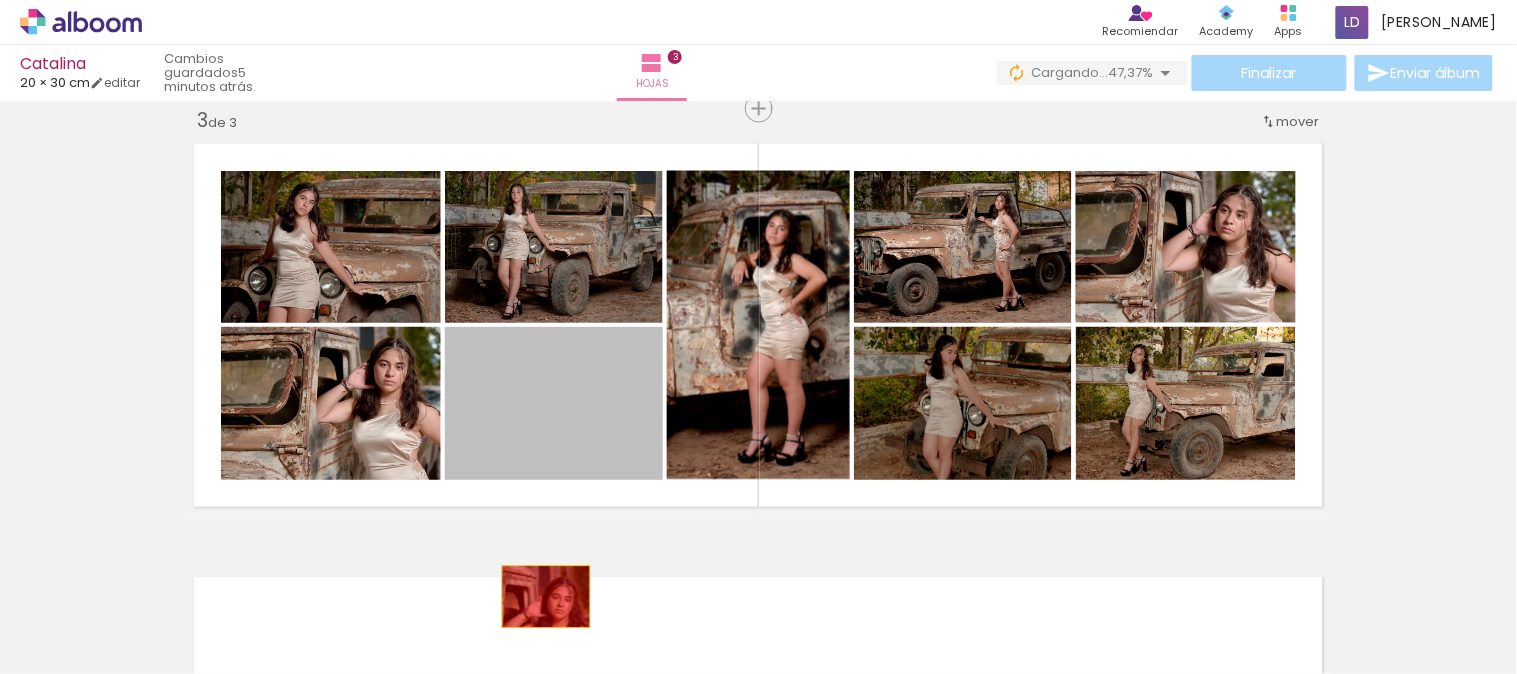 drag, startPoint x: 498, startPoint y: 420, endPoint x: 538, endPoint y: 597, distance: 181.4635 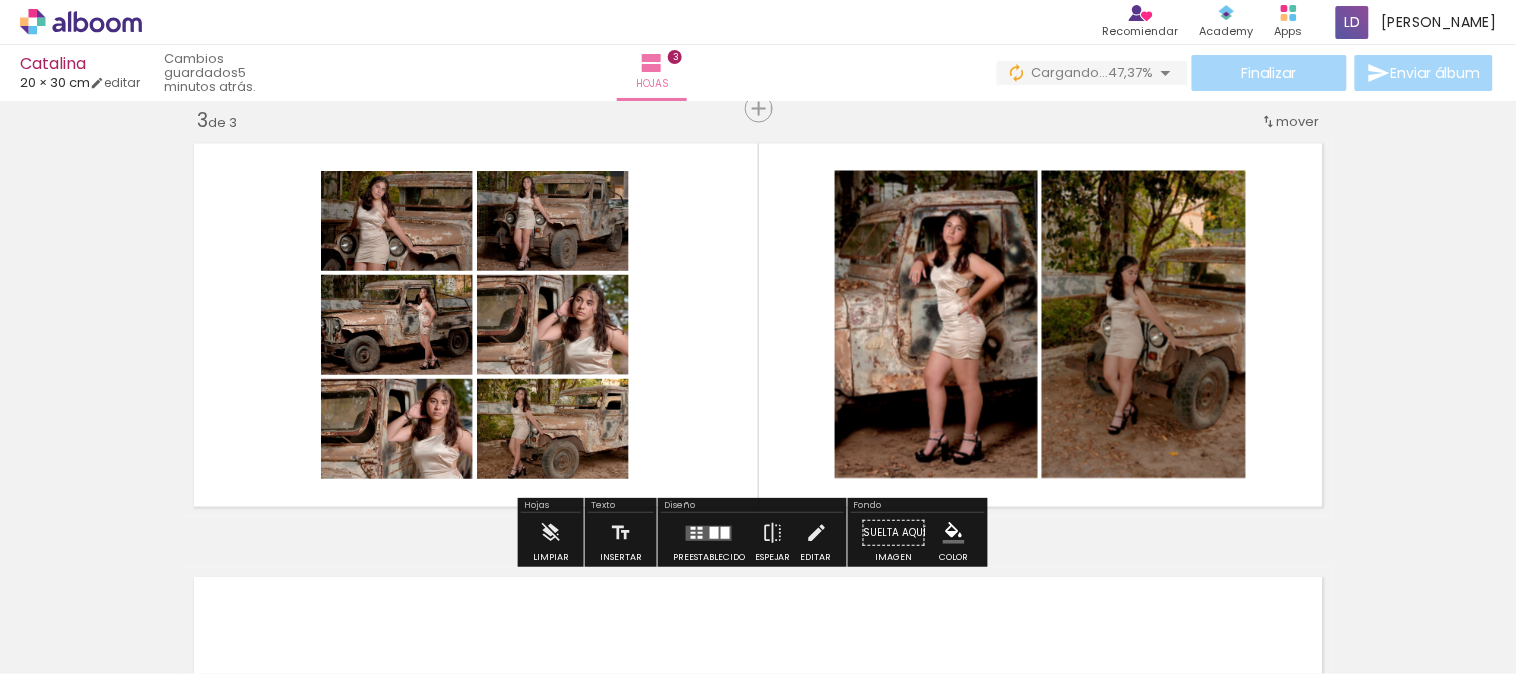 scroll, scrollTop: 1002, scrollLeft: 0, axis: vertical 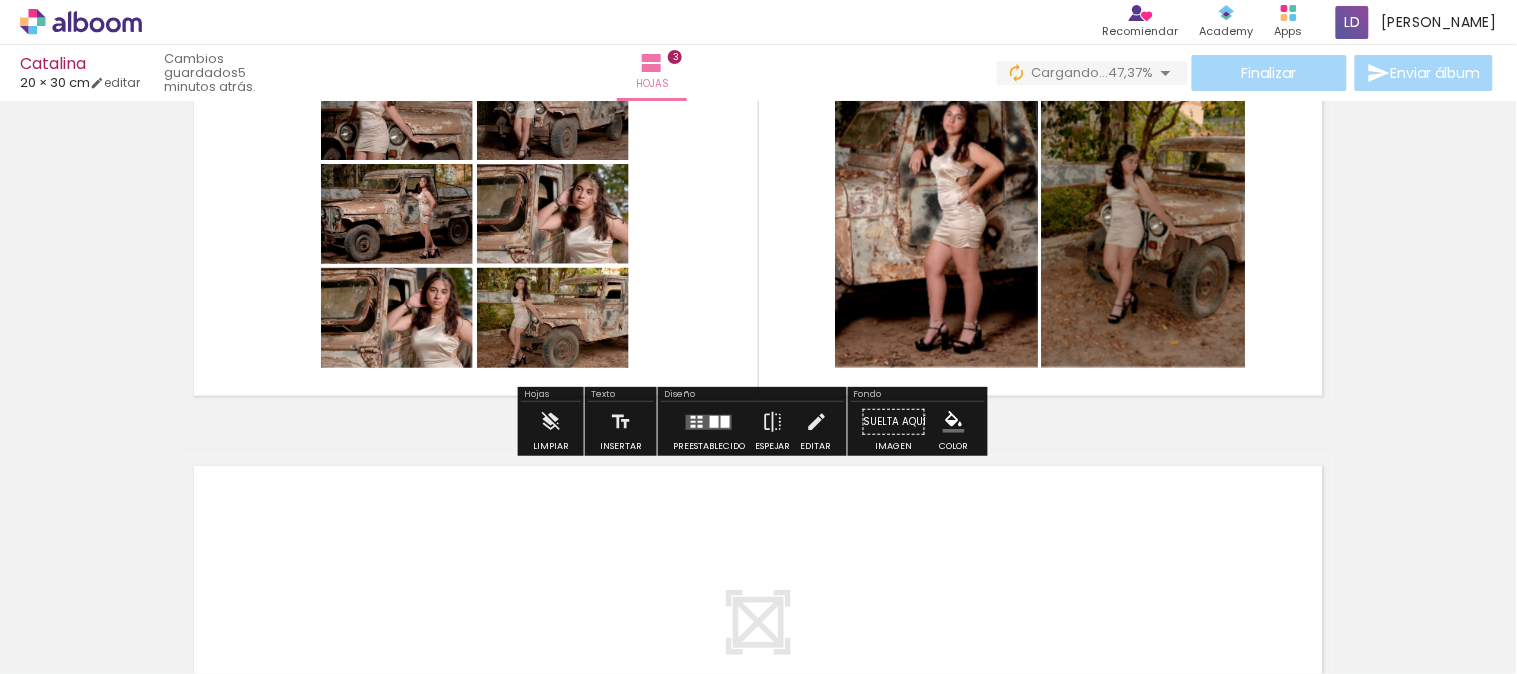 click at bounding box center (709, 422) 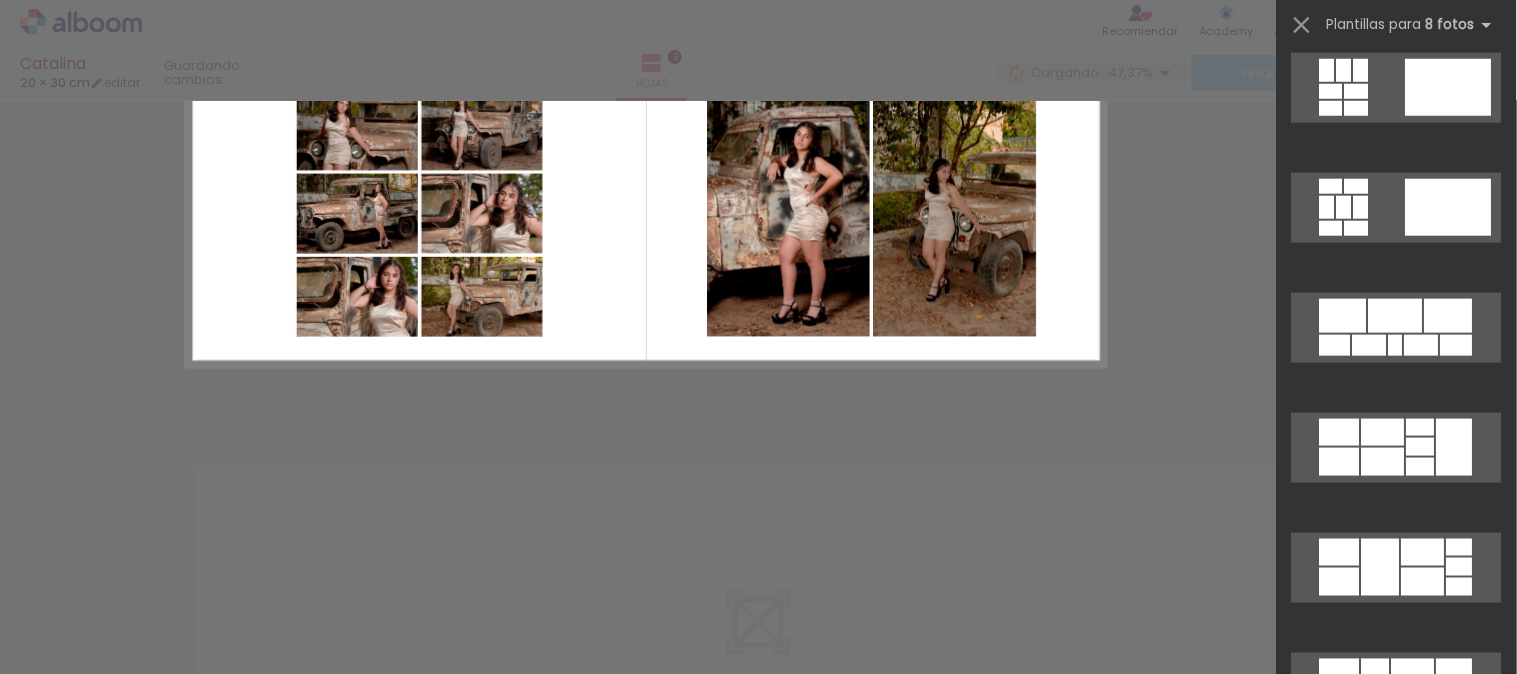 scroll, scrollTop: 0, scrollLeft: 0, axis: both 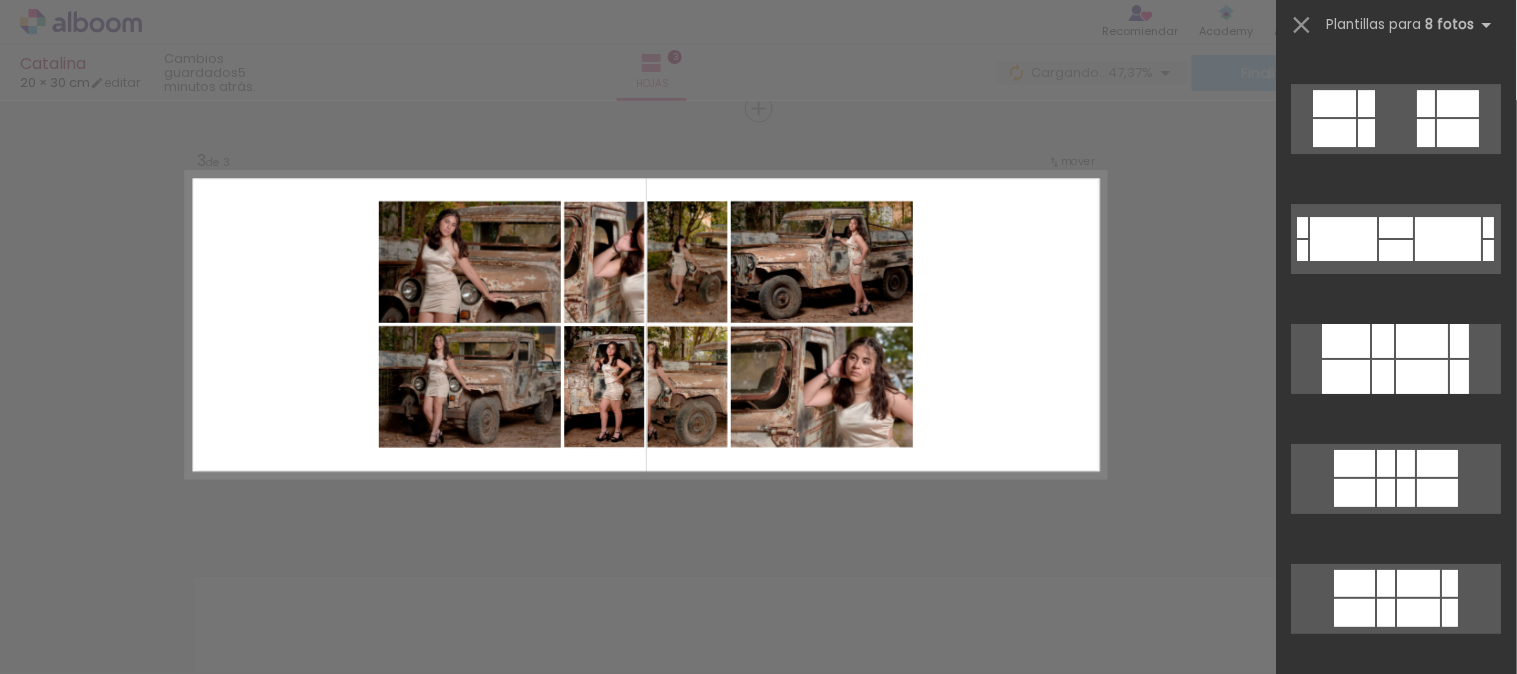 click at bounding box center [1419, 583] 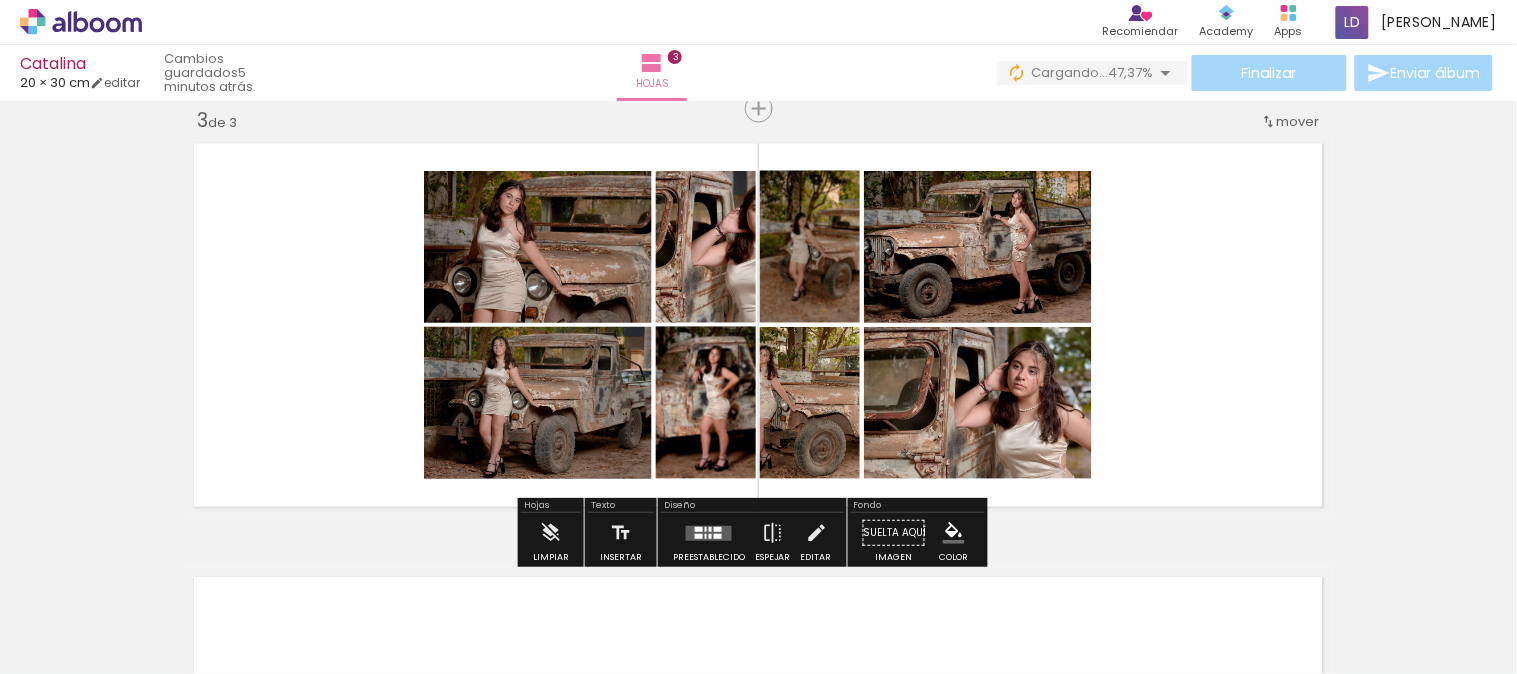 click at bounding box center (709, 533) 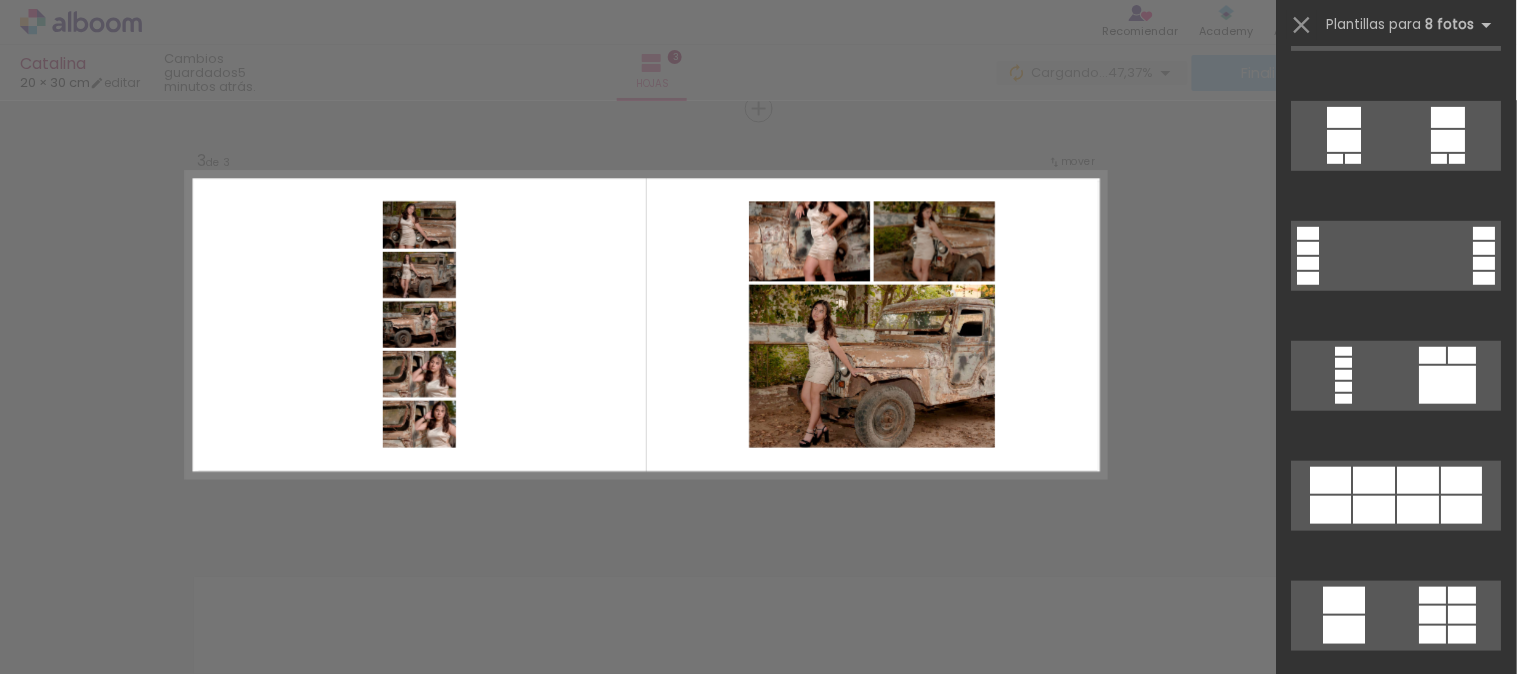 scroll, scrollTop: 4242, scrollLeft: 0, axis: vertical 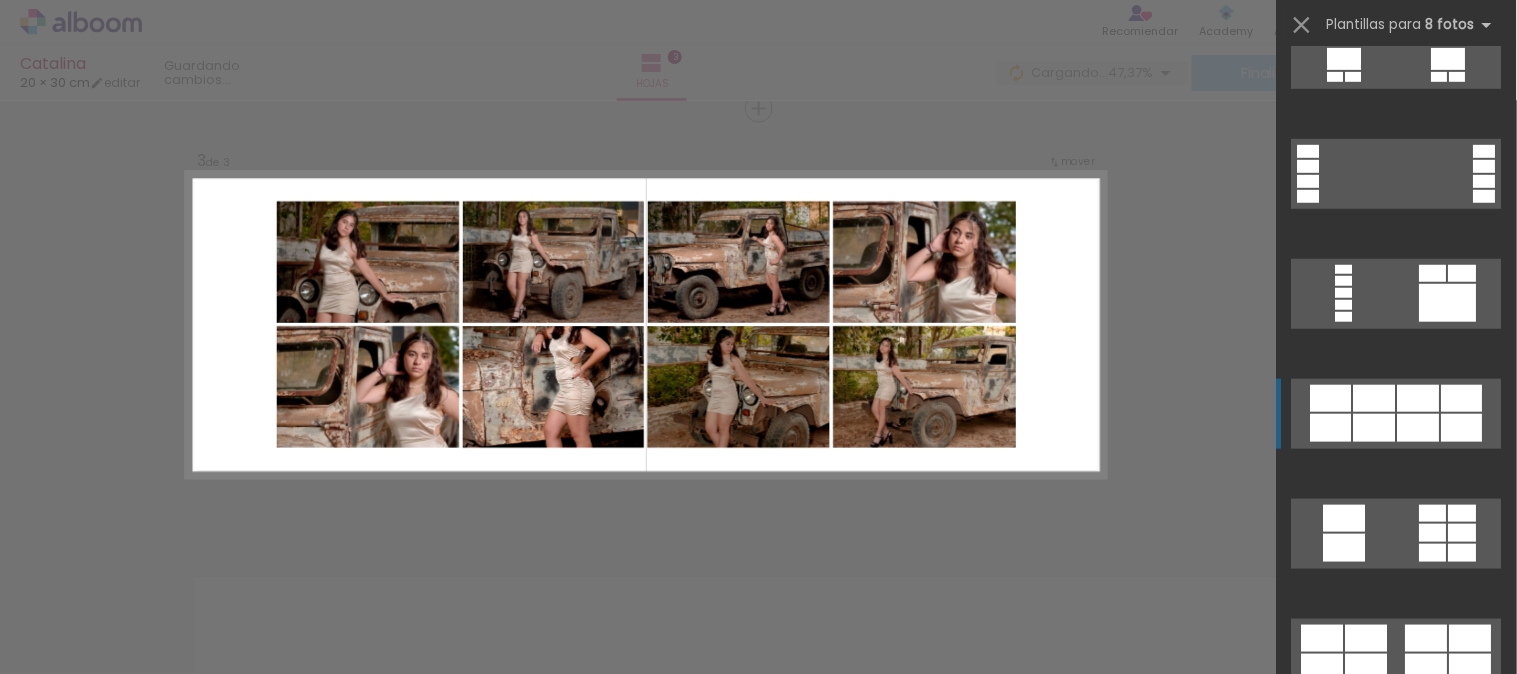 click at bounding box center (1397, 424) 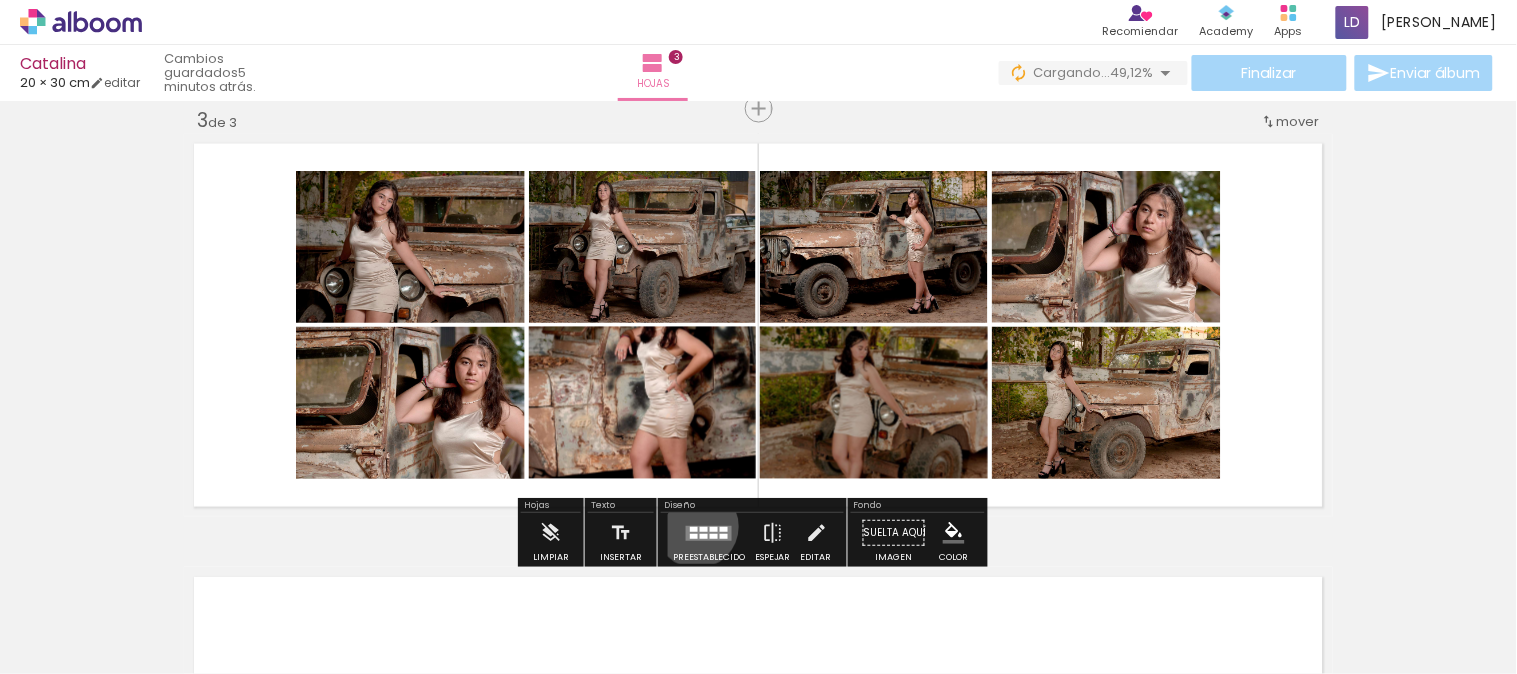 click at bounding box center [694, 529] 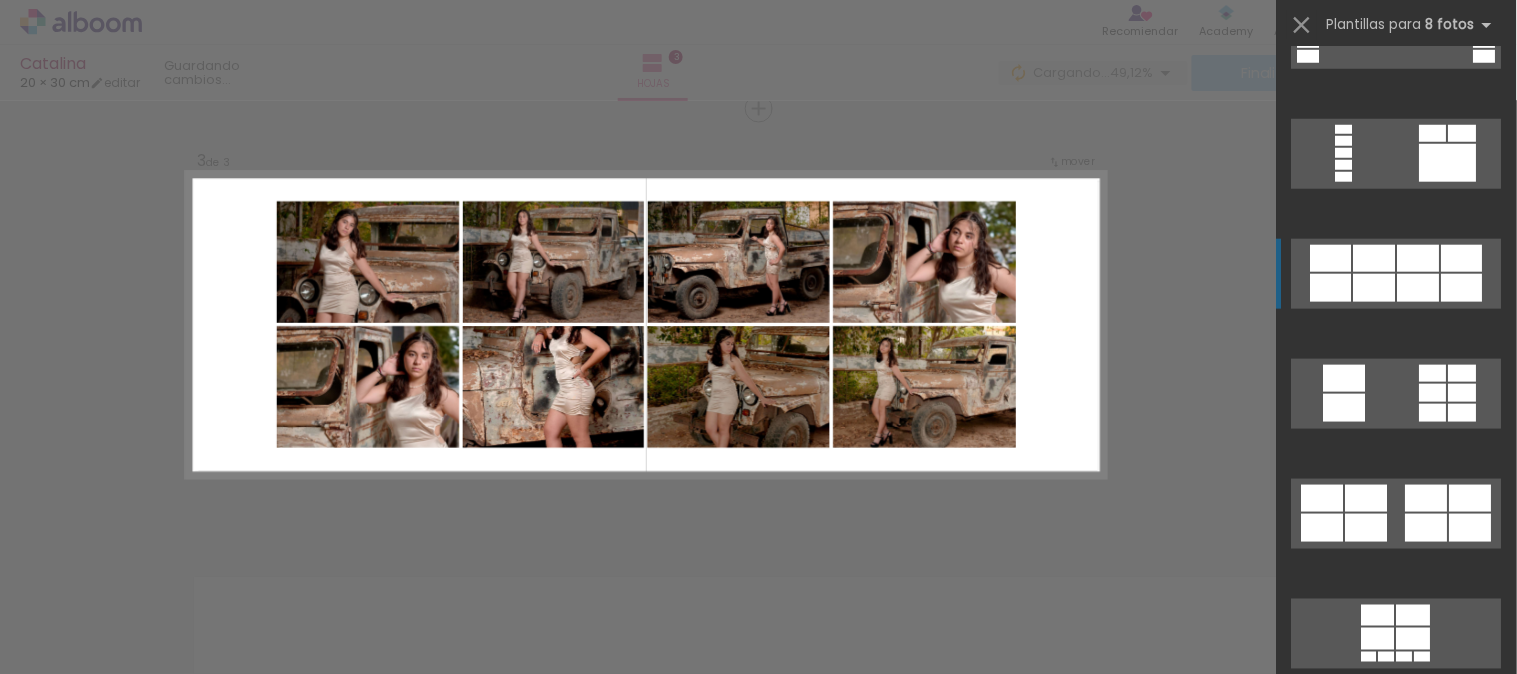 scroll, scrollTop: 4560, scrollLeft: 0, axis: vertical 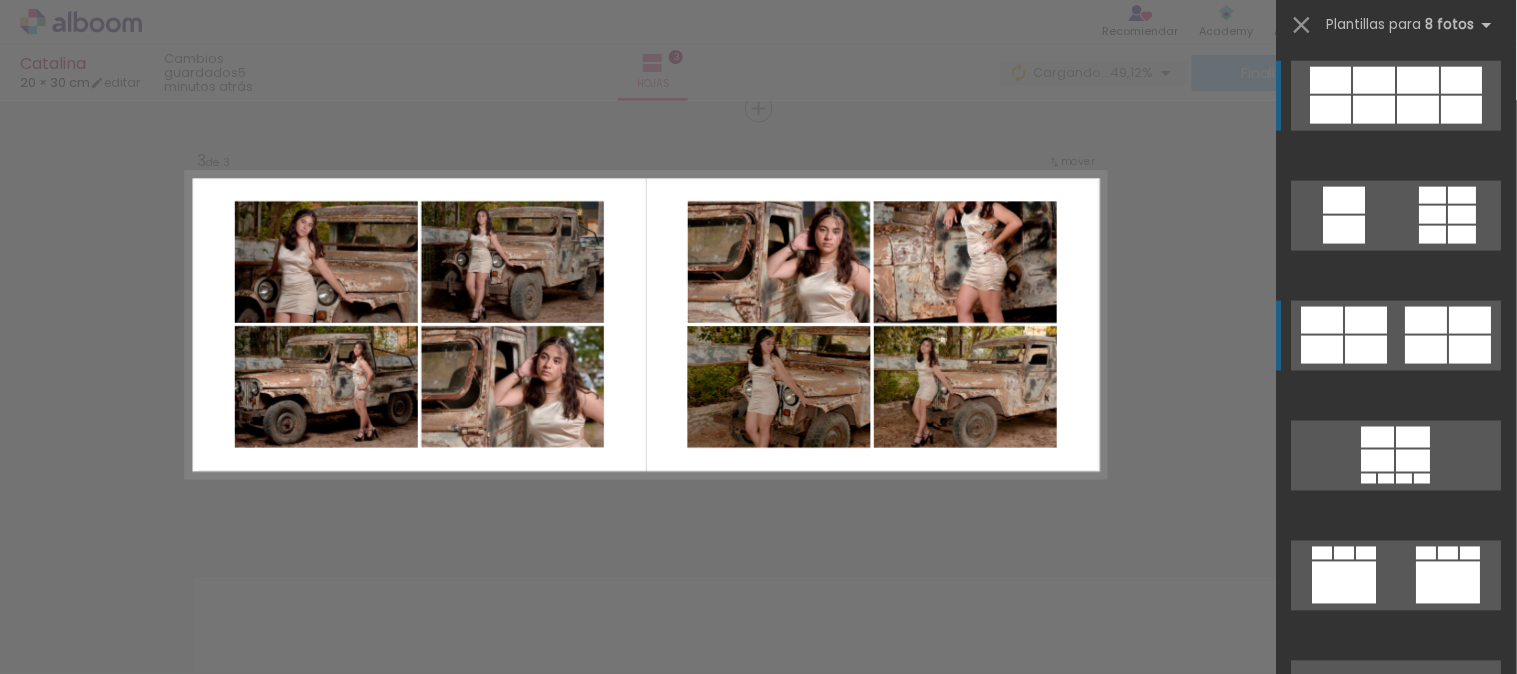 click at bounding box center (1397, -24) 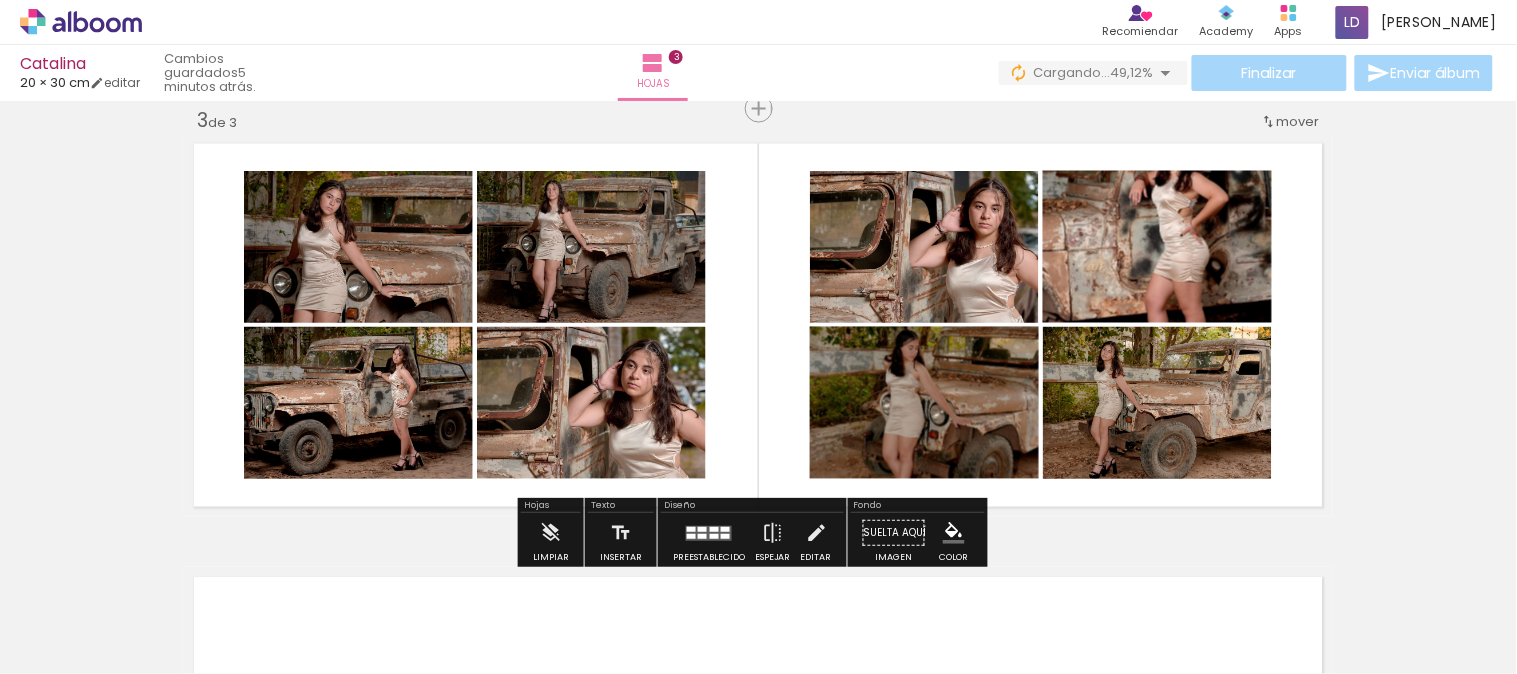 drag, startPoint x: 720, startPoint y: 533, endPoint x: 1277, endPoint y: 501, distance: 557.91846 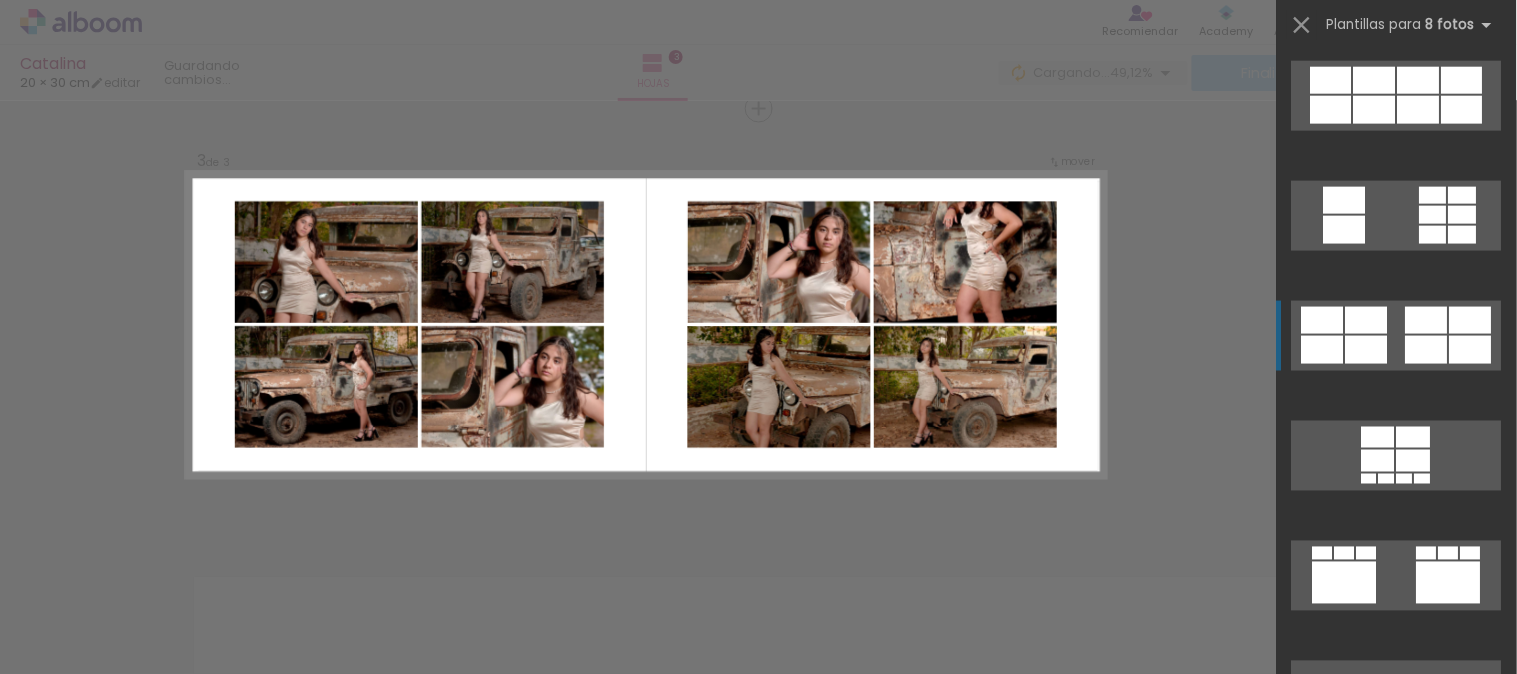scroll, scrollTop: 4800, scrollLeft: 0, axis: vertical 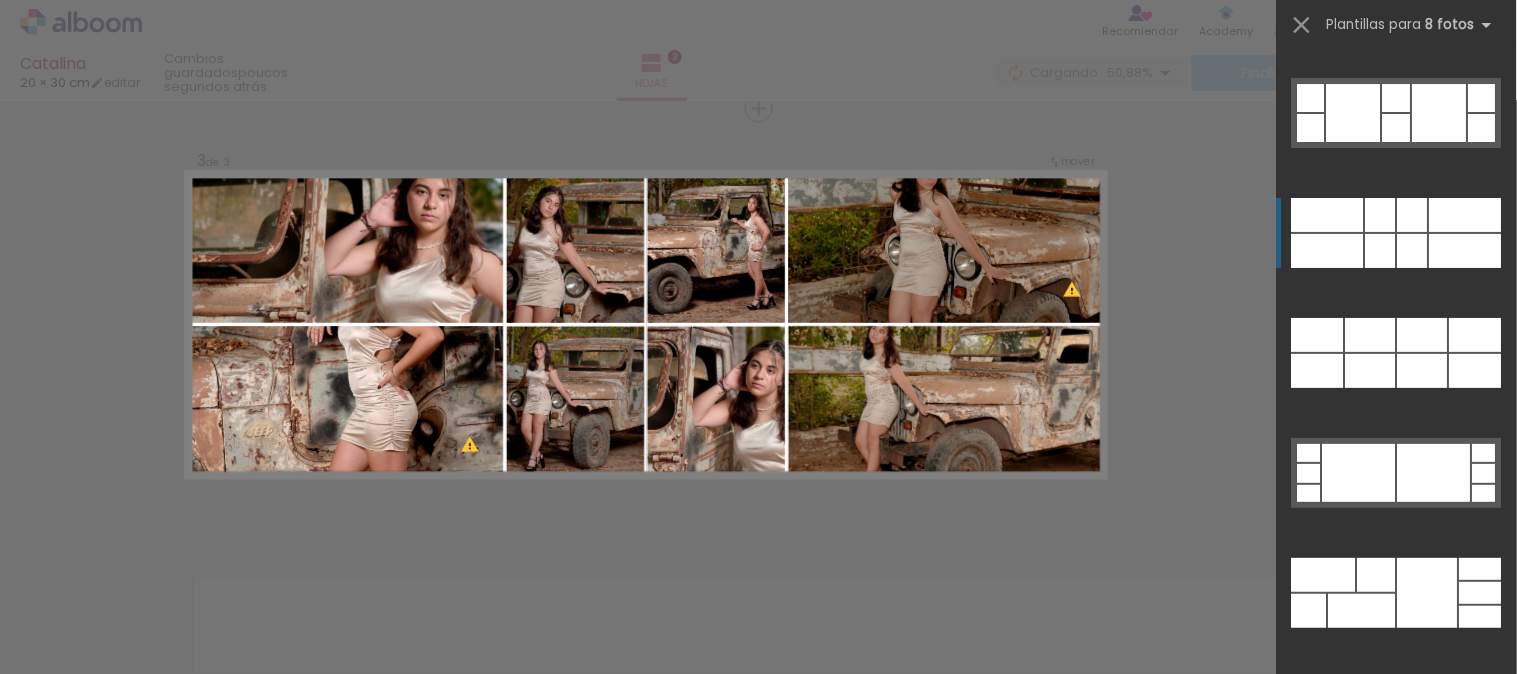 click at bounding box center [1381, 251] 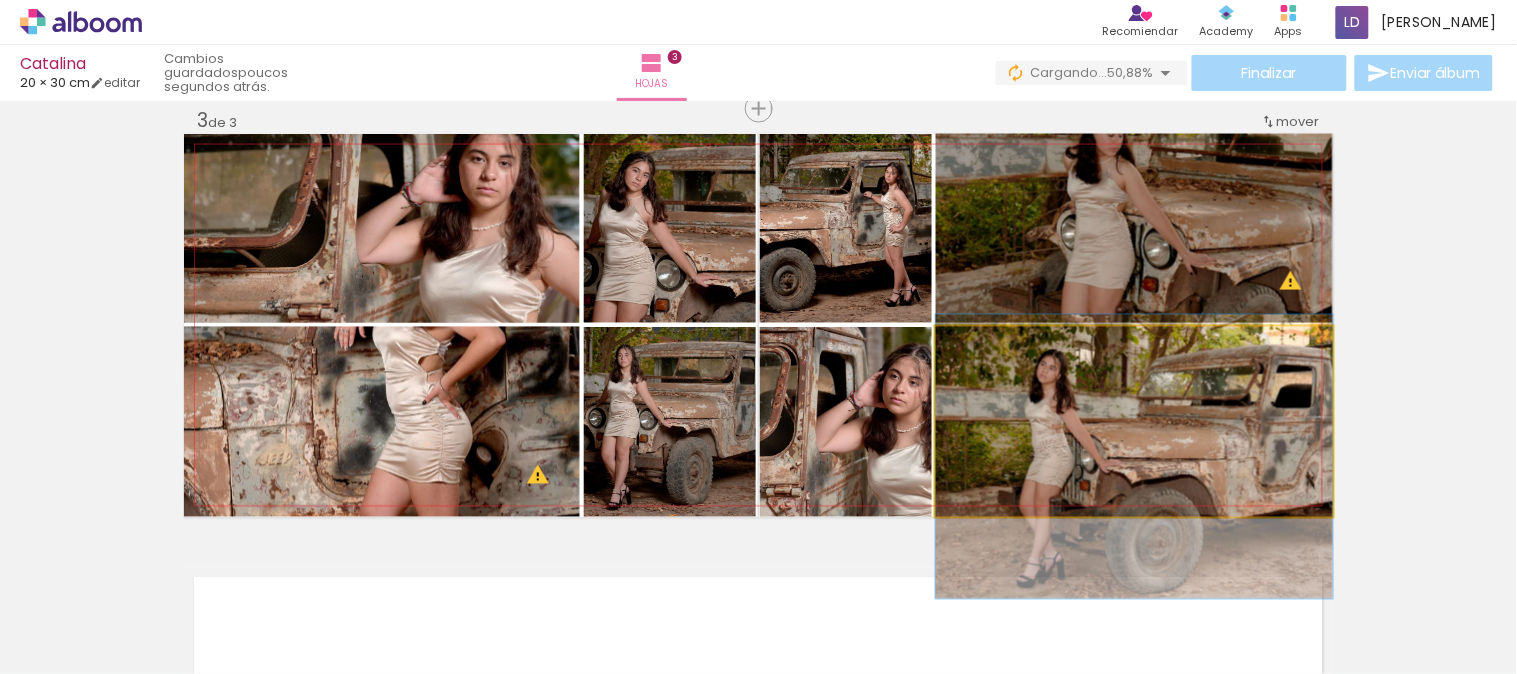 drag, startPoint x: 1170, startPoint y: 433, endPoint x: 1171, endPoint y: 468, distance: 35.014282 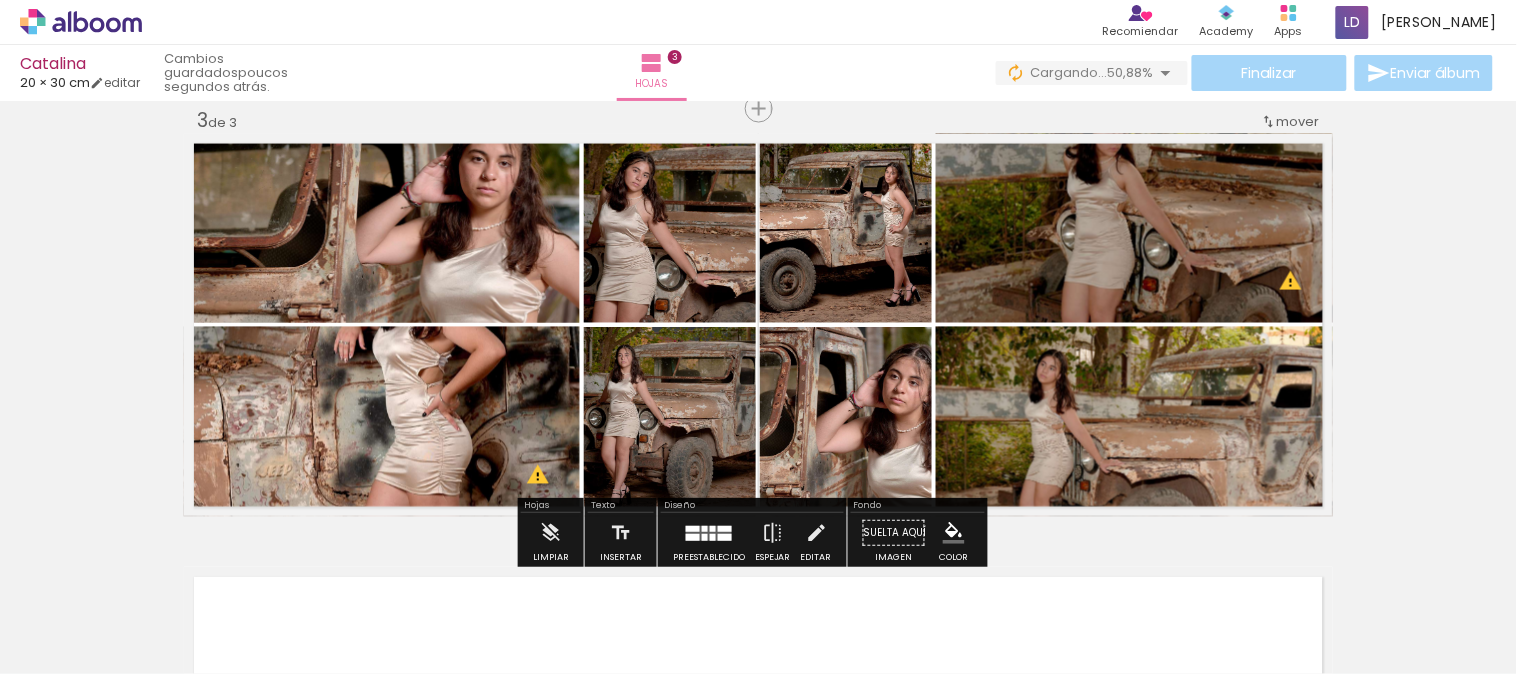 click at bounding box center (709, 533) 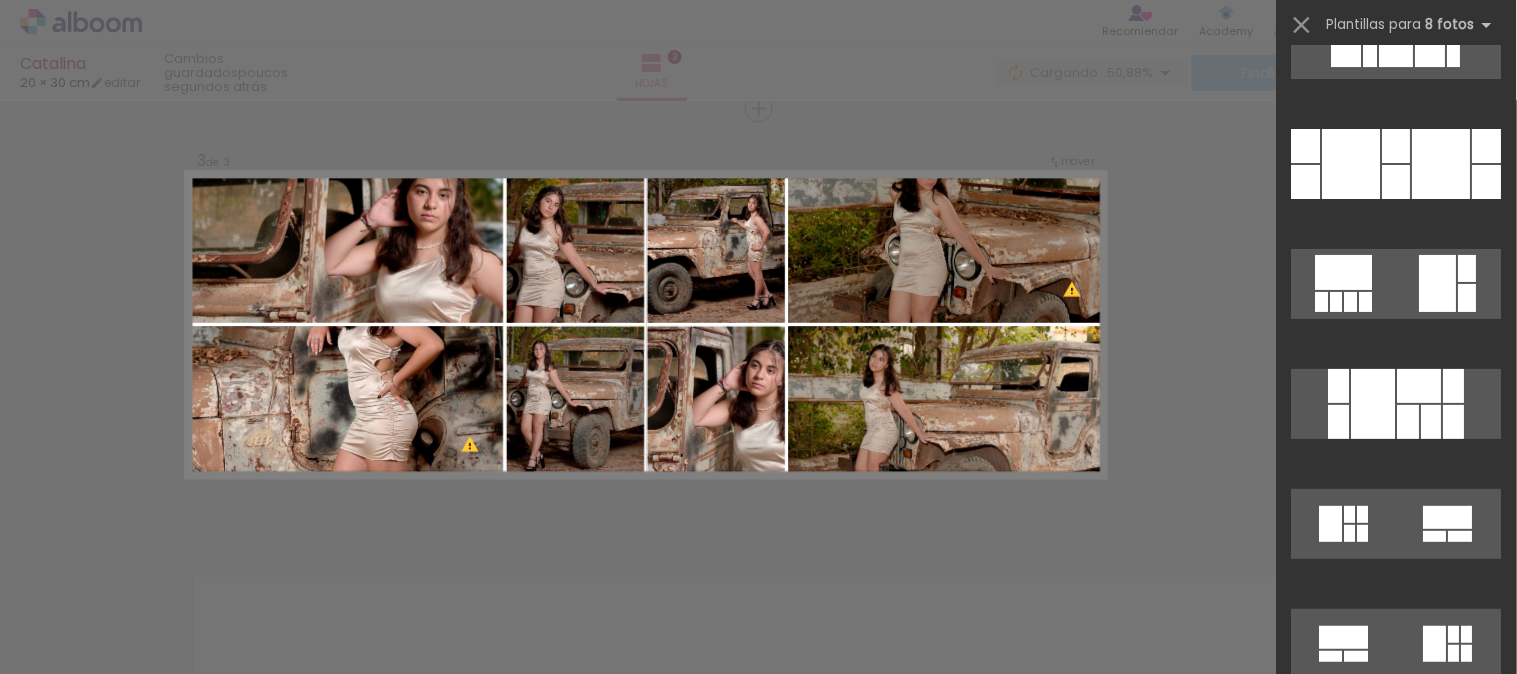 scroll, scrollTop: 7541, scrollLeft: 0, axis: vertical 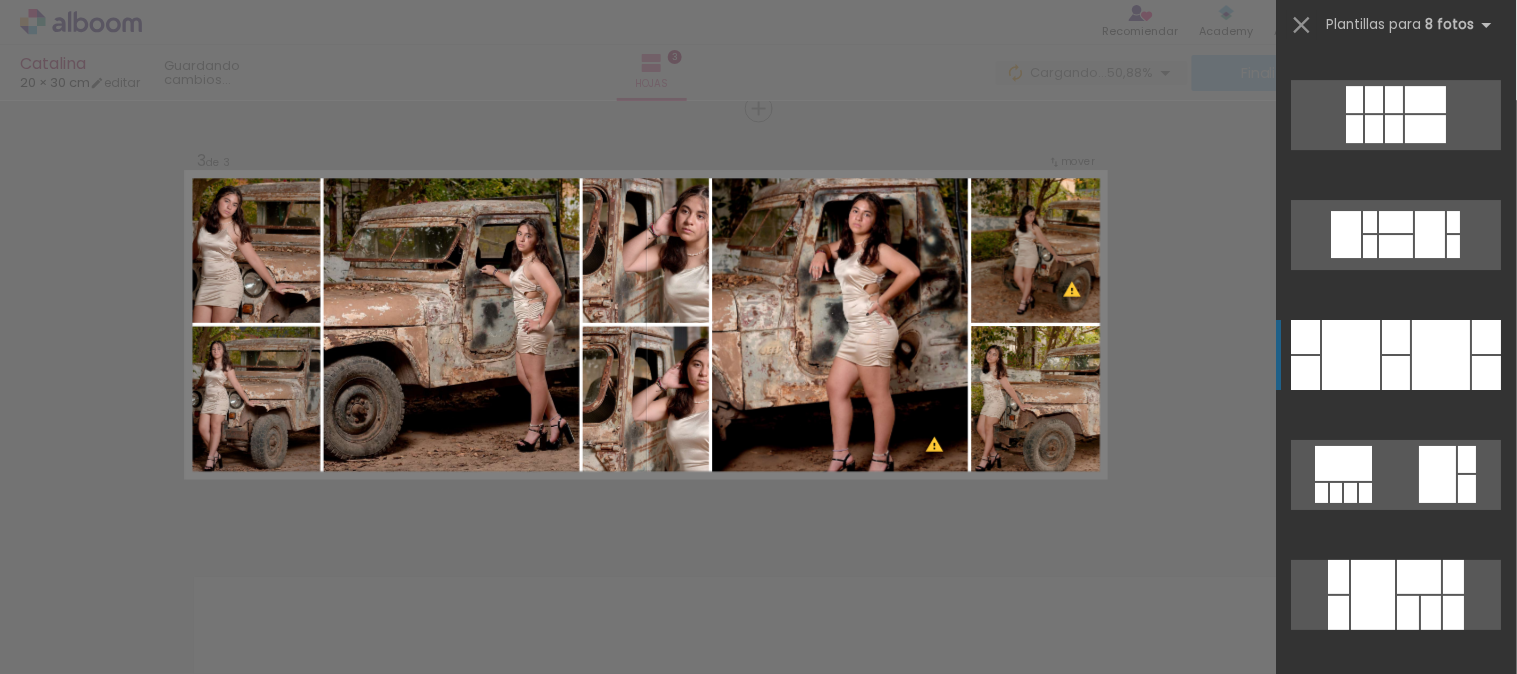 click at bounding box center (1487, 373) 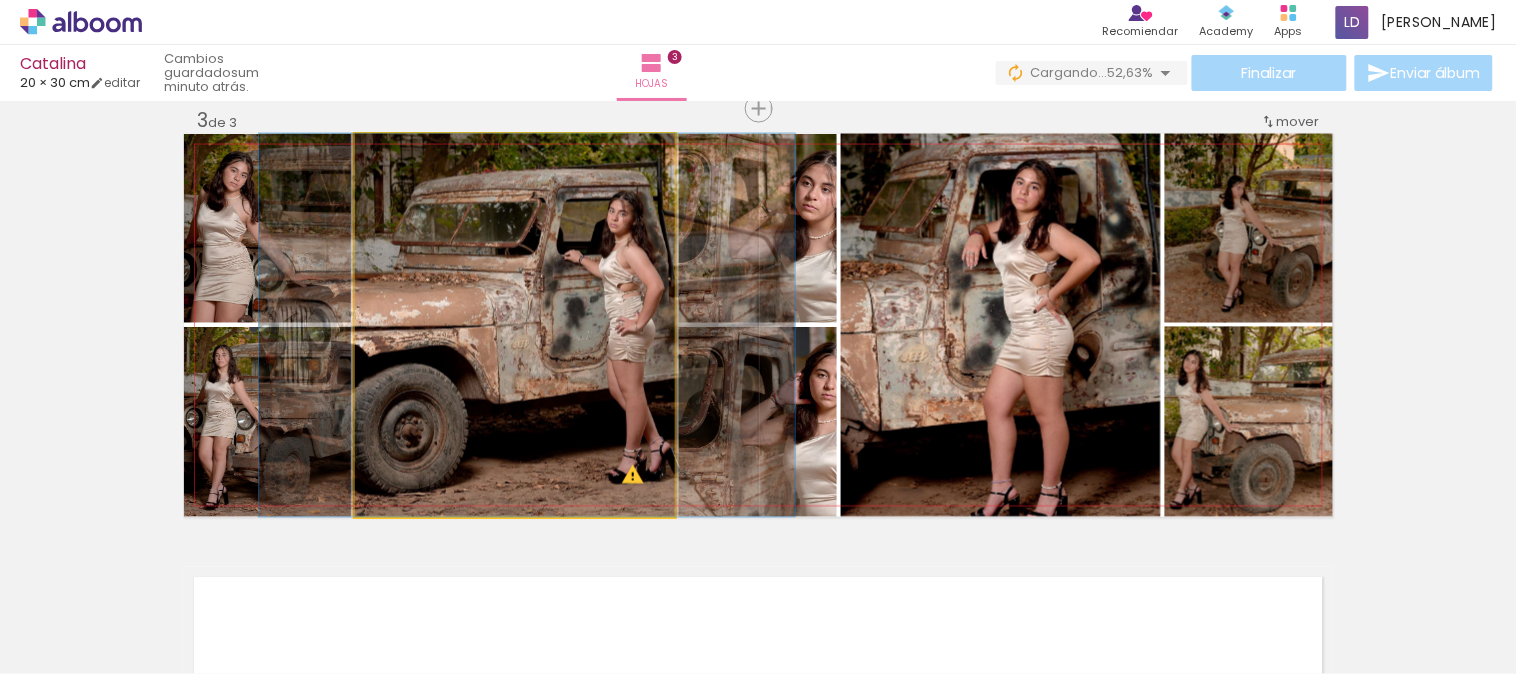 drag, startPoint x: 422, startPoint y: 328, endPoint x: 443, endPoint y: 331, distance: 21.213203 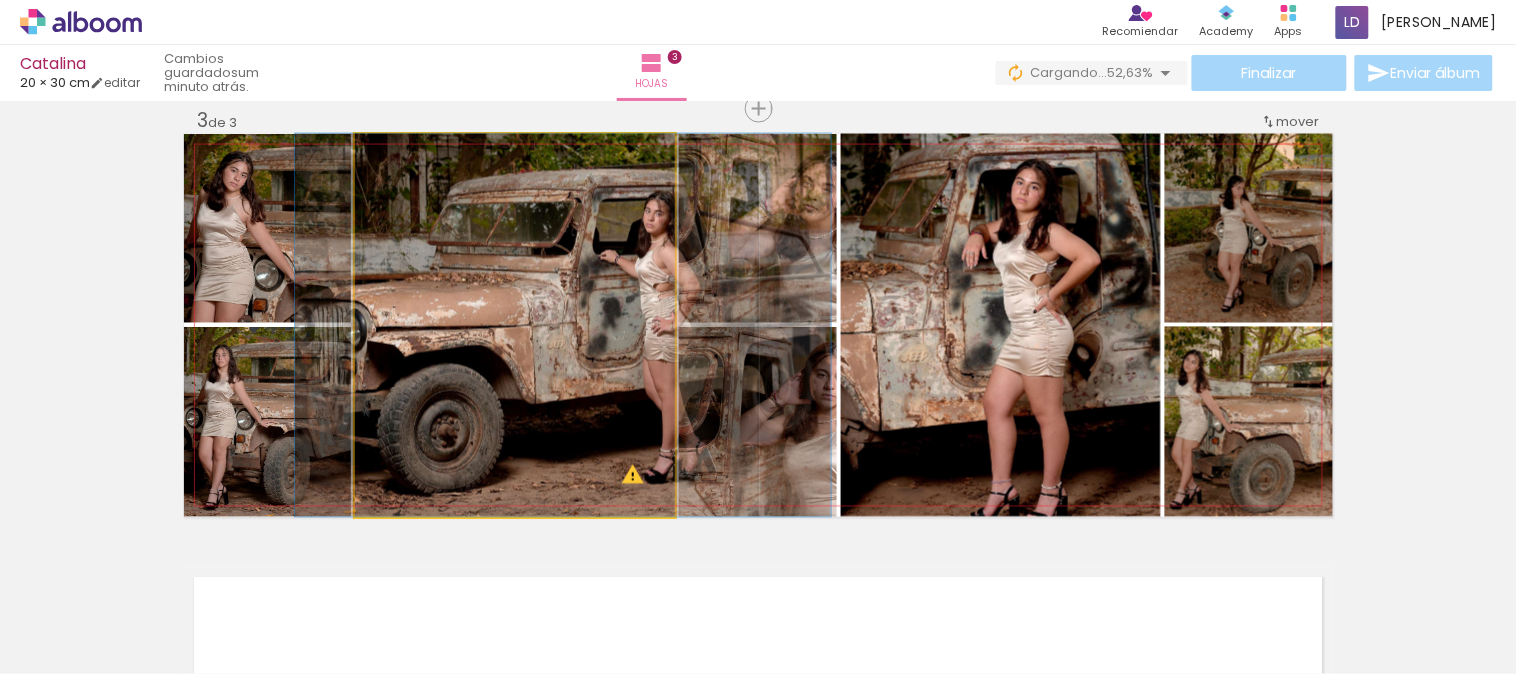 drag, startPoint x: 451, startPoint y: 357, endPoint x: 481, endPoint y: 363, distance: 30.594116 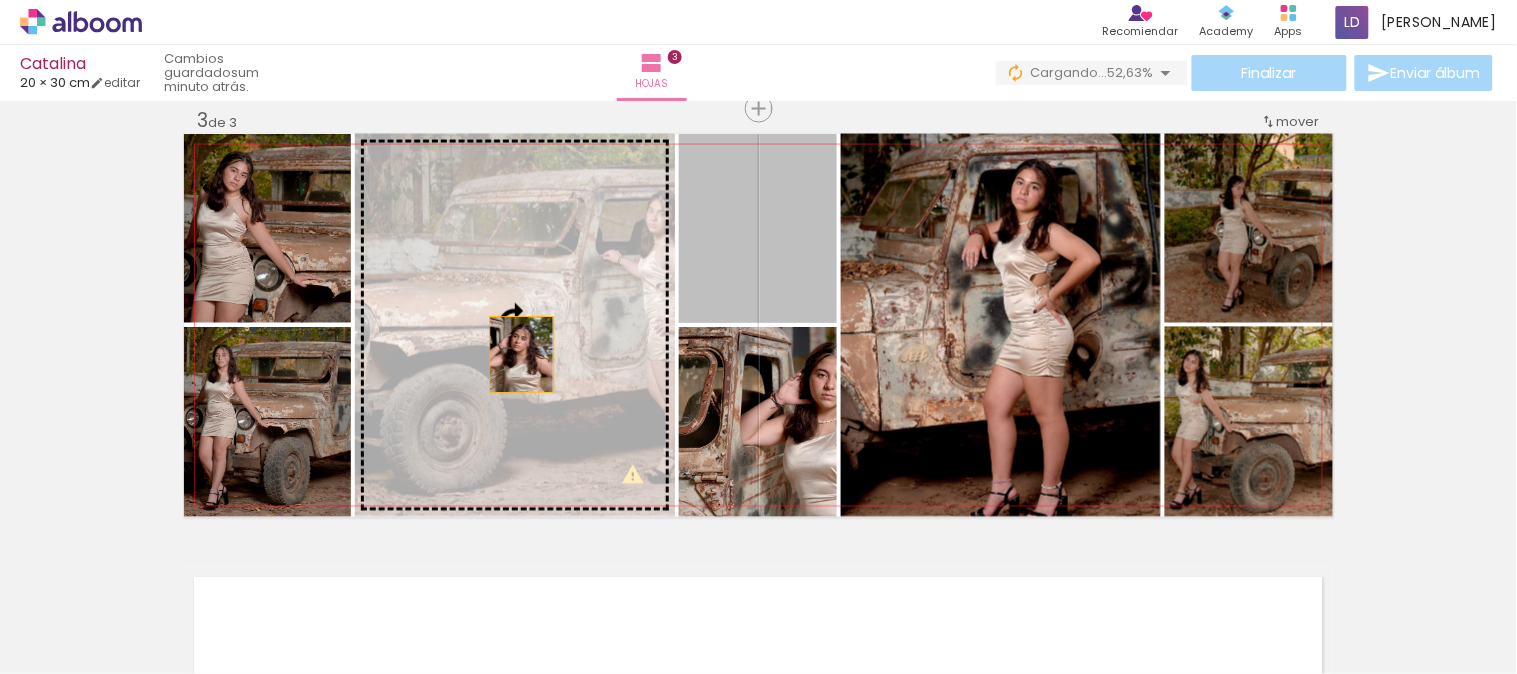 drag, startPoint x: 801, startPoint y: 265, endPoint x: 514, endPoint y: 355, distance: 300.78064 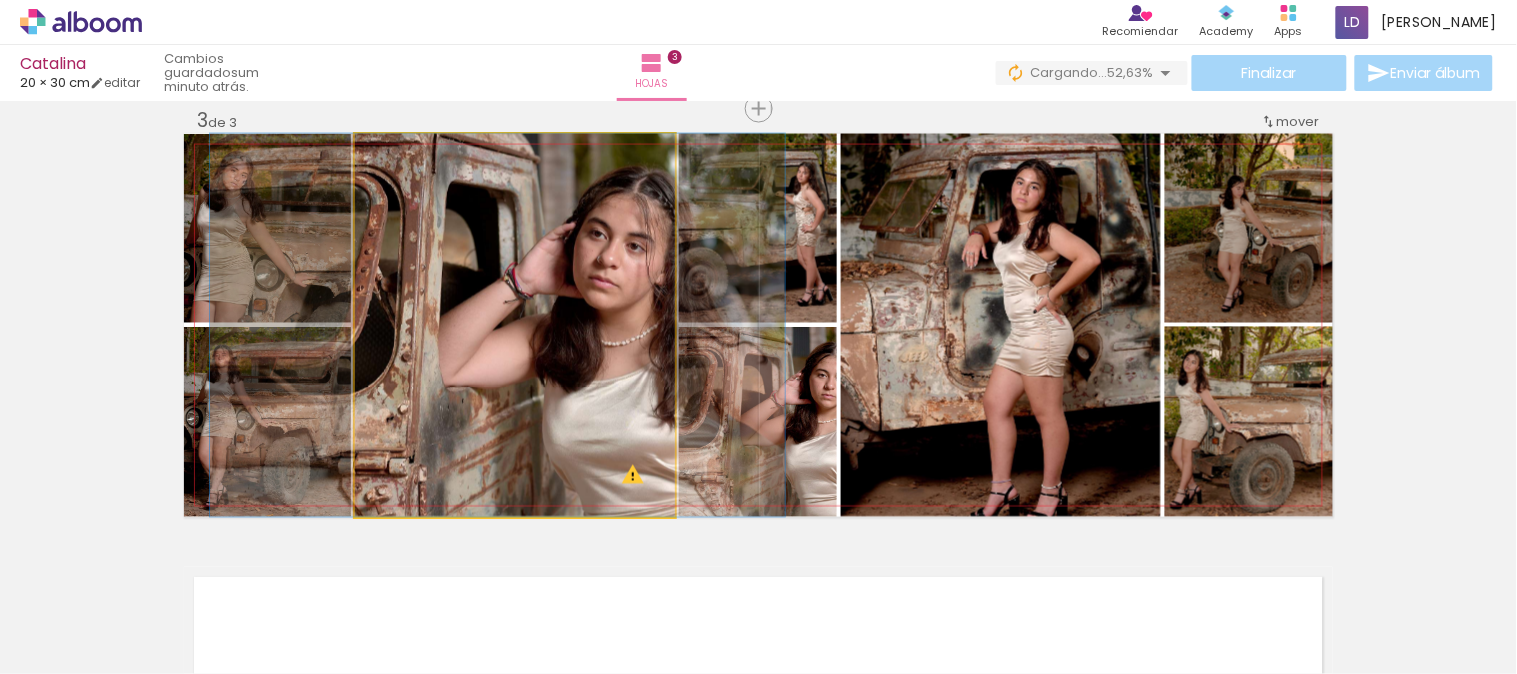 drag, startPoint x: 502, startPoint y: 396, endPoint x: 485, endPoint y: 400, distance: 17.464249 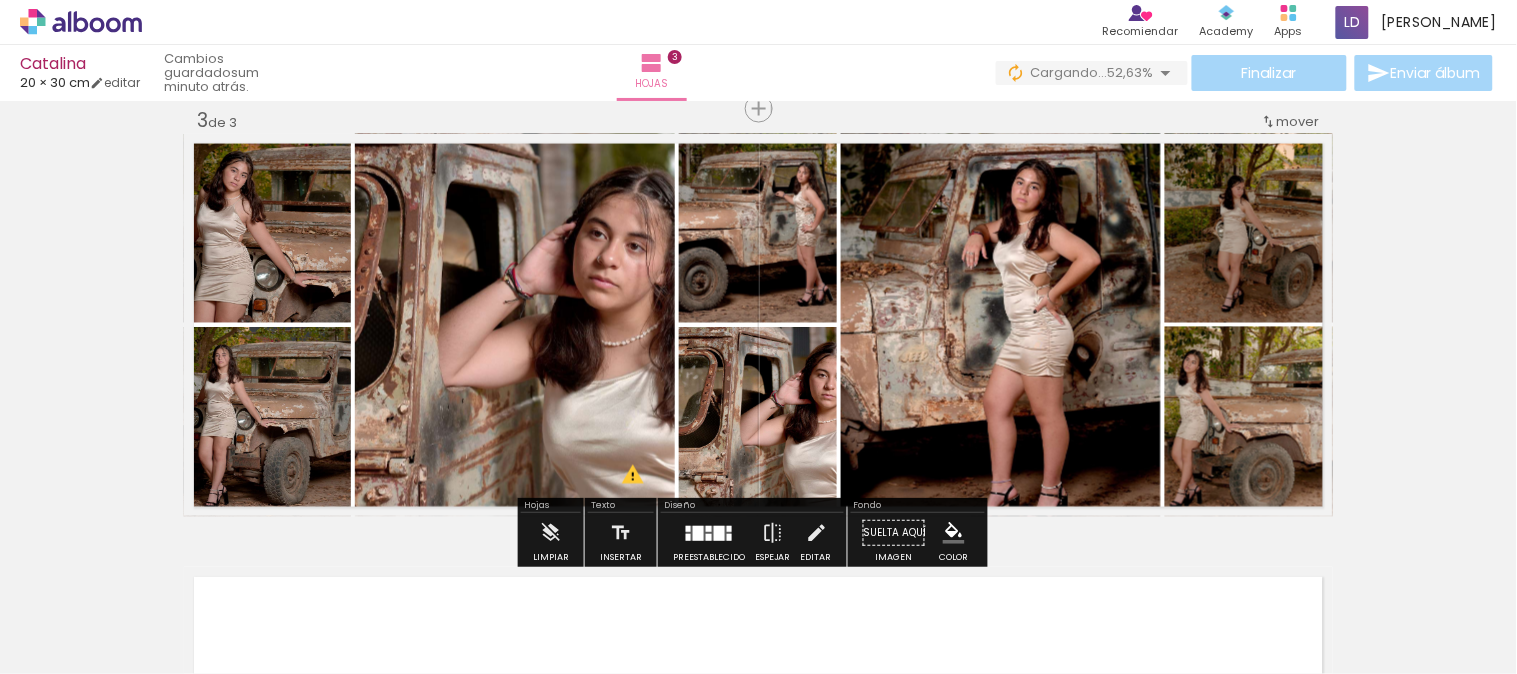 click at bounding box center [709, 537] 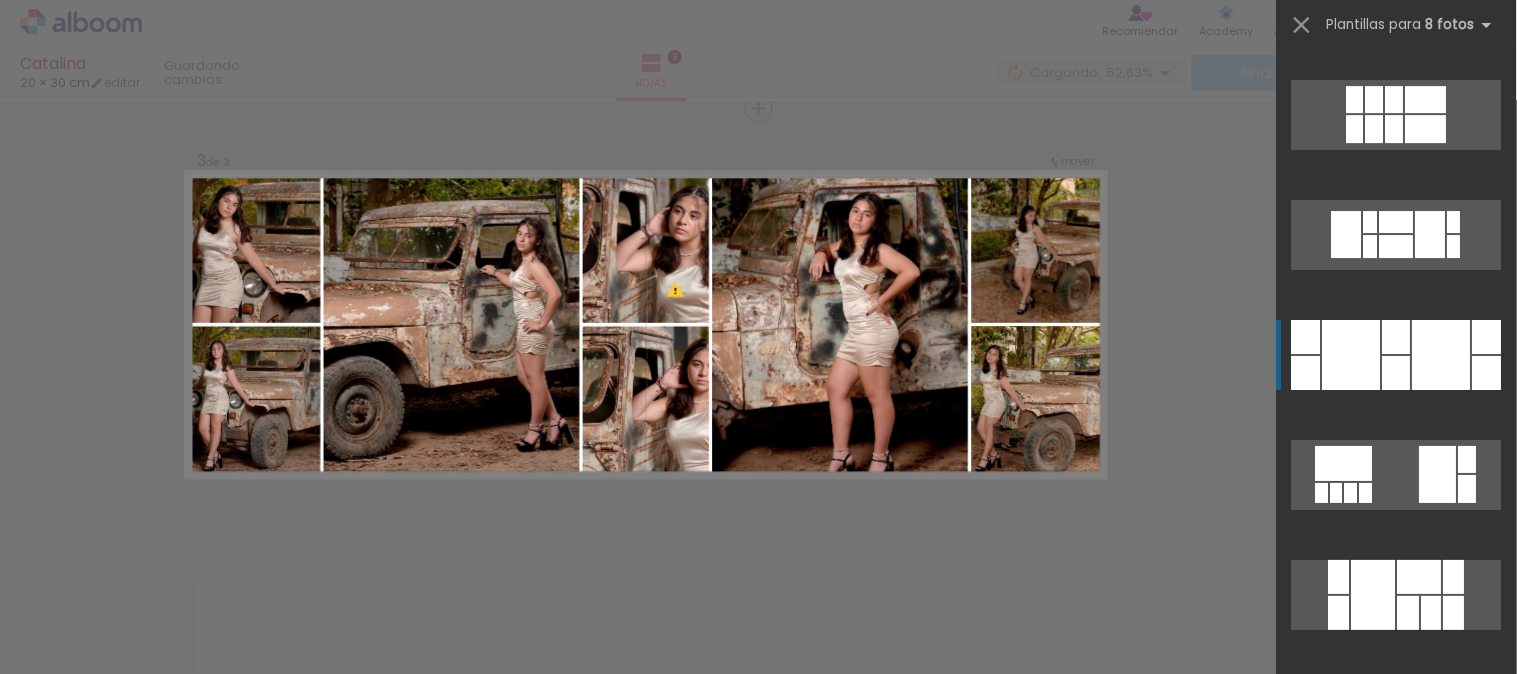 scroll, scrollTop: 7800, scrollLeft: 0, axis: vertical 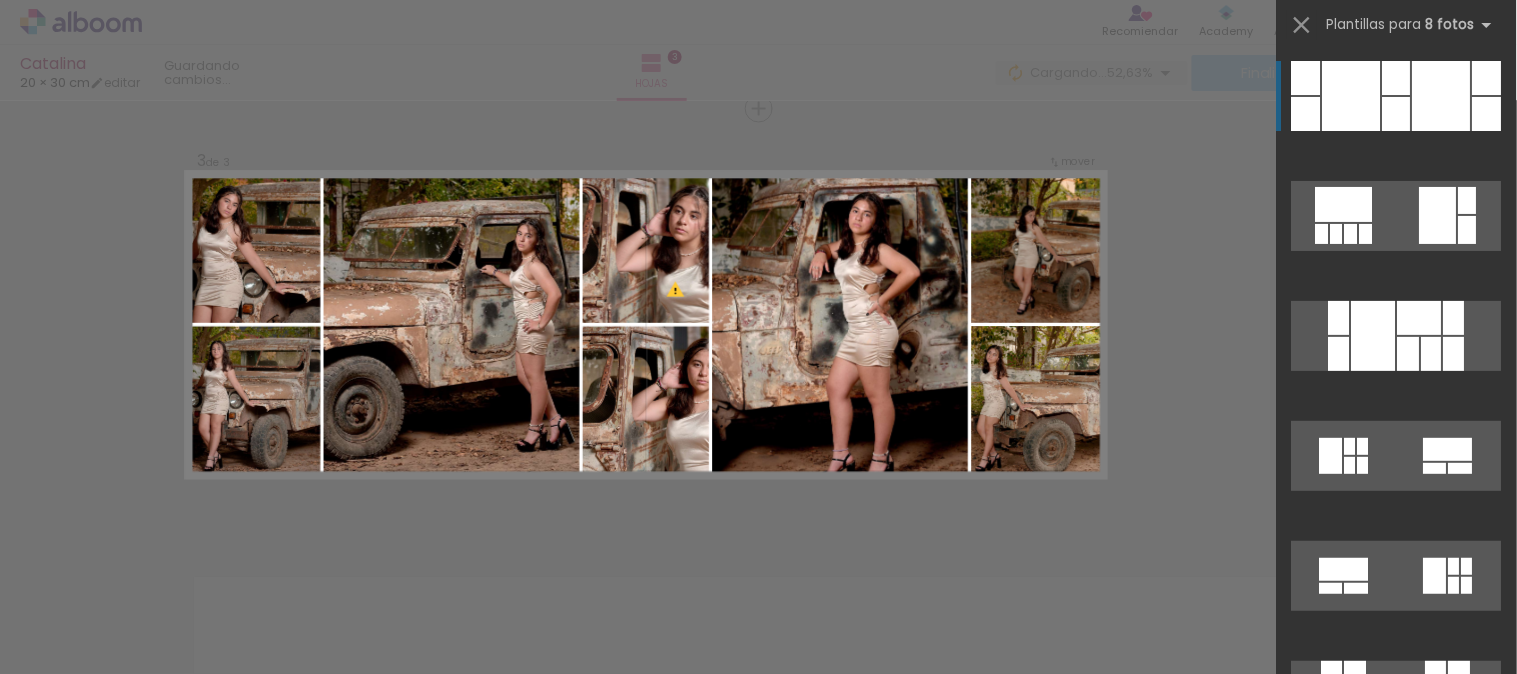 click at bounding box center (1487, 114) 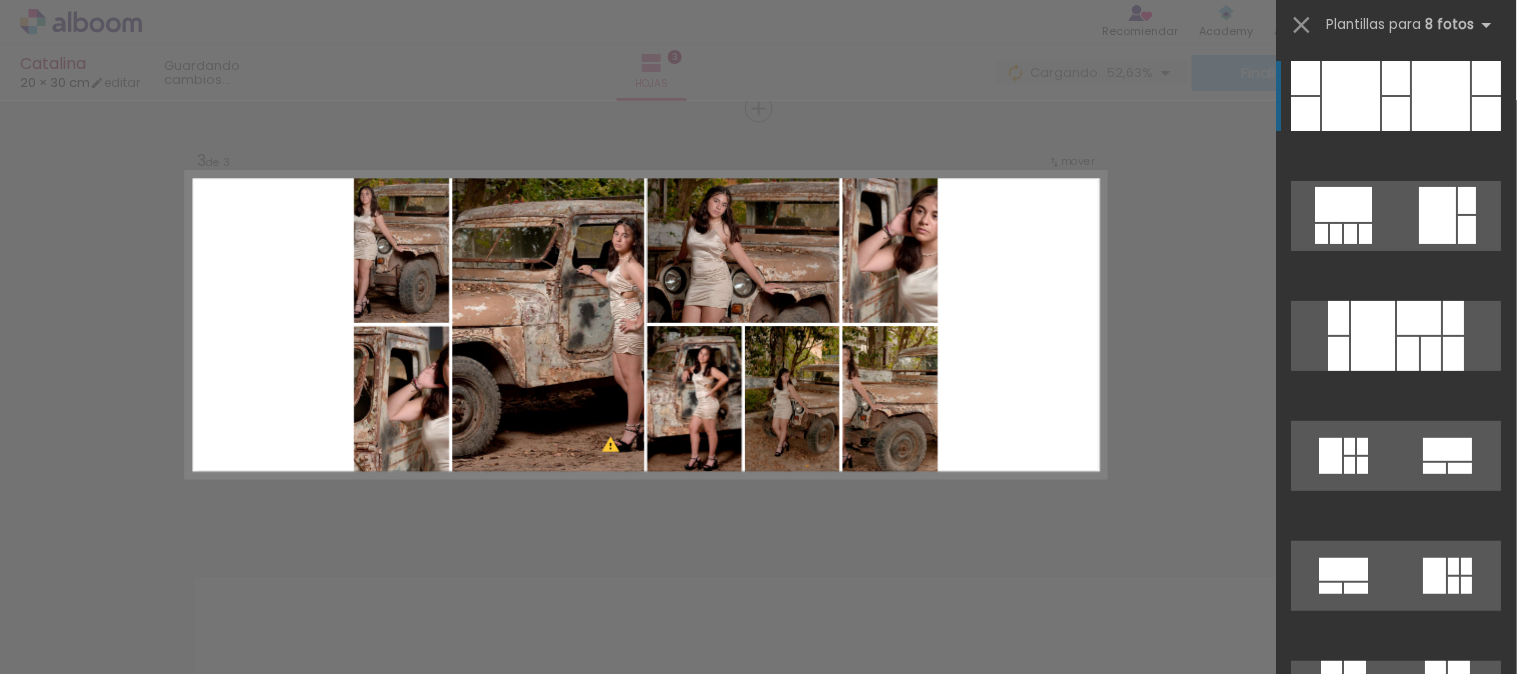 click at bounding box center [1442, 96] 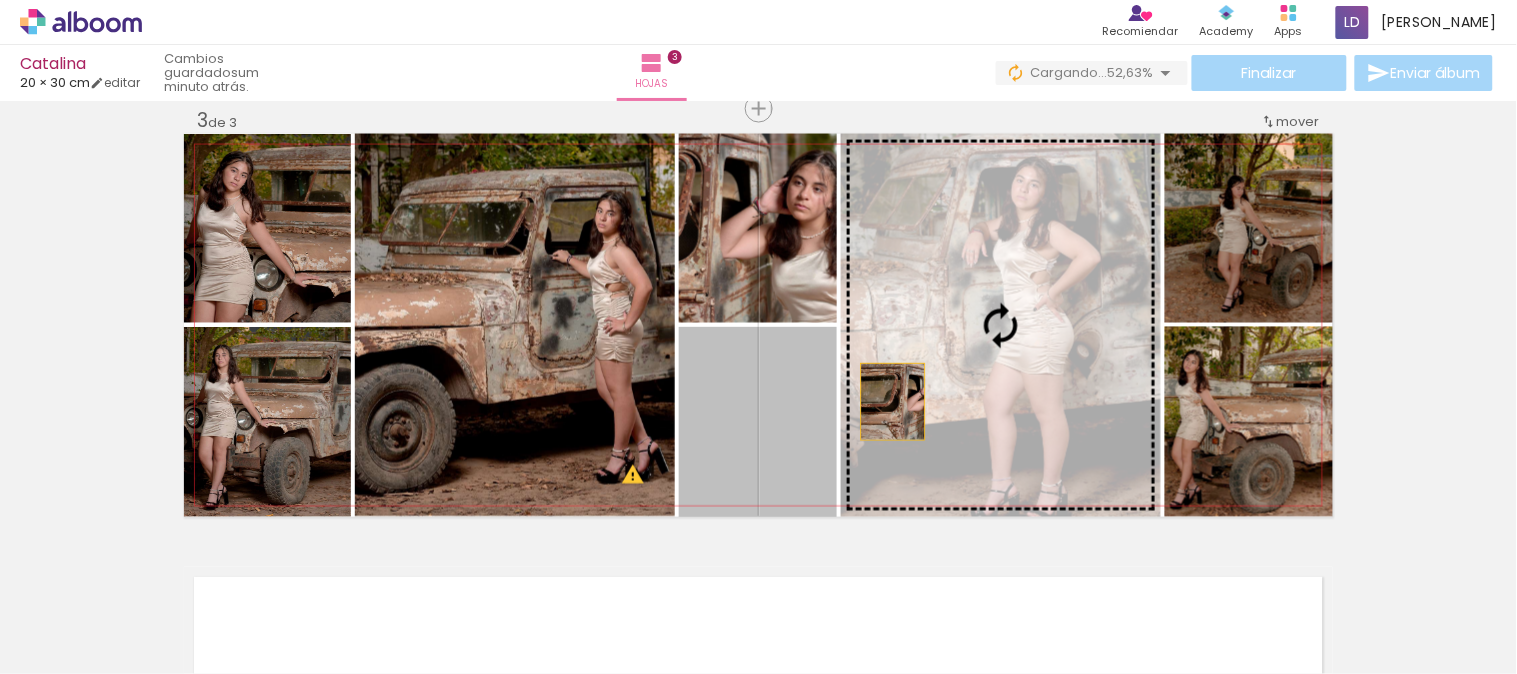 drag, startPoint x: 777, startPoint y: 423, endPoint x: 886, endPoint y: 402, distance: 111.0045 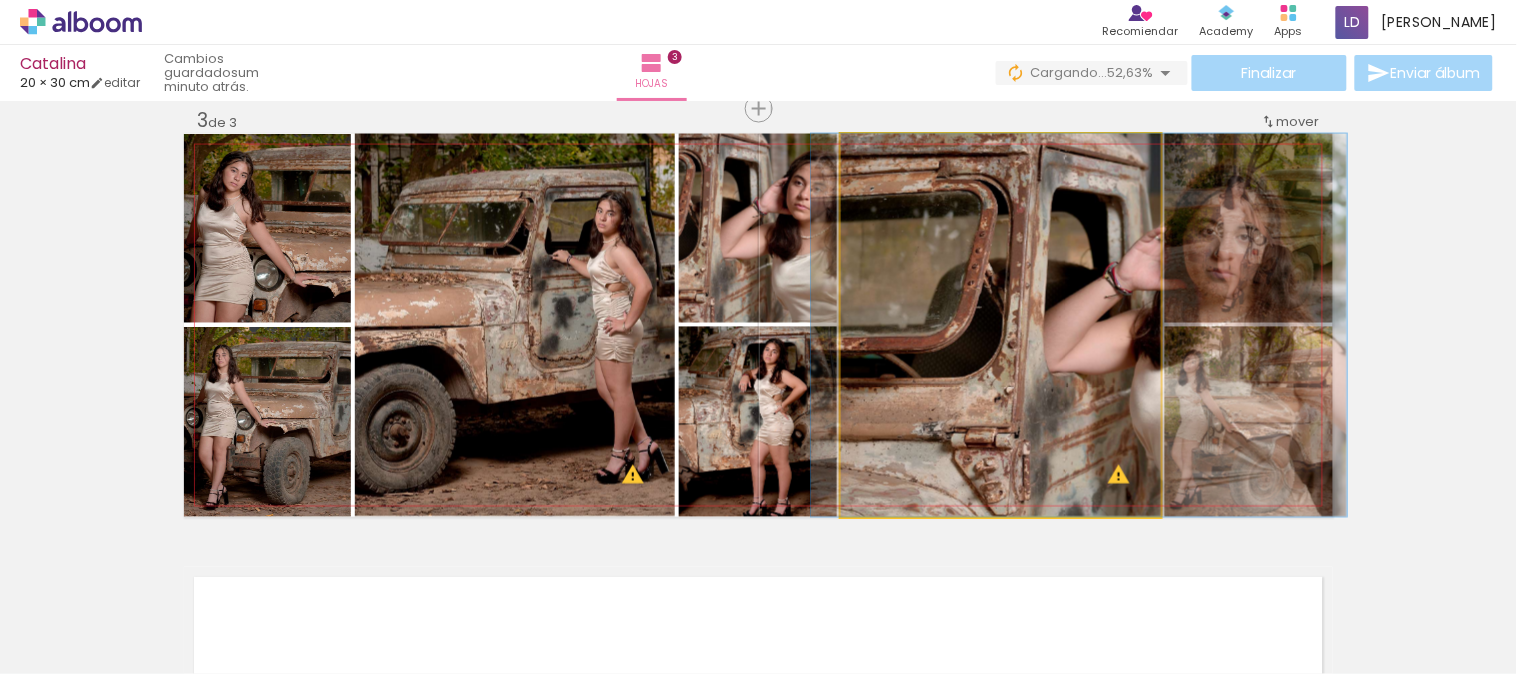 drag, startPoint x: 978, startPoint y: 394, endPoint x: 1053, endPoint y: 421, distance: 79.71198 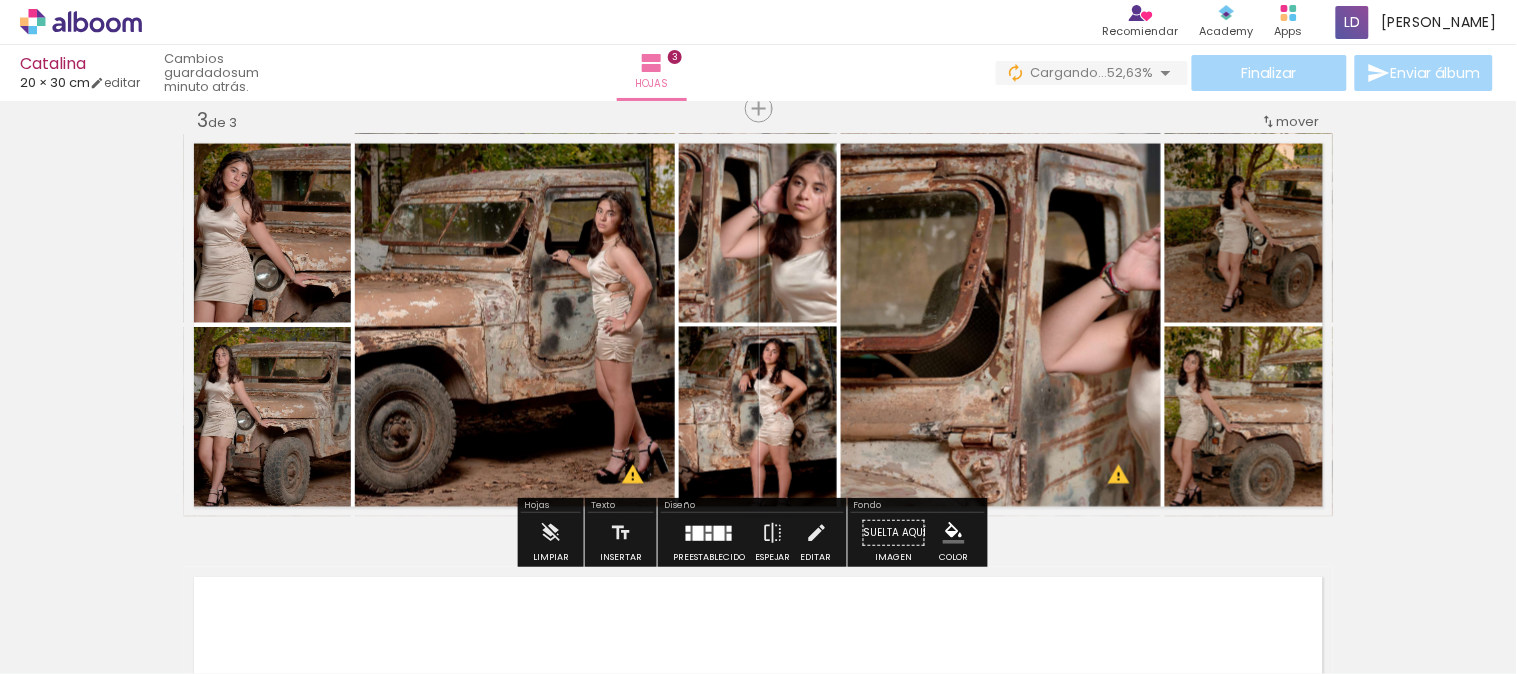 click at bounding box center (475, 566) 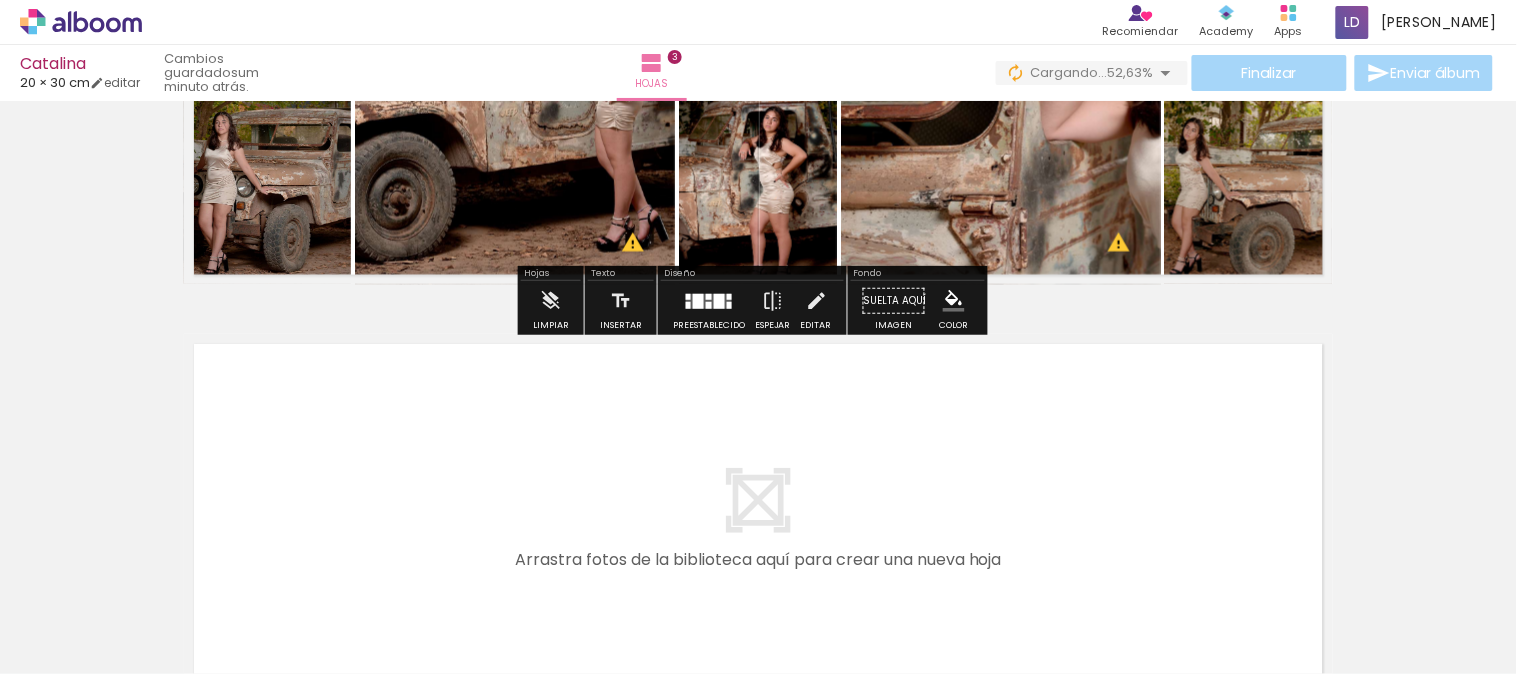 scroll, scrollTop: 902, scrollLeft: 0, axis: vertical 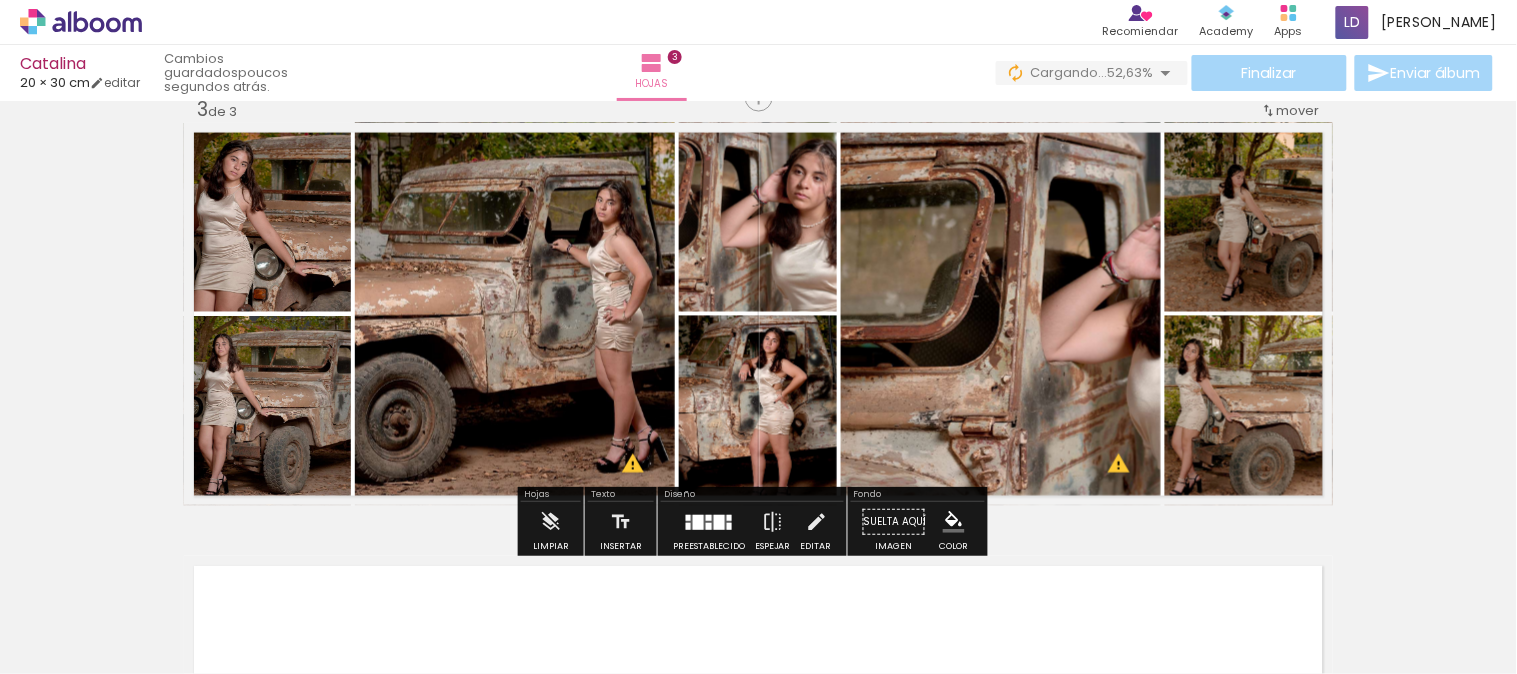 click at bounding box center (709, 522) 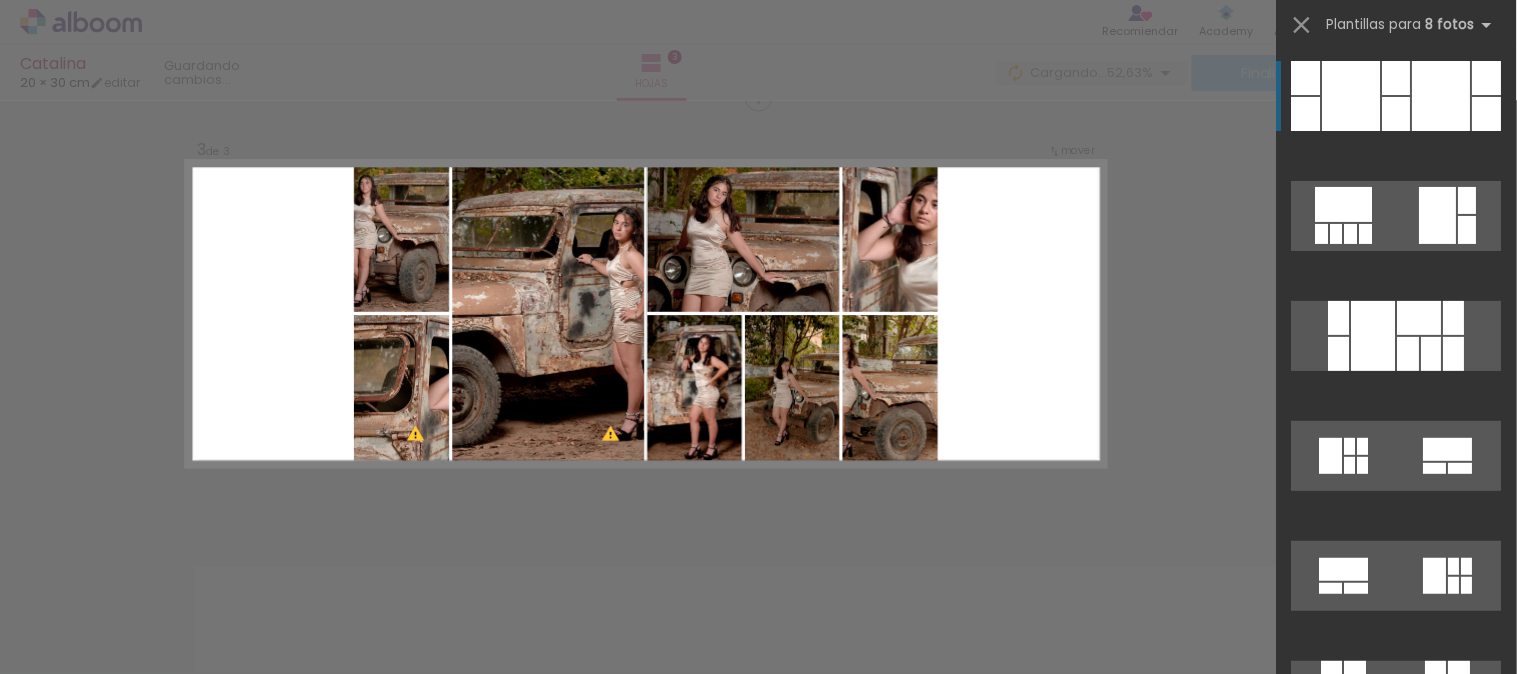 scroll, scrollTop: 891, scrollLeft: 0, axis: vertical 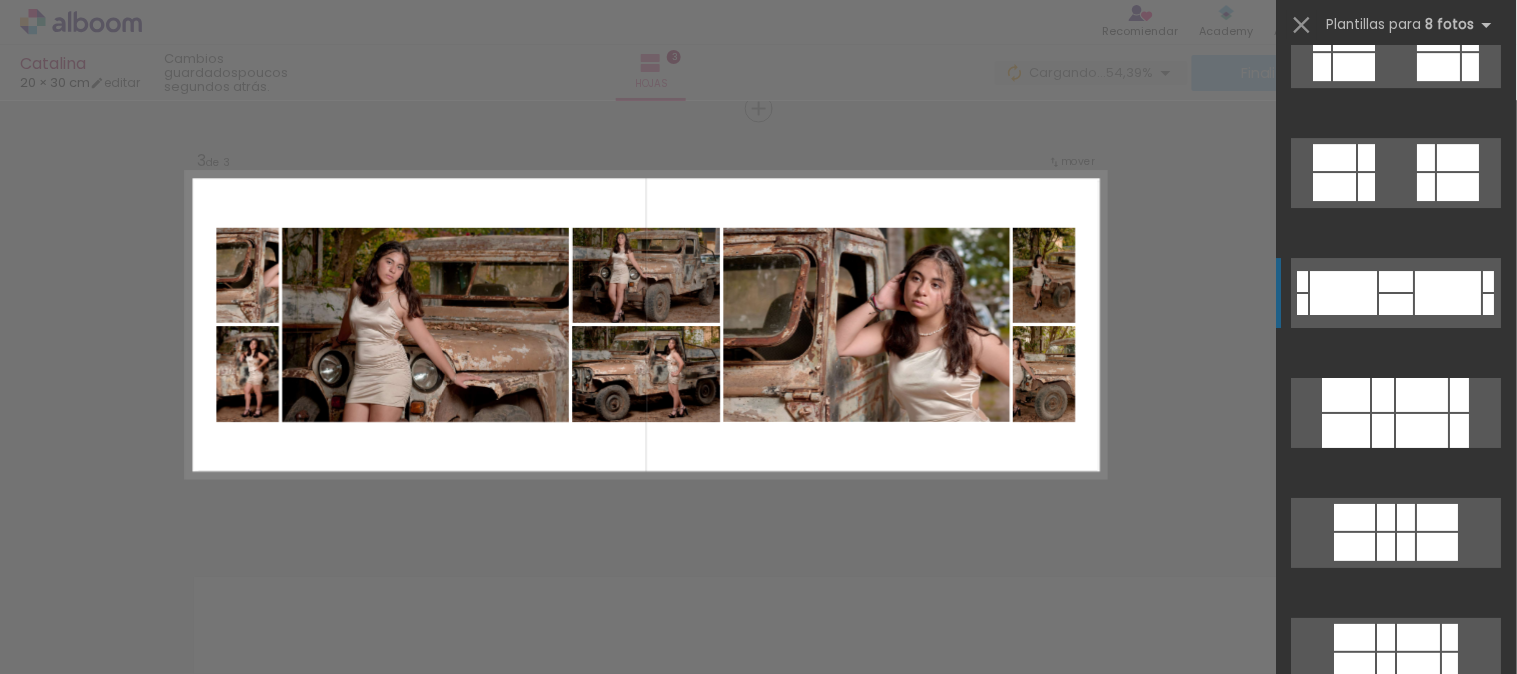 click at bounding box center (1371, 913) 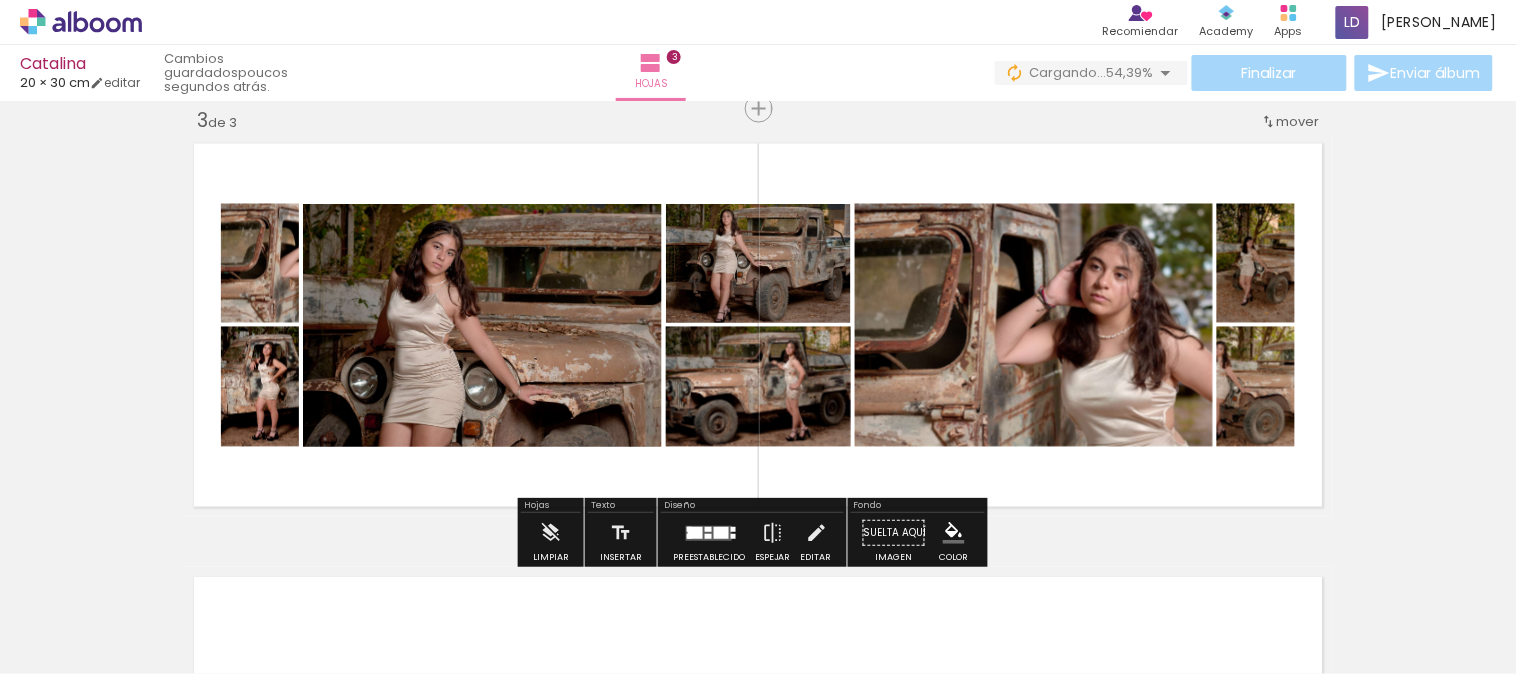 click at bounding box center [709, 533] 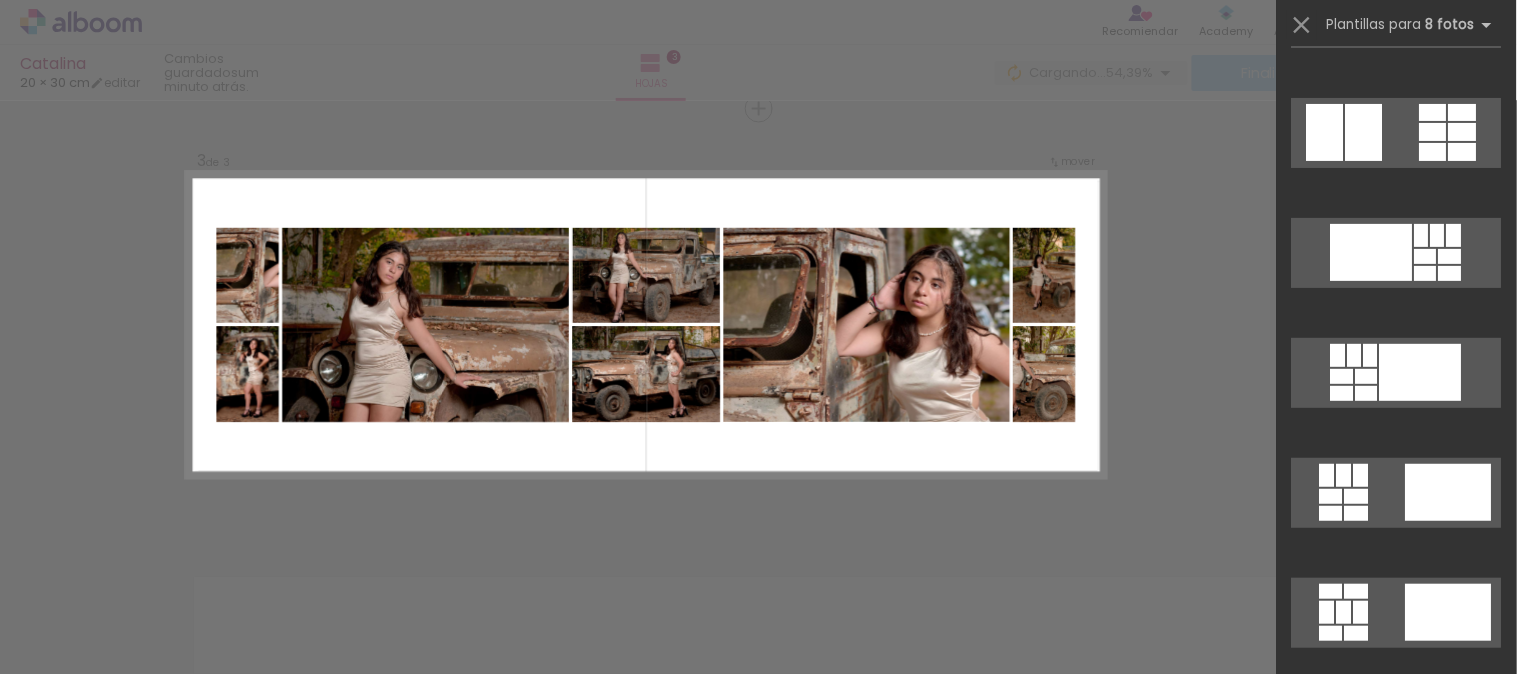 scroll, scrollTop: 0, scrollLeft: 0, axis: both 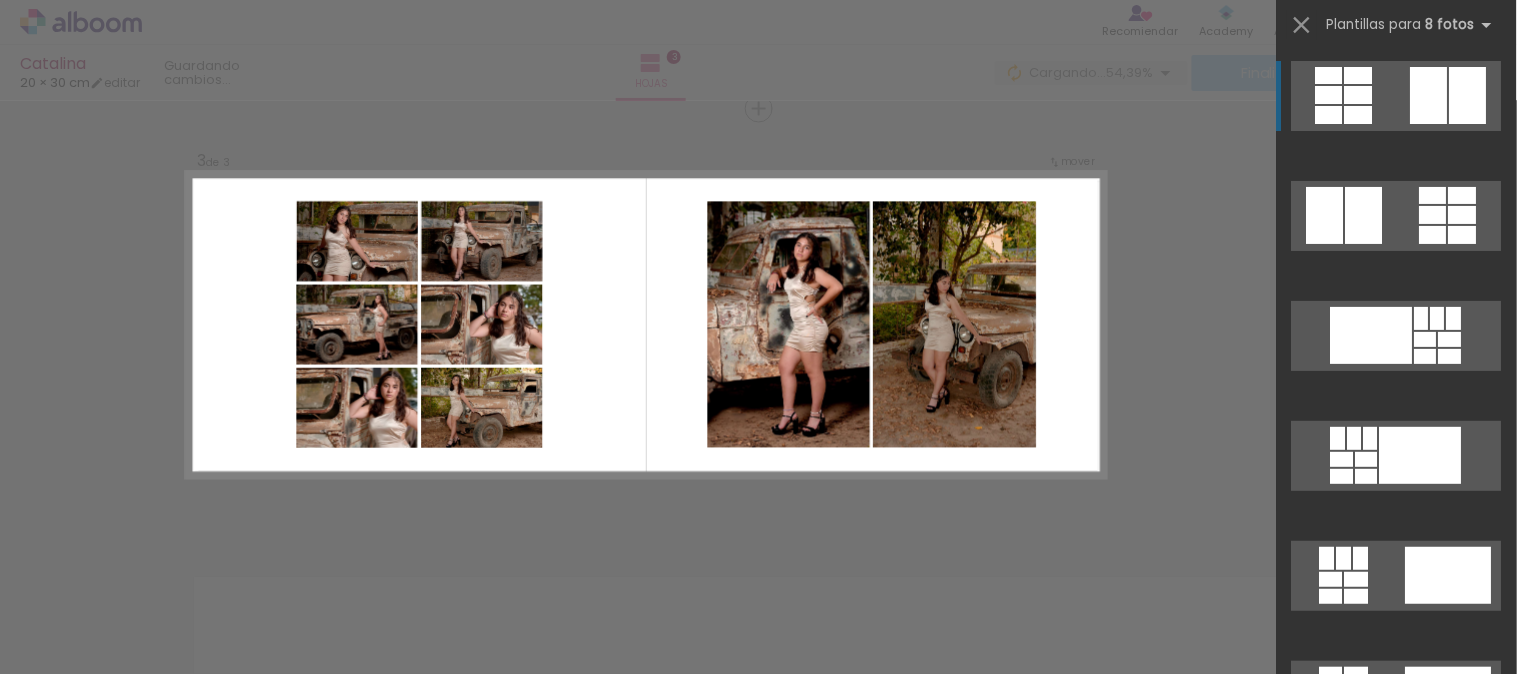 click at bounding box center (1342, 476) 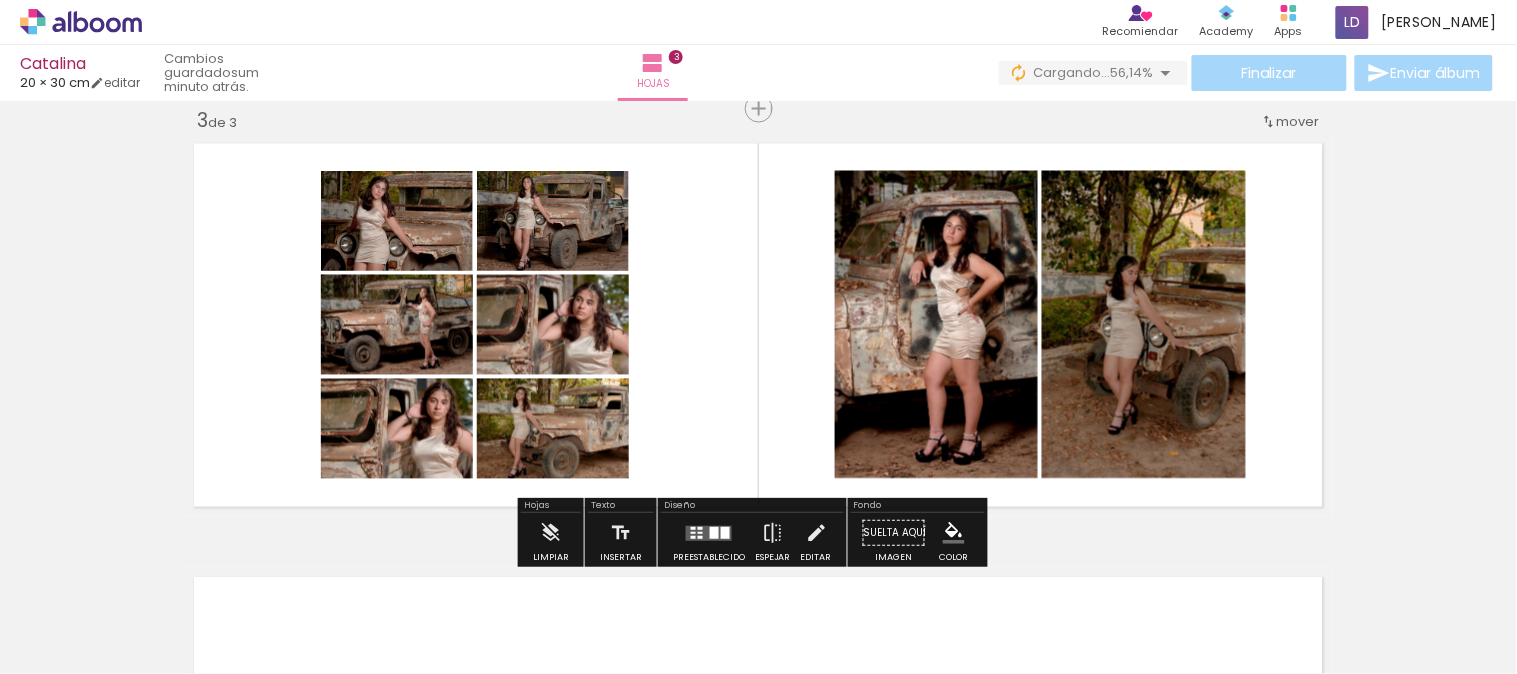 click at bounding box center (725, 533) 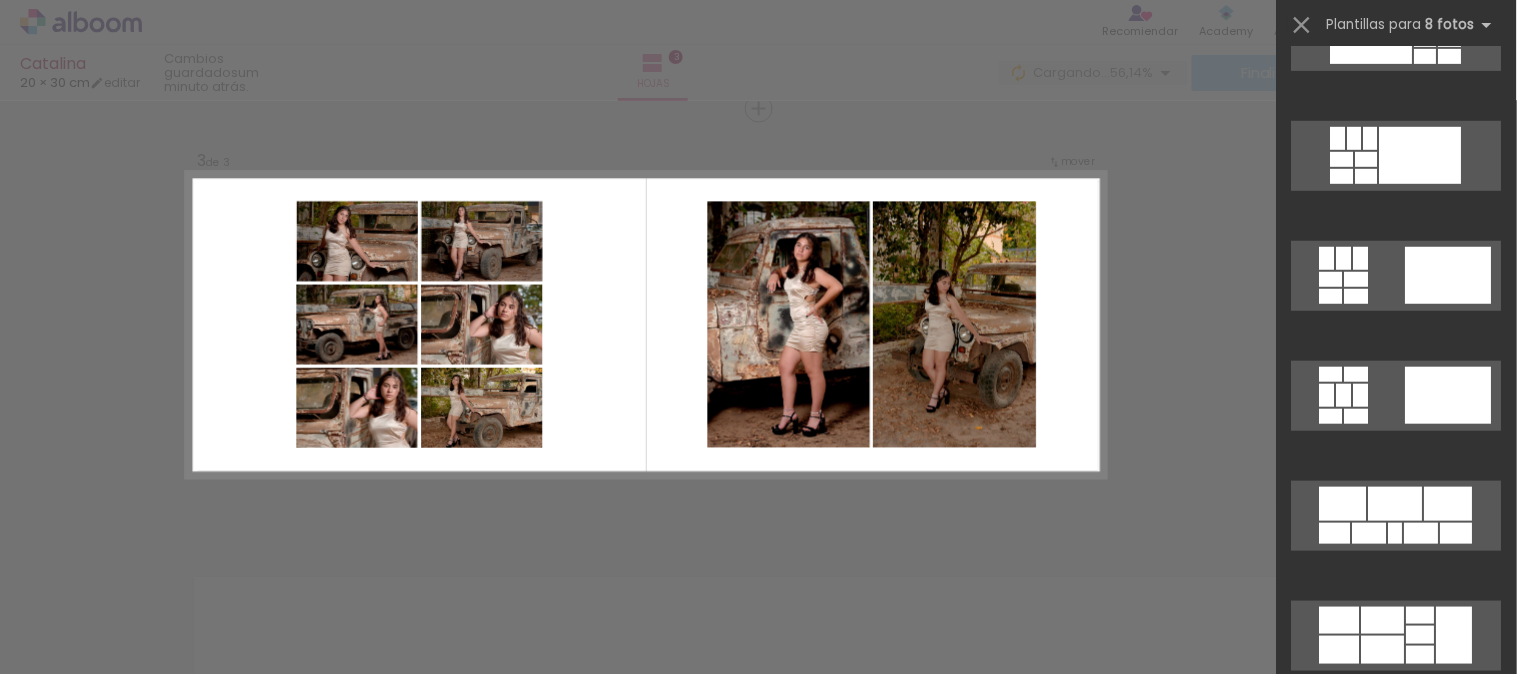 scroll, scrollTop: 311, scrollLeft: 0, axis: vertical 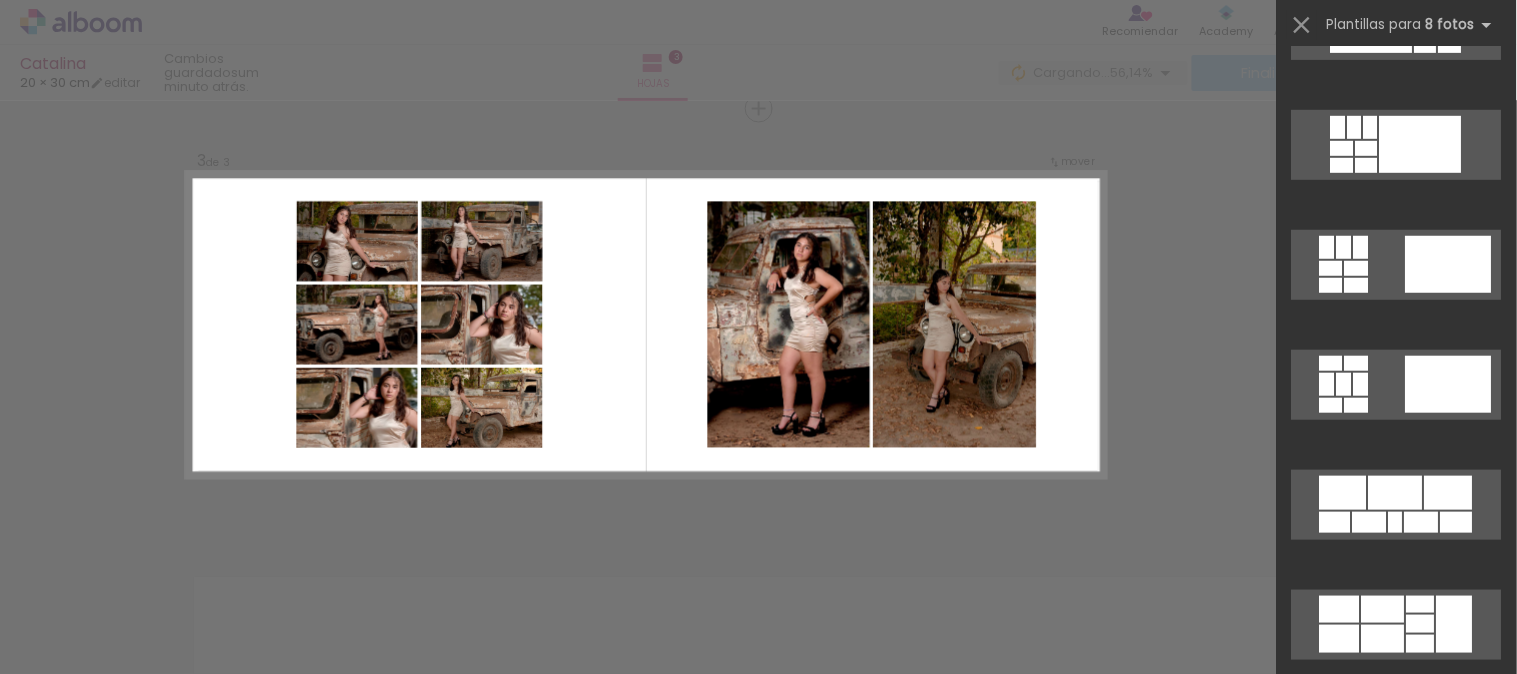 click at bounding box center [1397, 635] 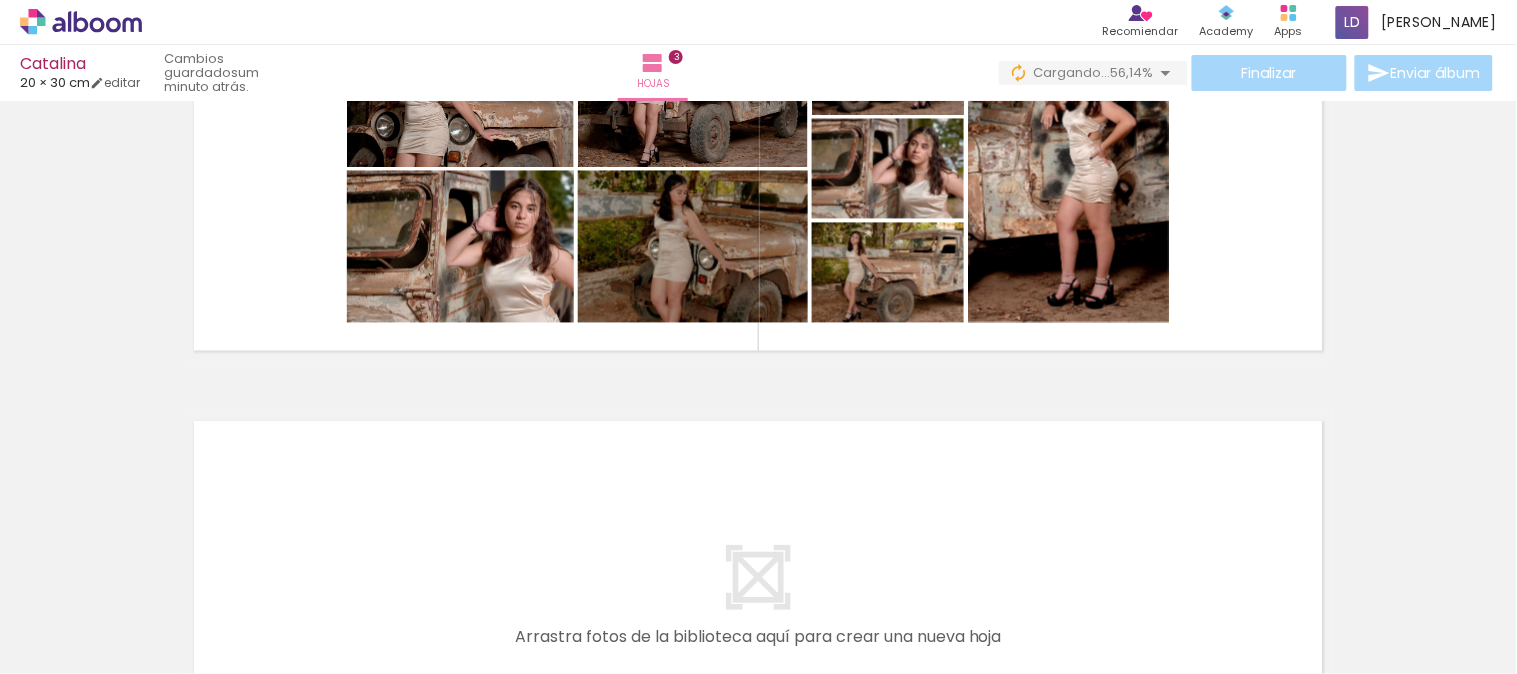 scroll, scrollTop: 955, scrollLeft: 0, axis: vertical 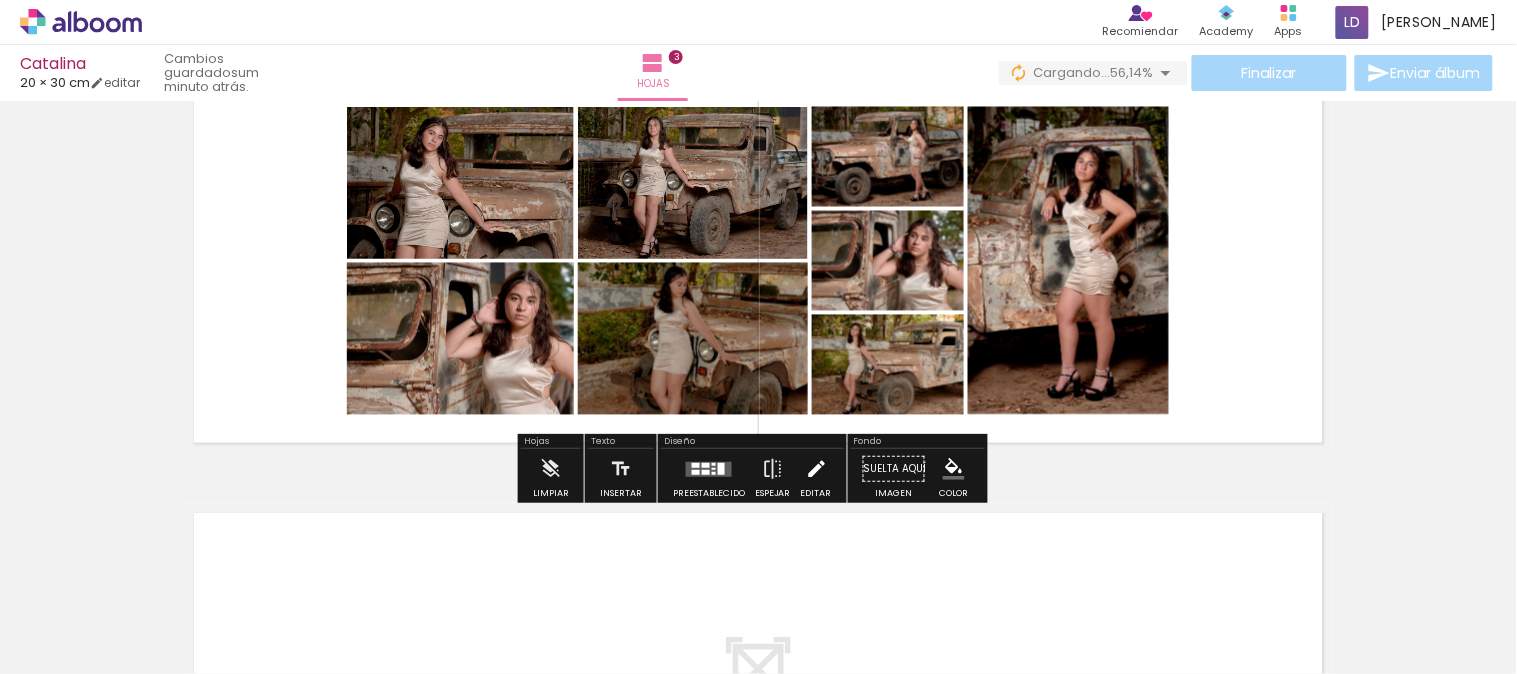 click on "Editar" at bounding box center [816, 474] 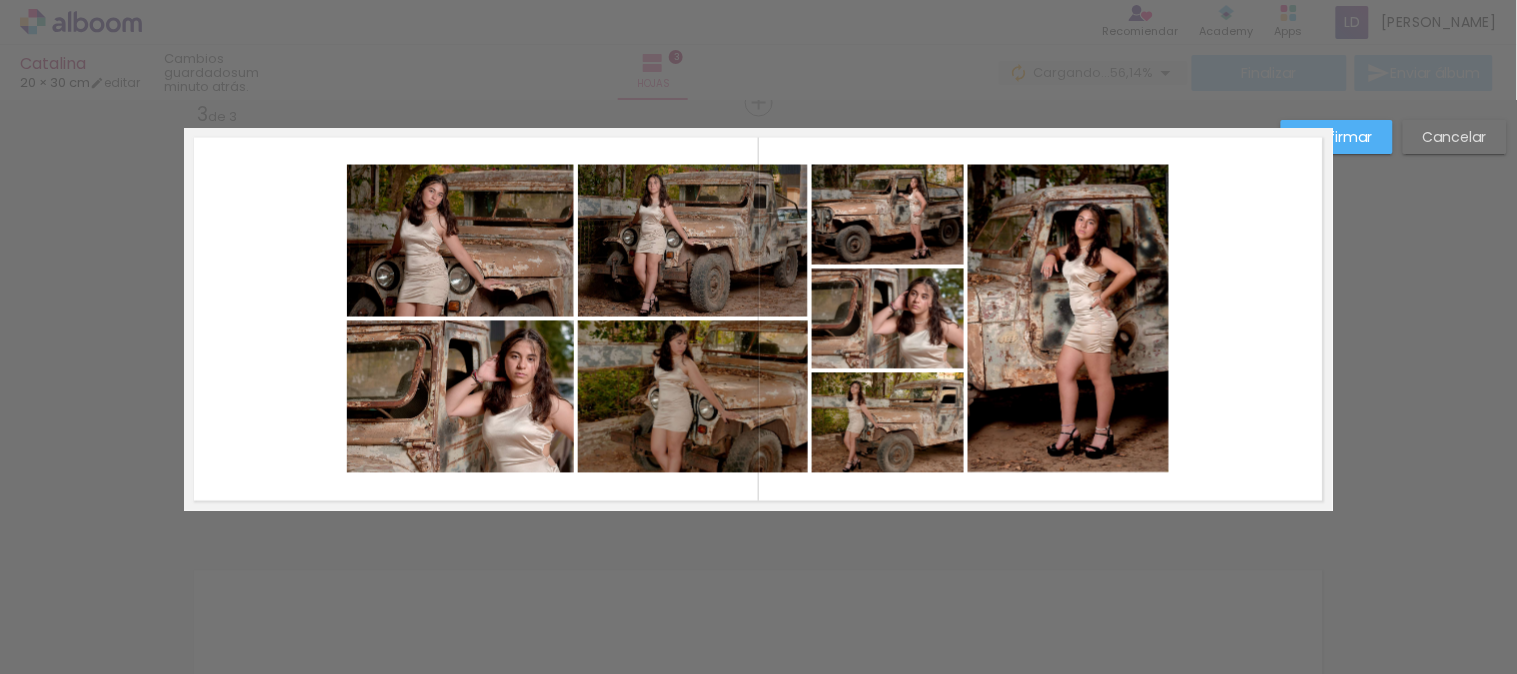 scroll, scrollTop: 891, scrollLeft: 0, axis: vertical 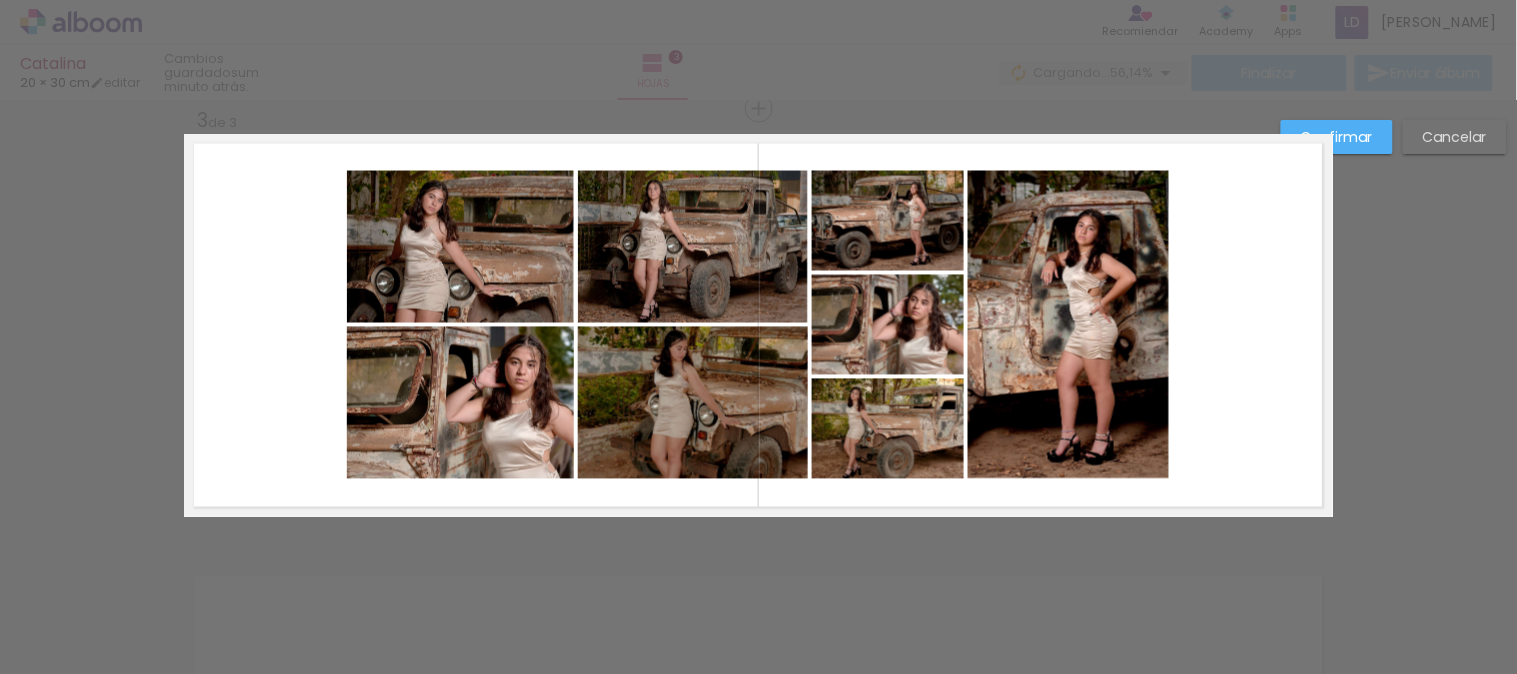 click 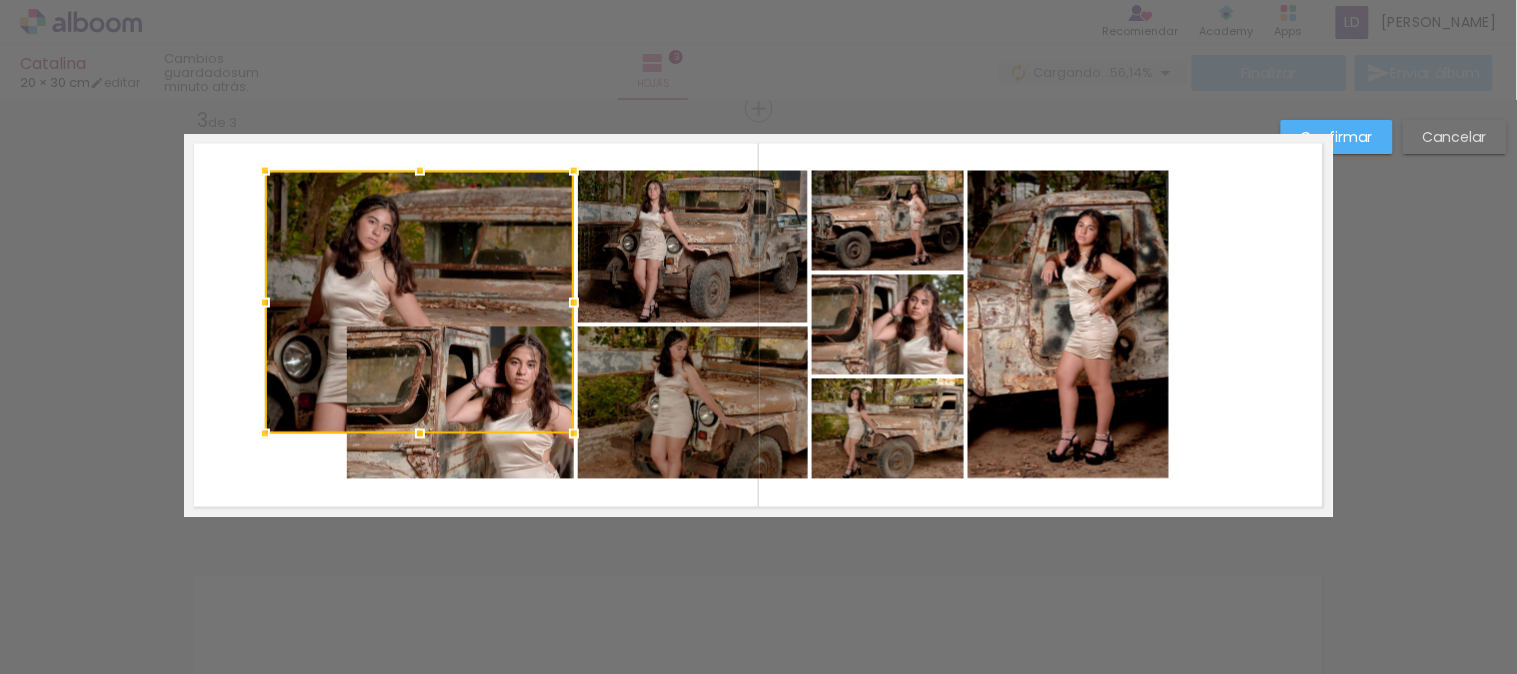 drag, startPoint x: 333, startPoint y: 322, endPoint x: 251, endPoint y: 433, distance: 138.00362 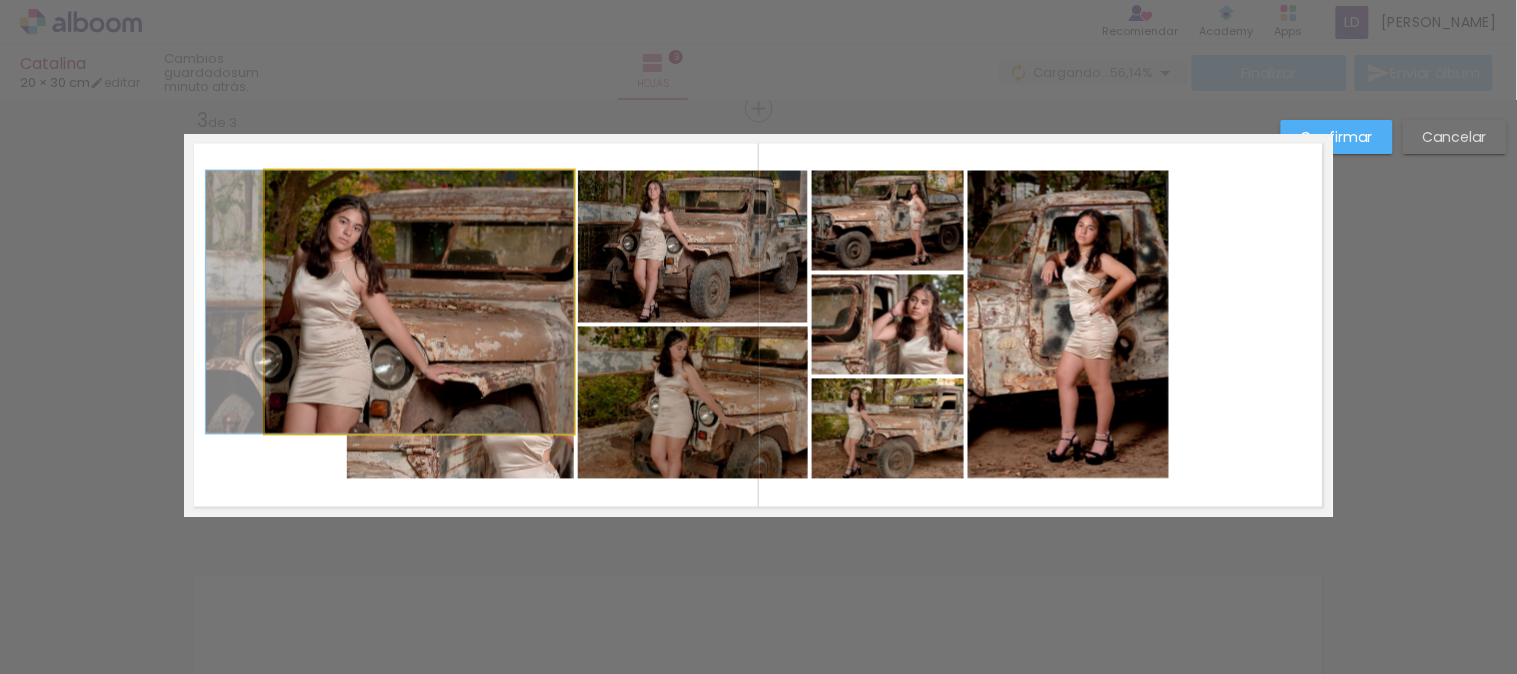 drag, startPoint x: 405, startPoint y: 253, endPoint x: 356, endPoint y: 210, distance: 65.192024 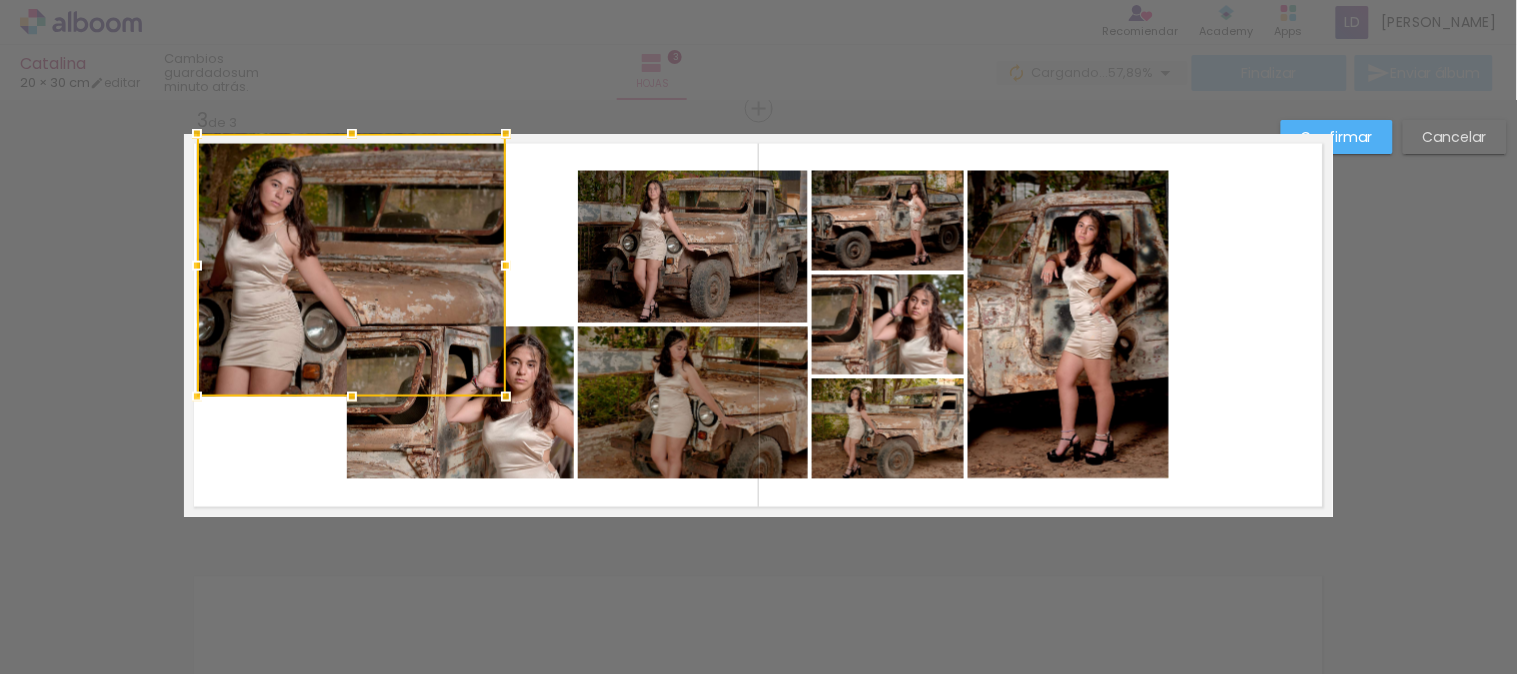 drag, startPoint x: 390, startPoint y: 298, endPoint x: 323, endPoint y: 222, distance: 101.31634 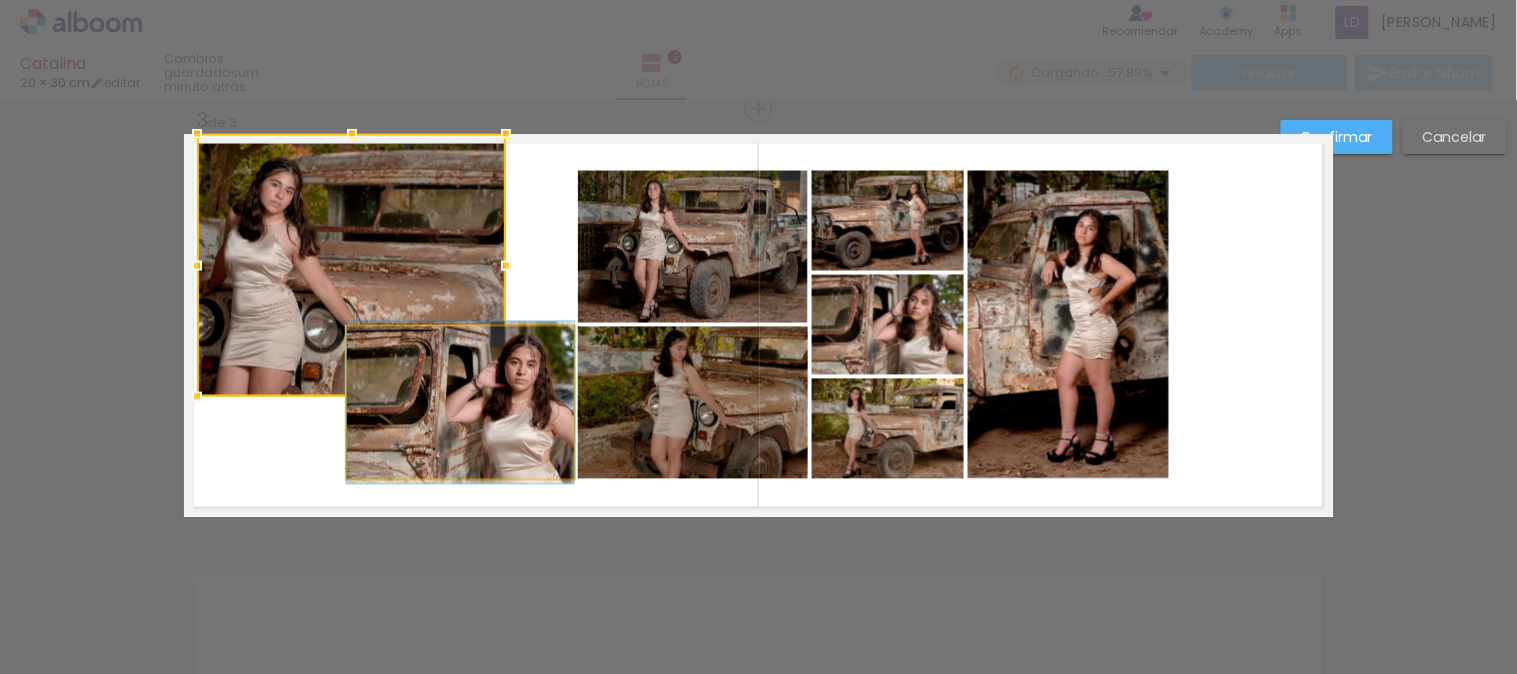 click 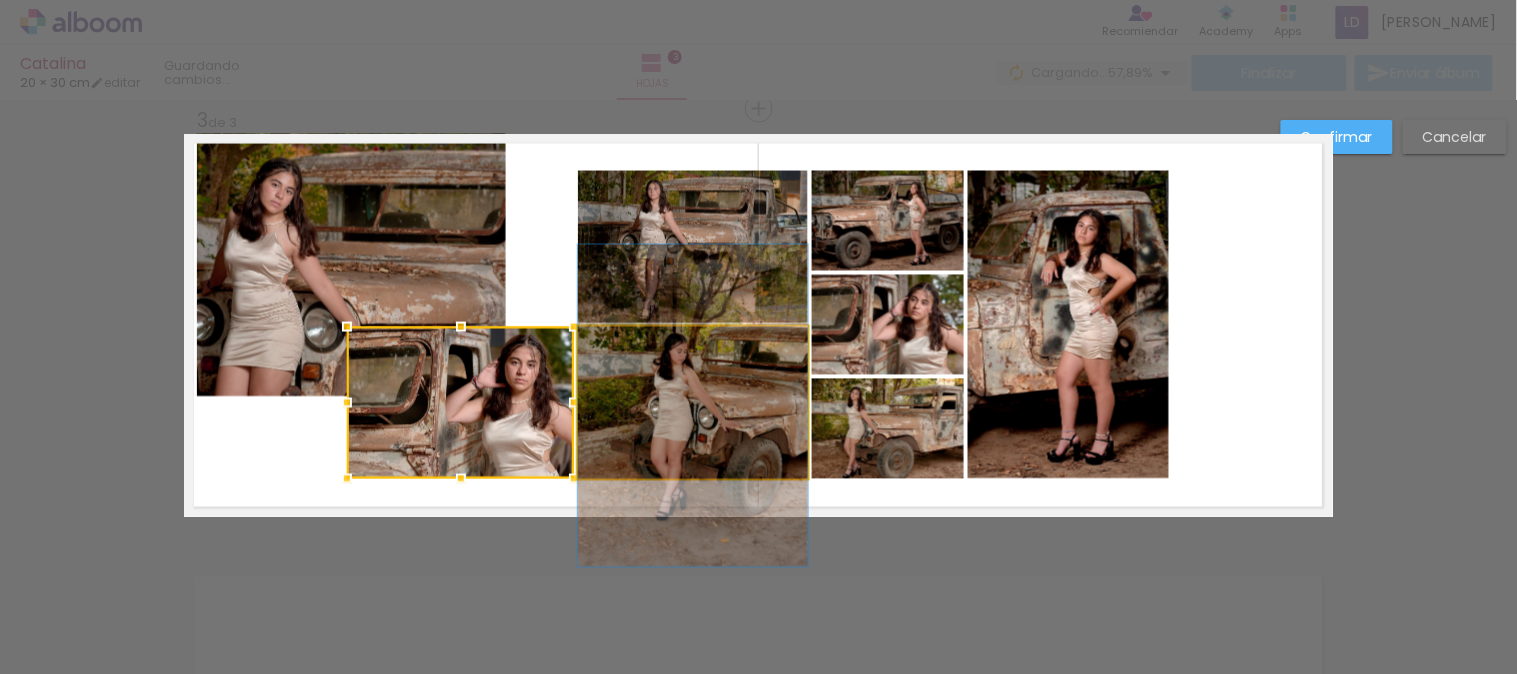drag, startPoint x: 646, startPoint y: 410, endPoint x: 713, endPoint y: 413, distance: 67.06713 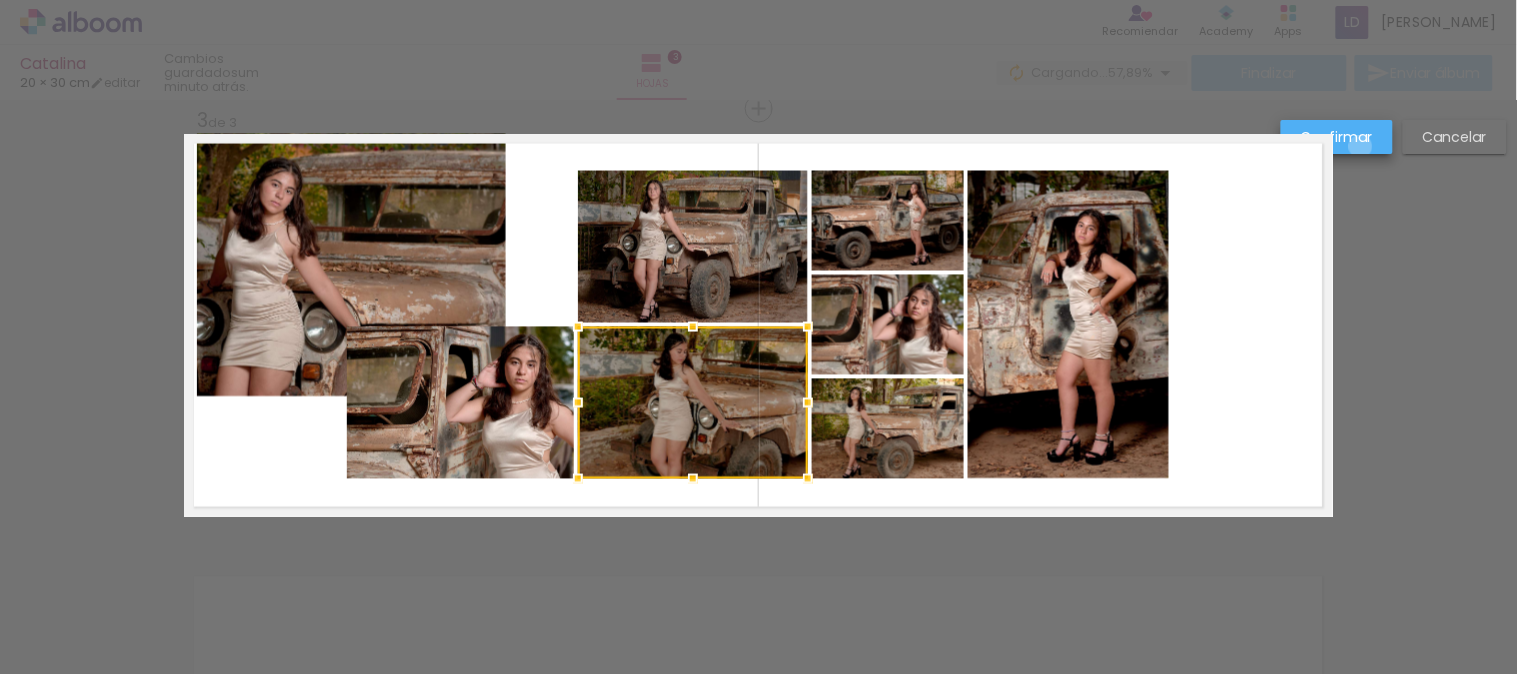 click on "Confirmar" at bounding box center [1337, 137] 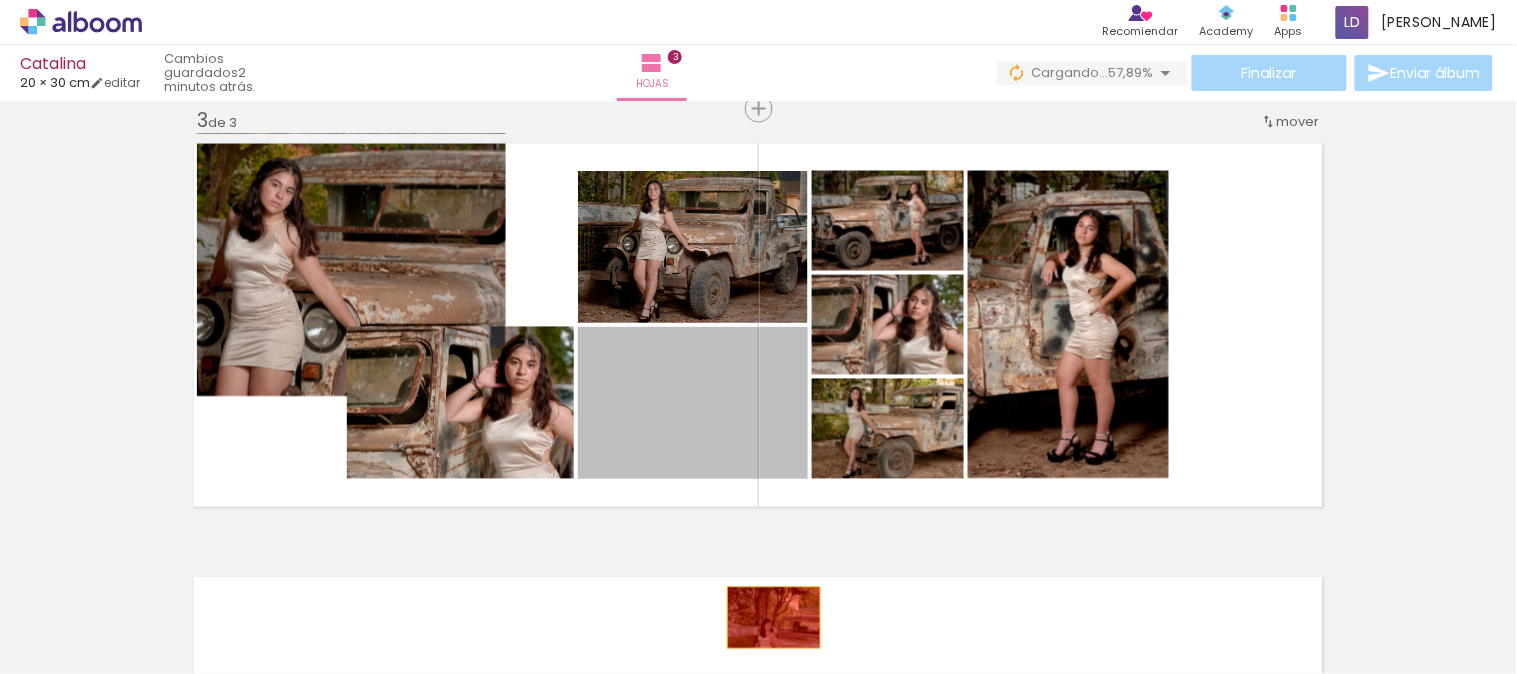 drag, startPoint x: 723, startPoint y: 412, endPoint x: 766, endPoint y: 618, distance: 210.44002 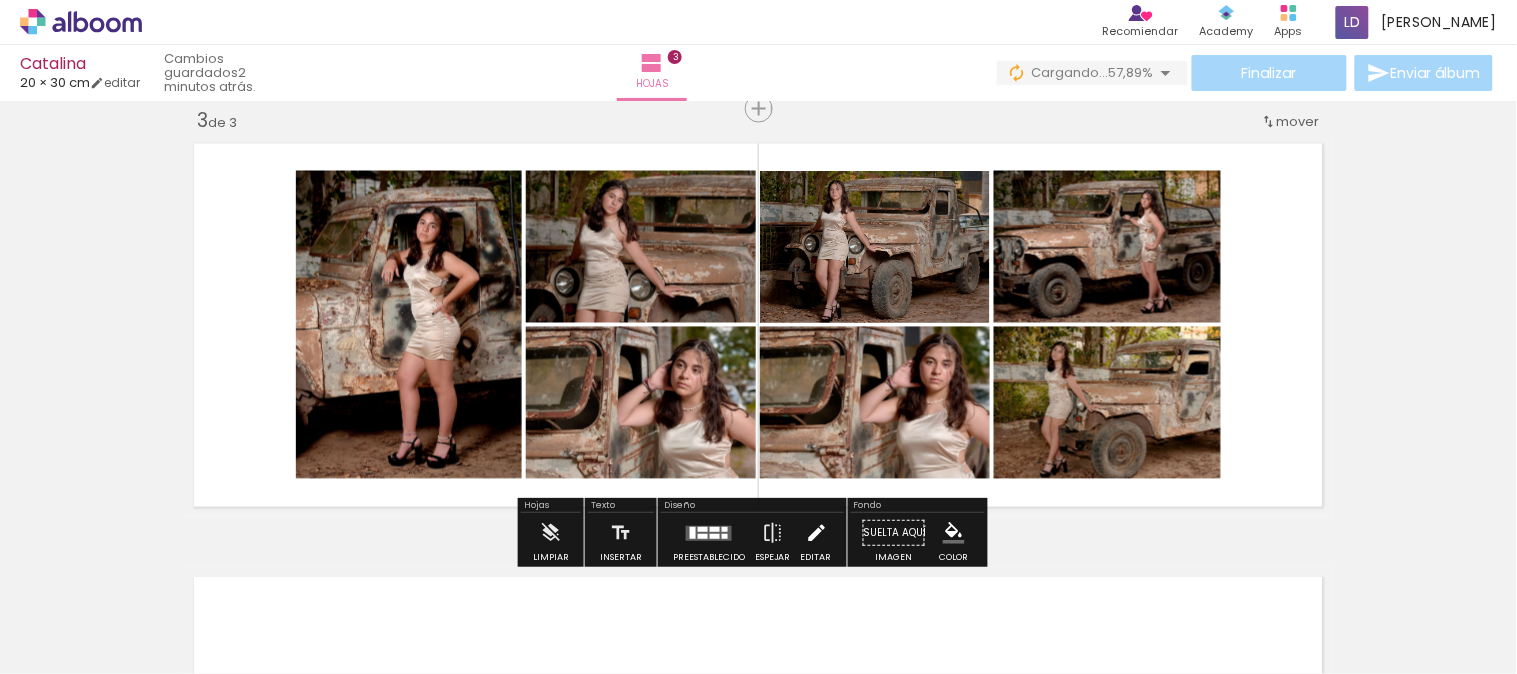 click at bounding box center (816, 533) 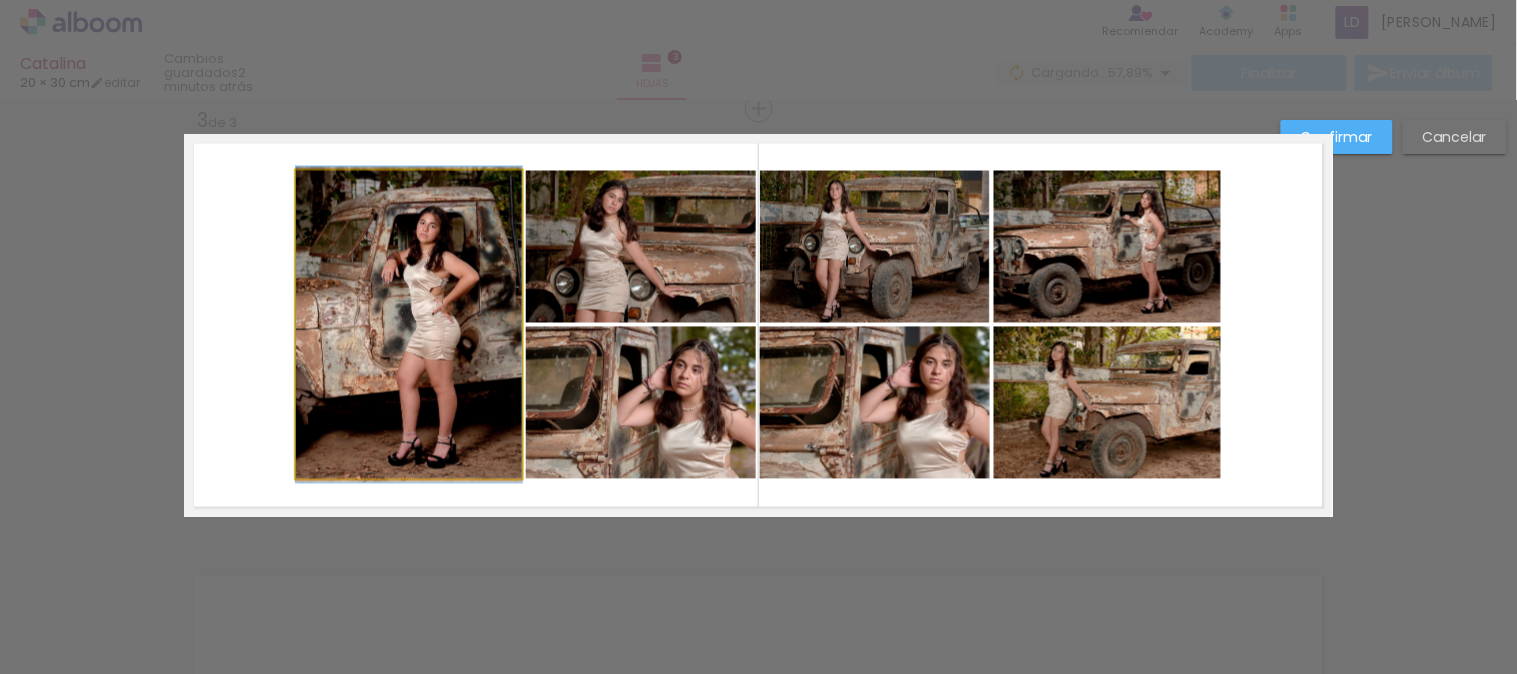 click 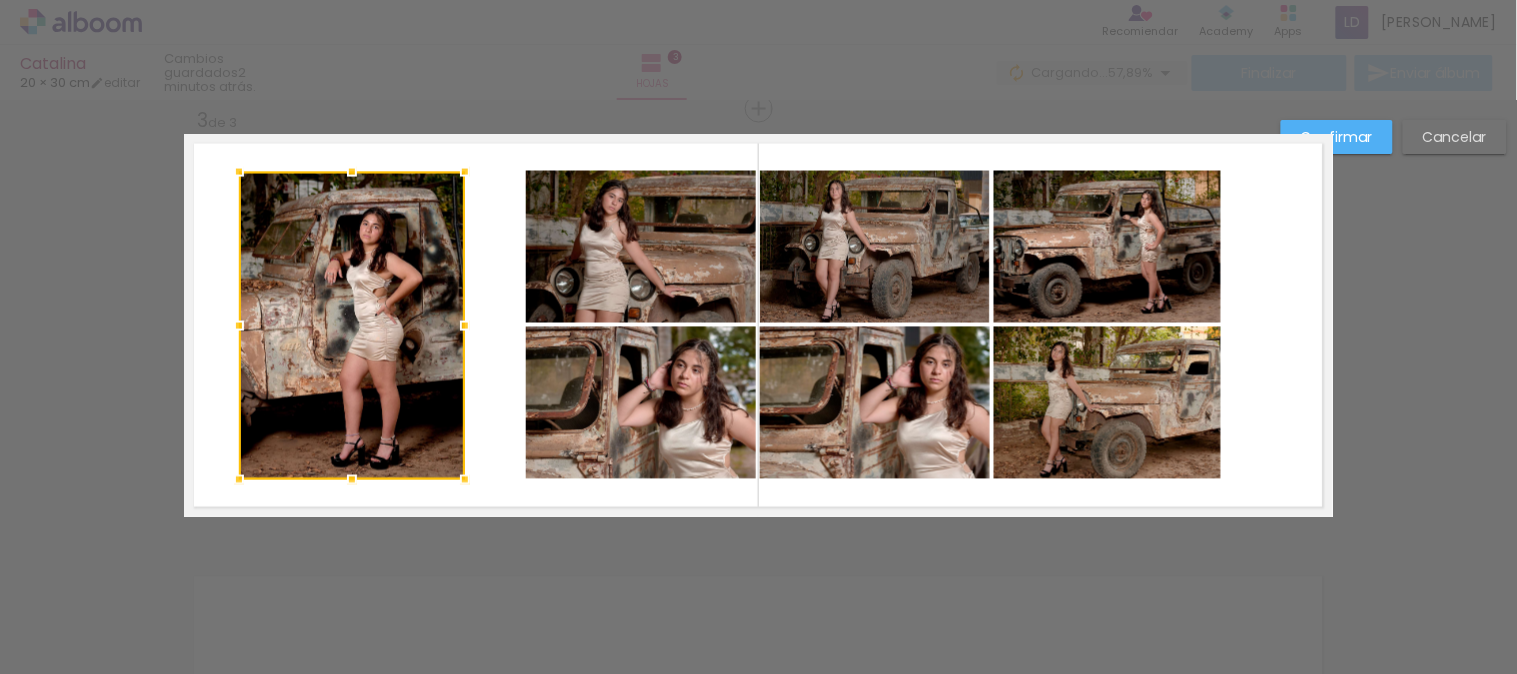 drag, startPoint x: 353, startPoint y: 320, endPoint x: 180, endPoint y: 216, distance: 201.85391 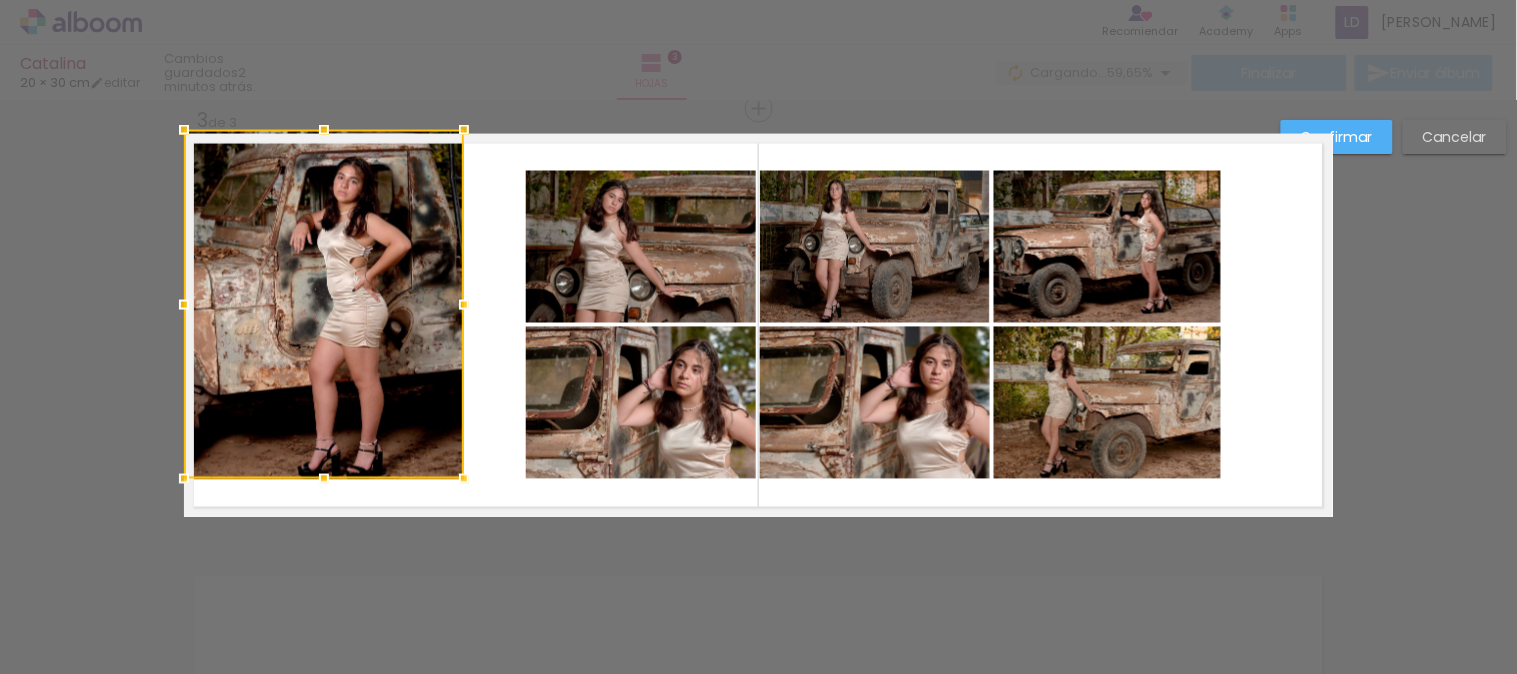 drag, startPoint x: 230, startPoint y: 176, endPoint x: 161, endPoint y: 138, distance: 78.77182 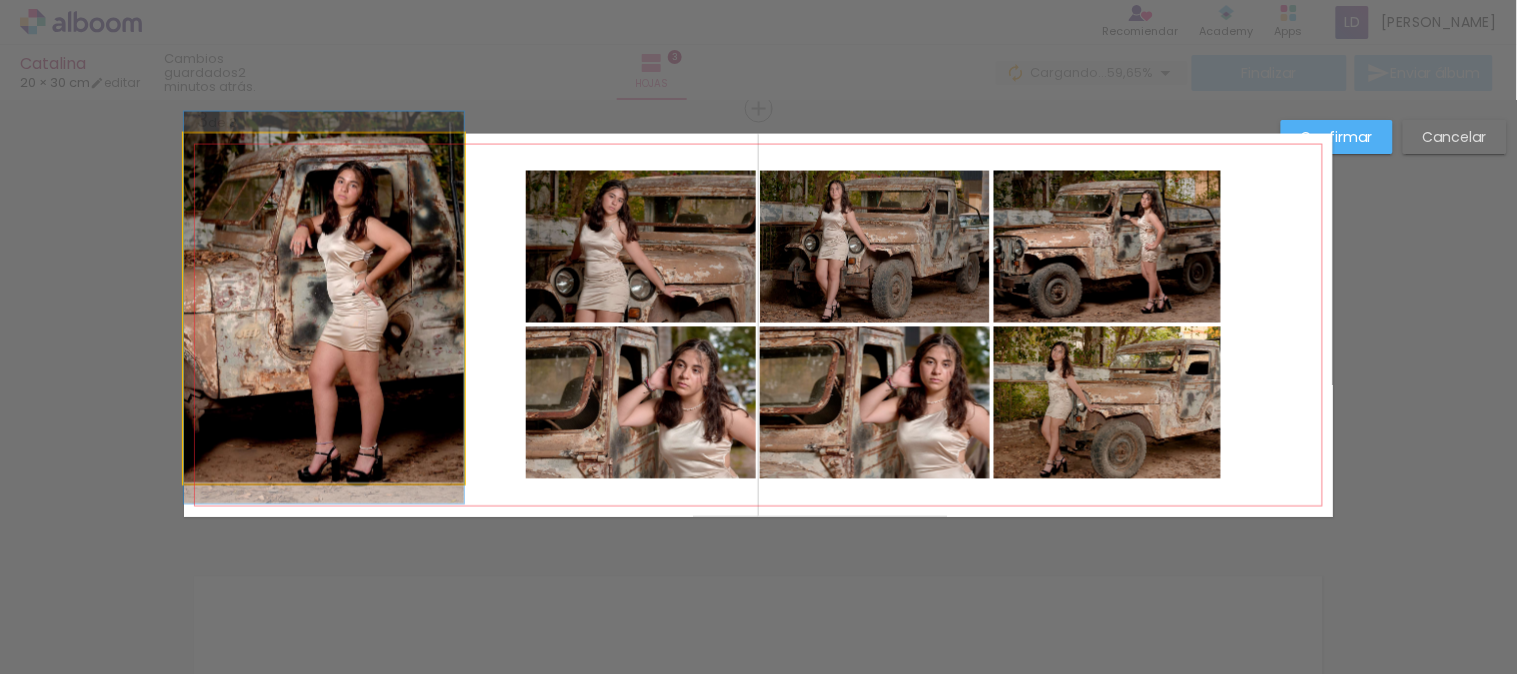 click 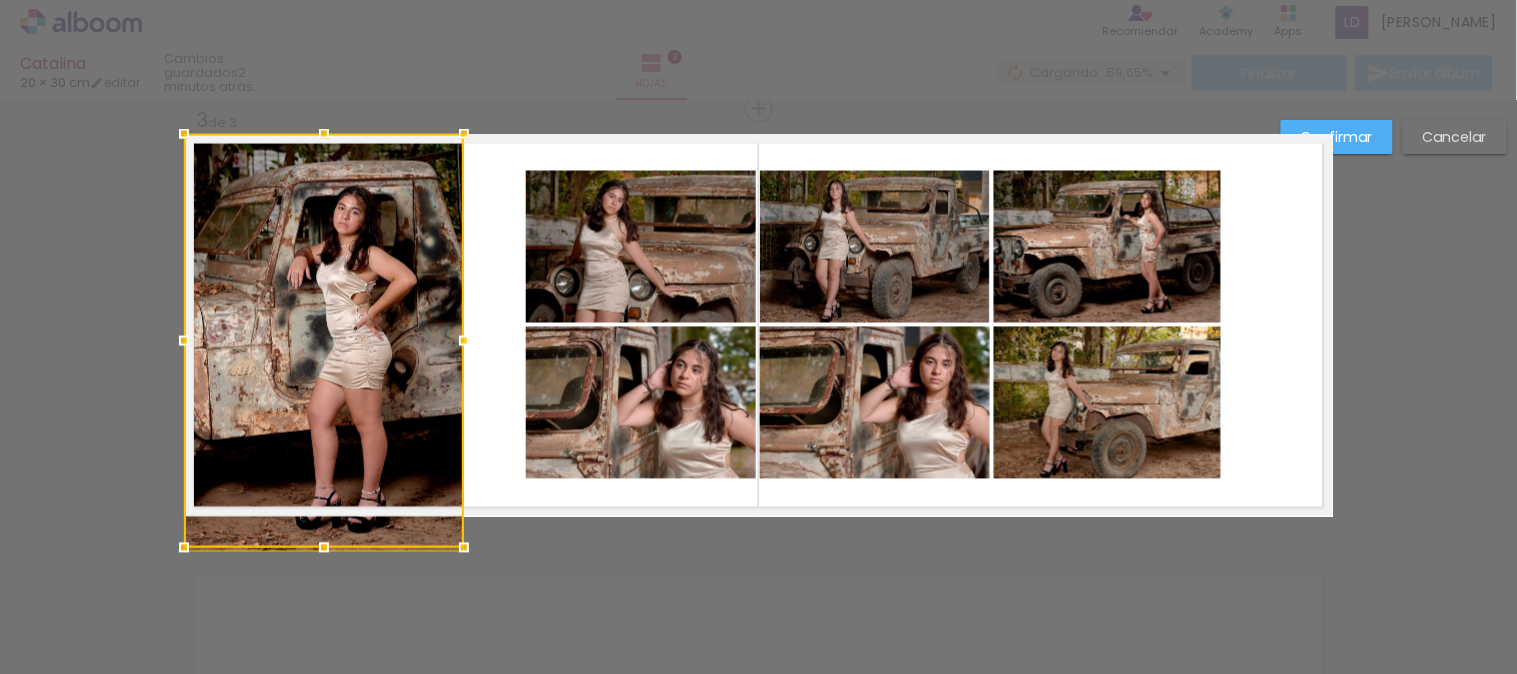 drag, startPoint x: 318, startPoint y: 481, endPoint x: 316, endPoint y: 522, distance: 41.04875 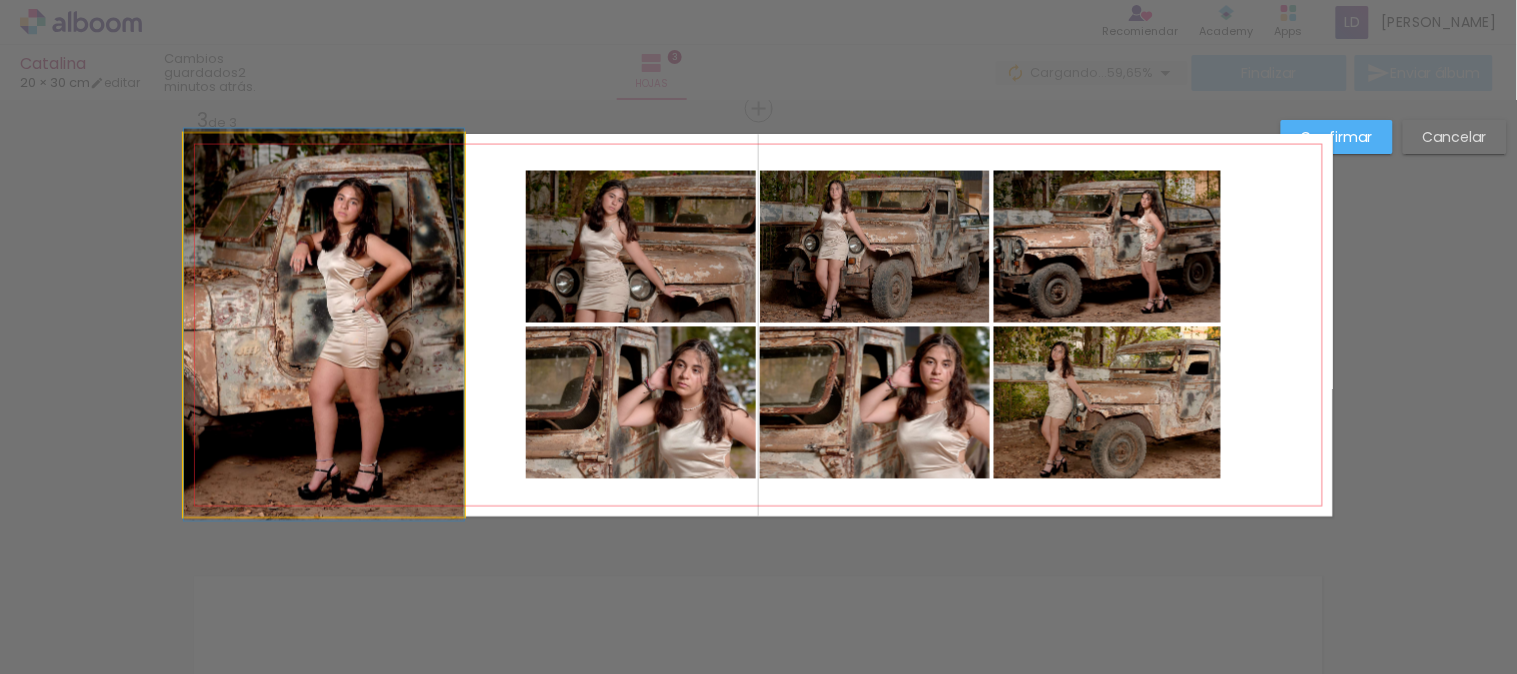 click 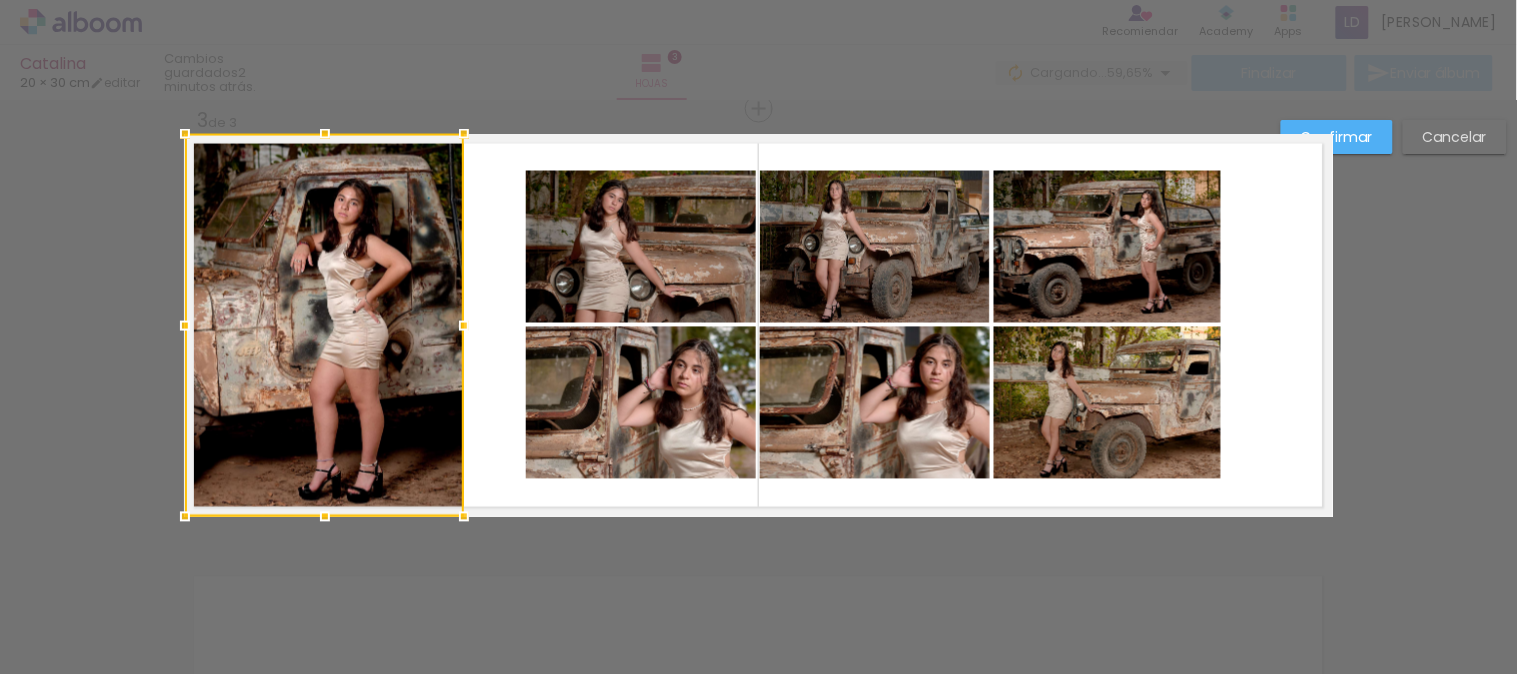 drag, startPoint x: 175, startPoint y: 327, endPoint x: 164, endPoint y: 328, distance: 11.045361 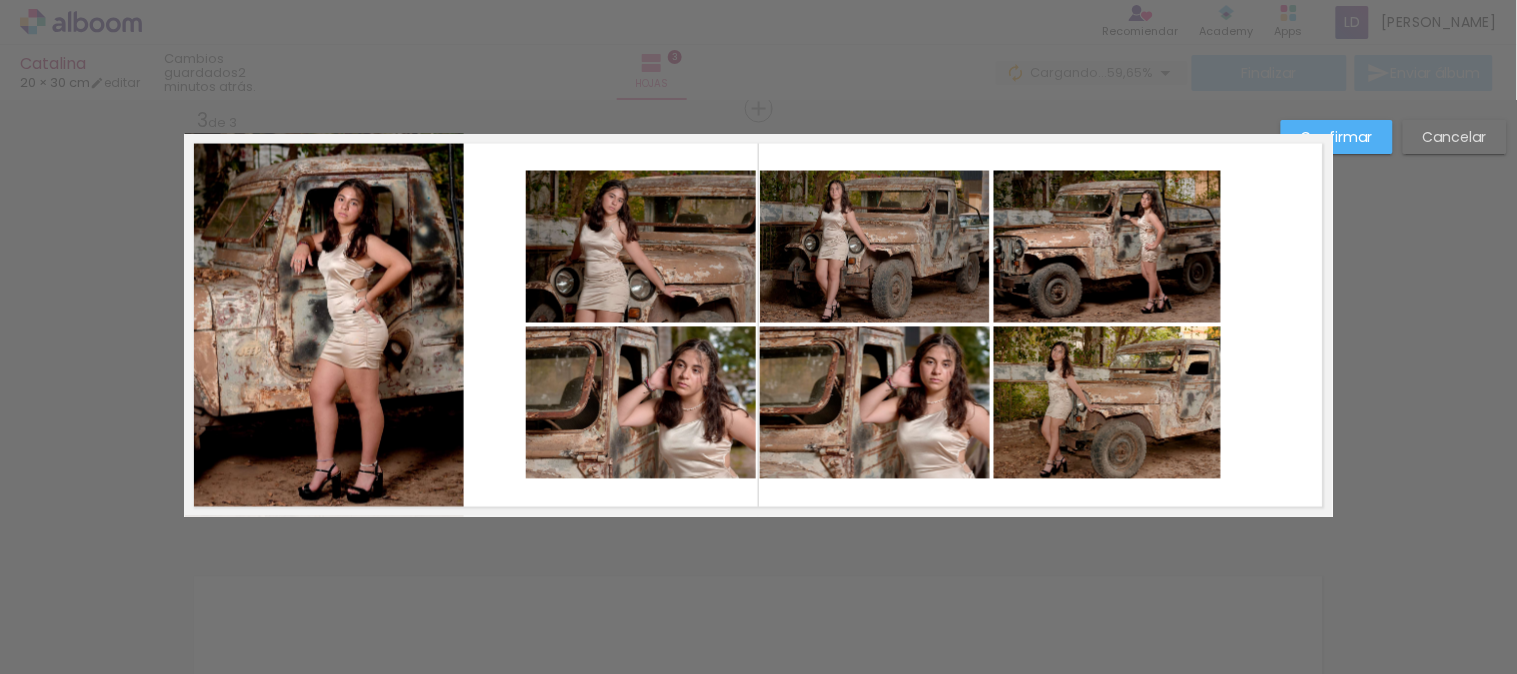 click 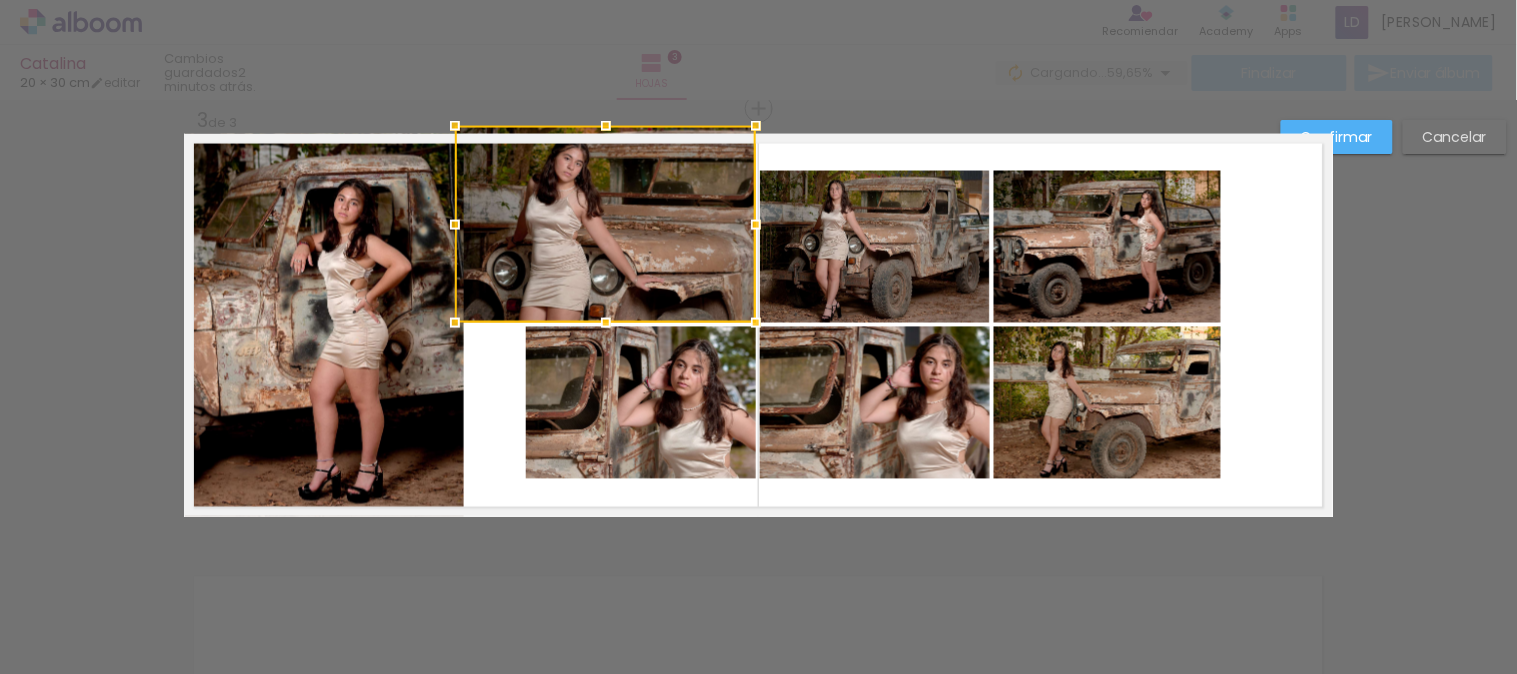 drag, startPoint x: 520, startPoint y: 178, endPoint x: 461, endPoint y: 138, distance: 71.281136 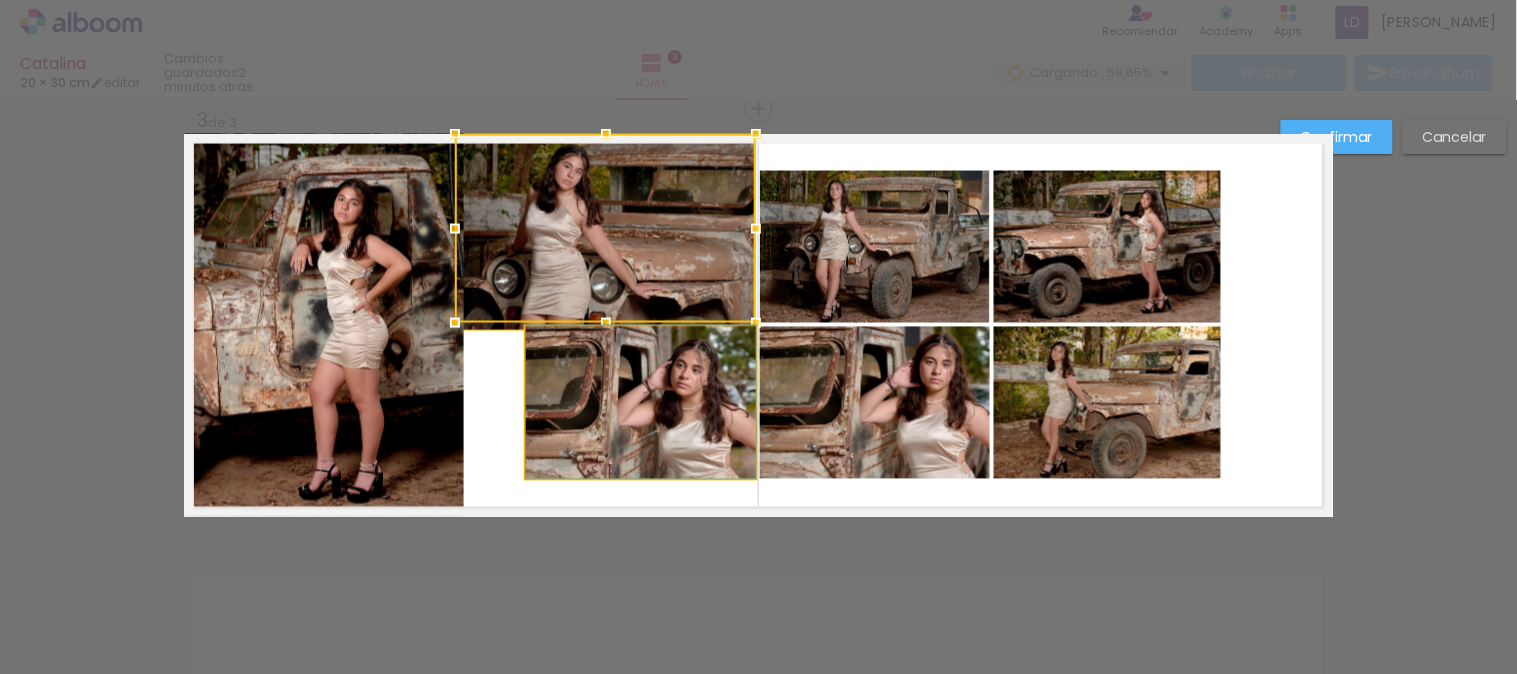 click 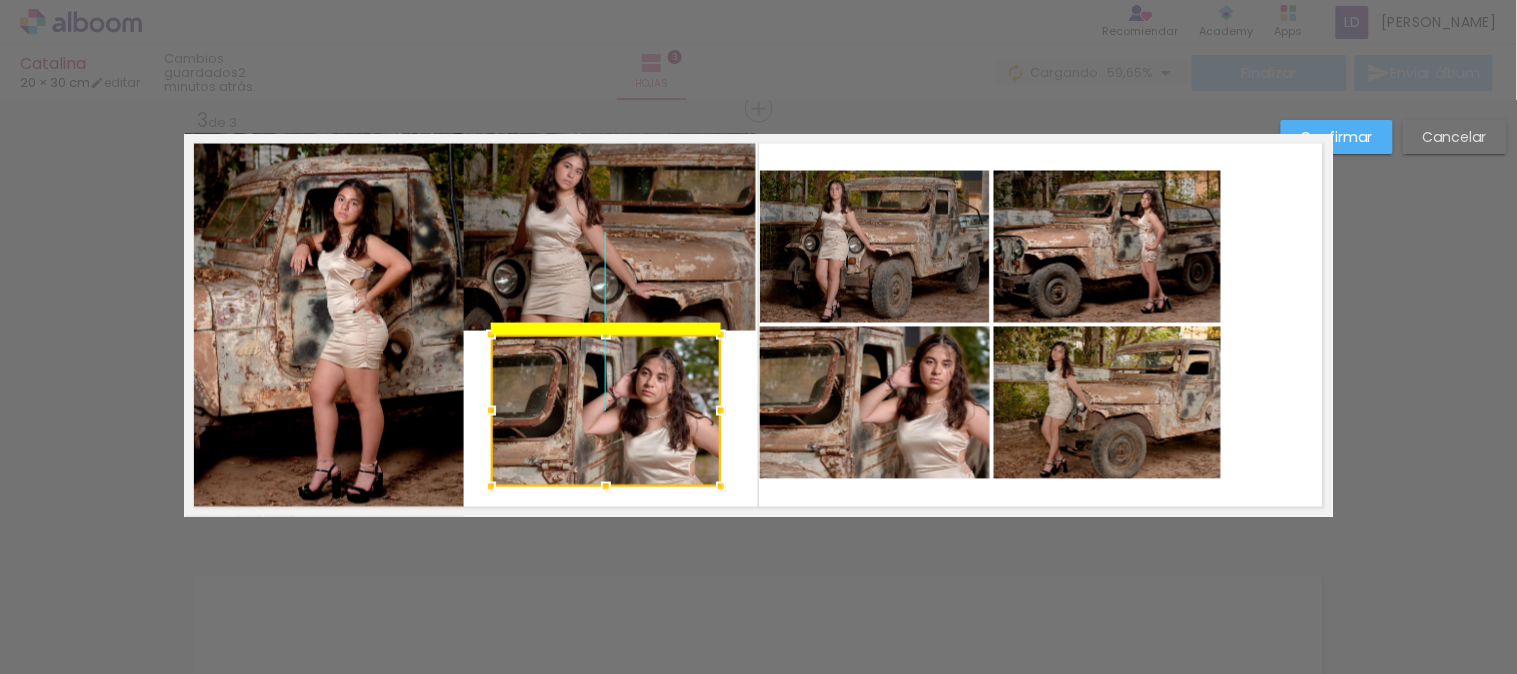 drag, startPoint x: 570, startPoint y: 405, endPoint x: 527, endPoint y: 425, distance: 47.423622 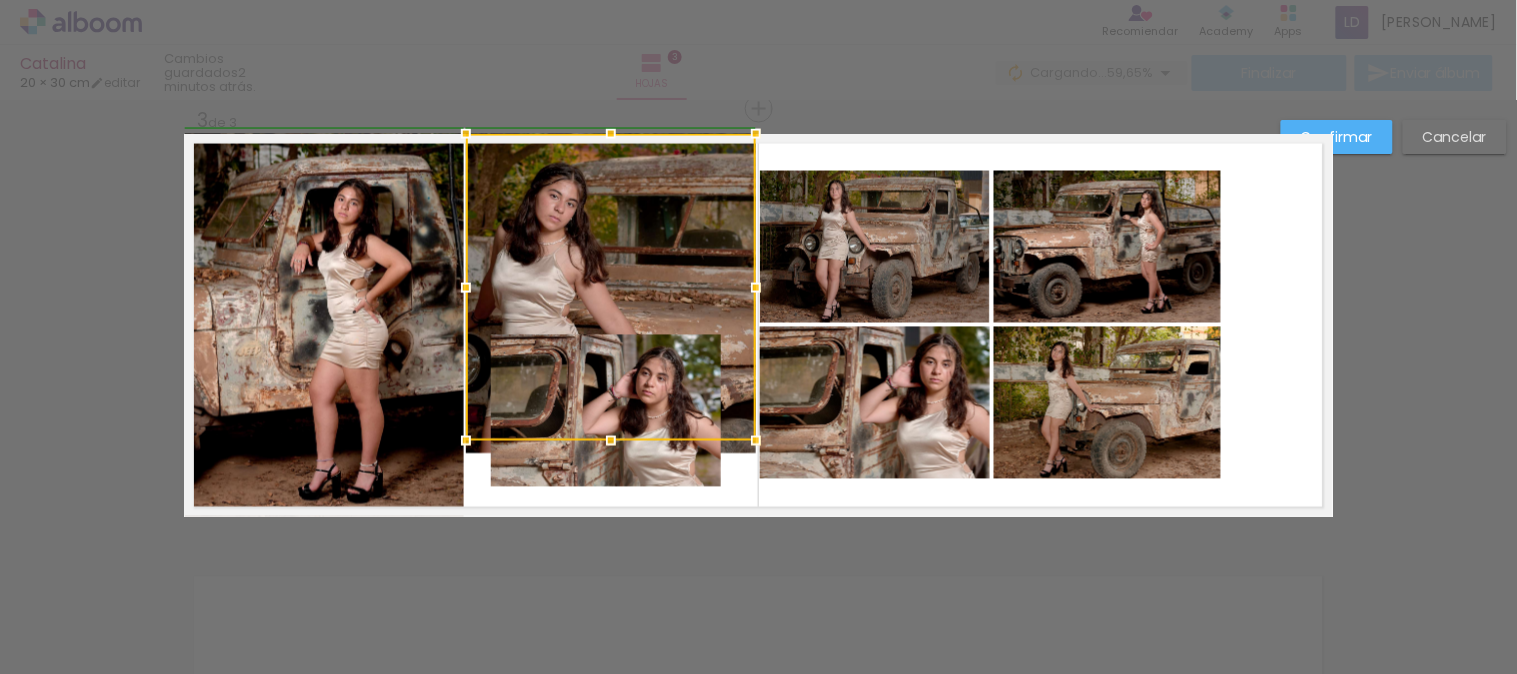 drag, startPoint x: 442, startPoint y: 332, endPoint x: 458, endPoint y: 328, distance: 16.492422 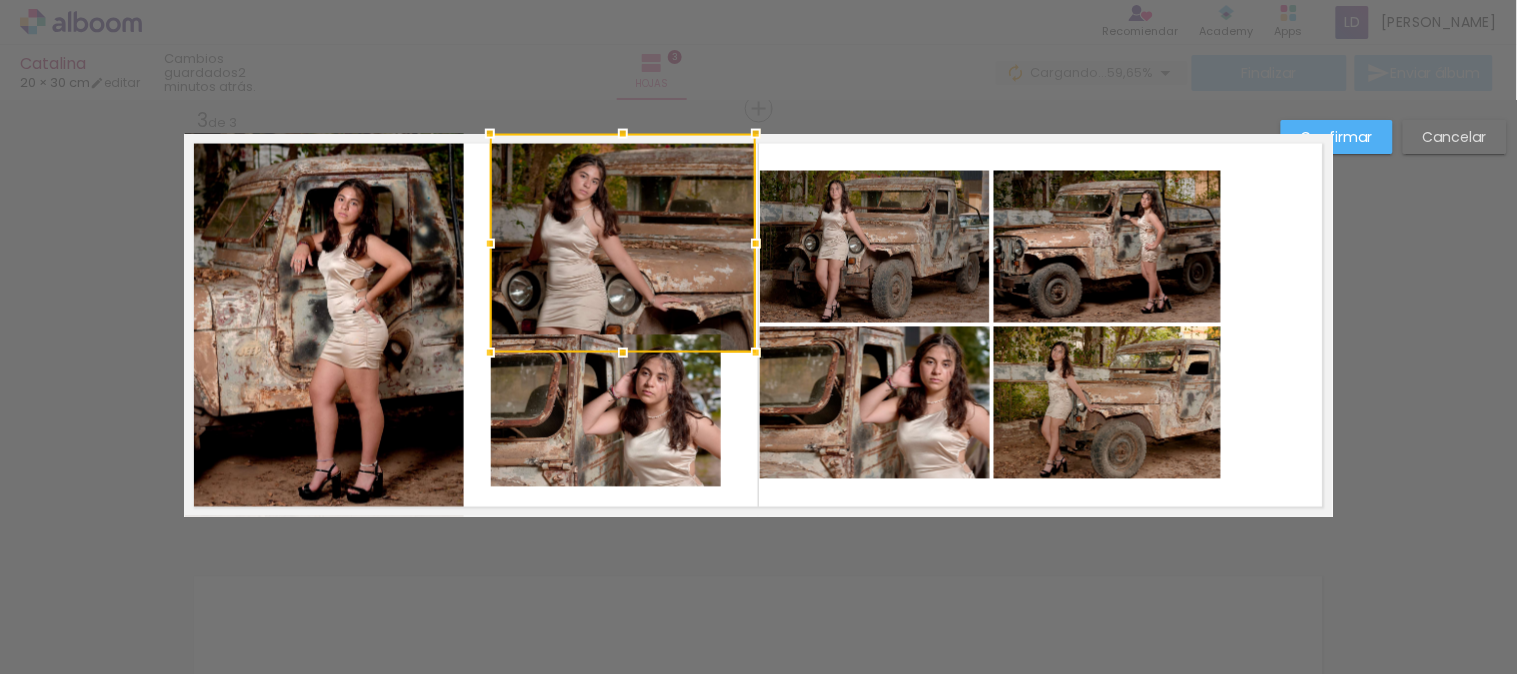 drag, startPoint x: 453, startPoint y: 456, endPoint x: 482, endPoint y: 355, distance: 105.080925 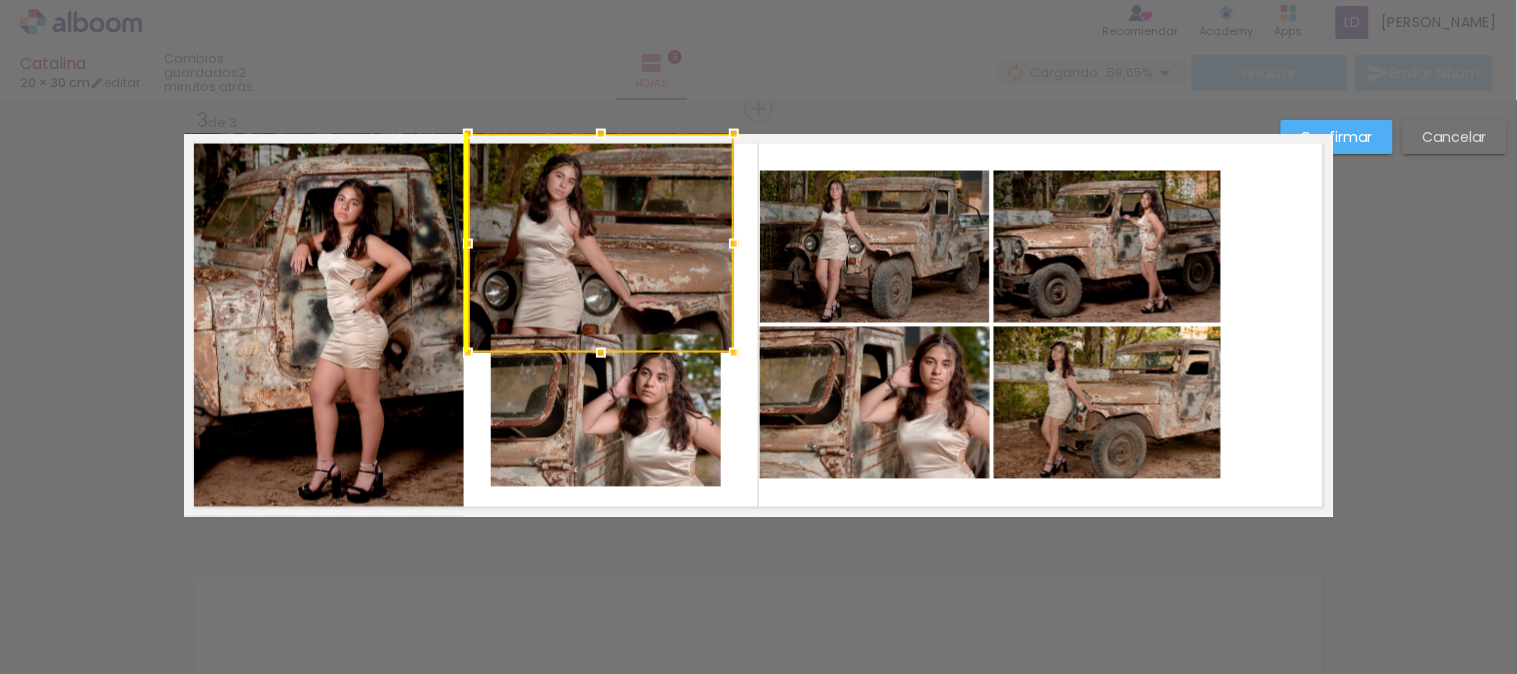 drag, startPoint x: 587, startPoint y: 290, endPoint x: 566, endPoint y: 278, distance: 24.186773 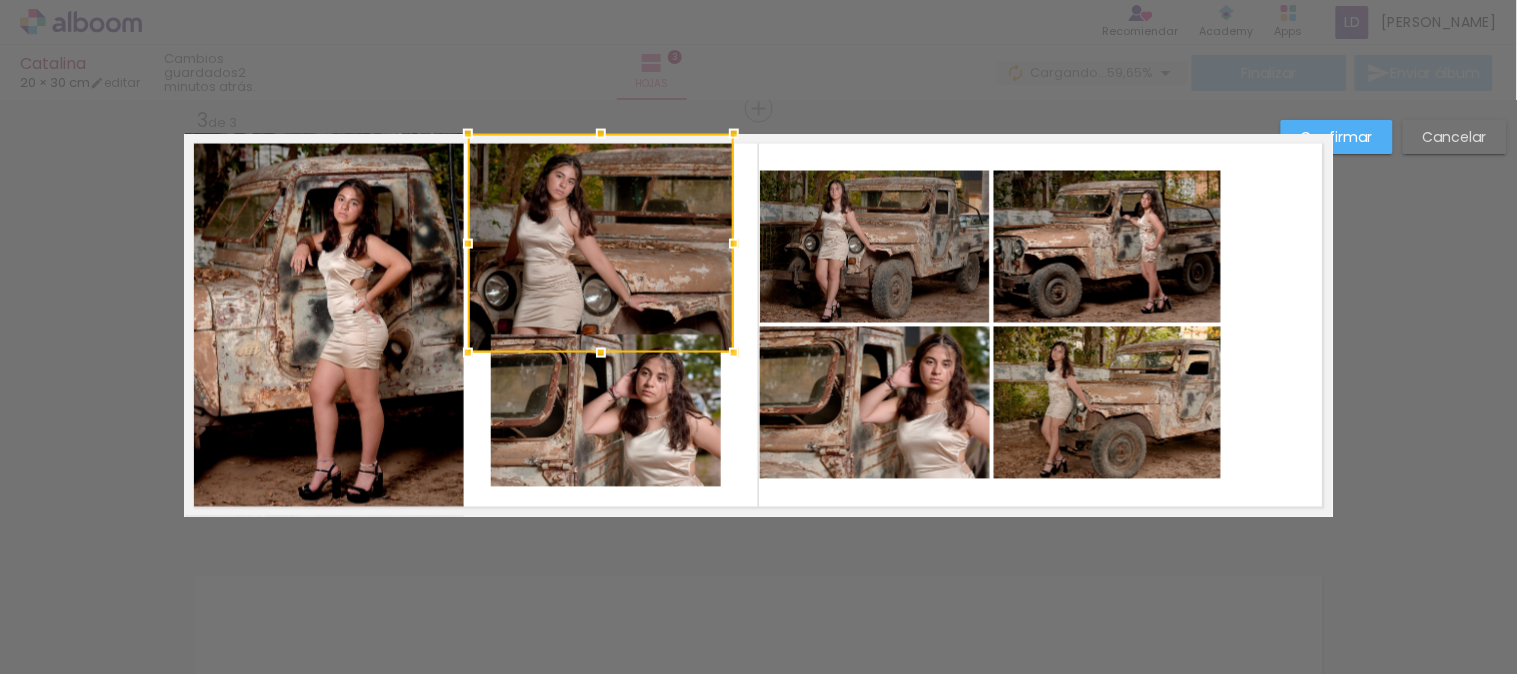 click 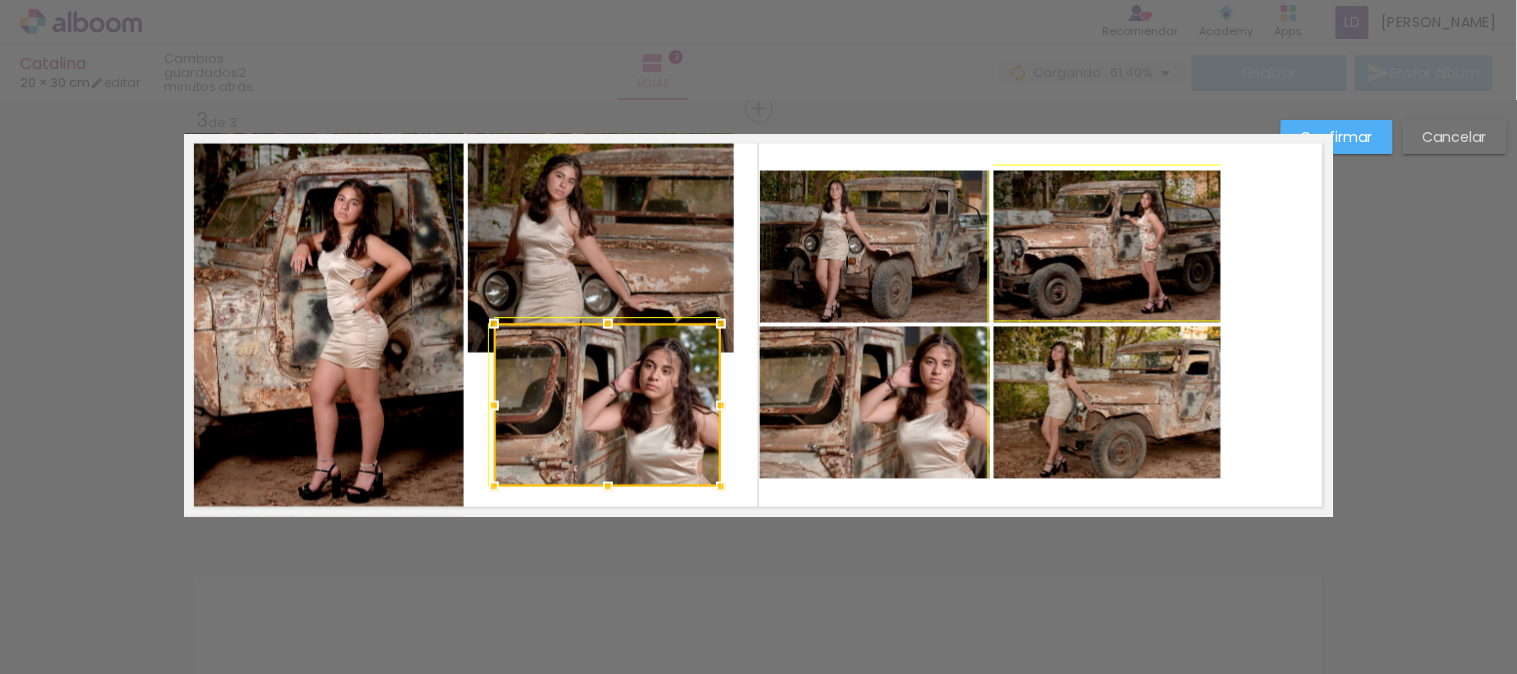 drag, startPoint x: 478, startPoint y: 330, endPoint x: 496, endPoint y: 342, distance: 21.633308 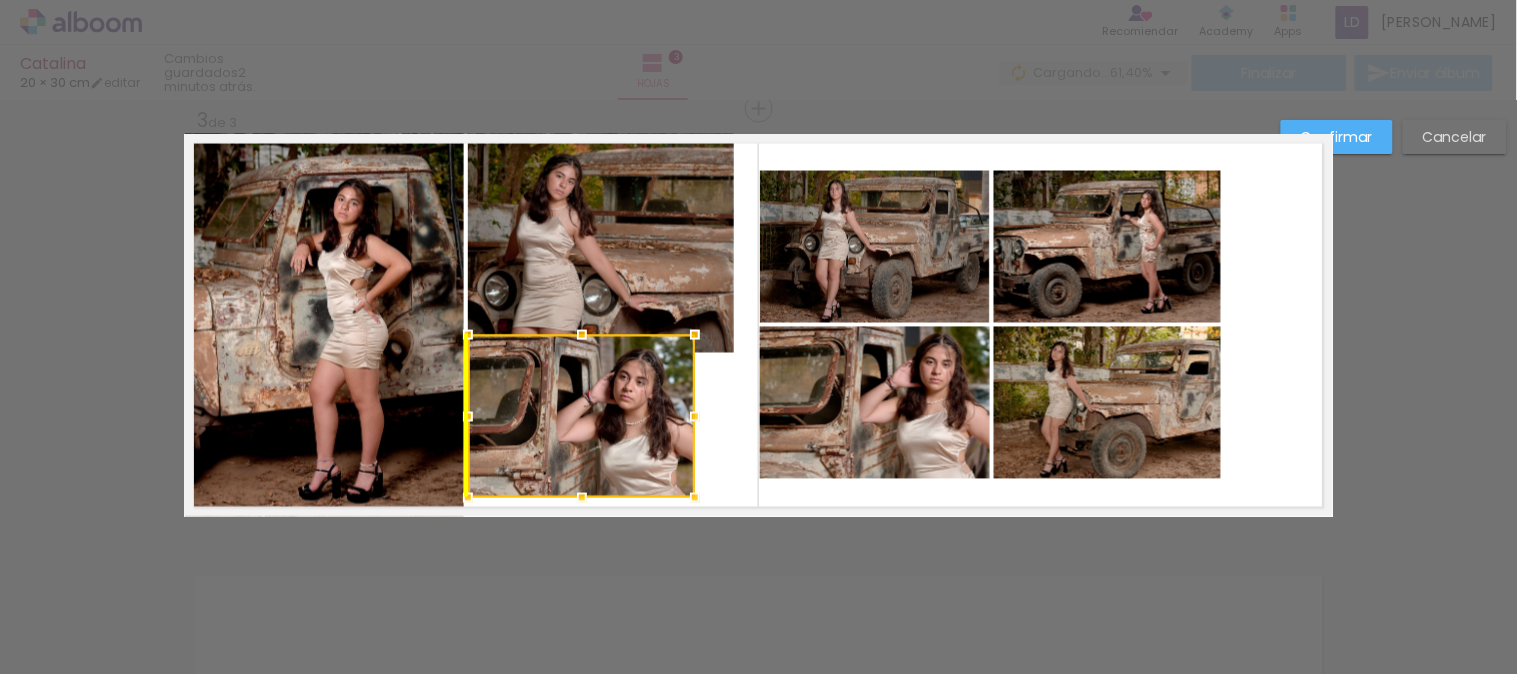 drag, startPoint x: 594, startPoint y: 412, endPoint x: 575, endPoint y: 423, distance: 21.954498 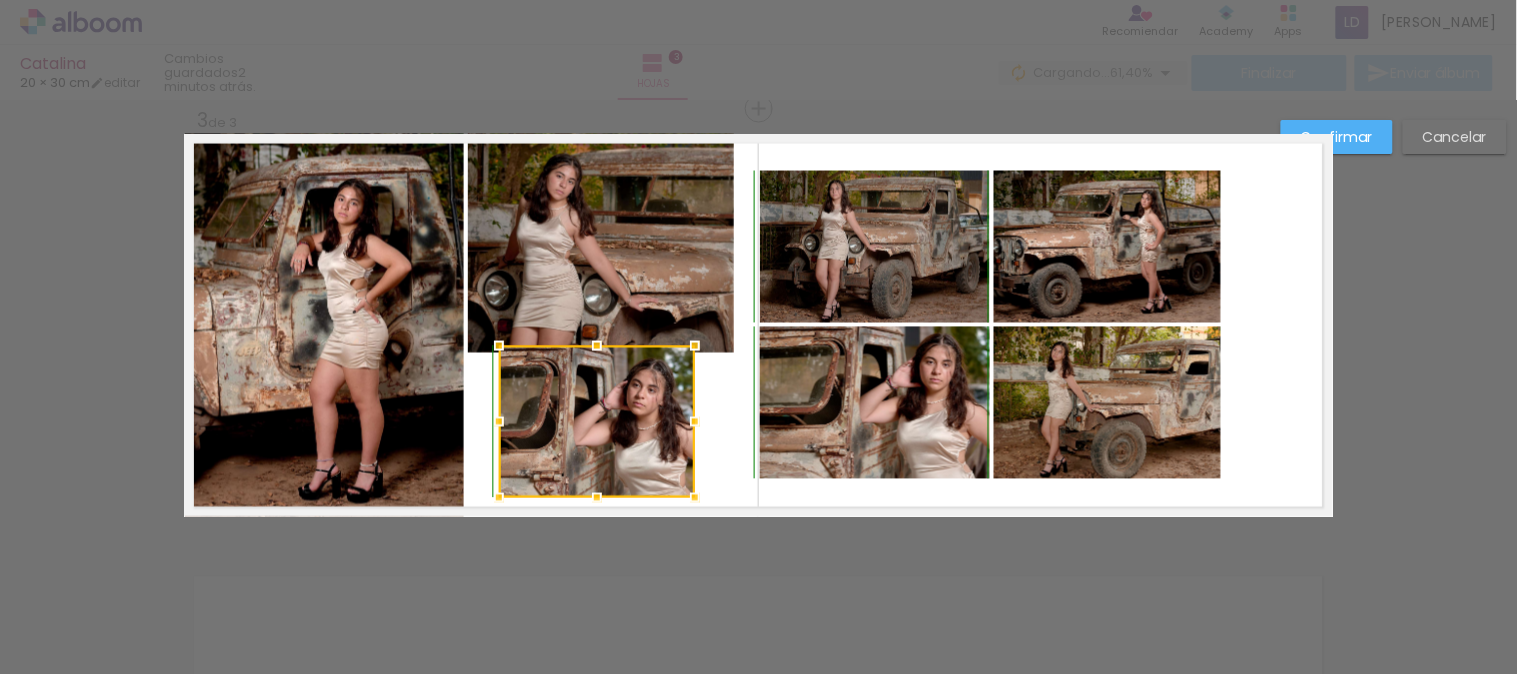 drag, startPoint x: 464, startPoint y: 343, endPoint x: 544, endPoint y: 423, distance: 113.137085 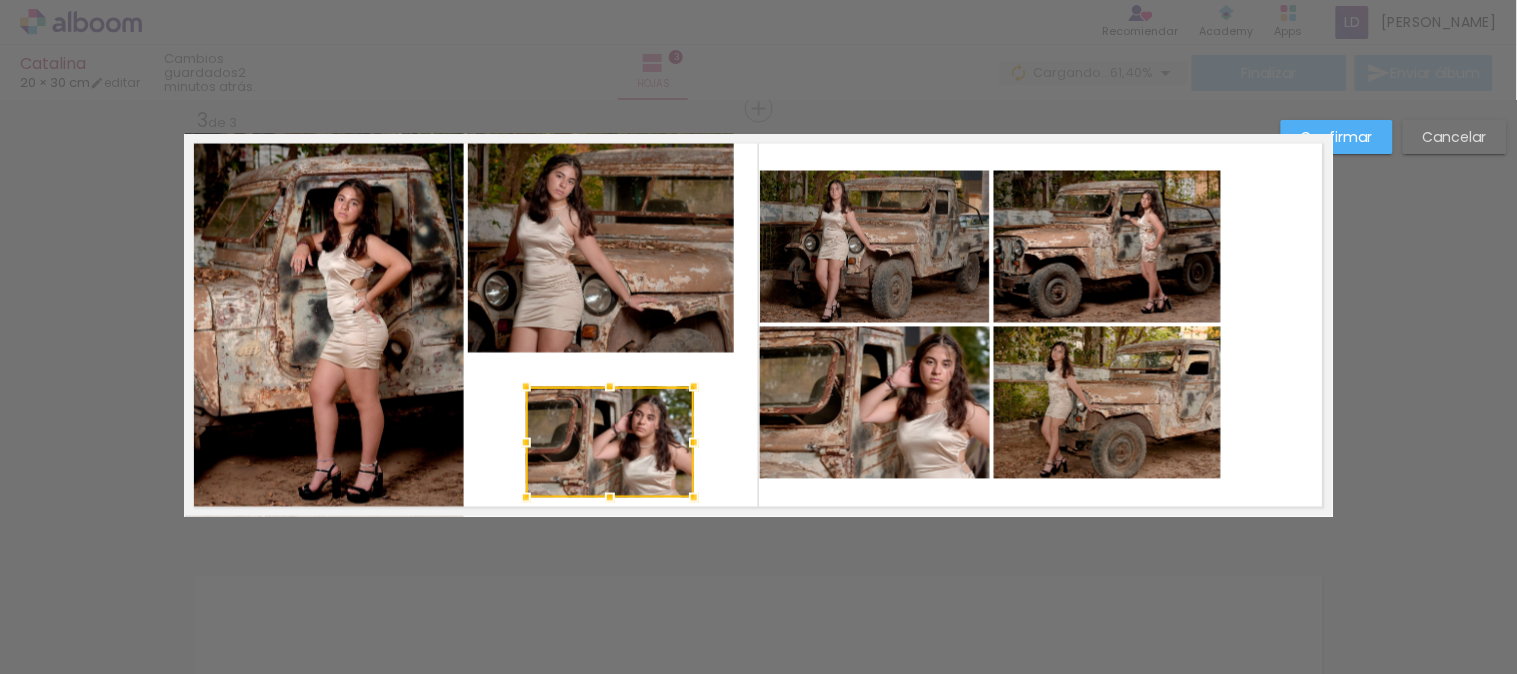 drag, startPoint x: 493, startPoint y: 344, endPoint x: 518, endPoint y: 378, distance: 42.201897 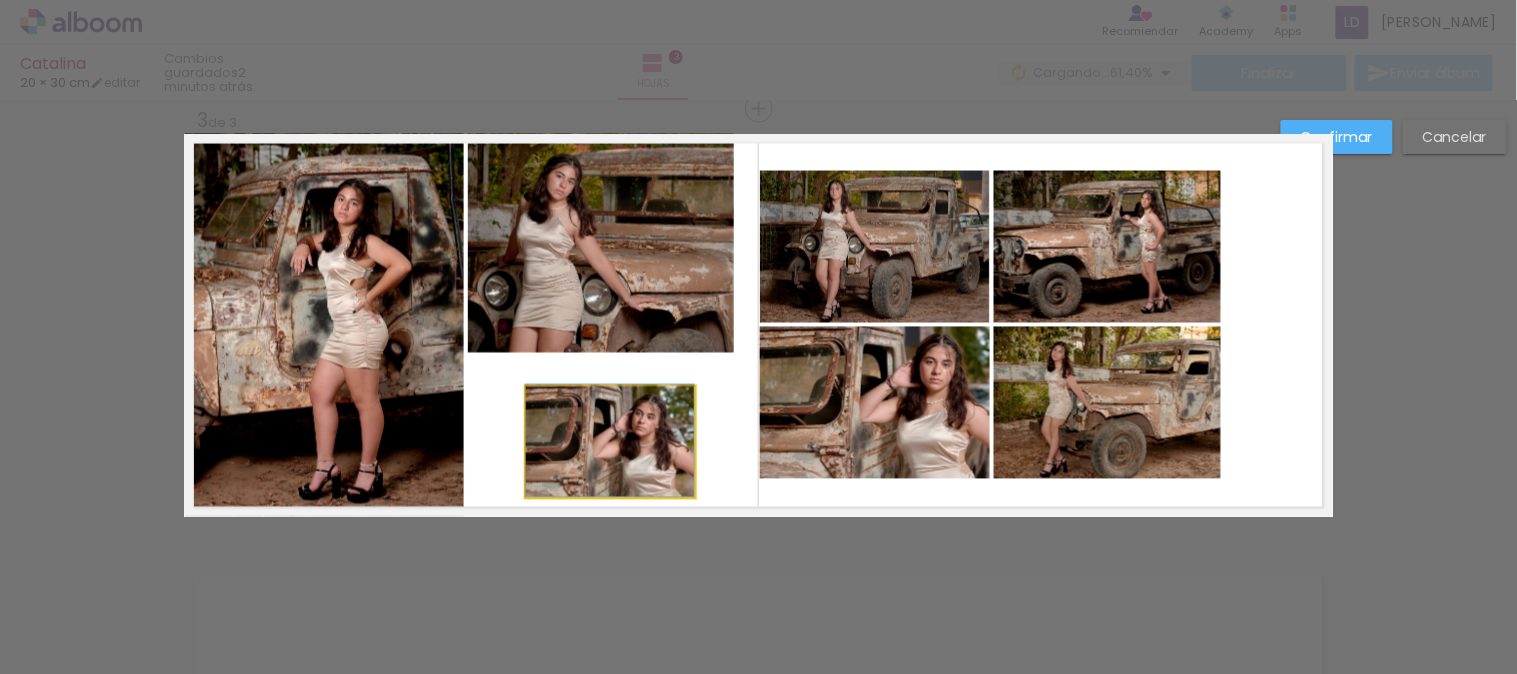 drag, startPoint x: 557, startPoint y: 417, endPoint x: 527, endPoint y: 413, distance: 30.265491 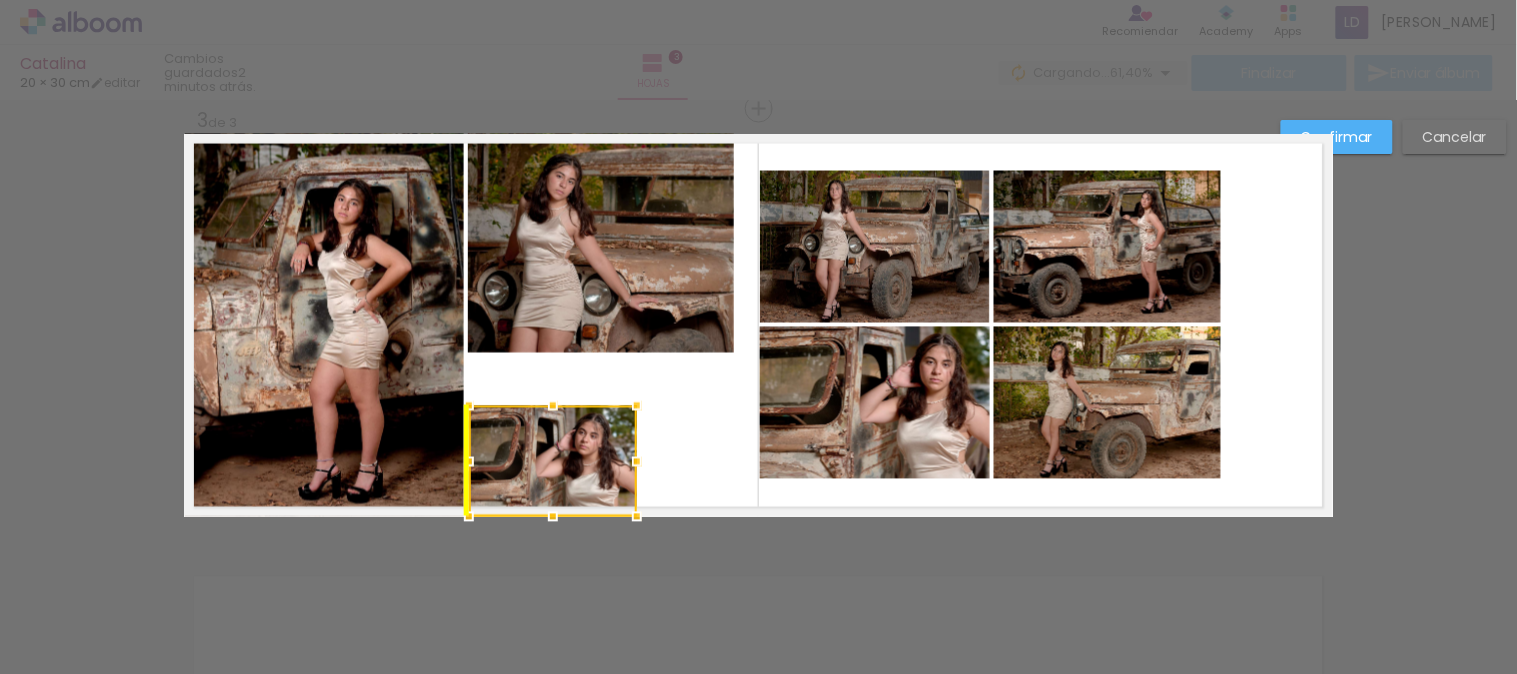 drag, startPoint x: 598, startPoint y: 421, endPoint x: 543, endPoint y: 442, distance: 58.872746 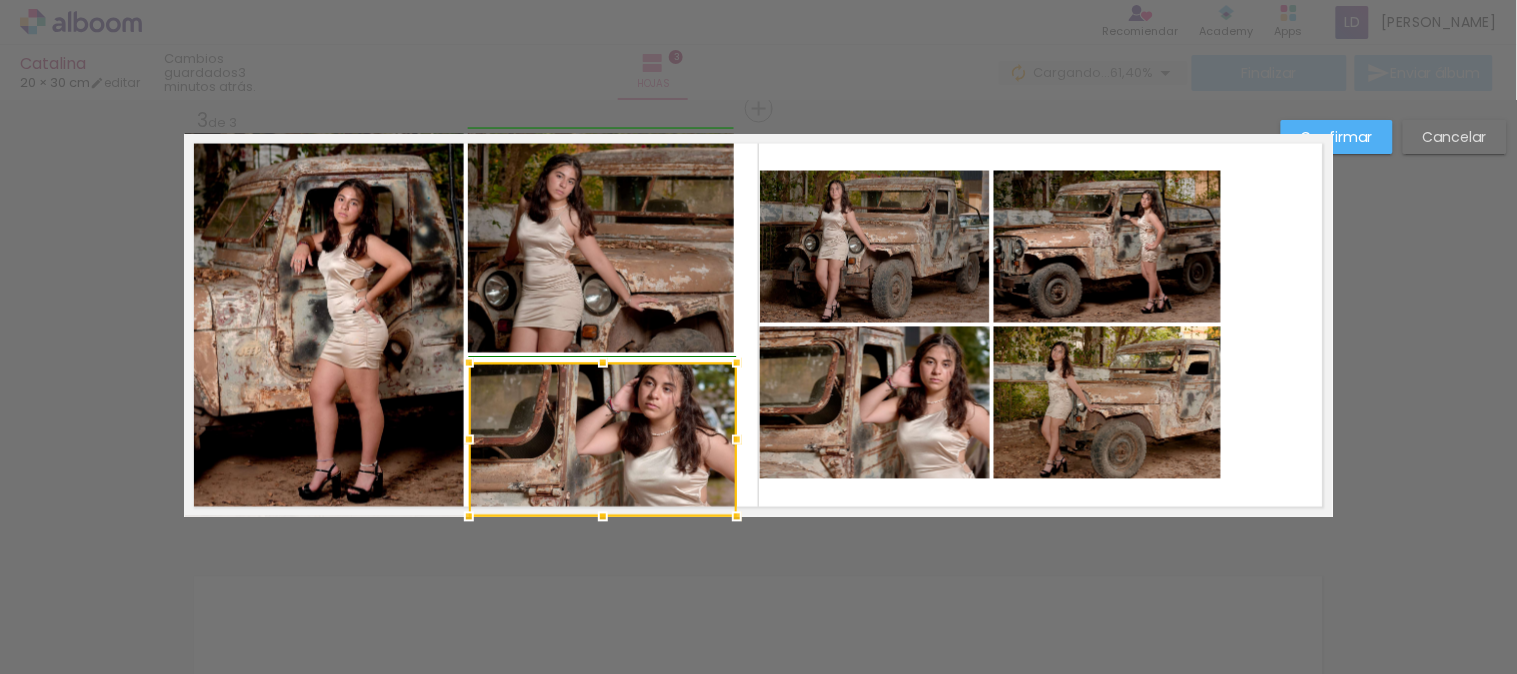 drag, startPoint x: 631, startPoint y: 407, endPoint x: 728, endPoint y: 362, distance: 106.929886 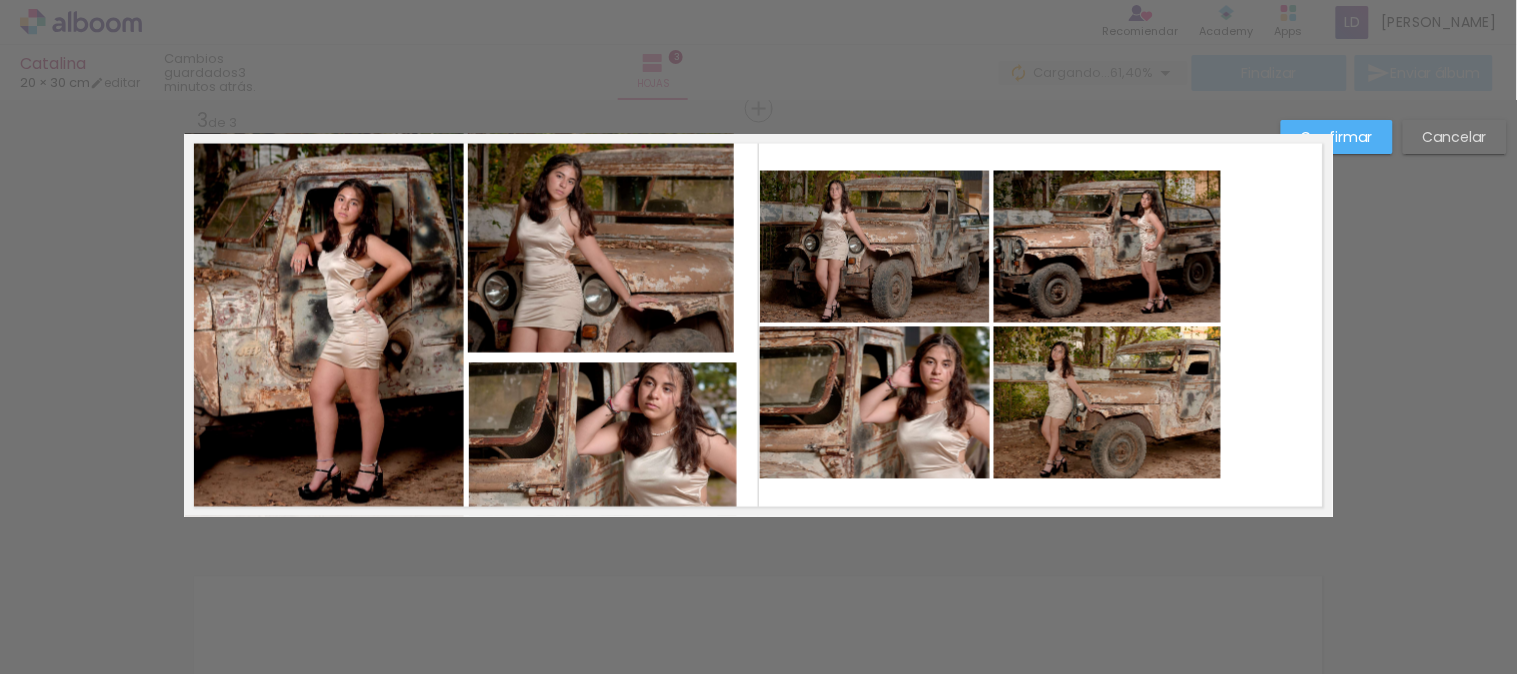 click 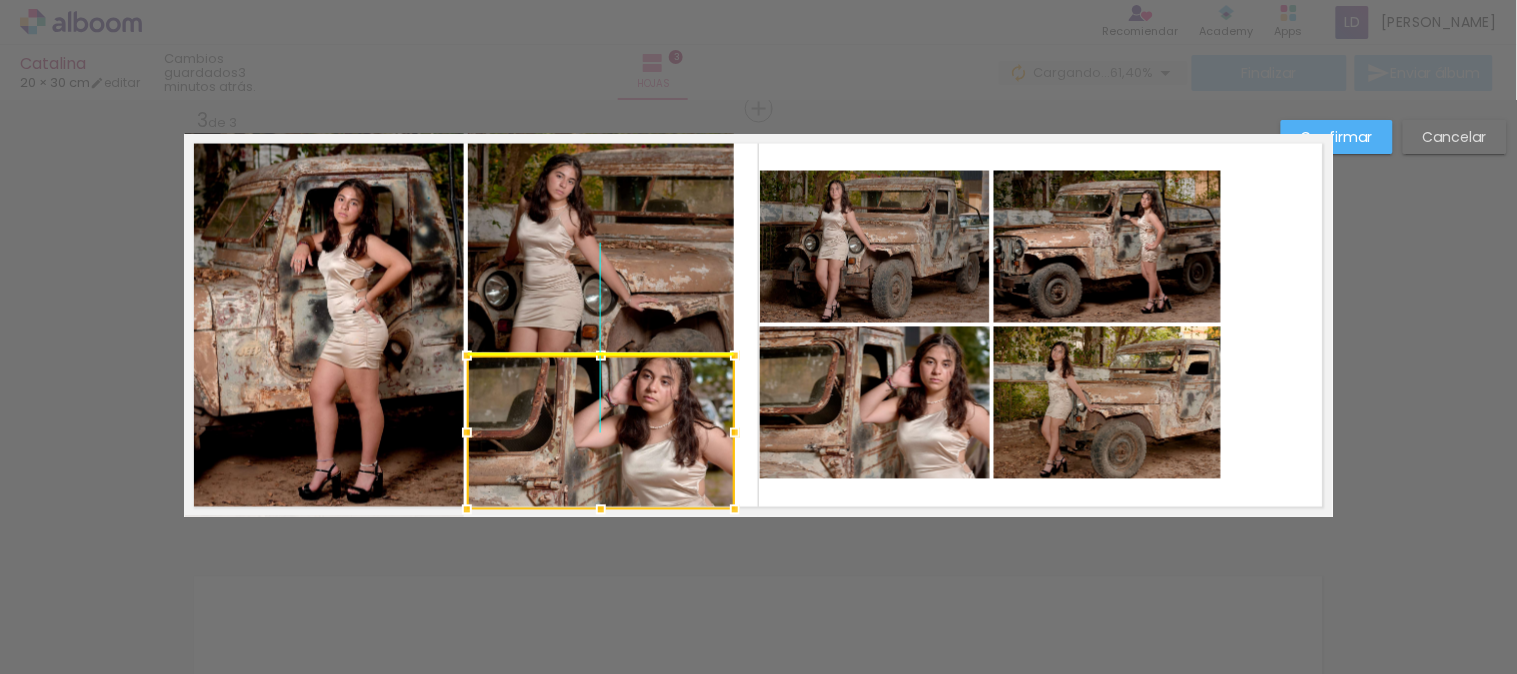 click at bounding box center (601, 433) 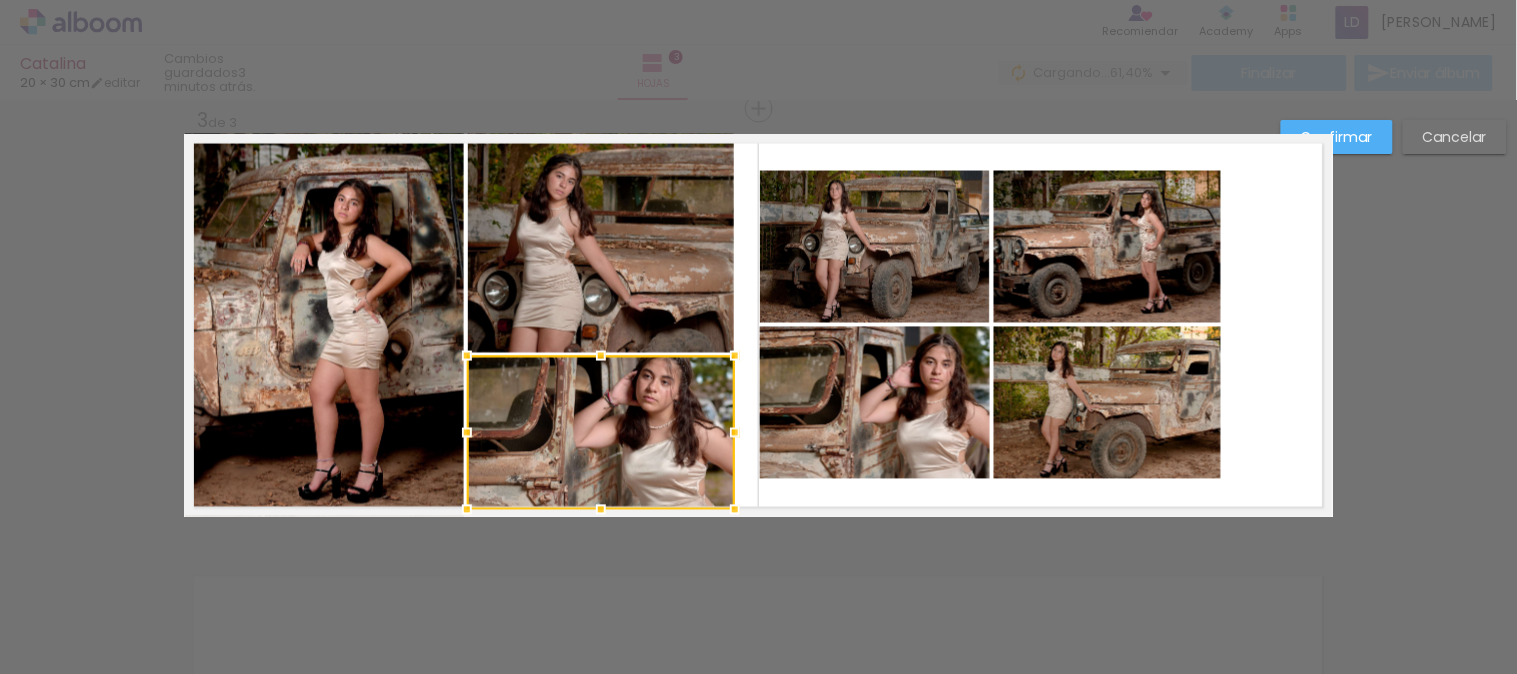 click at bounding box center [758, 325] 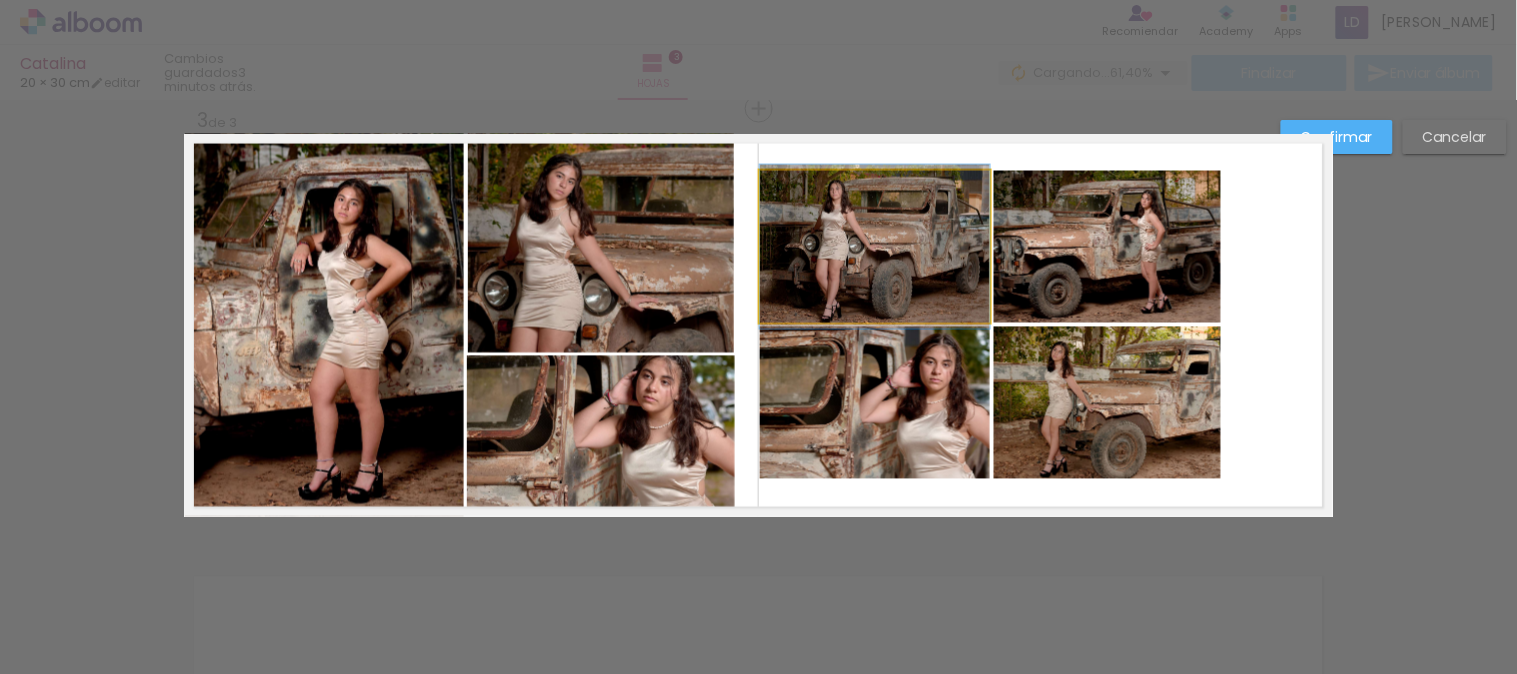 click 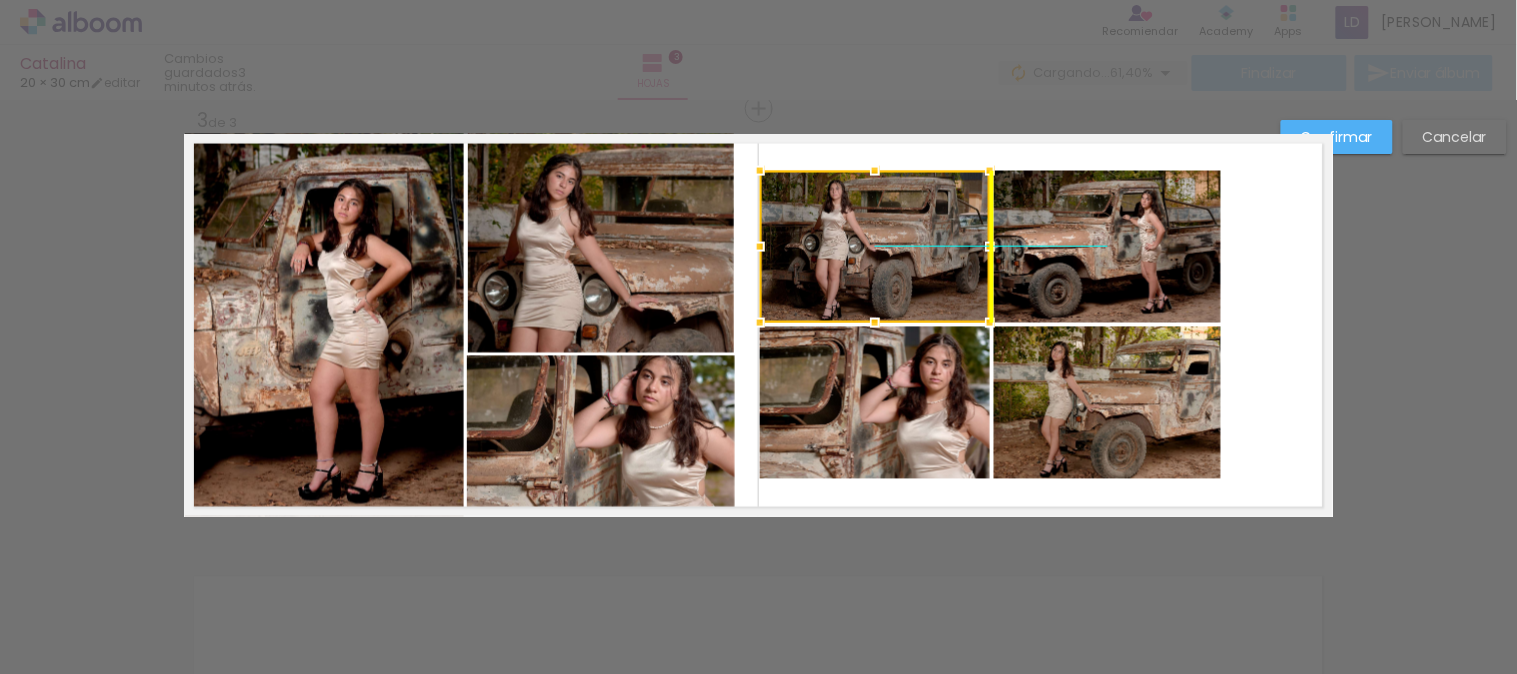click at bounding box center [875, 247] 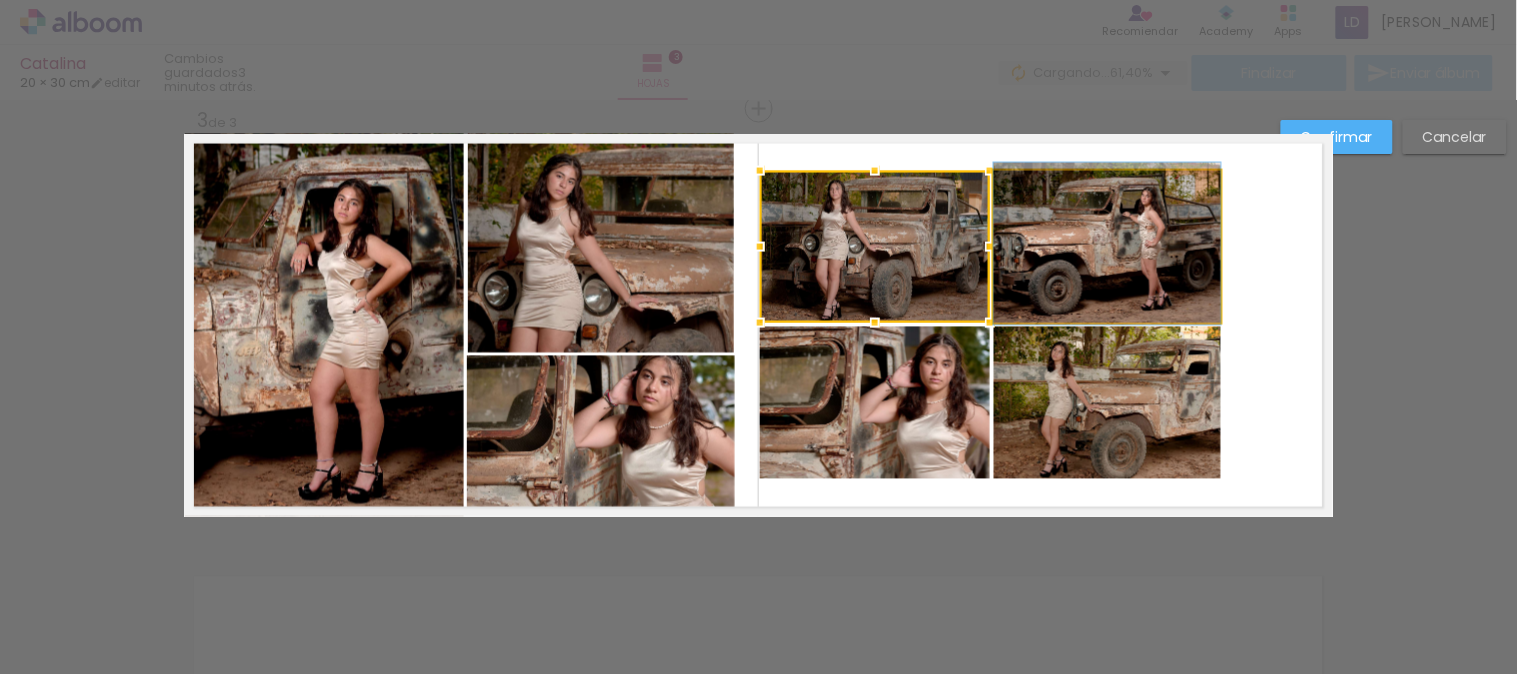 drag, startPoint x: 1077, startPoint y: 228, endPoint x: 1166, endPoint y: 225, distance: 89.050545 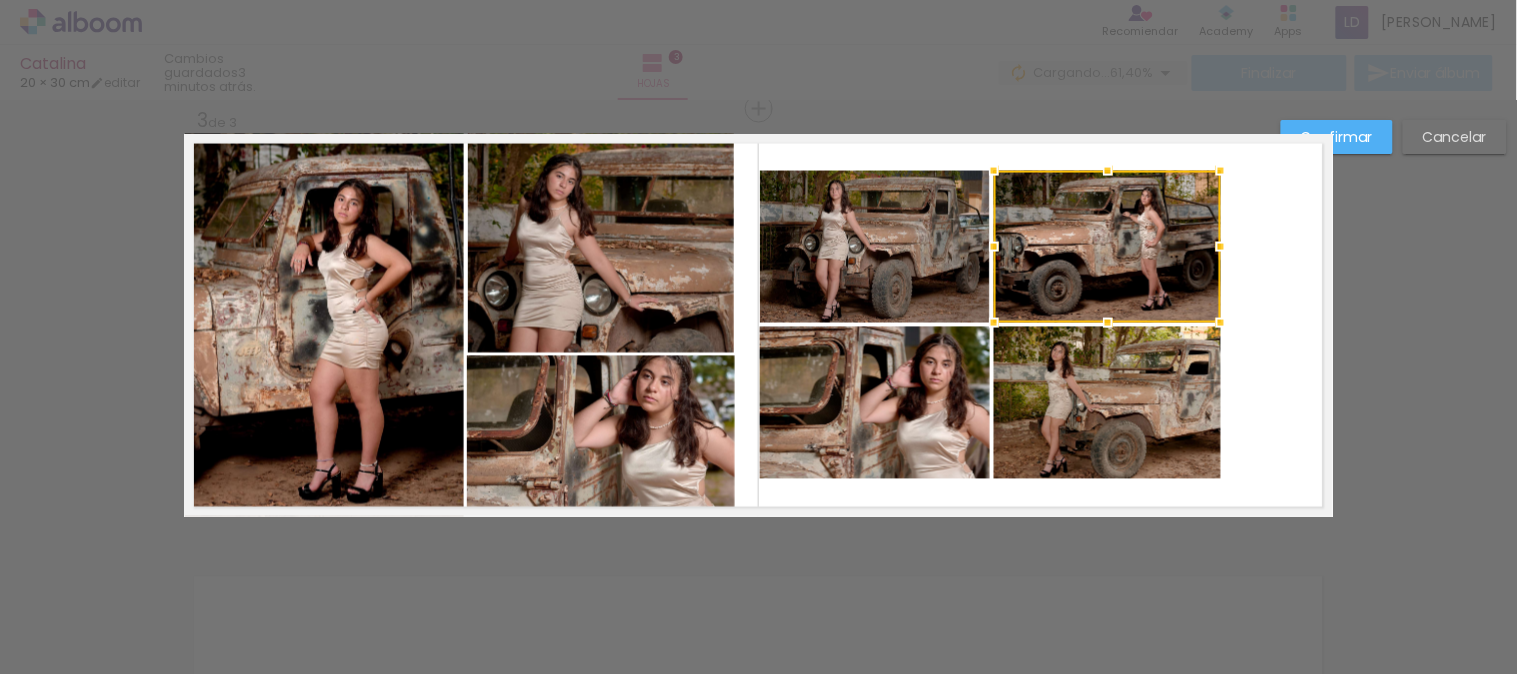 click at bounding box center [1107, 247] 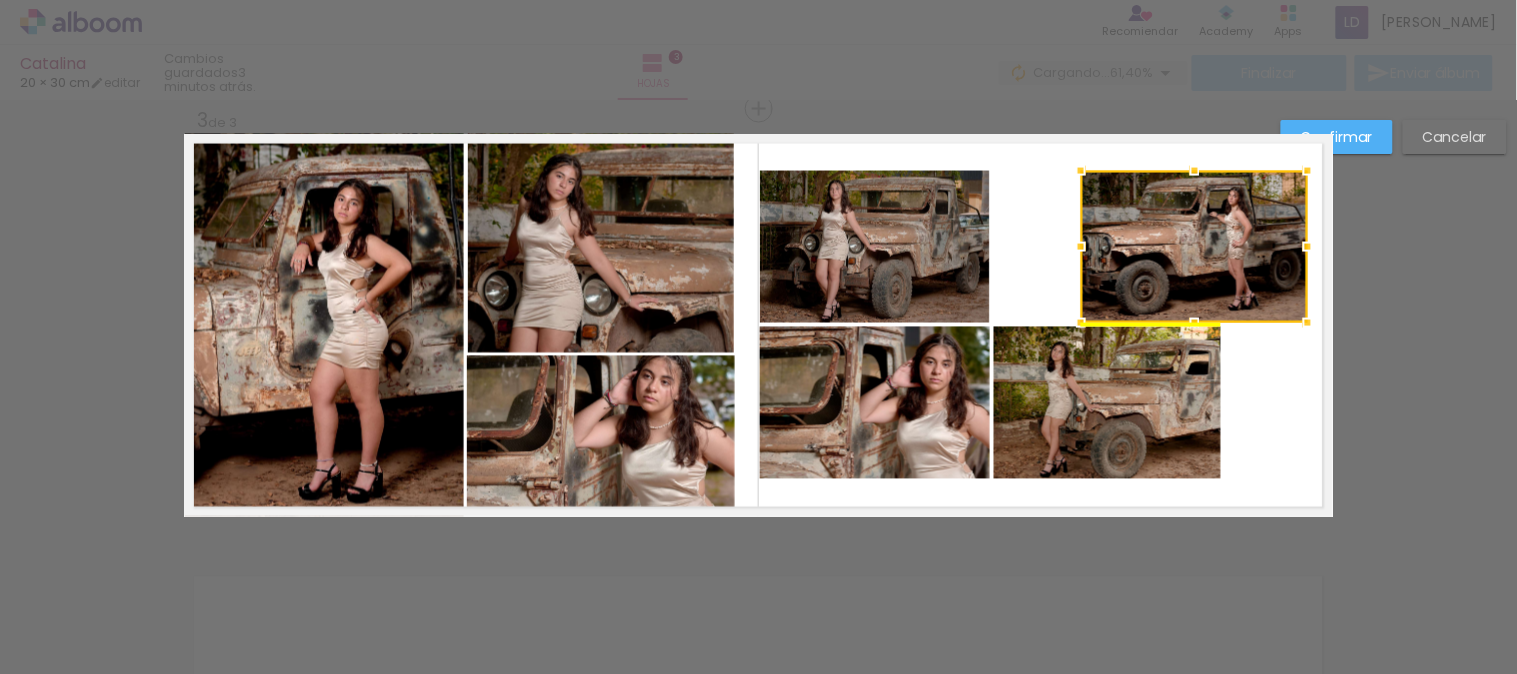 drag, startPoint x: 1141, startPoint y: 240, endPoint x: 1227, endPoint y: 232, distance: 86.37129 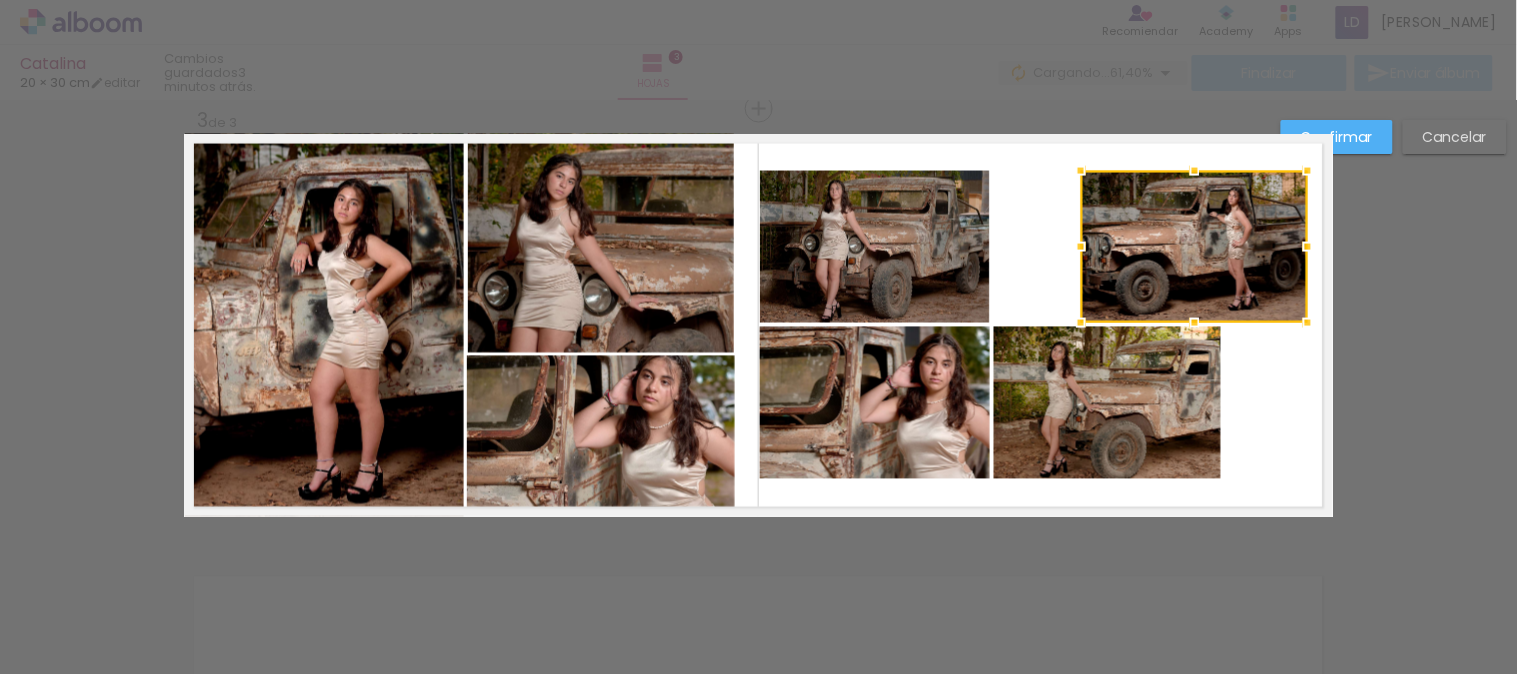 click 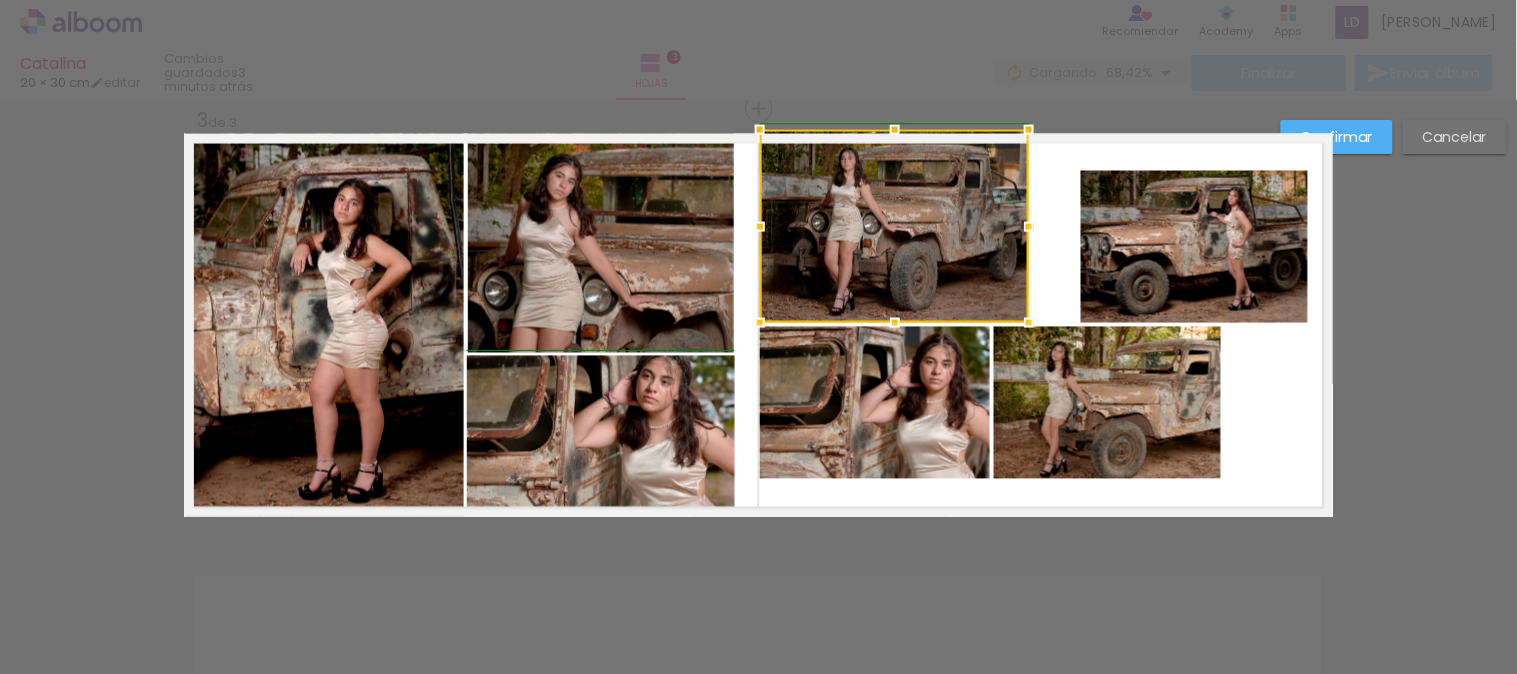drag, startPoint x: 984, startPoint y: 176, endPoint x: 1022, endPoint y: 143, distance: 50.32892 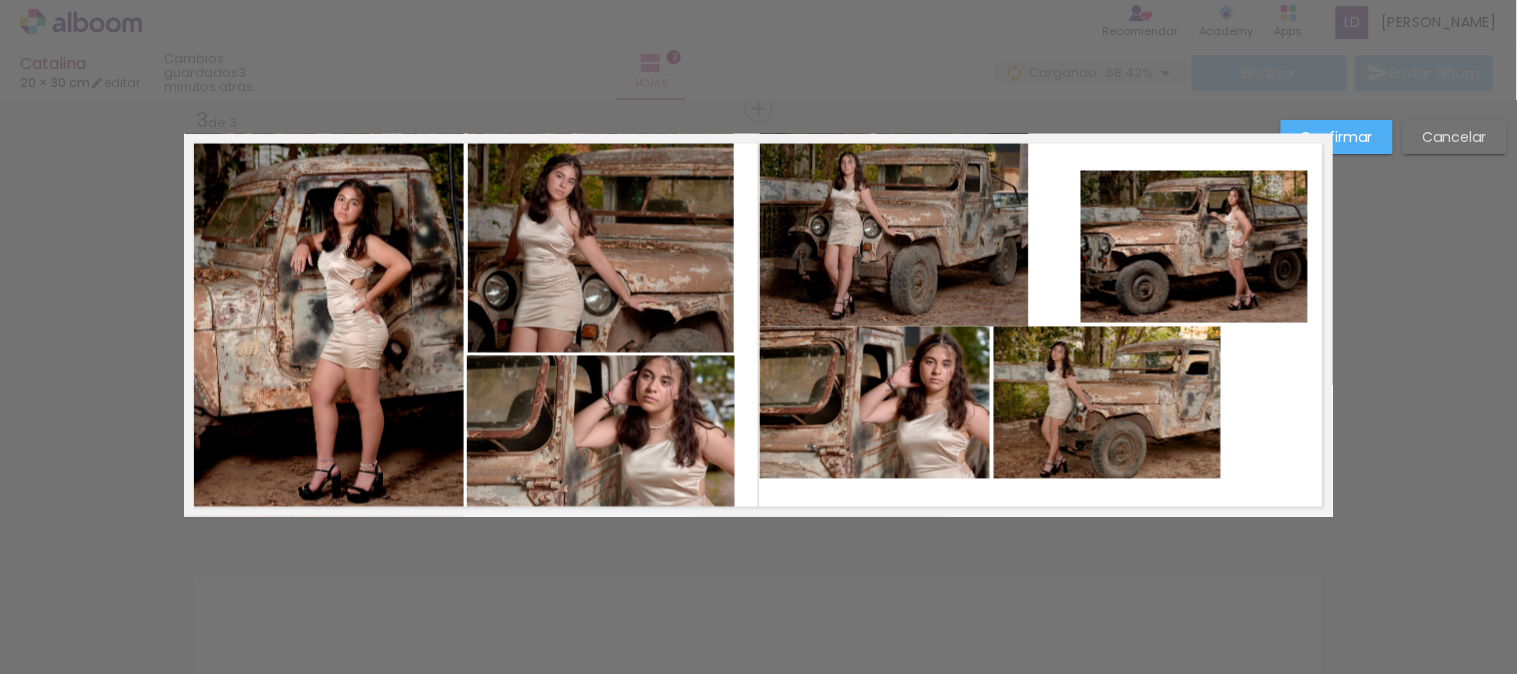 click 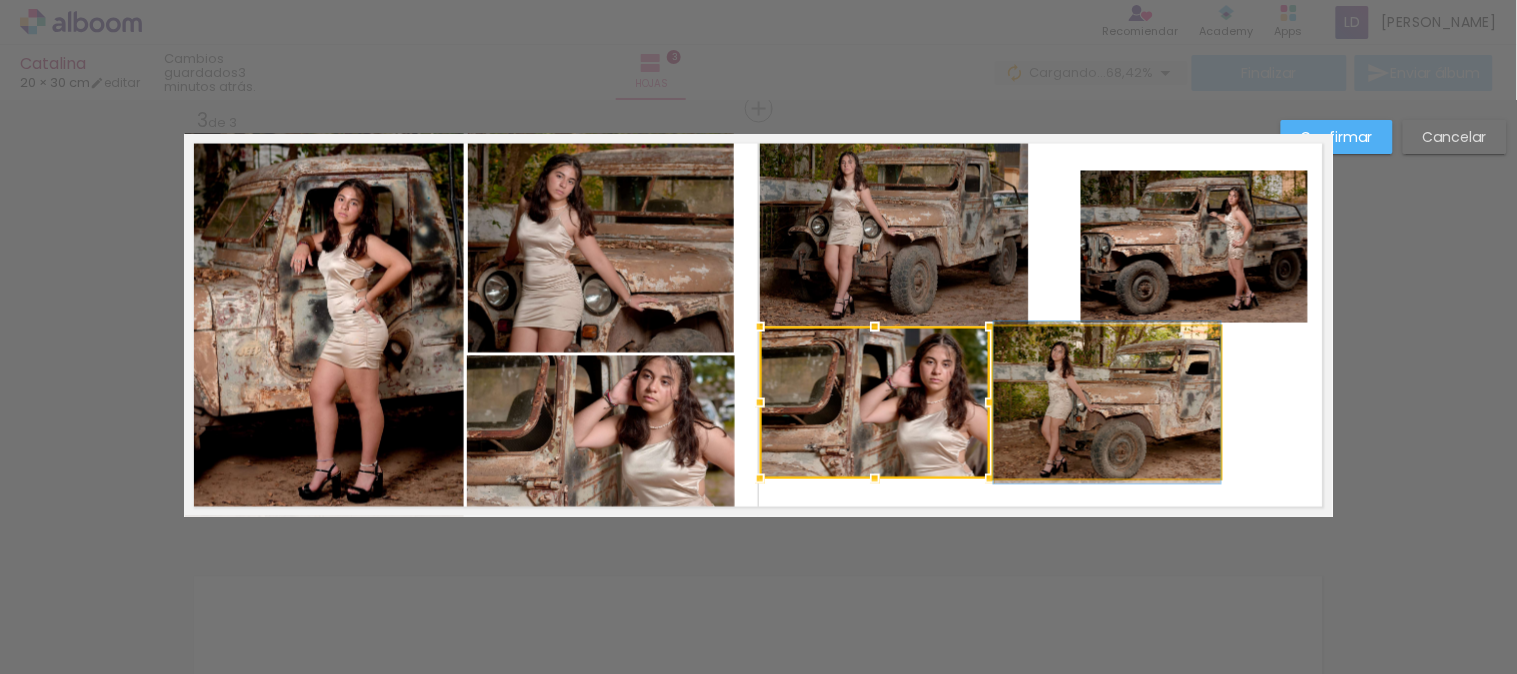 click 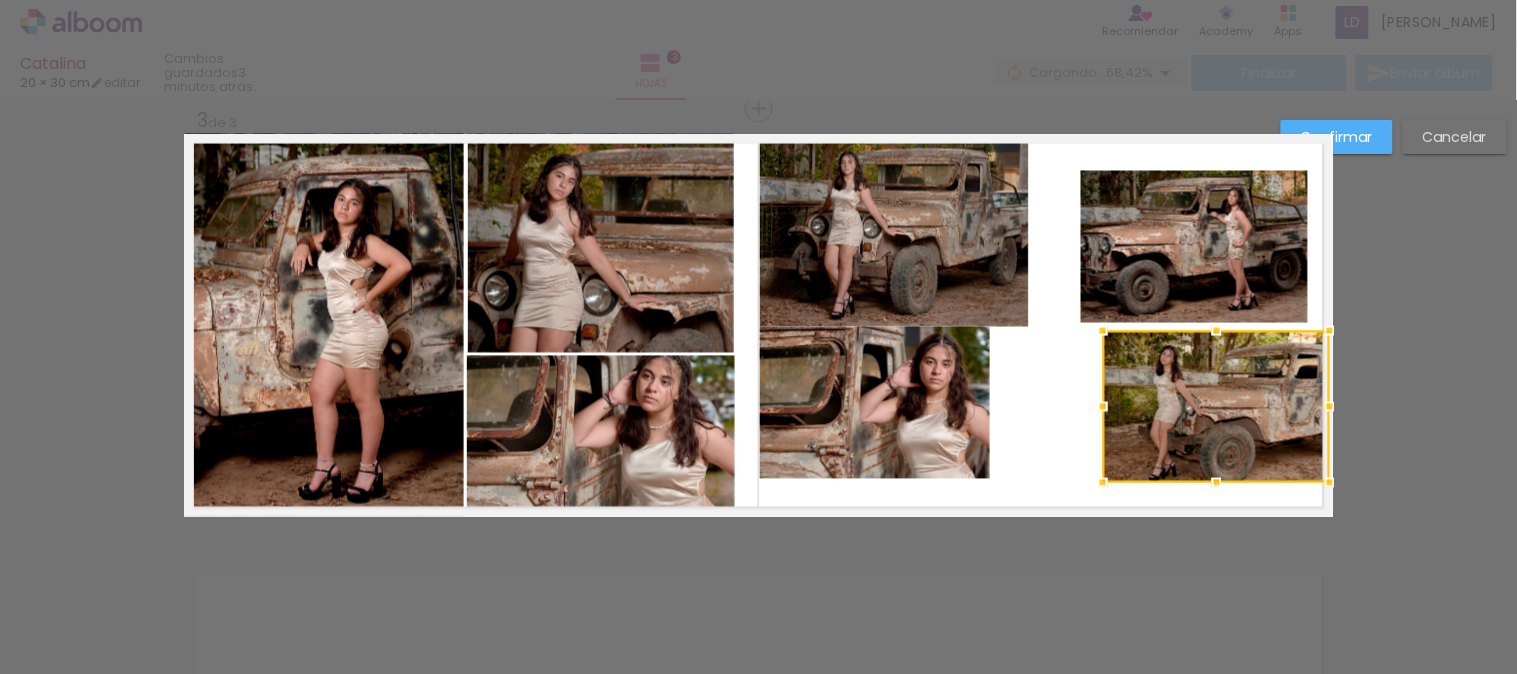 drag, startPoint x: 1061, startPoint y: 393, endPoint x: 1050, endPoint y: 441, distance: 49.24429 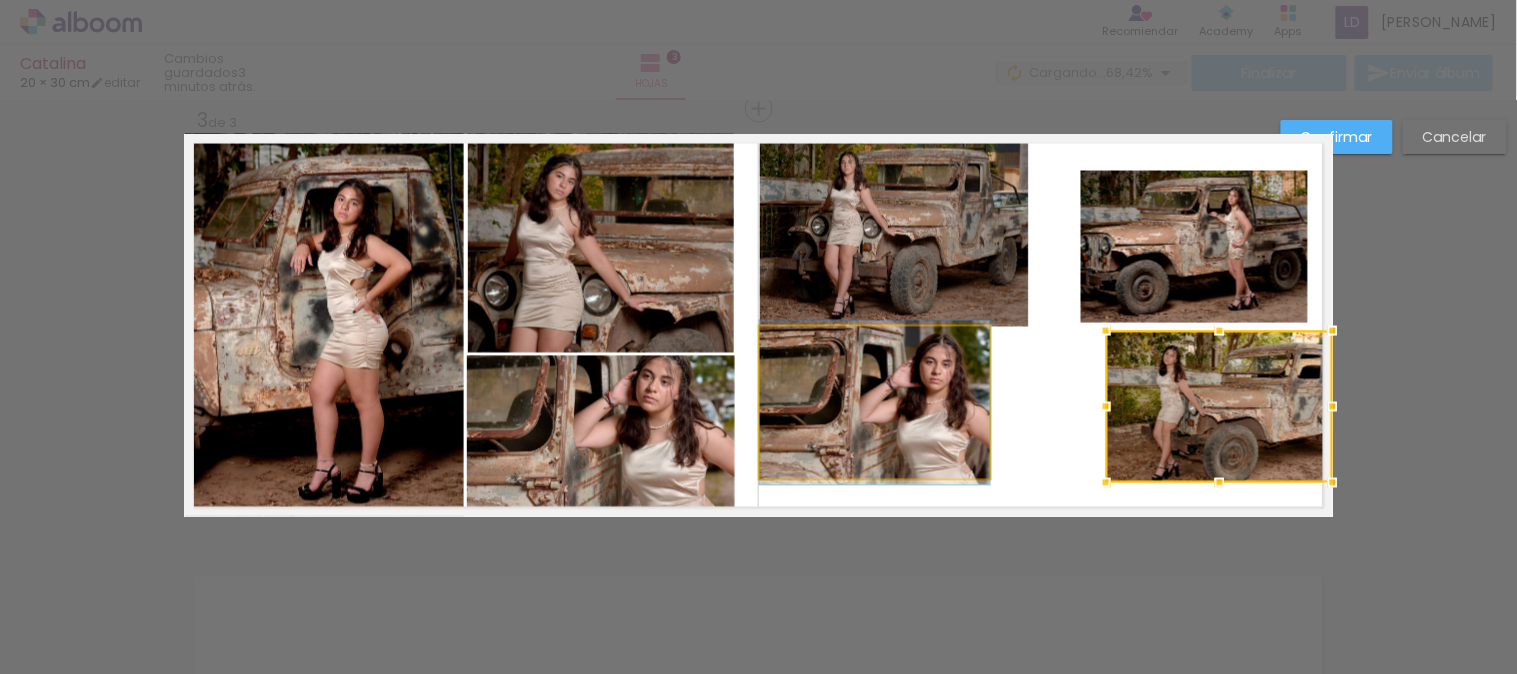 click 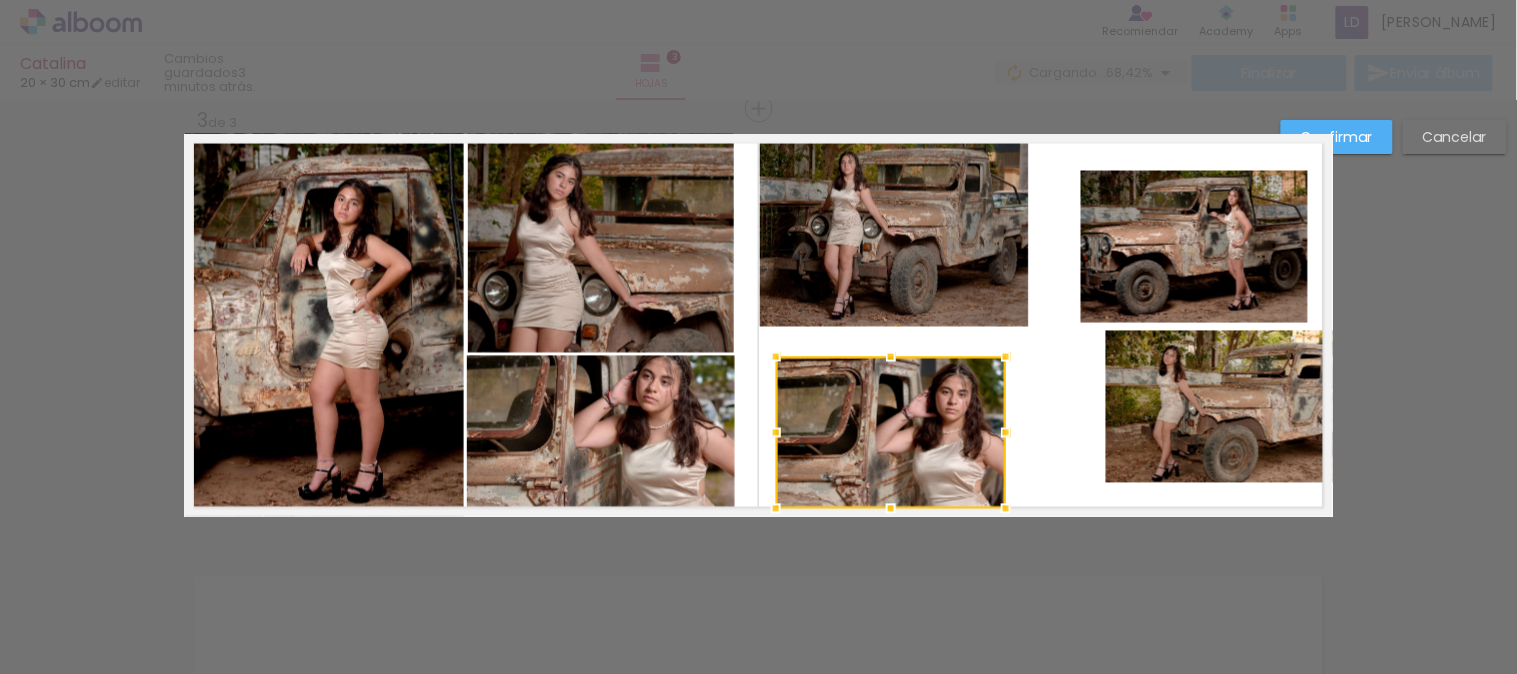 drag, startPoint x: 873, startPoint y: 421, endPoint x: 888, endPoint y: 447, distance: 30.016663 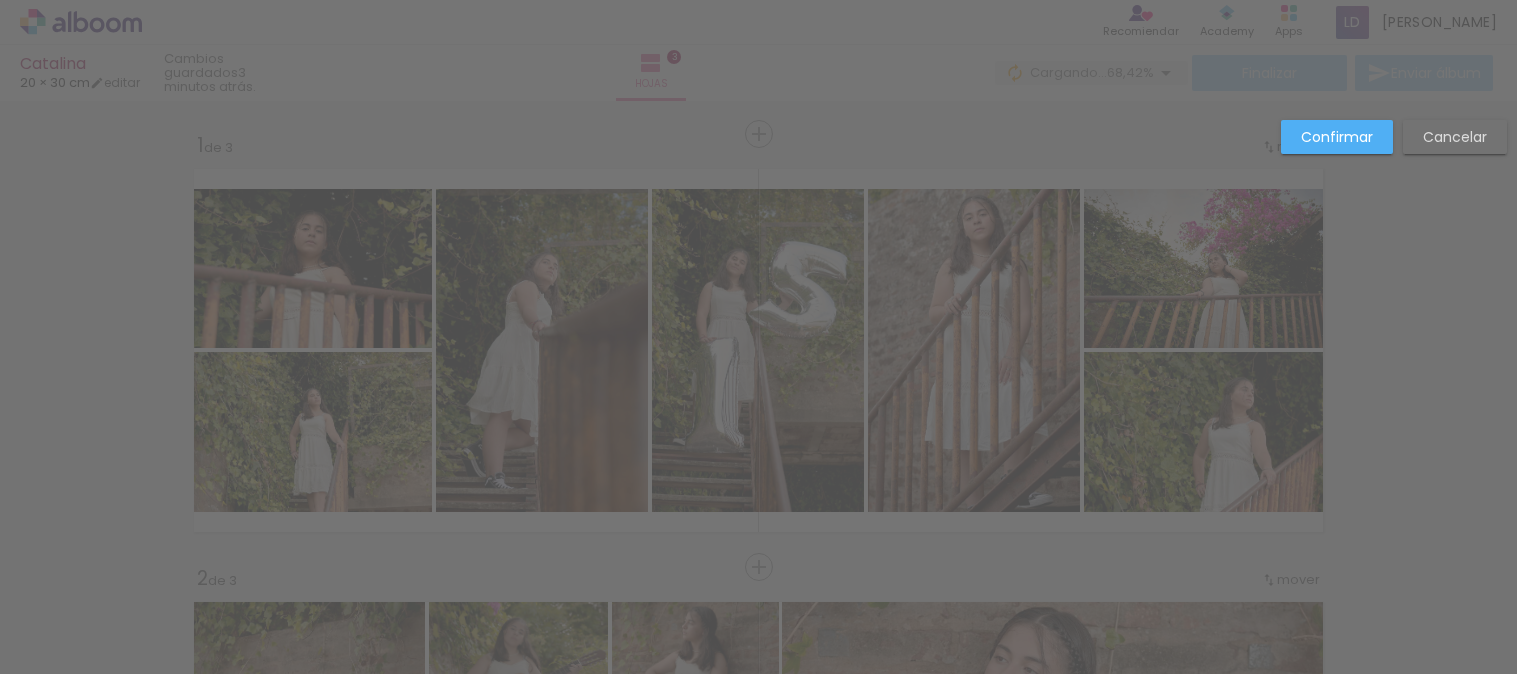 drag, startPoint x: 0, startPoint y: 0, endPoint x: 1004, endPoint y: 357, distance: 1065.582 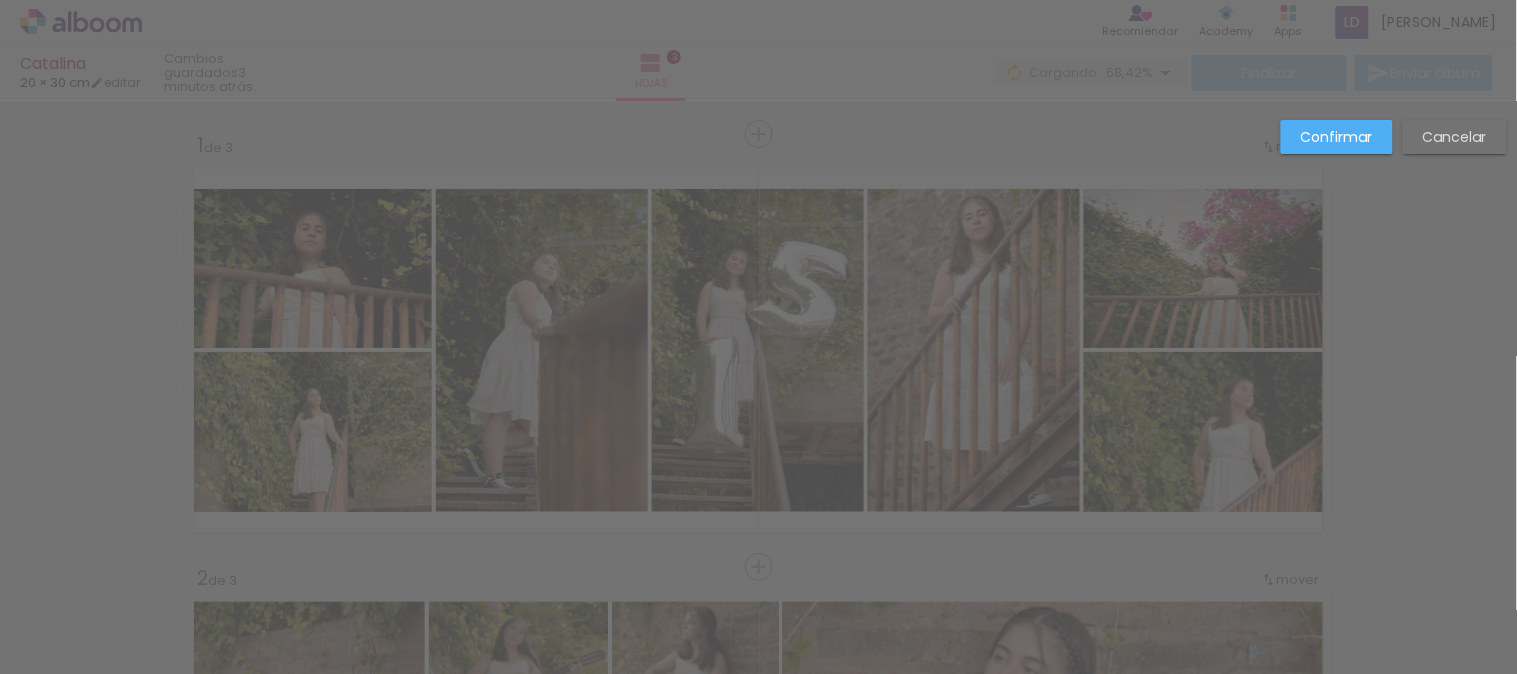 scroll, scrollTop: 0, scrollLeft: 0, axis: both 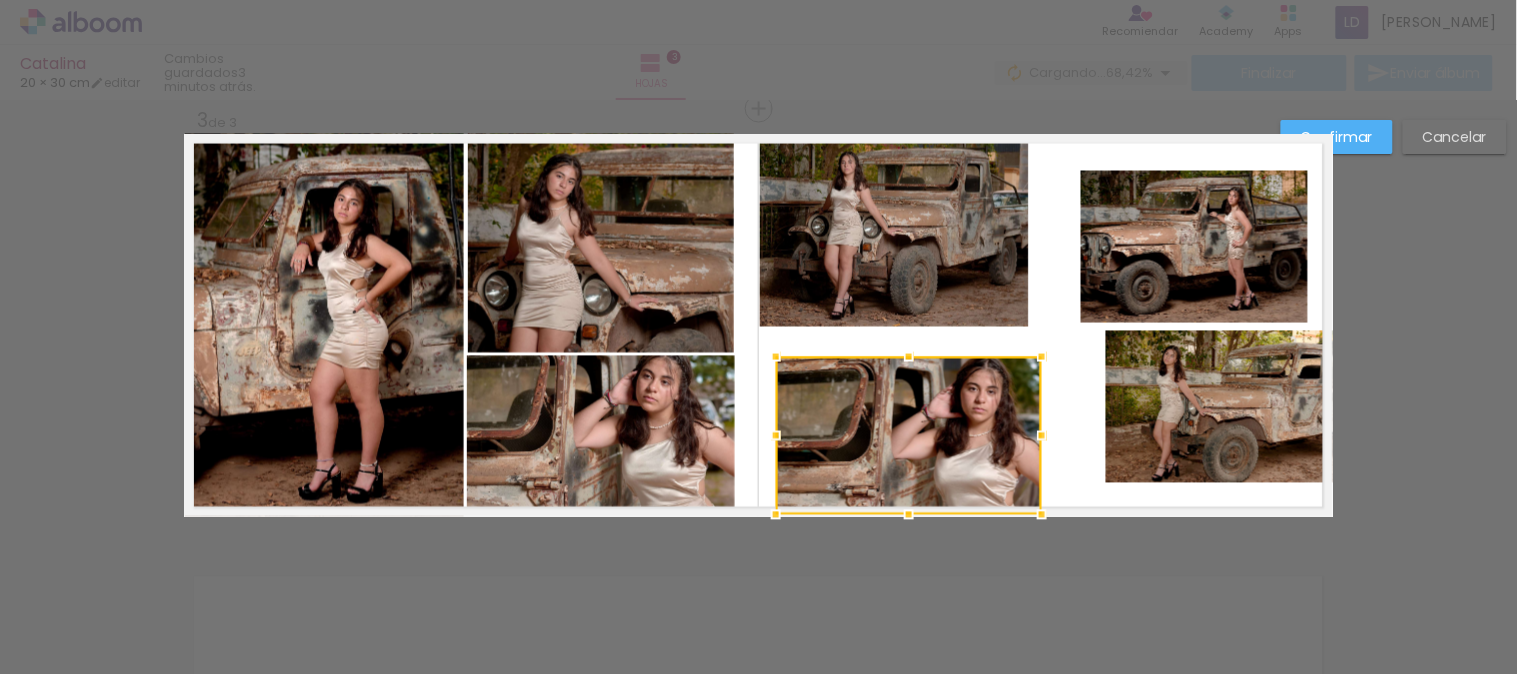 click at bounding box center (909, 436) 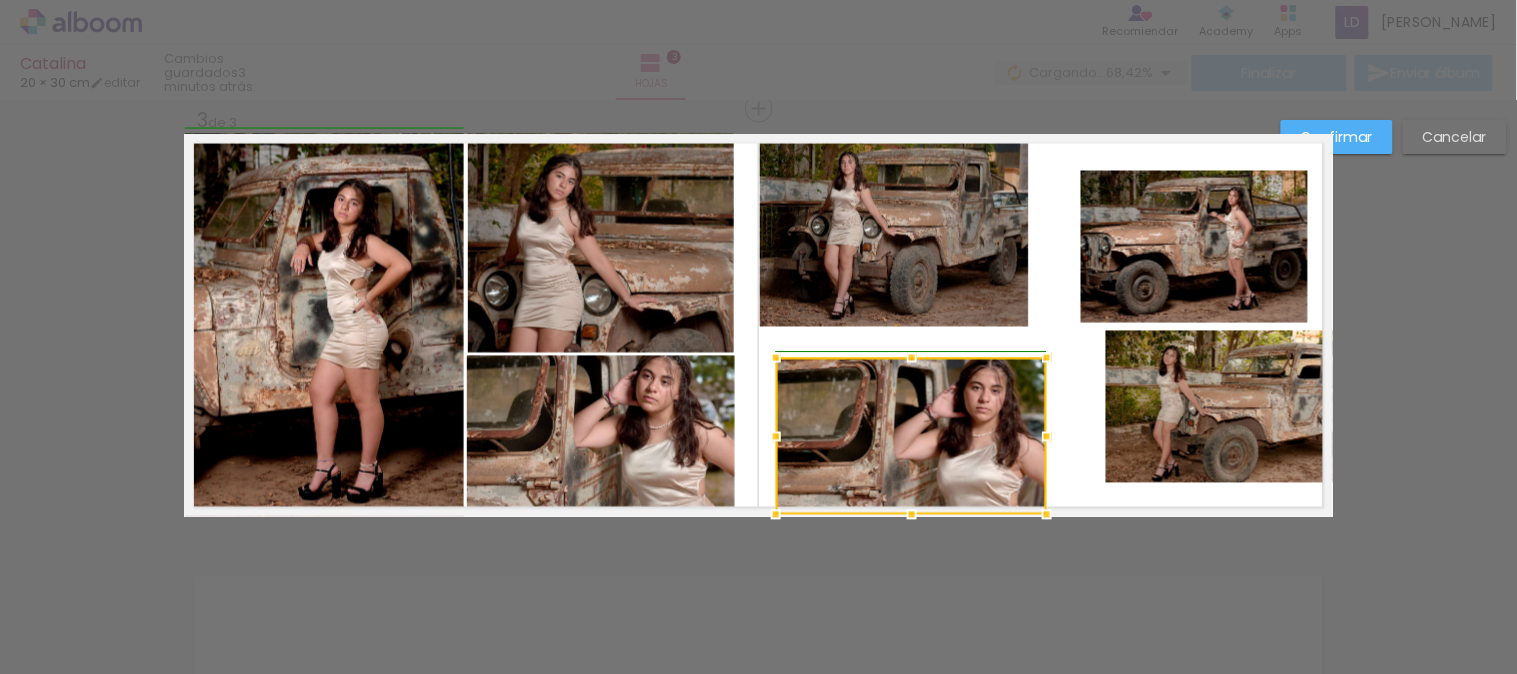 drag, startPoint x: 1032, startPoint y: 357, endPoint x: 1050, endPoint y: 341, distance: 24.083189 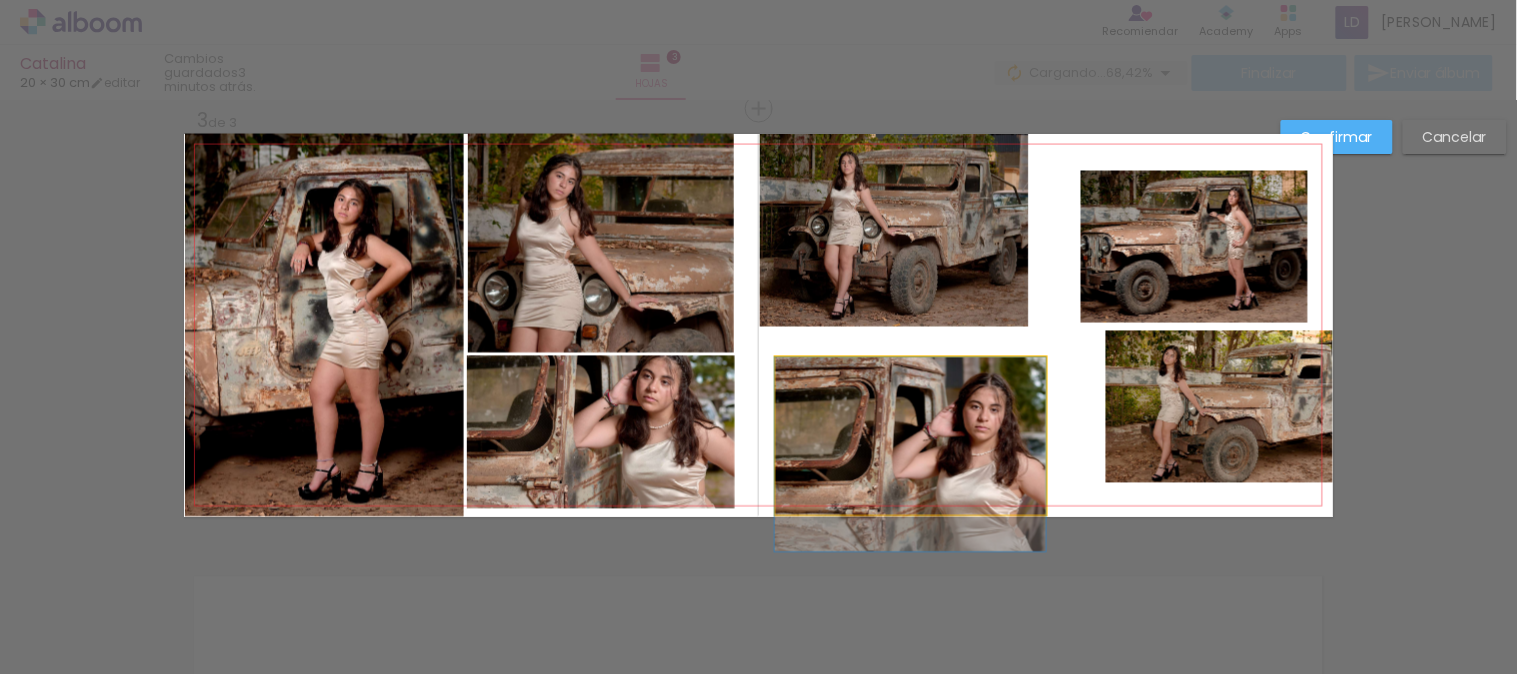 drag, startPoint x: 901, startPoint y: 426, endPoint x: 863, endPoint y: 446, distance: 42.941822 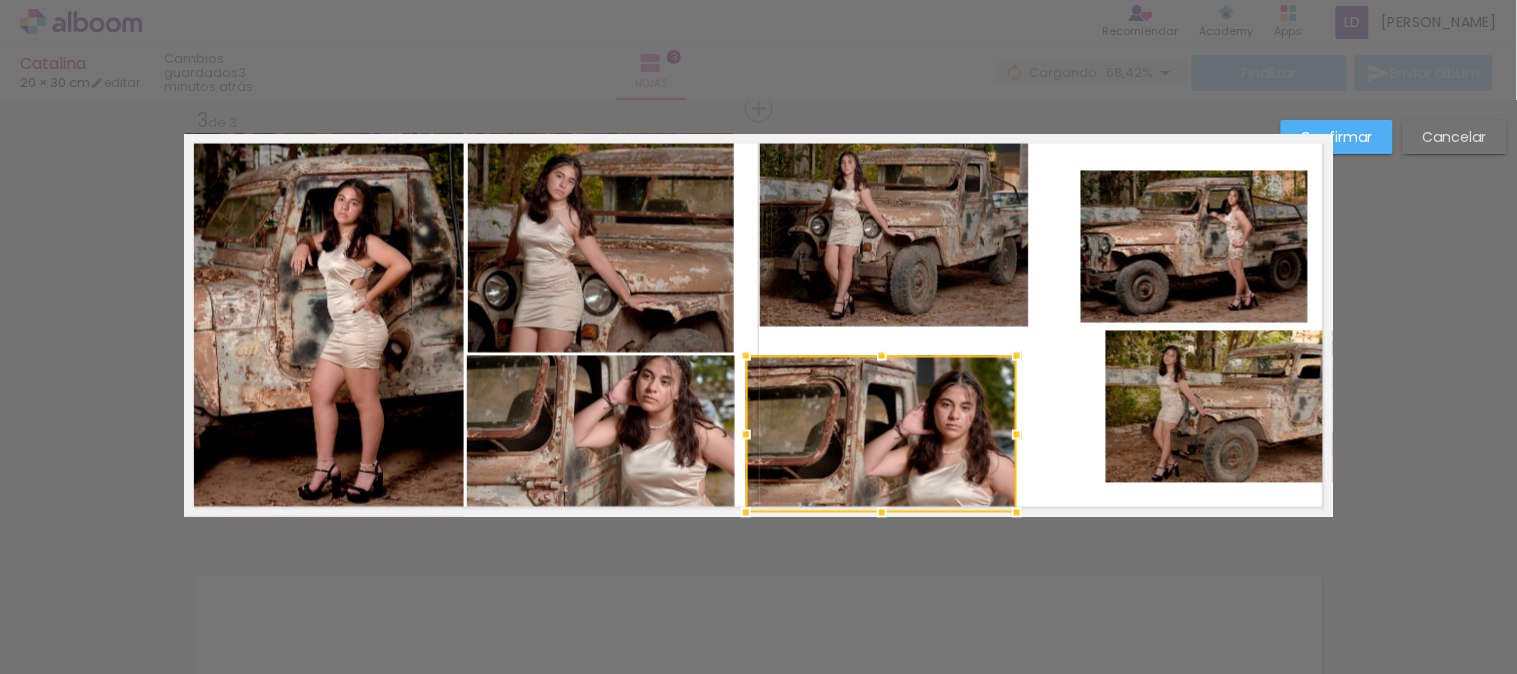 drag, startPoint x: 884, startPoint y: 466, endPoint x: 854, endPoint y: 466, distance: 30 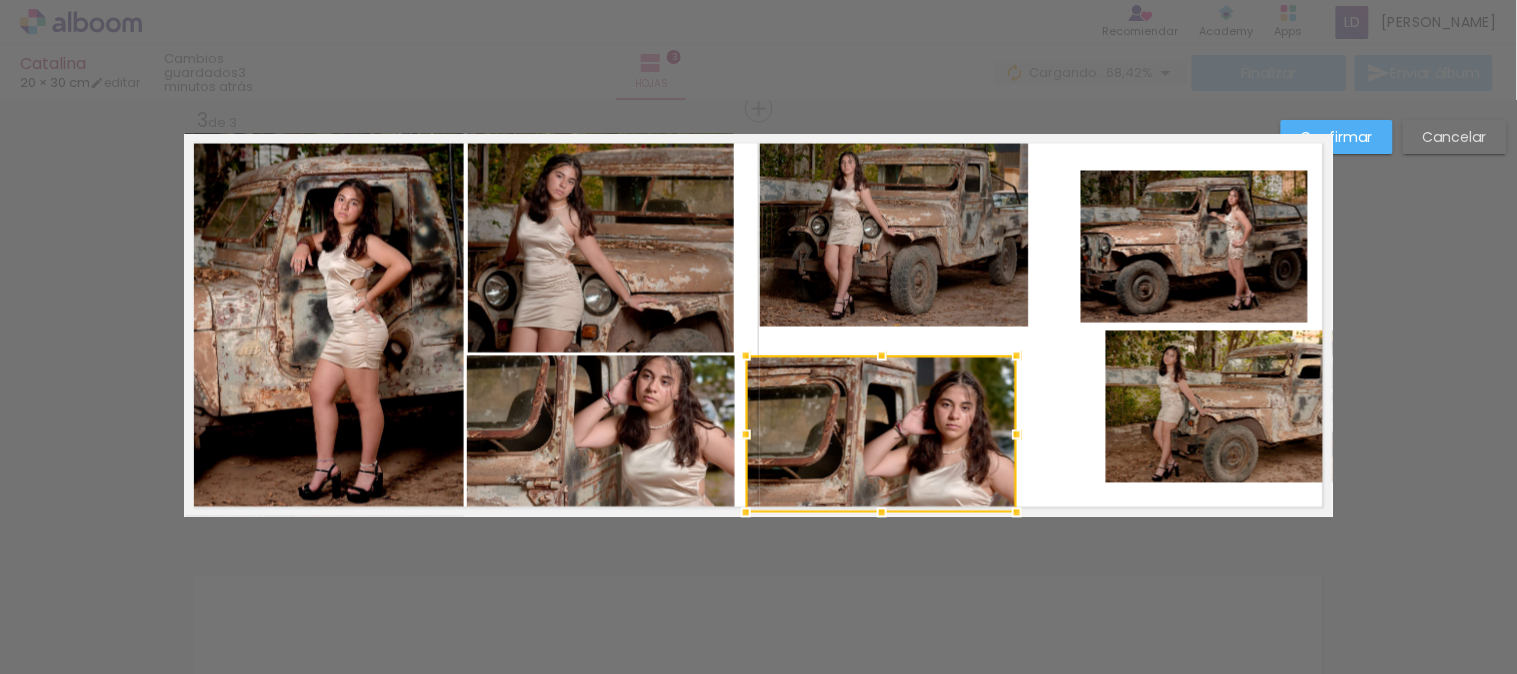 click 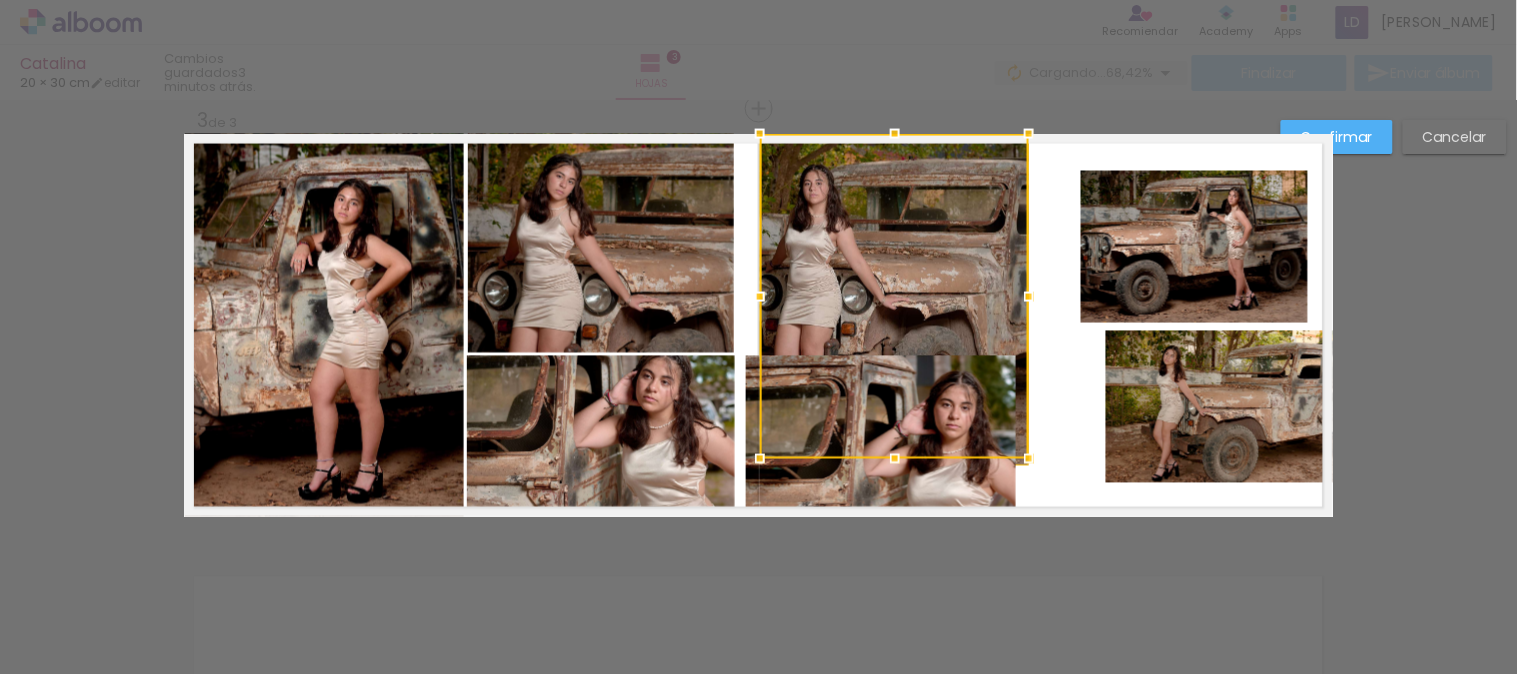 click at bounding box center (894, 296) 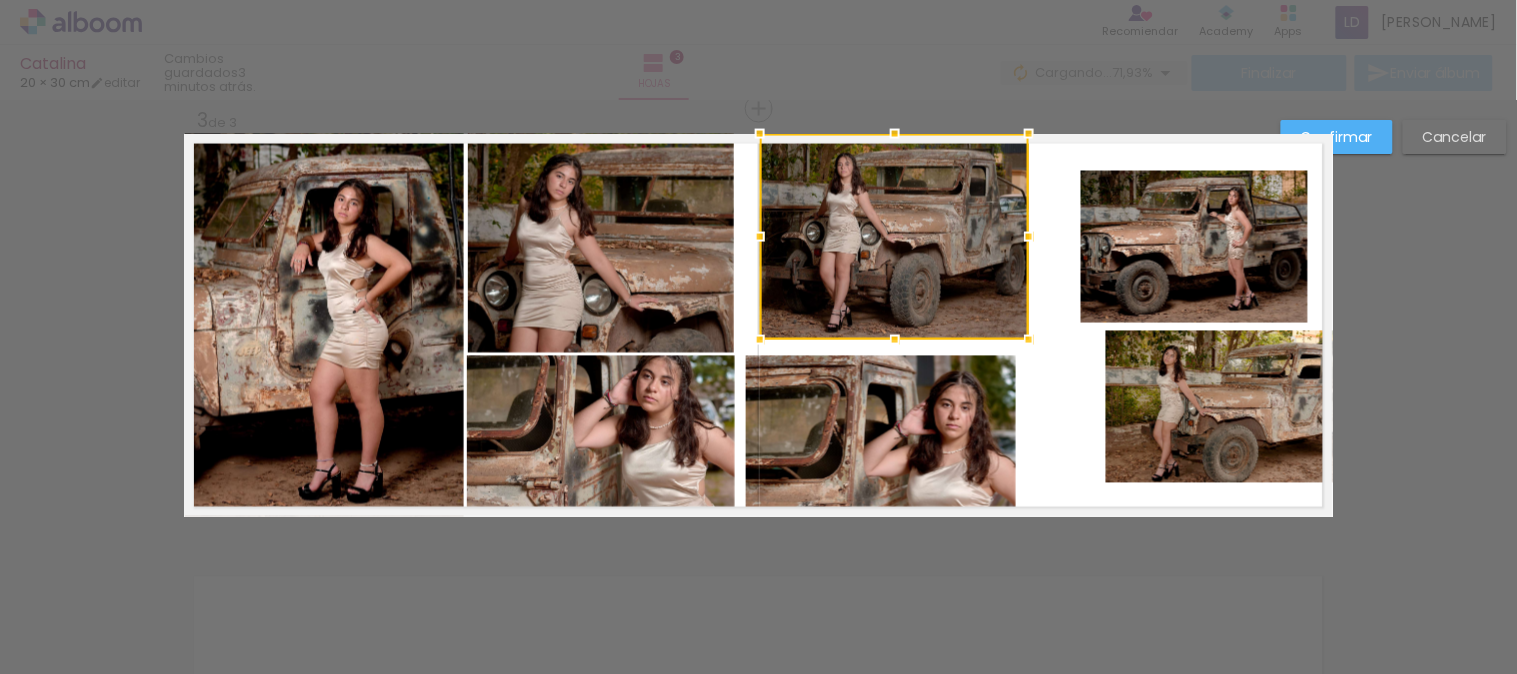 drag, startPoint x: 884, startPoint y: 471, endPoint x: 883, endPoint y: 344, distance: 127.00394 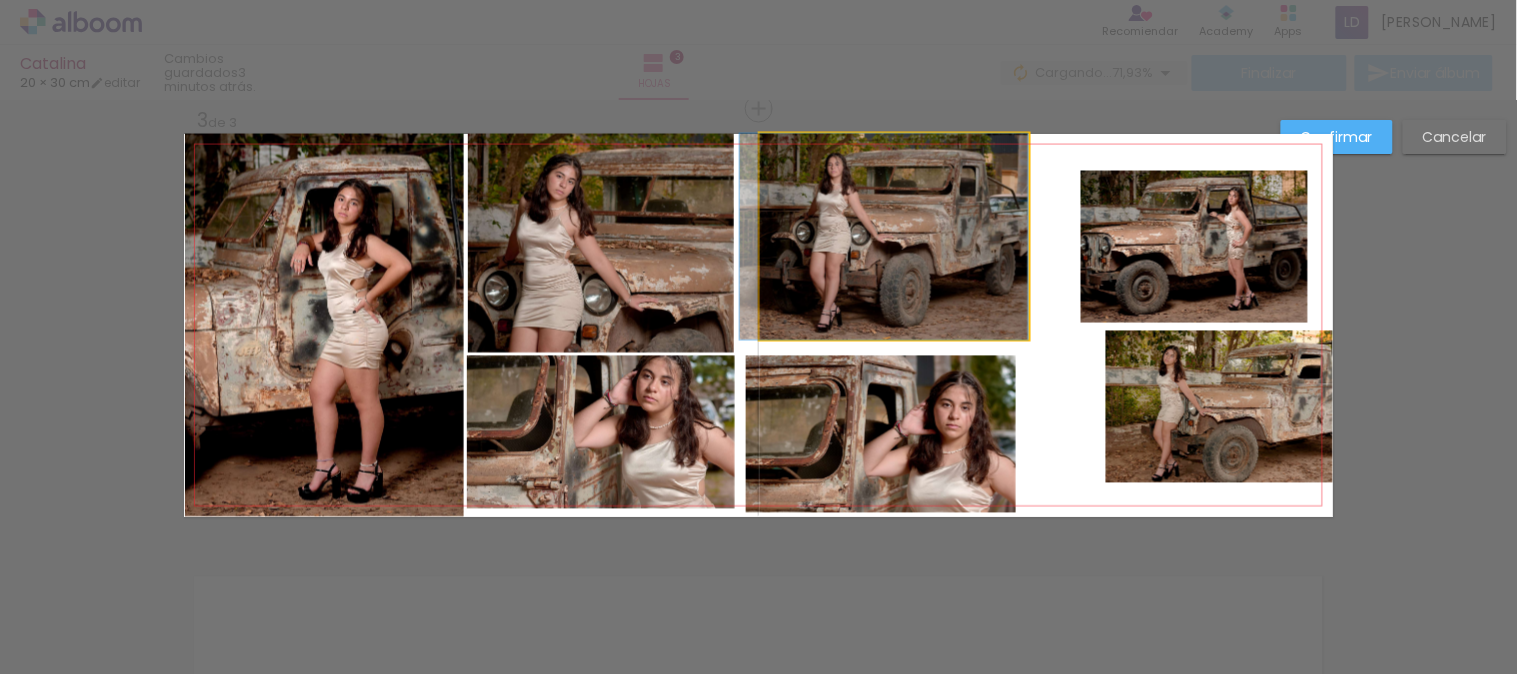 drag, startPoint x: 866, startPoint y: 238, endPoint x: 851, endPoint y: 241, distance: 15.297058 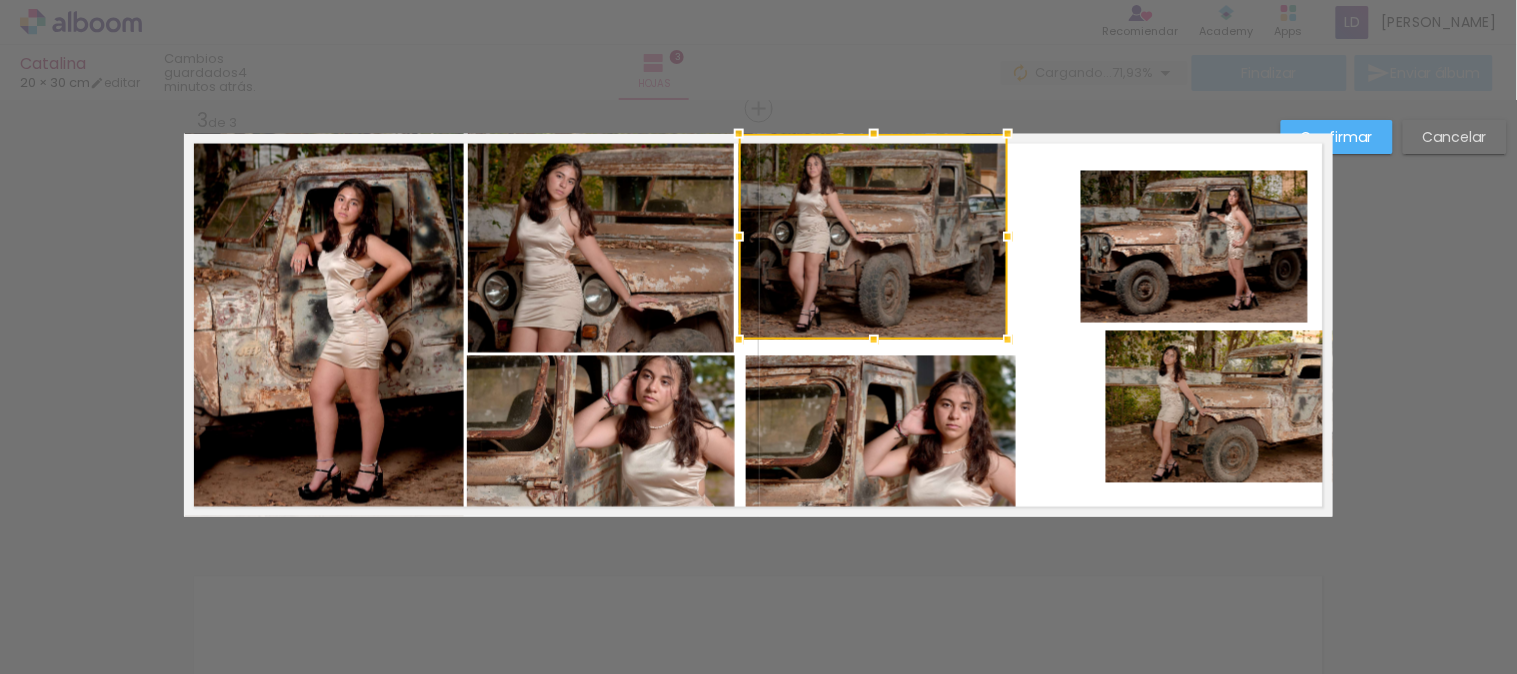drag, startPoint x: 853, startPoint y: 280, endPoint x: 835, endPoint y: 275, distance: 18.681541 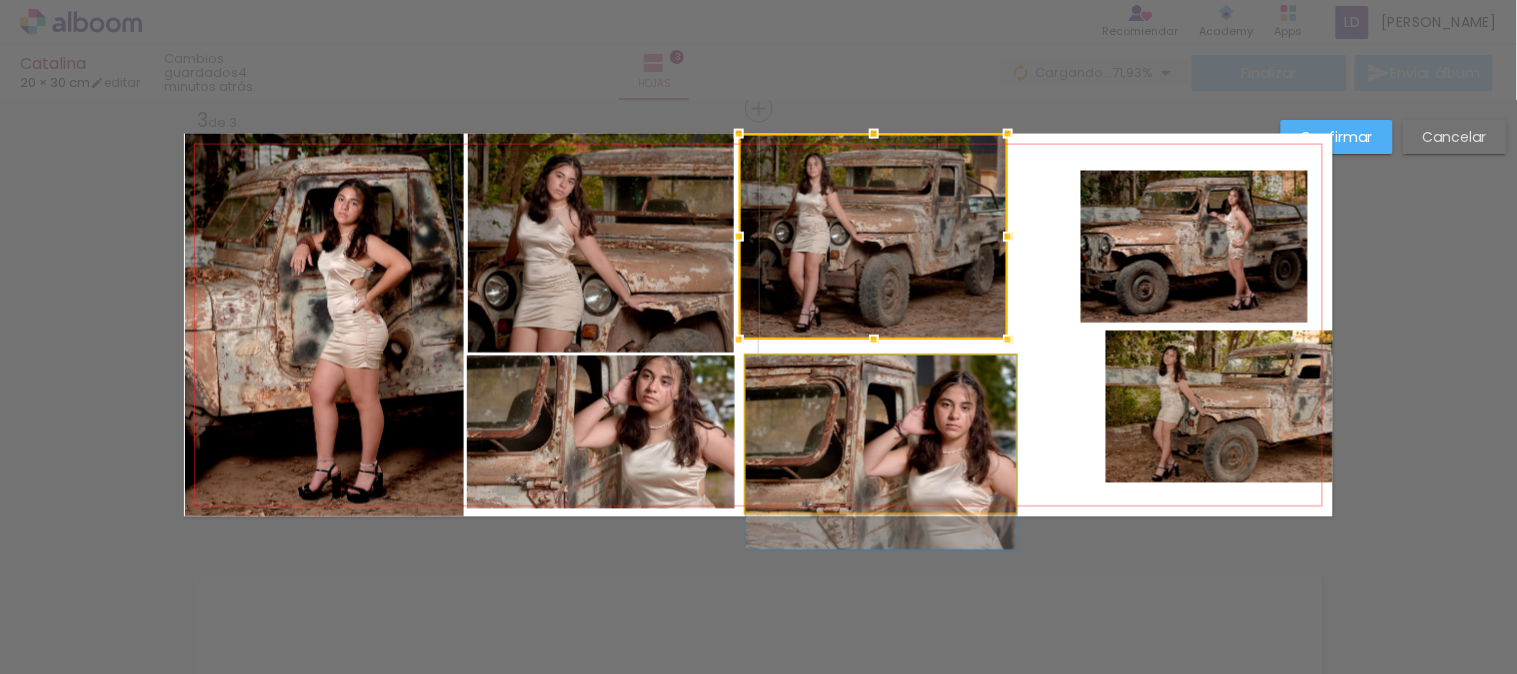 click 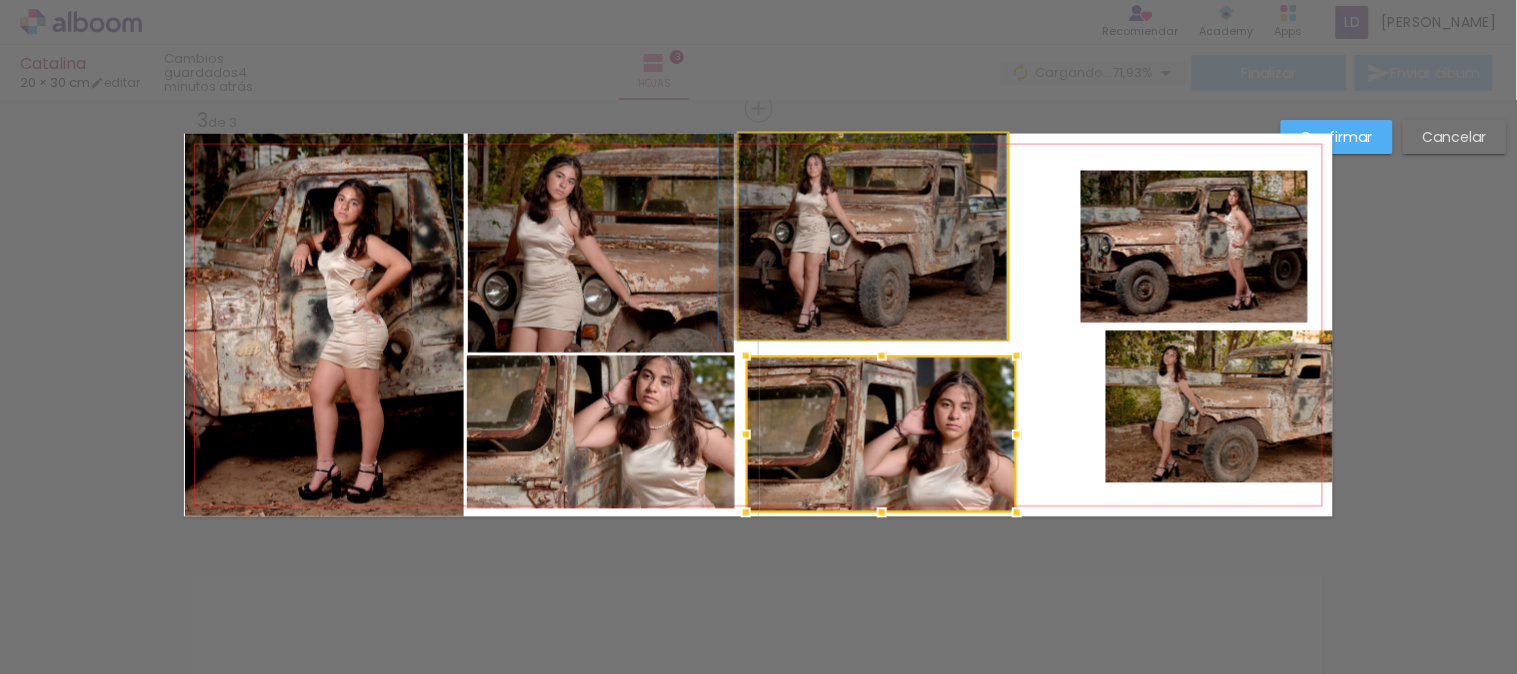 drag, startPoint x: 801, startPoint y: 318, endPoint x: 823, endPoint y: 338, distance: 29.732138 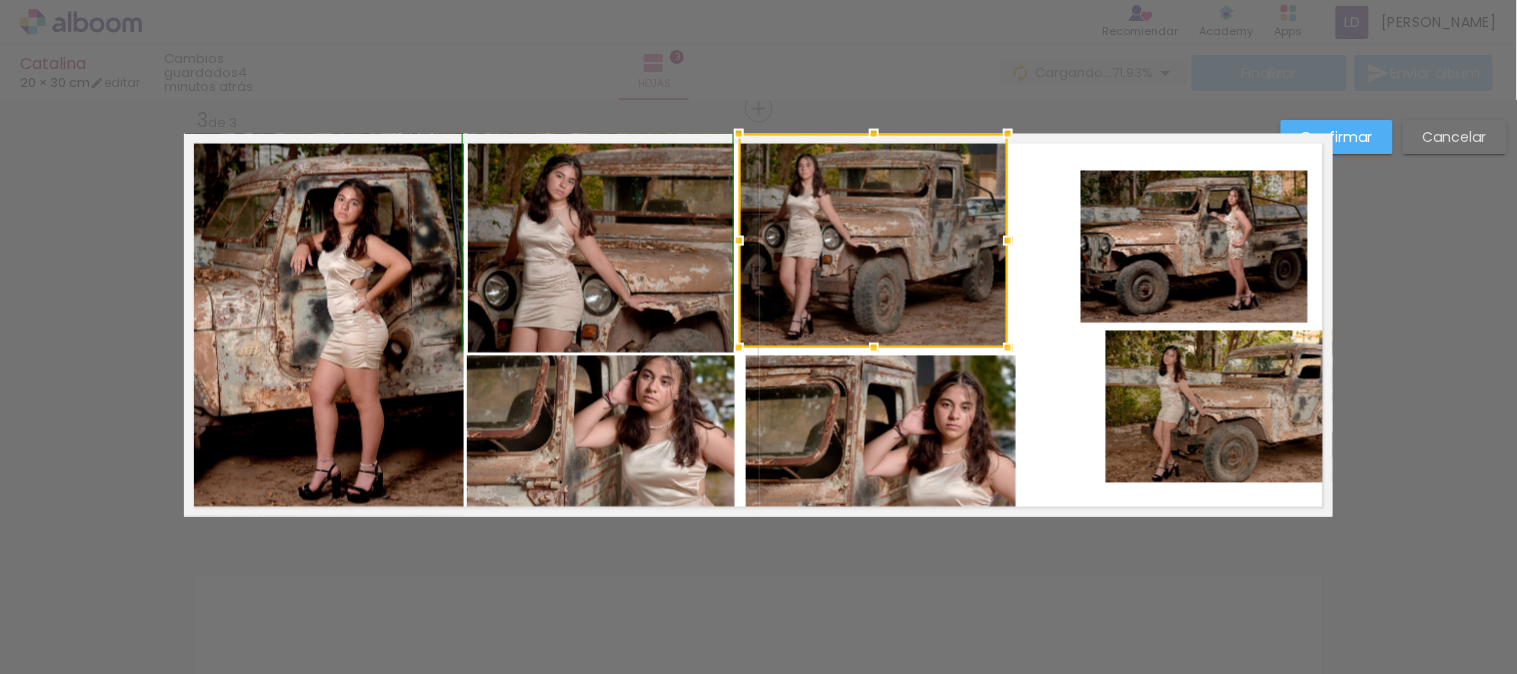 drag, startPoint x: 868, startPoint y: 341, endPoint x: 872, endPoint y: 353, distance: 12.649111 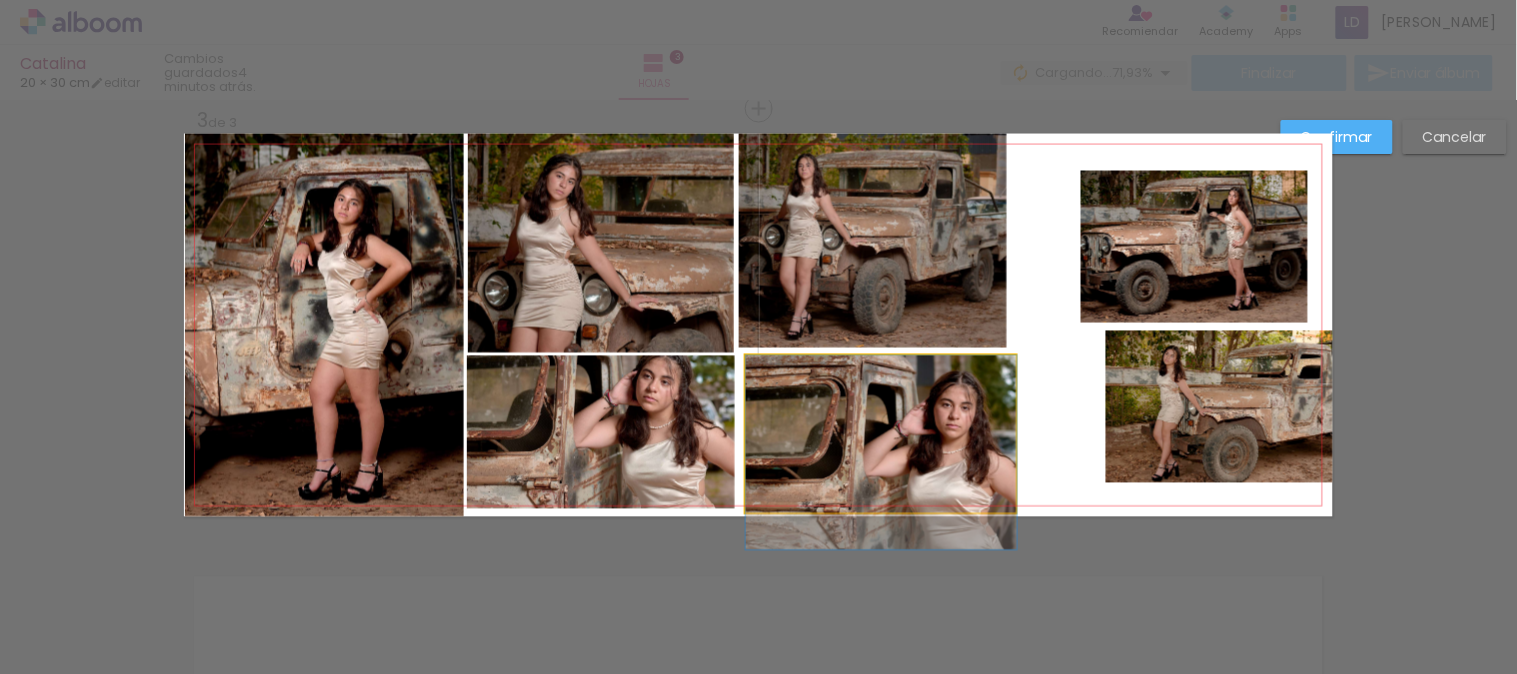 click 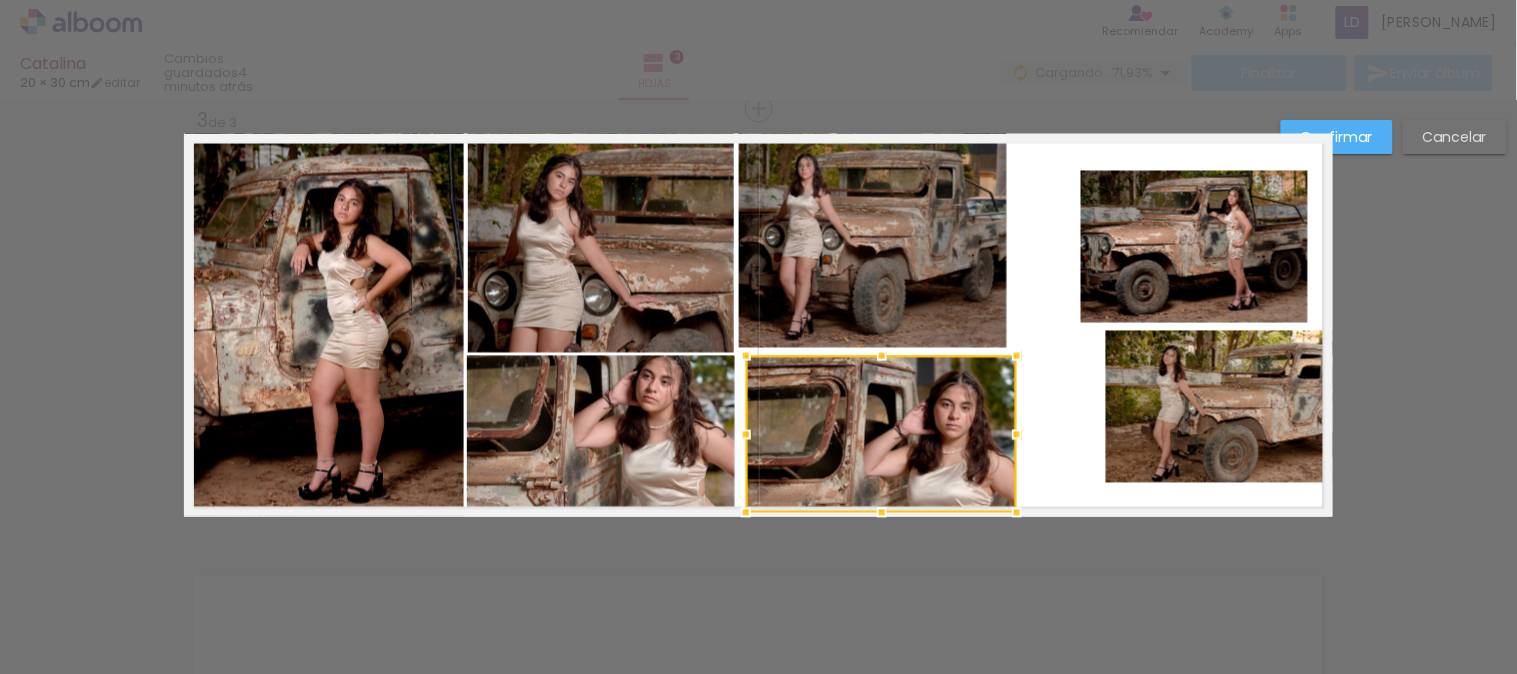 click at bounding box center (882, 513) 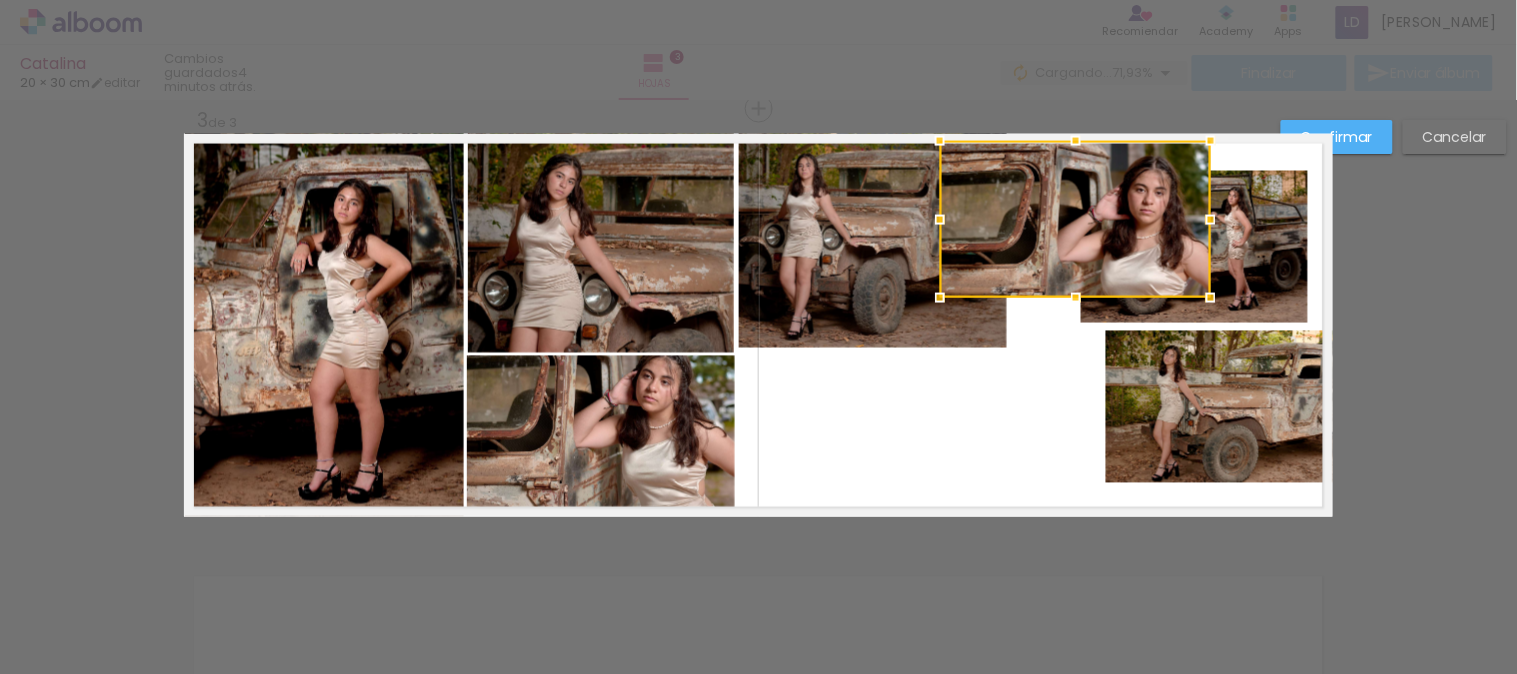 drag, startPoint x: 844, startPoint y: 450, endPoint x: 1037, endPoint y: 233, distance: 290.41006 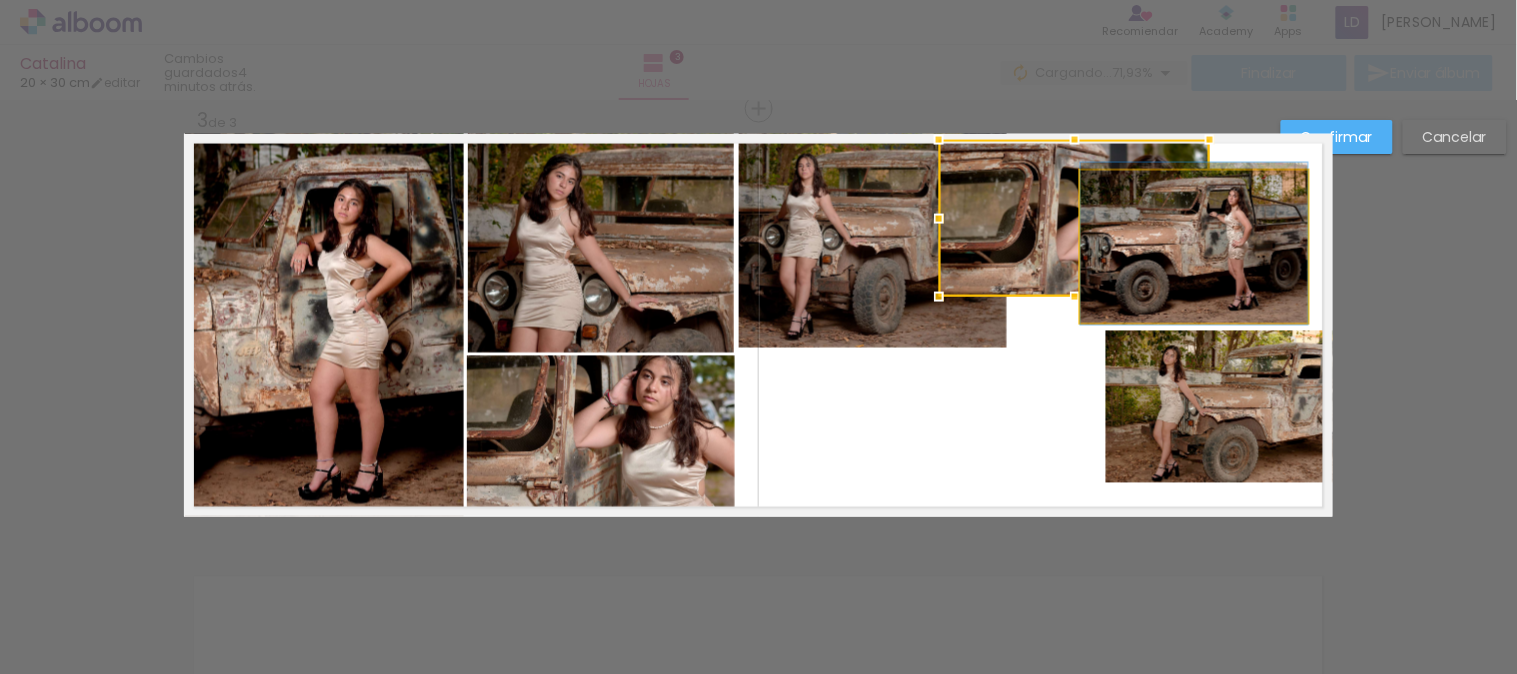 click 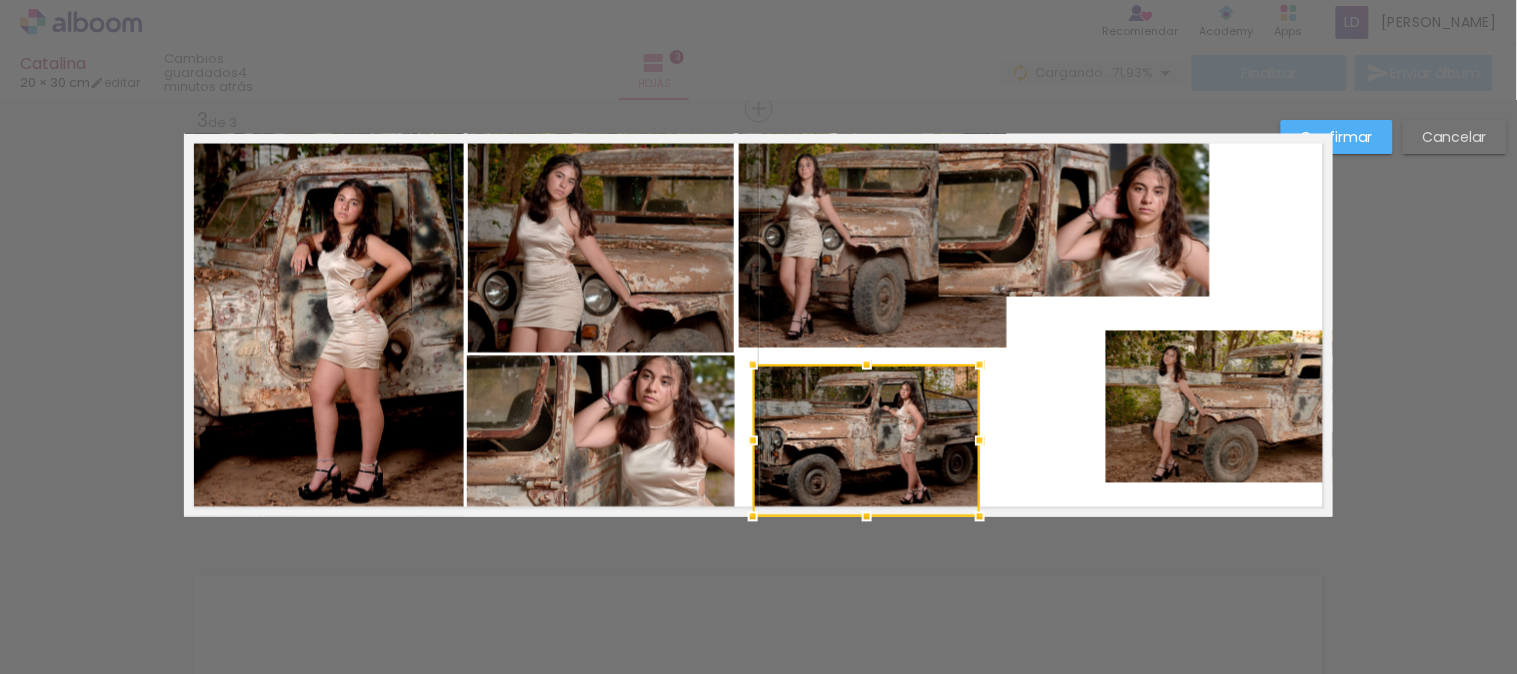 drag, startPoint x: 1226, startPoint y: 241, endPoint x: 898, endPoint y: 442, distance: 384.68817 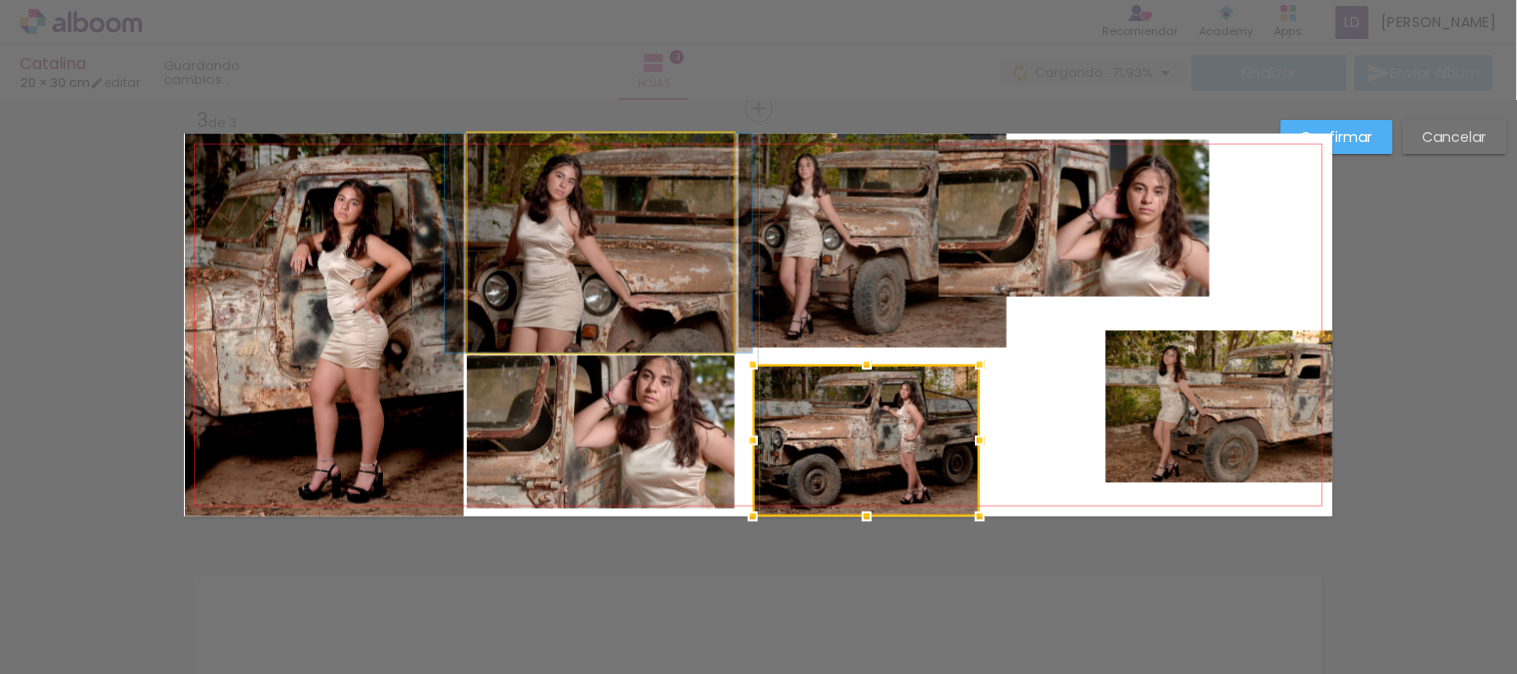 click 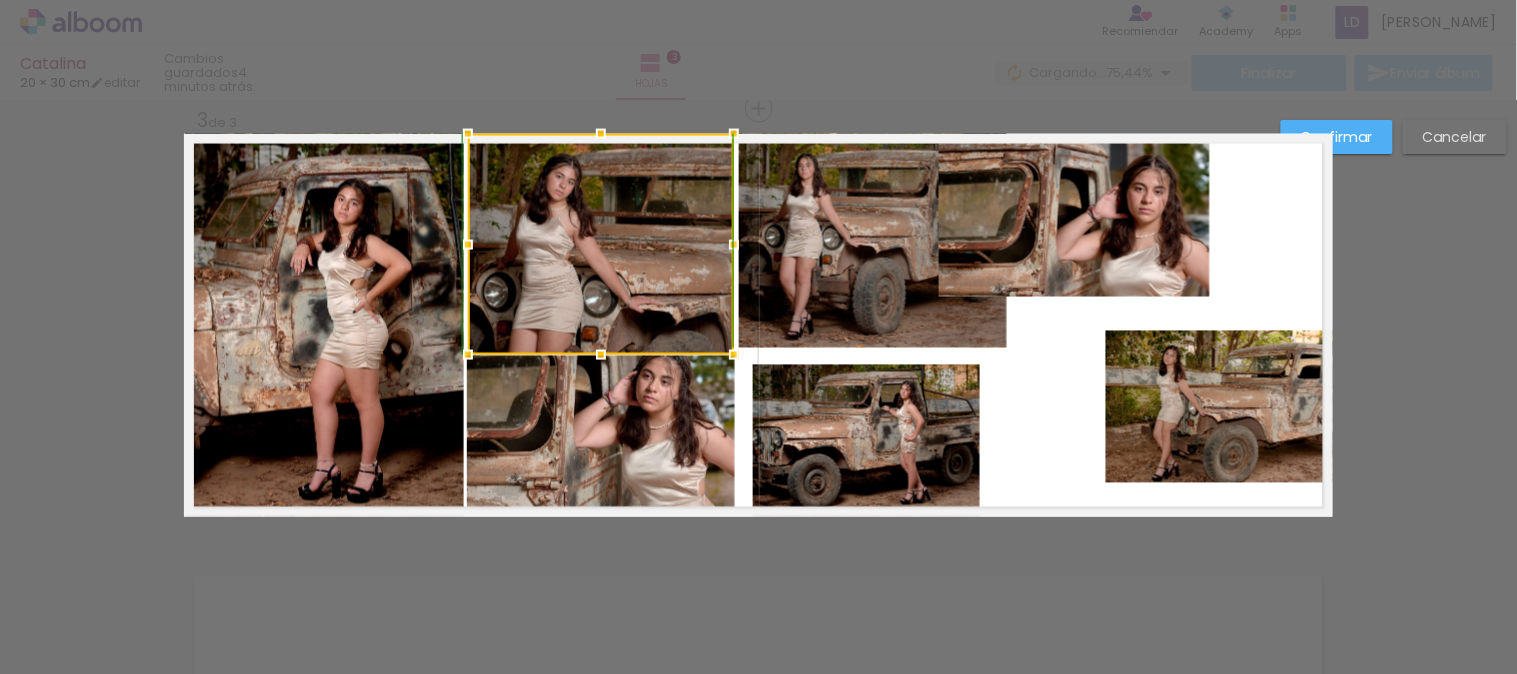 drag, startPoint x: 588, startPoint y: 354, endPoint x: 603, endPoint y: 343, distance: 18.601076 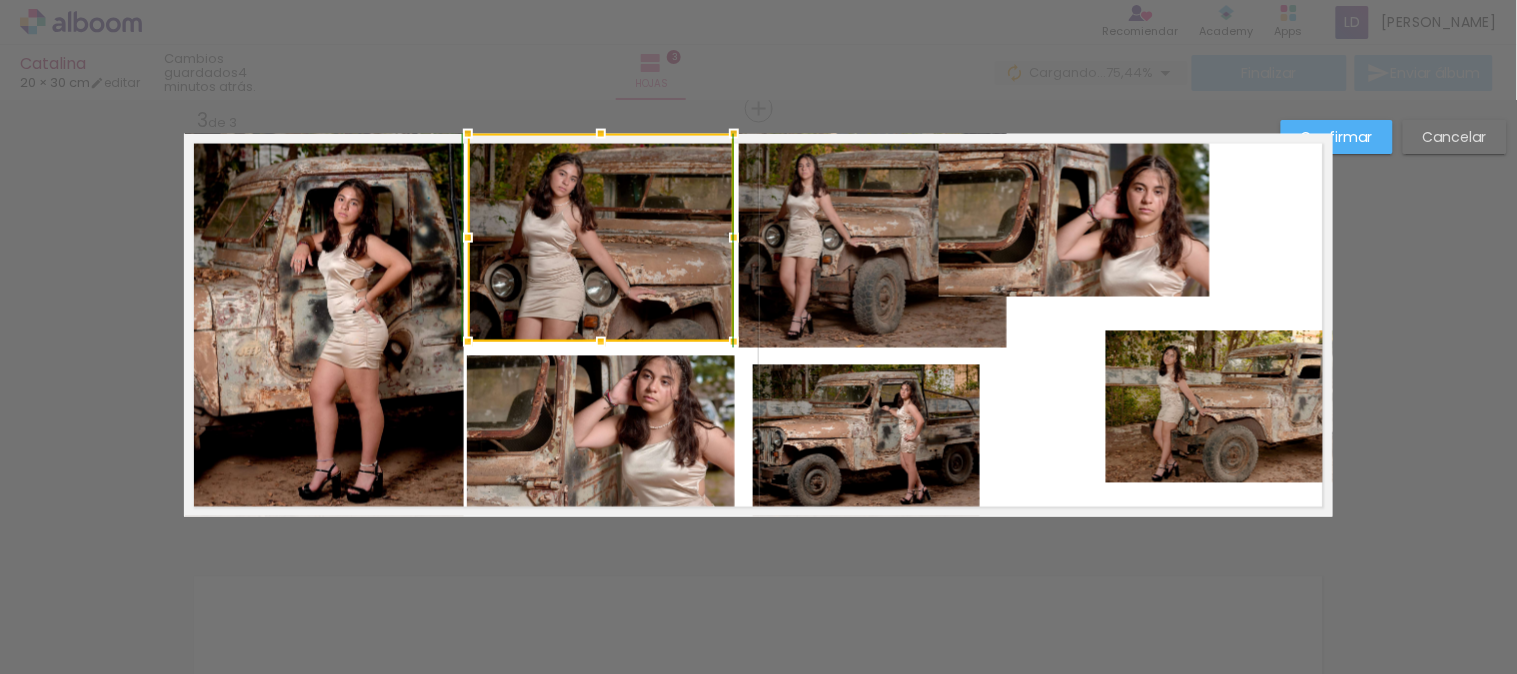 click at bounding box center [601, 342] 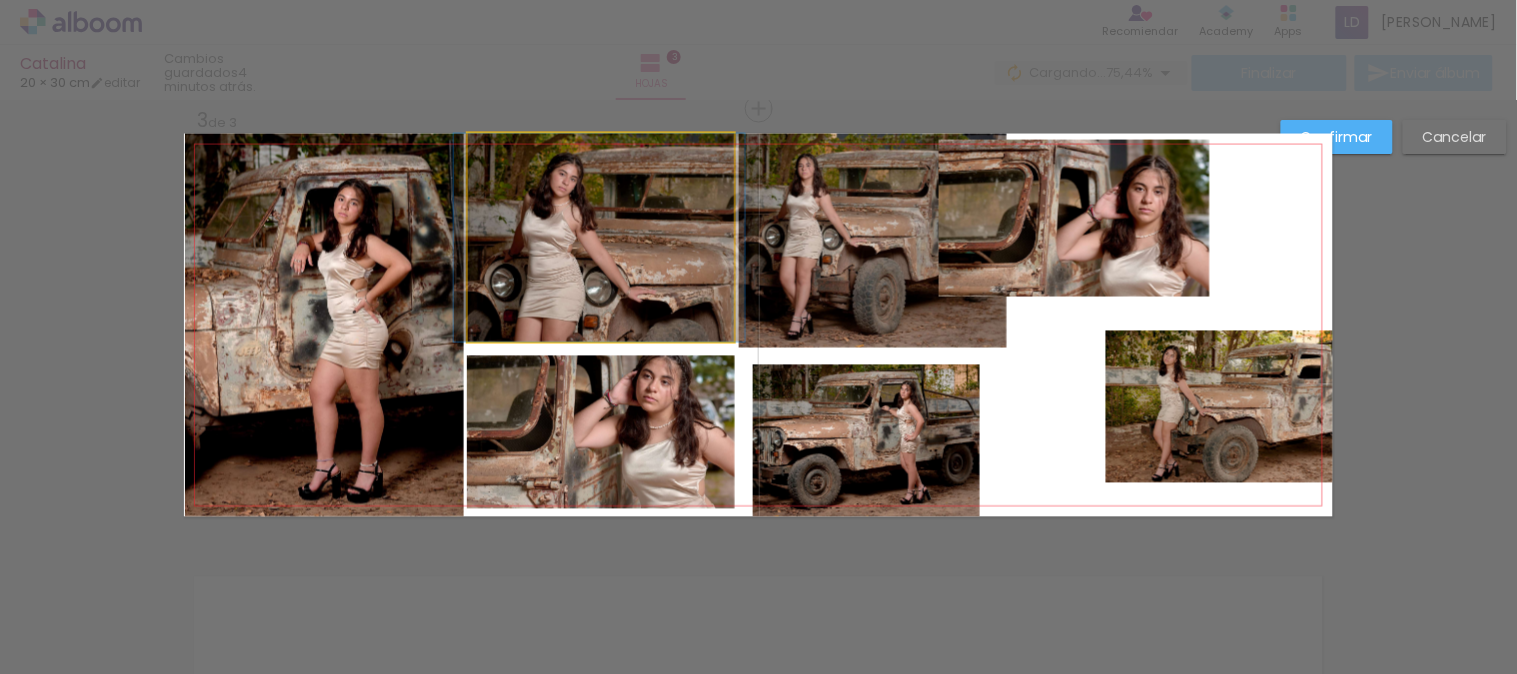 click 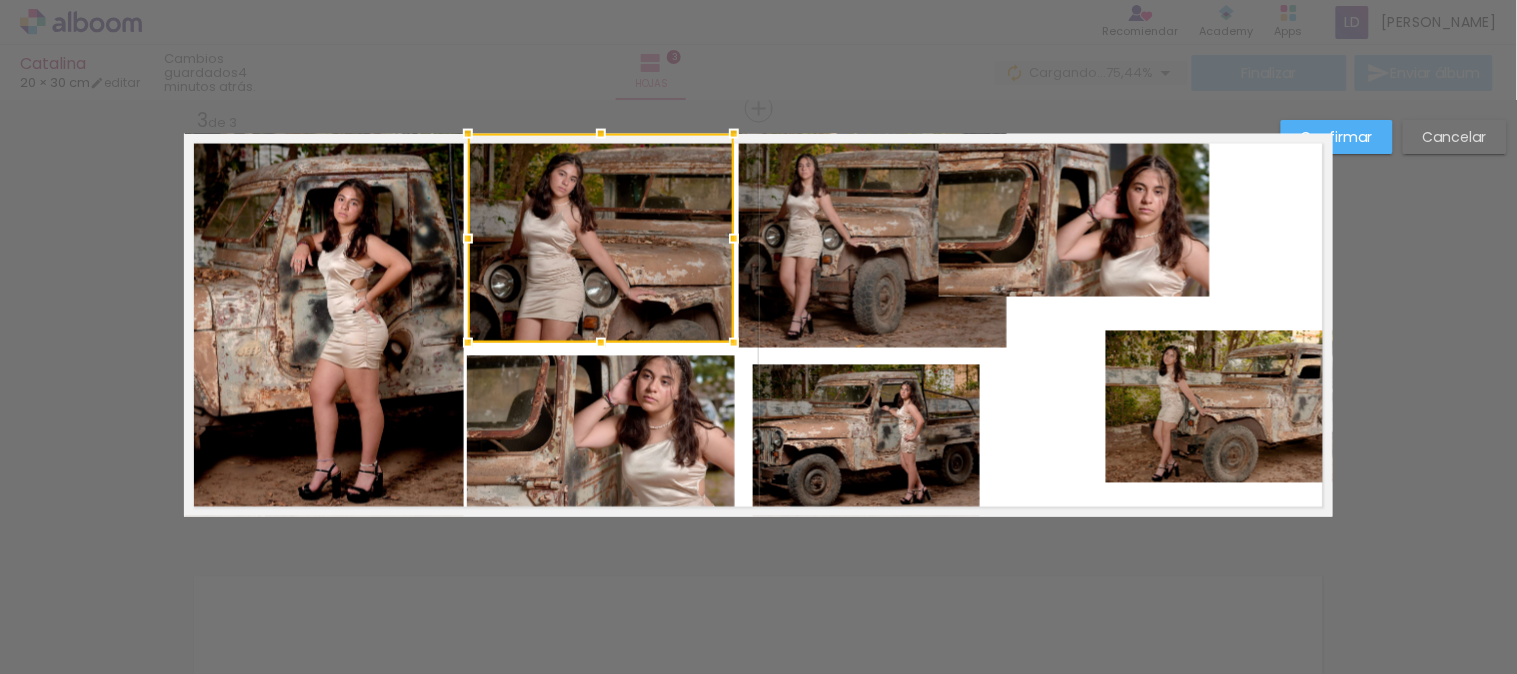 click at bounding box center [601, 343] 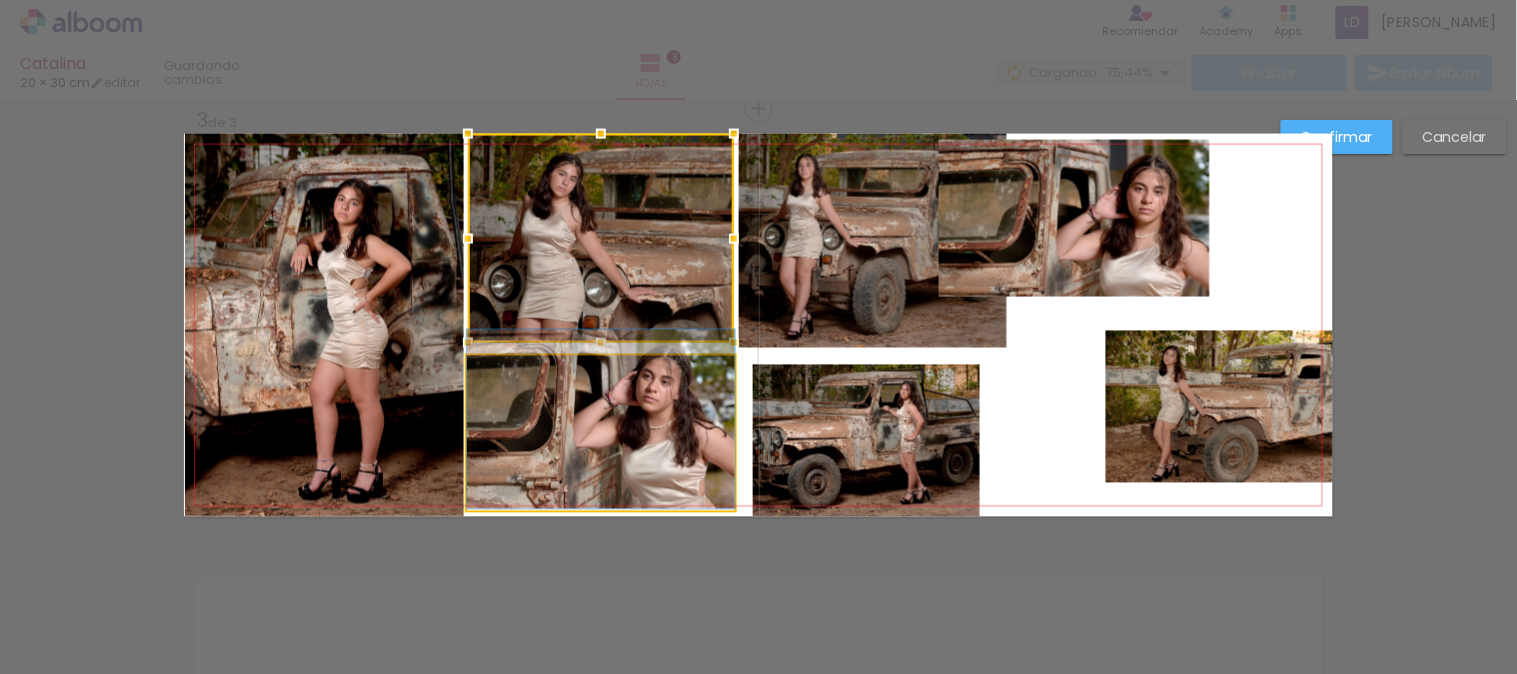 click 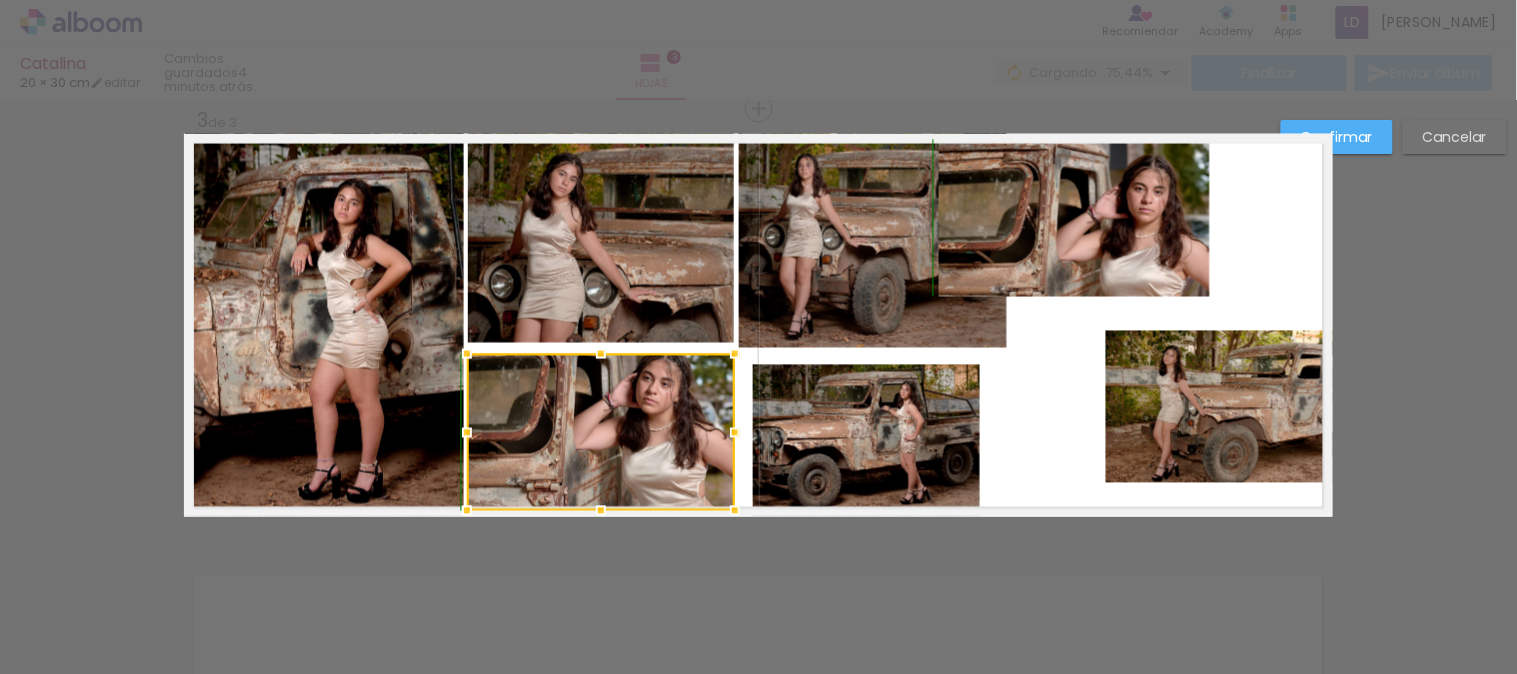 click at bounding box center [601, 354] 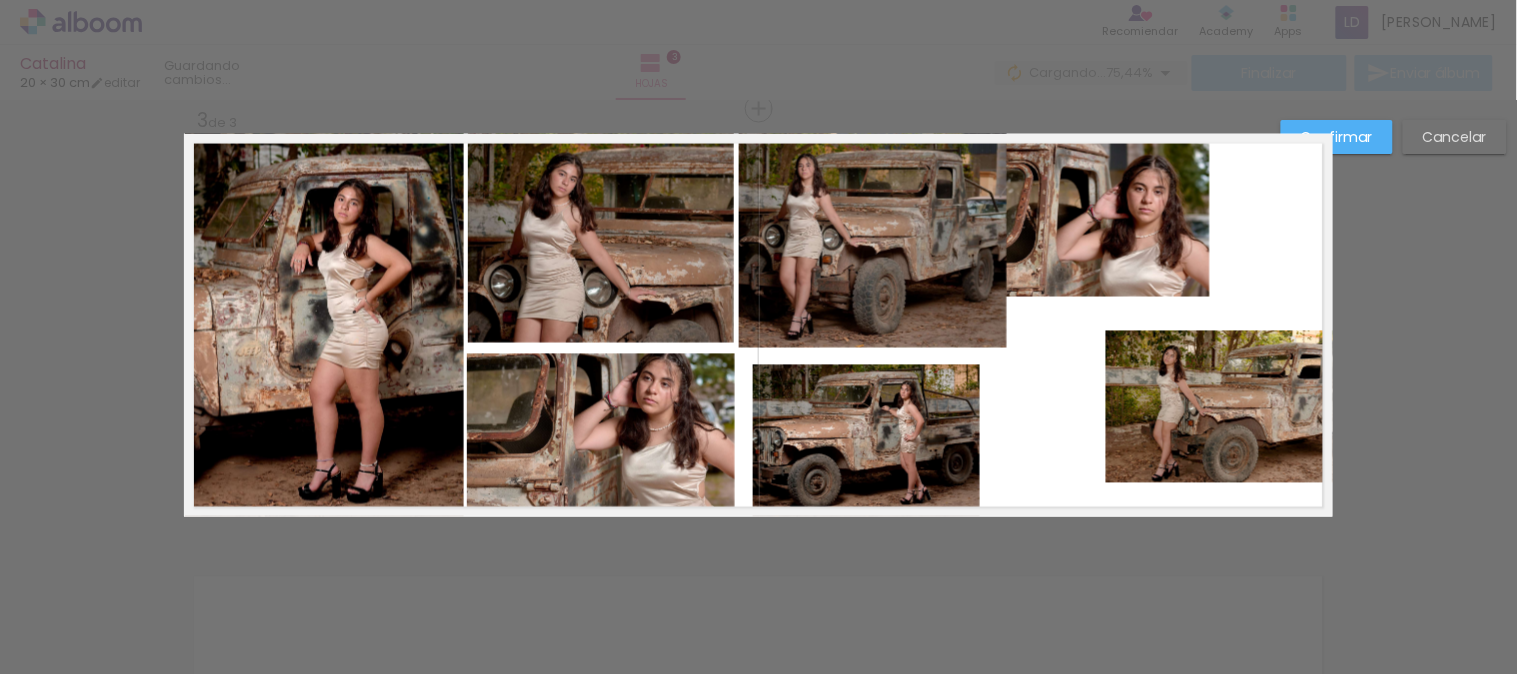 click 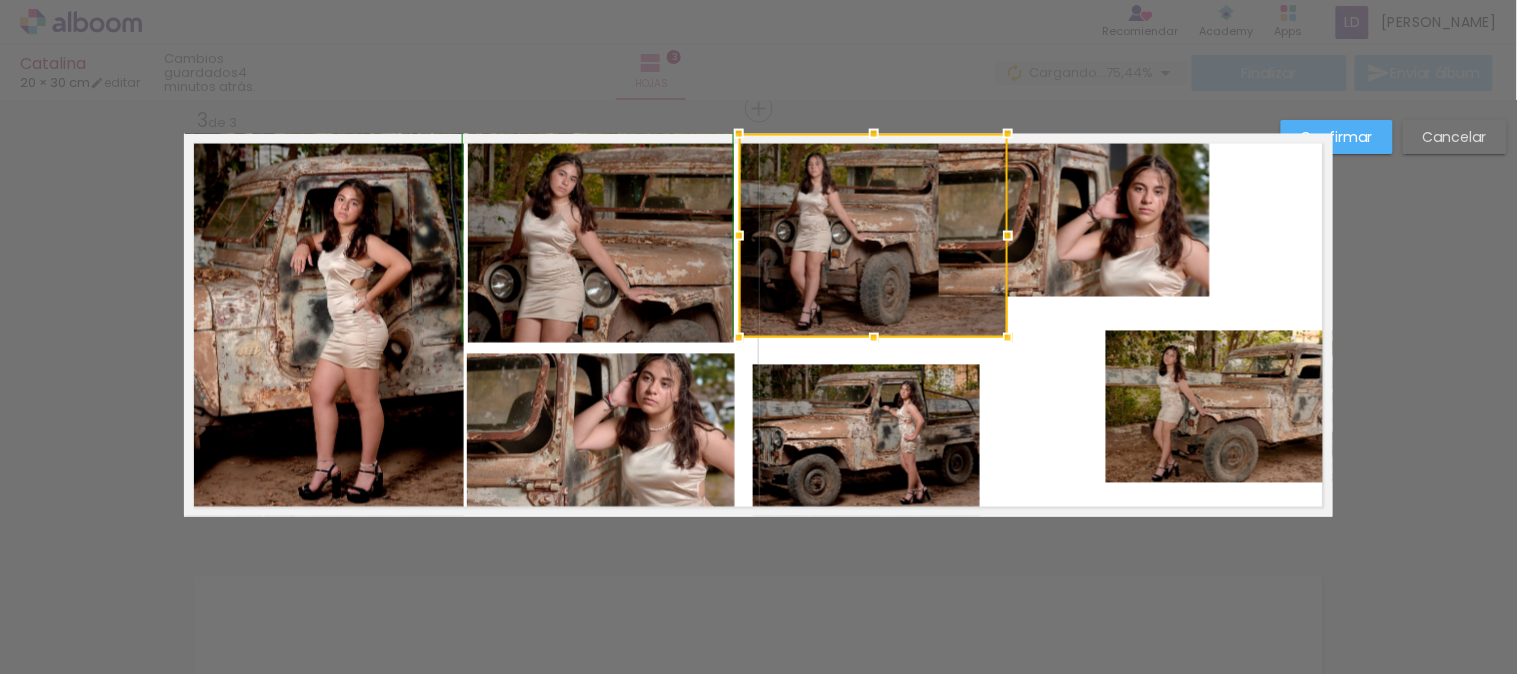 click at bounding box center [874, 338] 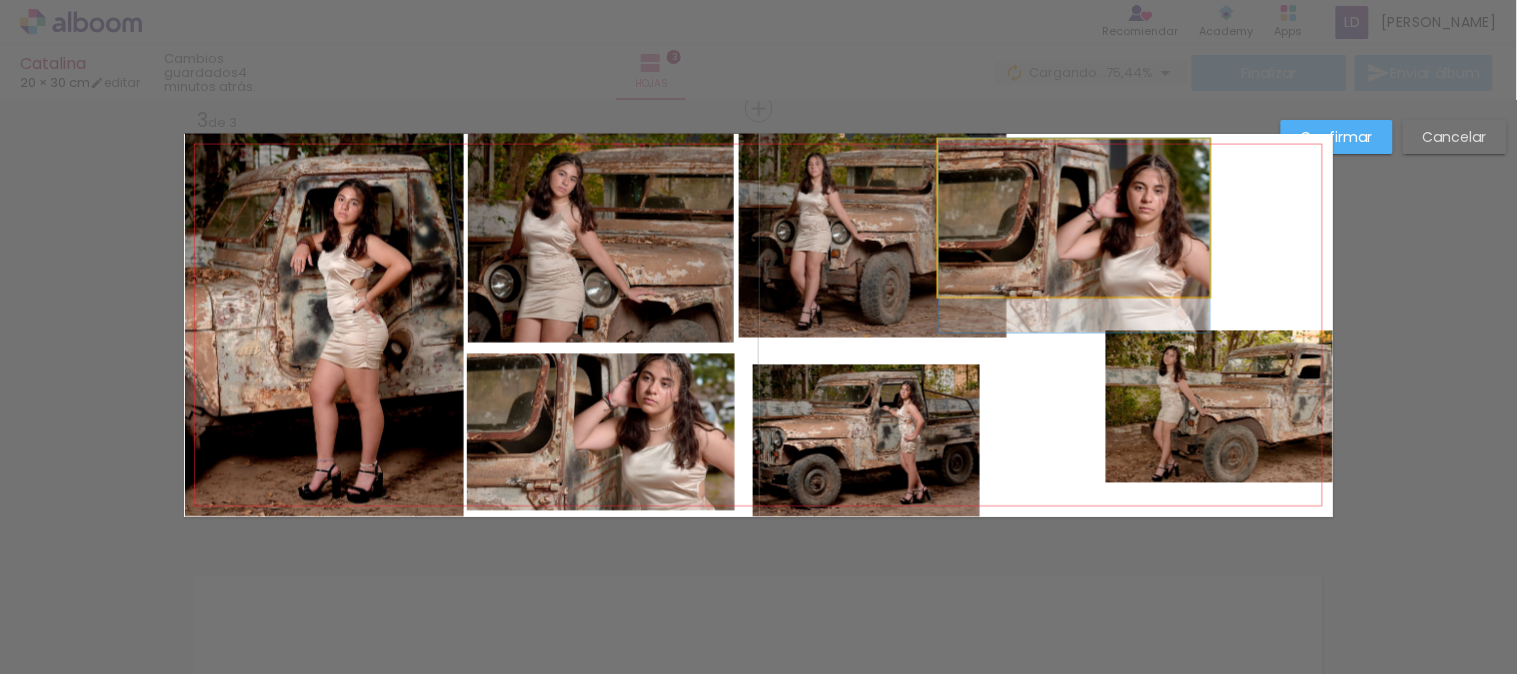 drag, startPoint x: 1061, startPoint y: 247, endPoint x: 1200, endPoint y: 247, distance: 139 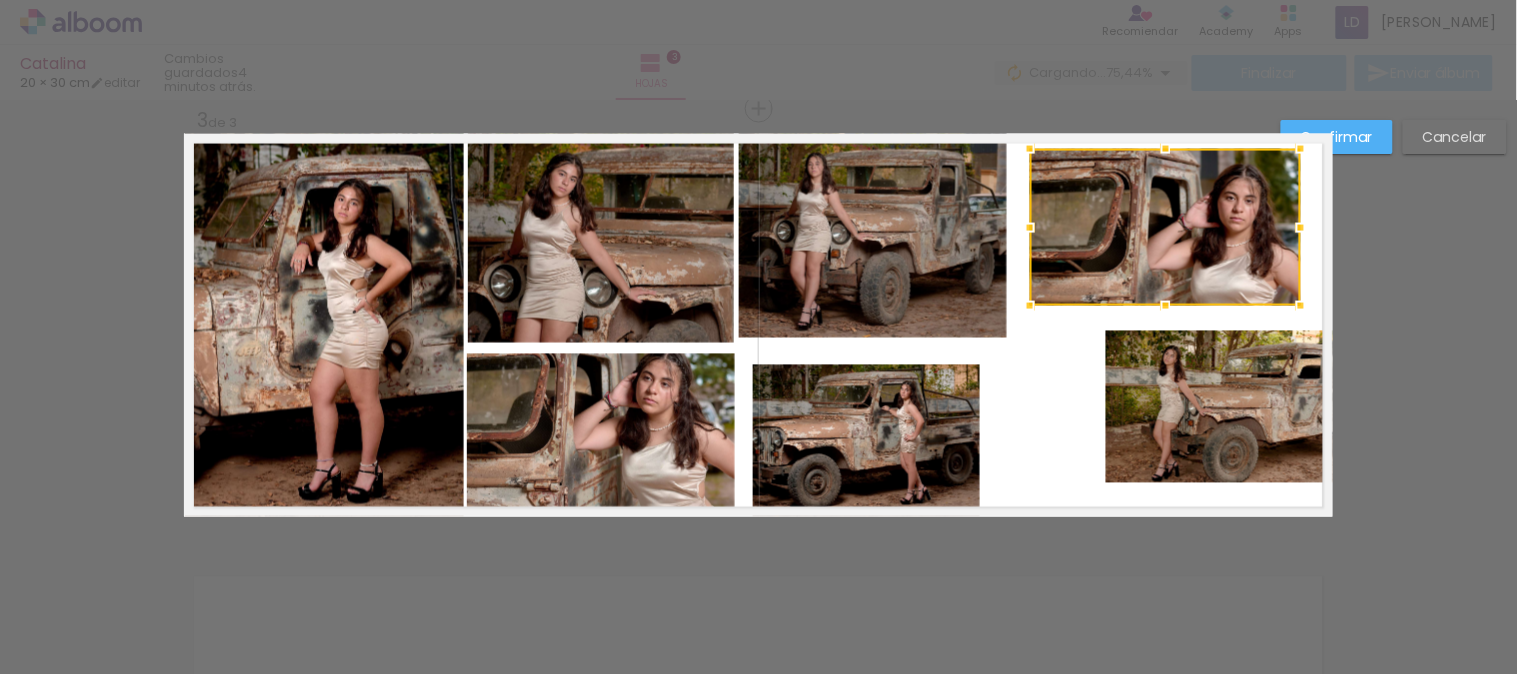 drag, startPoint x: 1123, startPoint y: 245, endPoint x: 1214, endPoint y: 254, distance: 91.44397 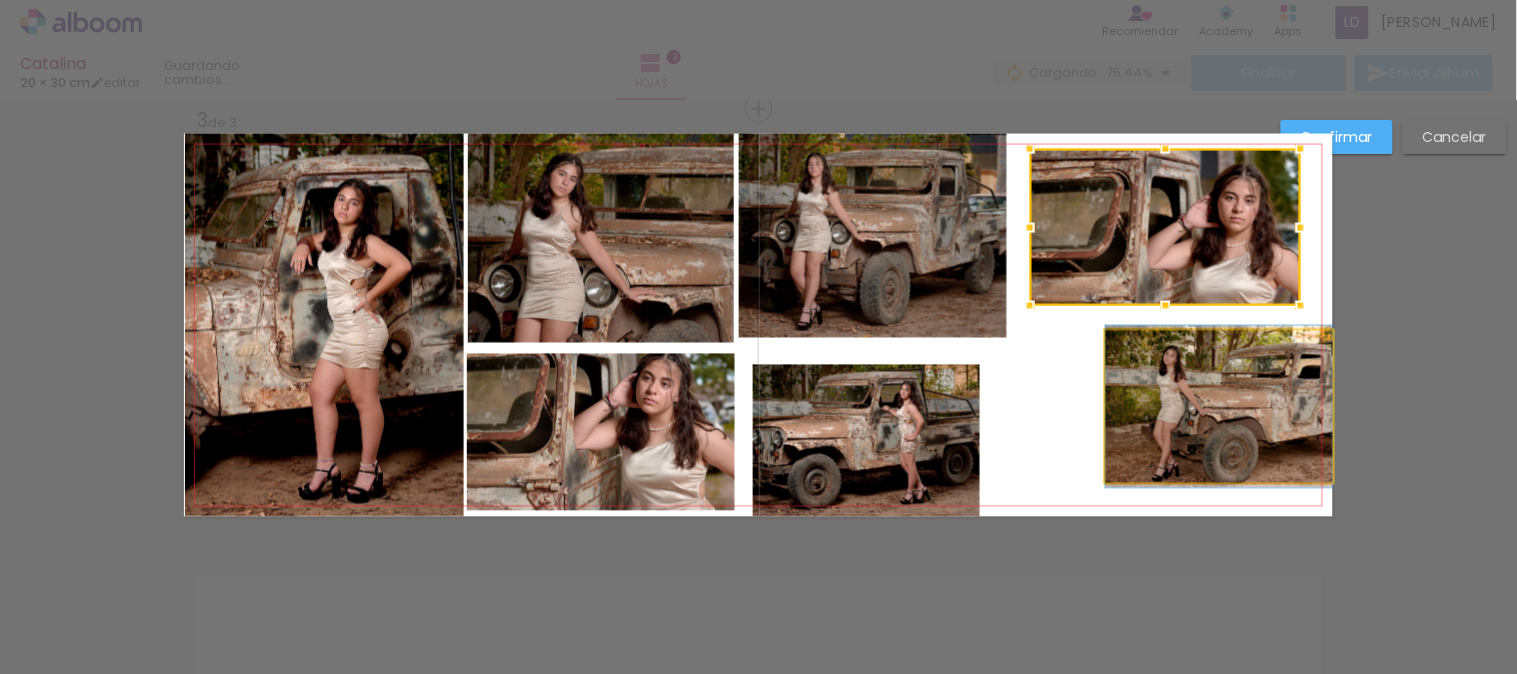 click 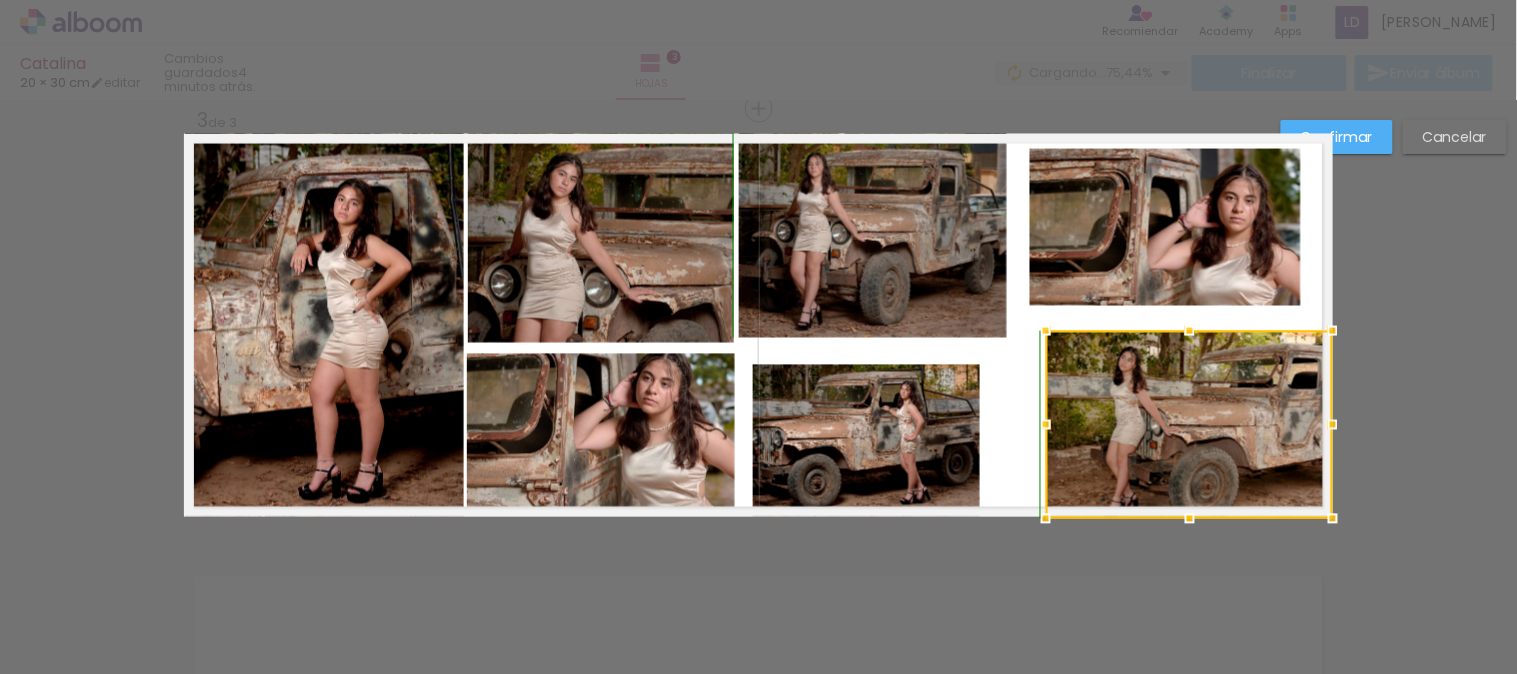 drag, startPoint x: 1102, startPoint y: 481, endPoint x: 1040, endPoint y: 530, distance: 79.025314 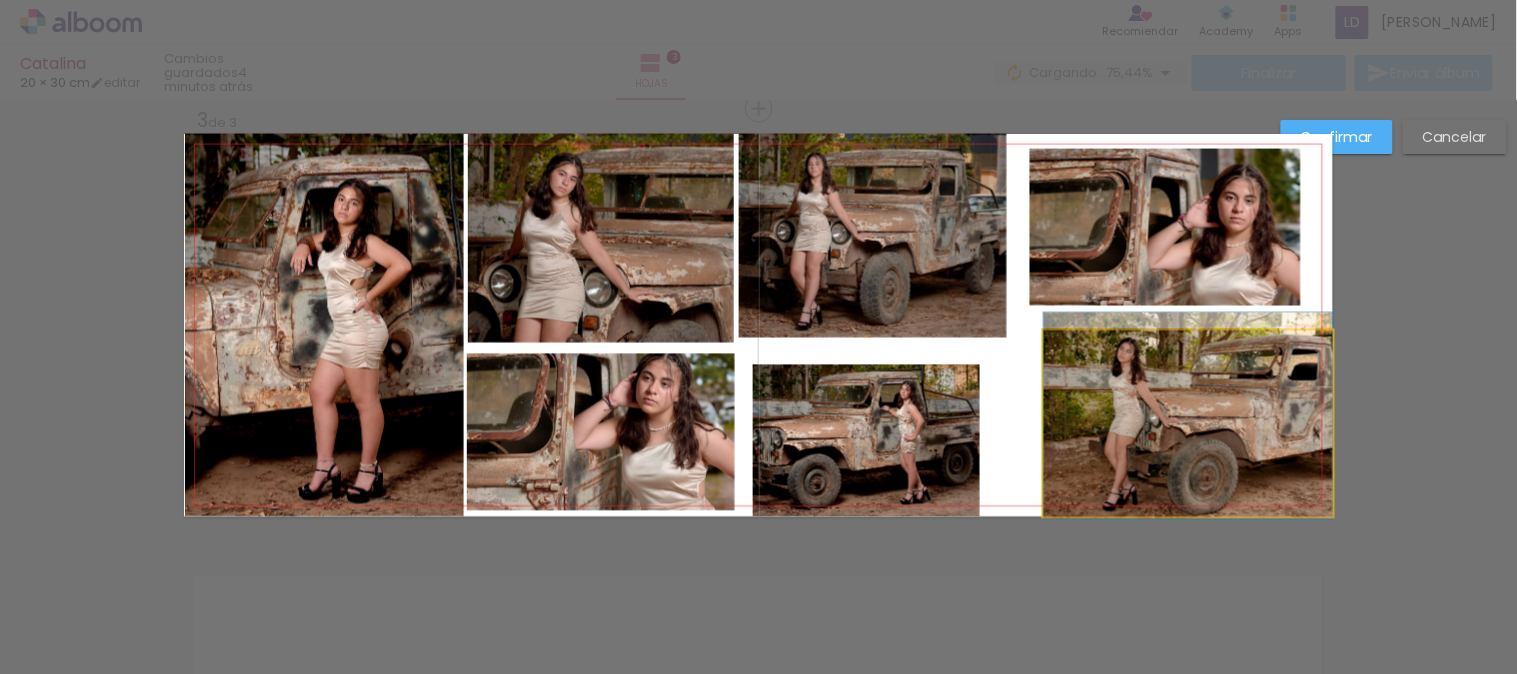 drag, startPoint x: 1124, startPoint y: 406, endPoint x: 1093, endPoint y: 398, distance: 32.01562 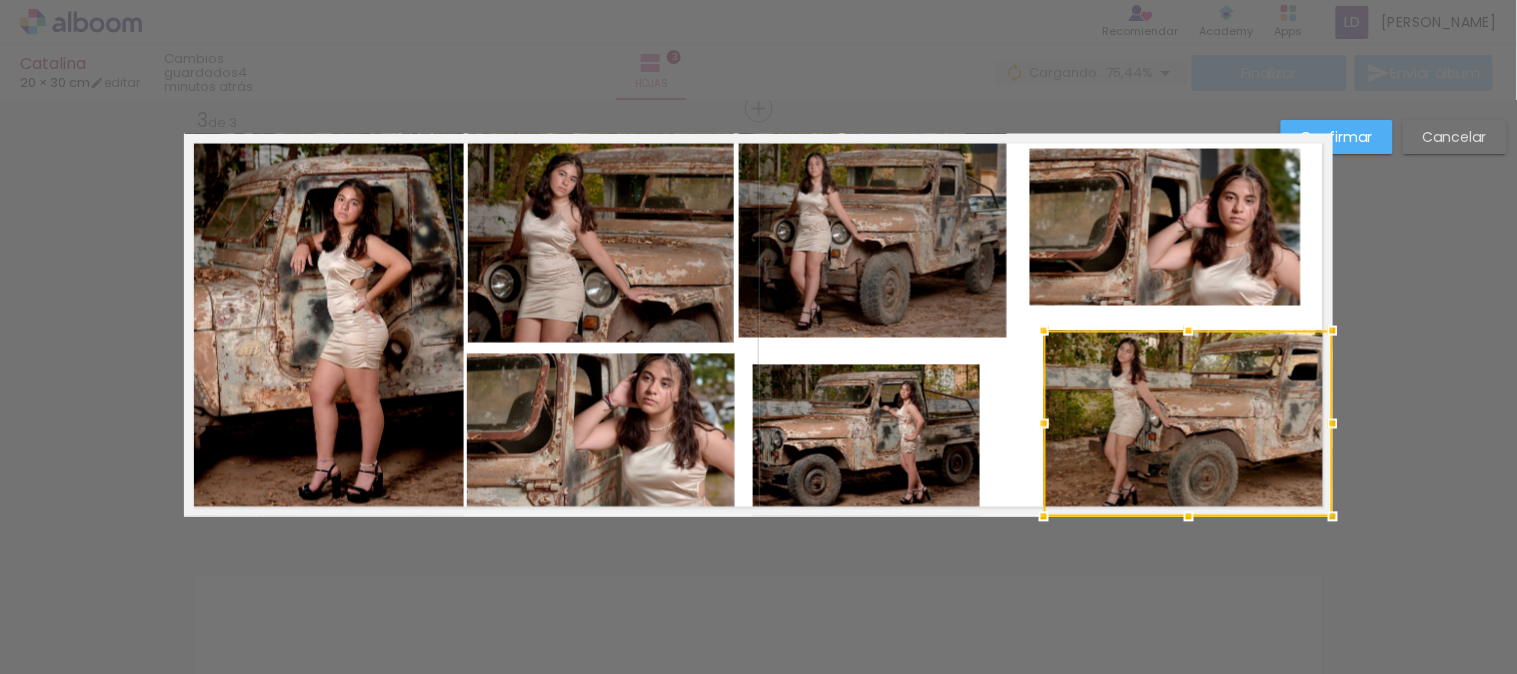 drag, startPoint x: 1111, startPoint y: 378, endPoint x: 1113, endPoint y: 390, distance: 12.165525 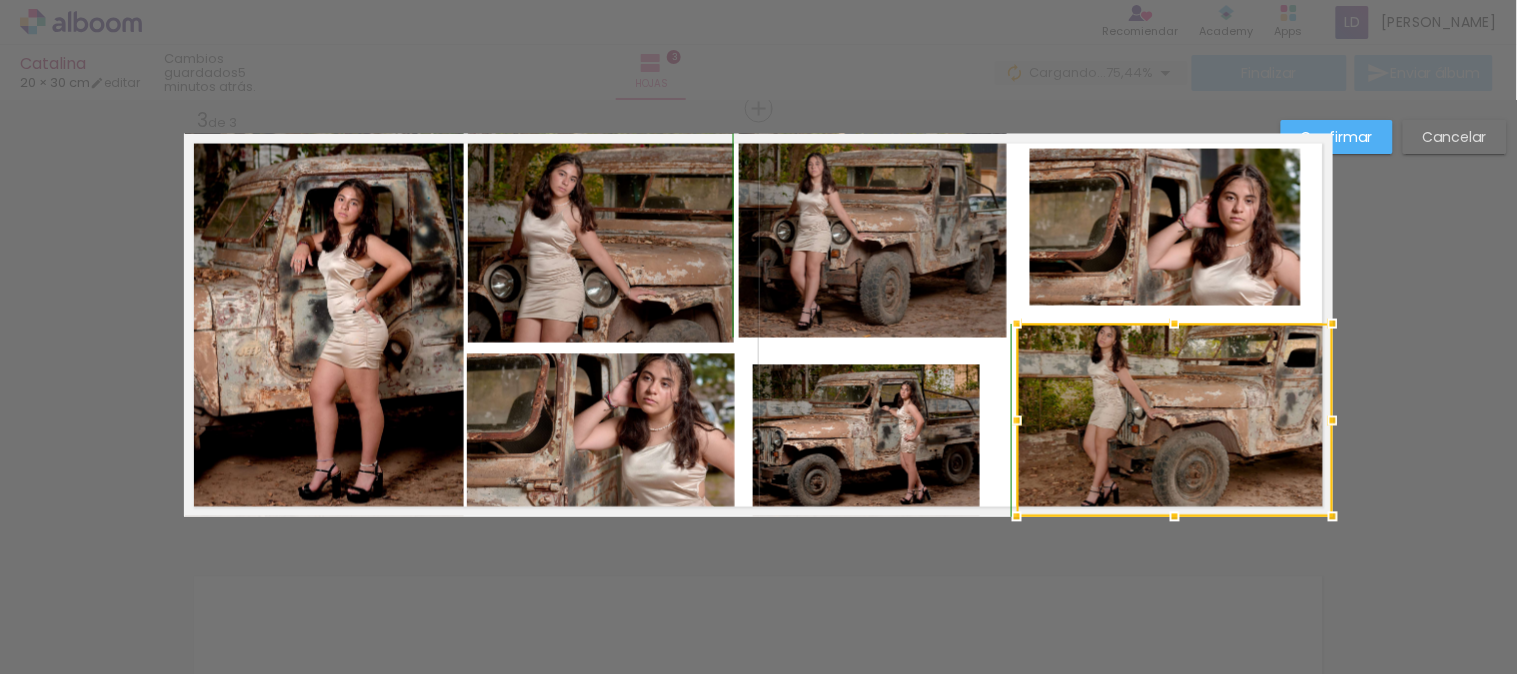 drag, startPoint x: 1036, startPoint y: 337, endPoint x: 1007, endPoint y: 324, distance: 31.780497 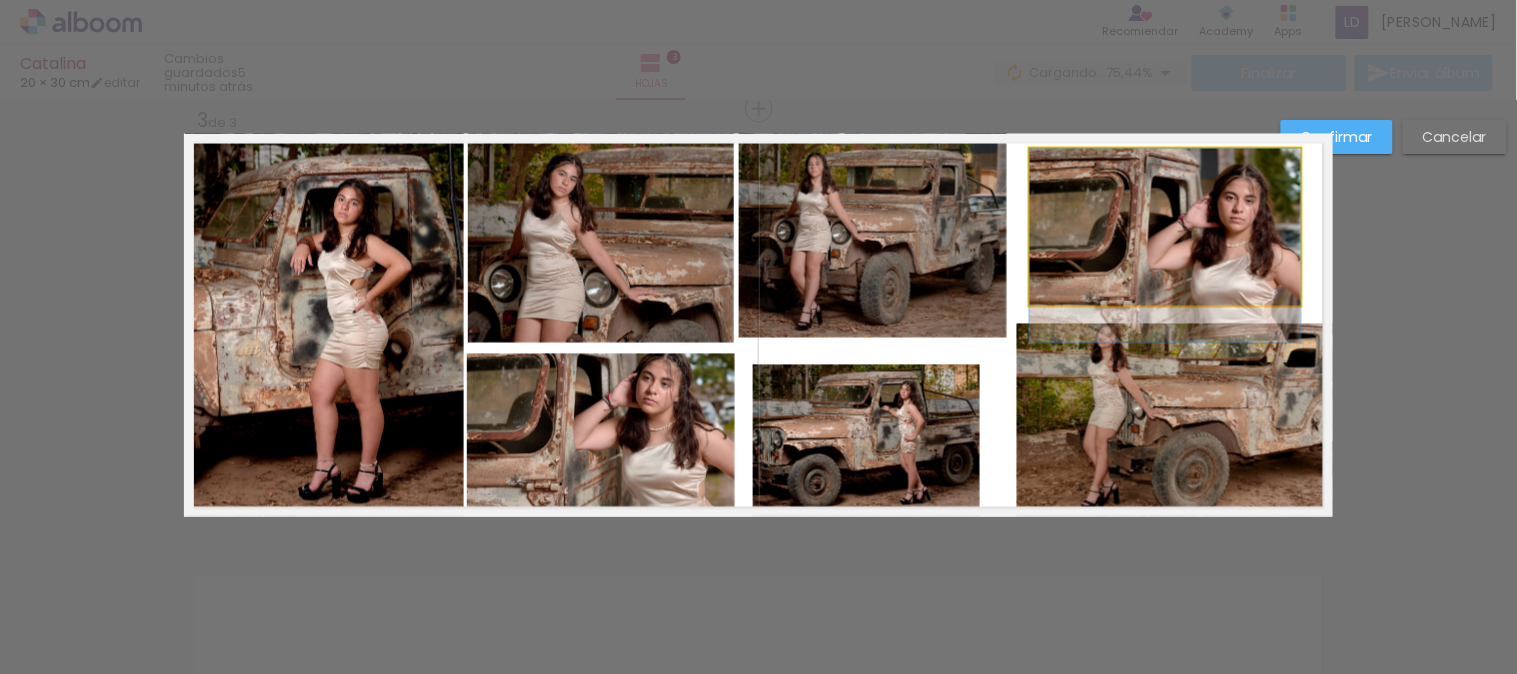 click 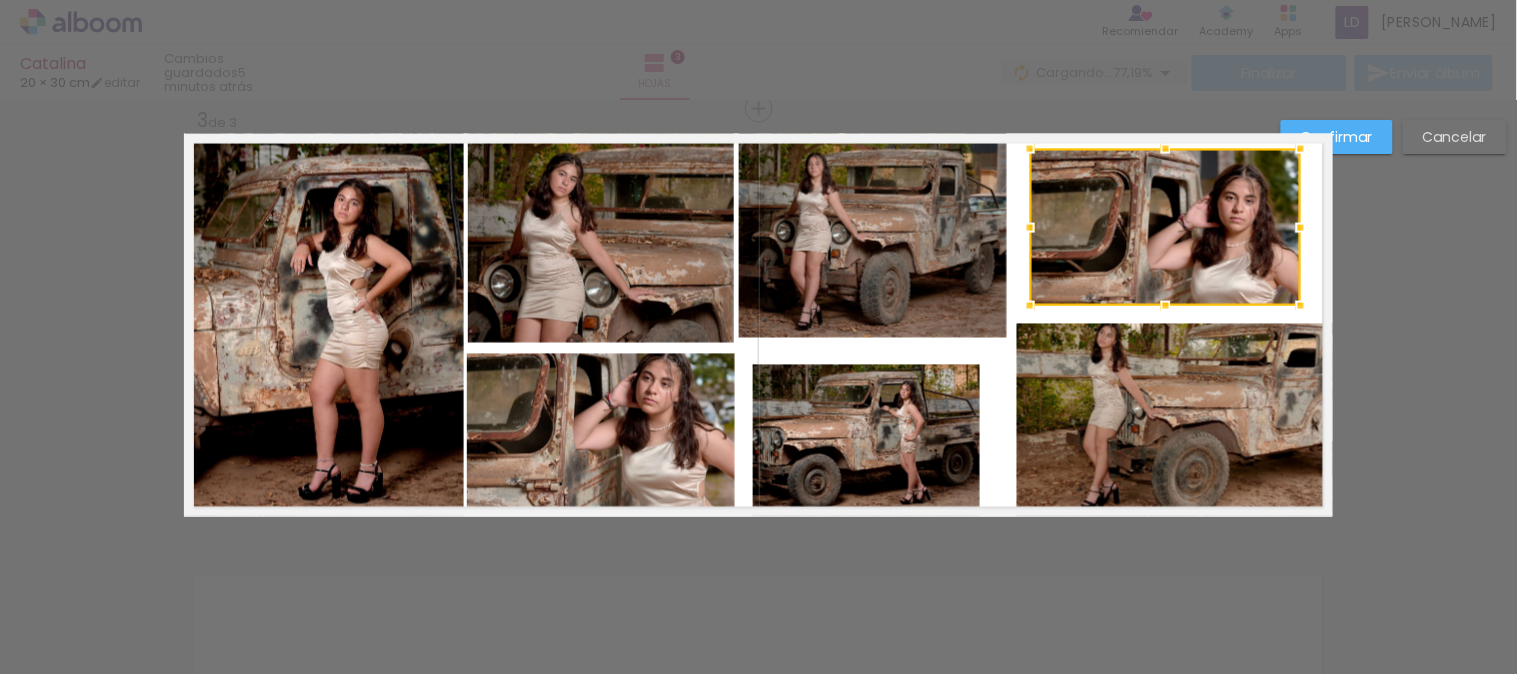 drag, startPoint x: 1178, startPoint y: 195, endPoint x: 1153, endPoint y: 211, distance: 29.681644 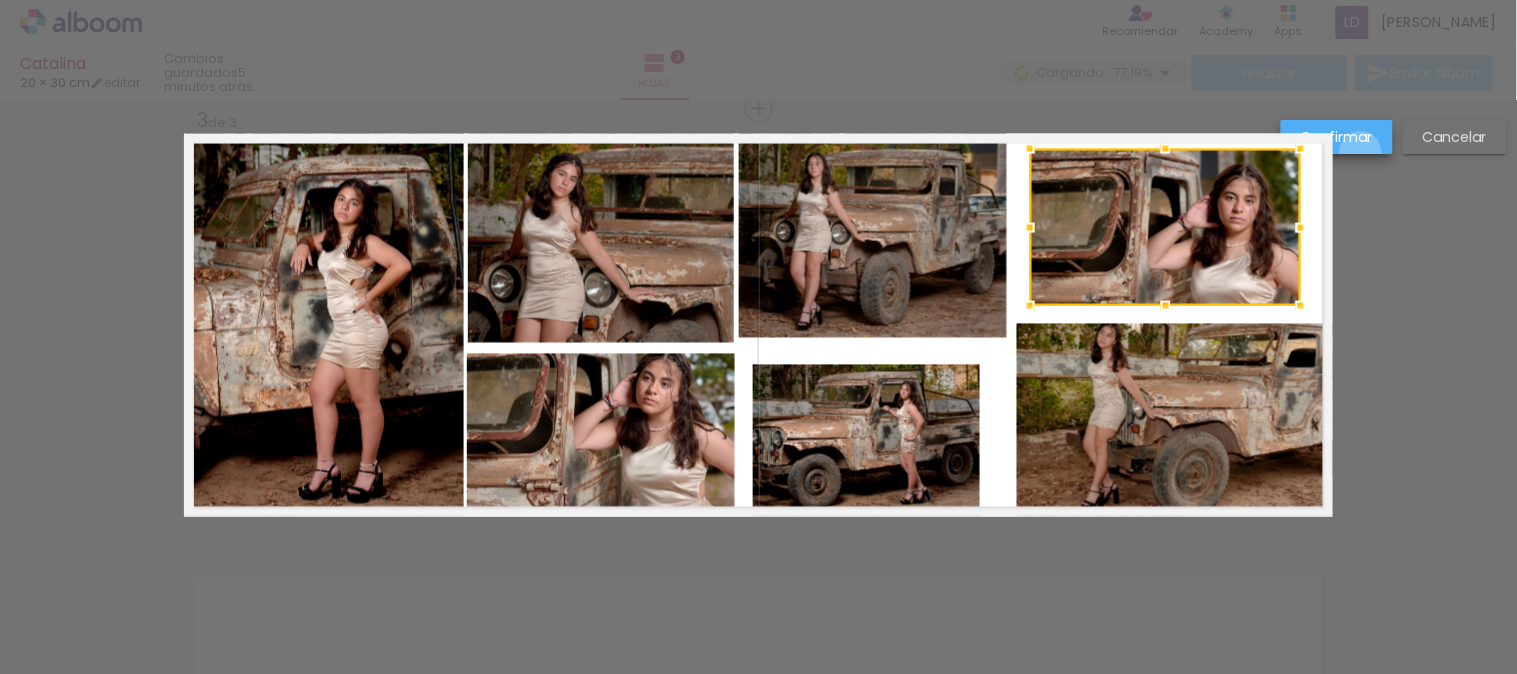 click on "Confirmar" at bounding box center (1337, 137) 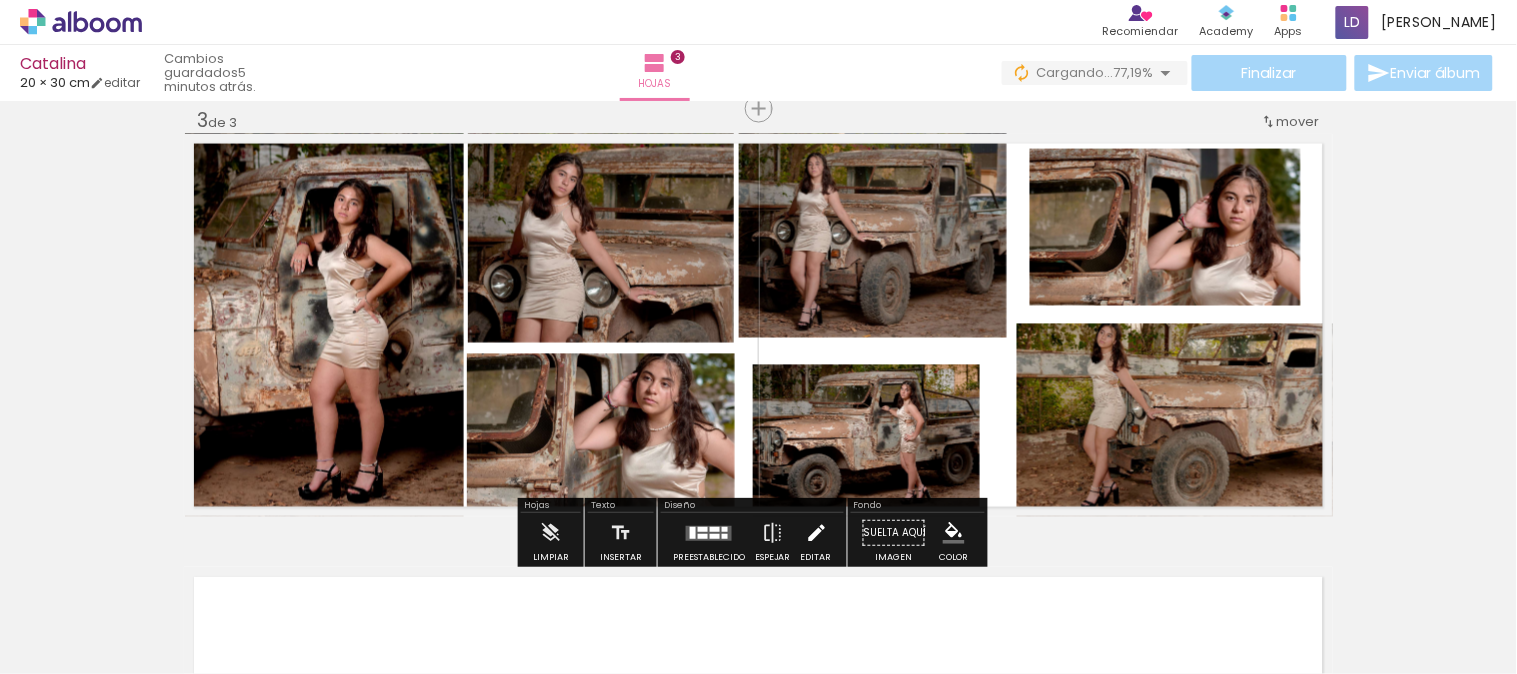 click at bounding box center [816, 533] 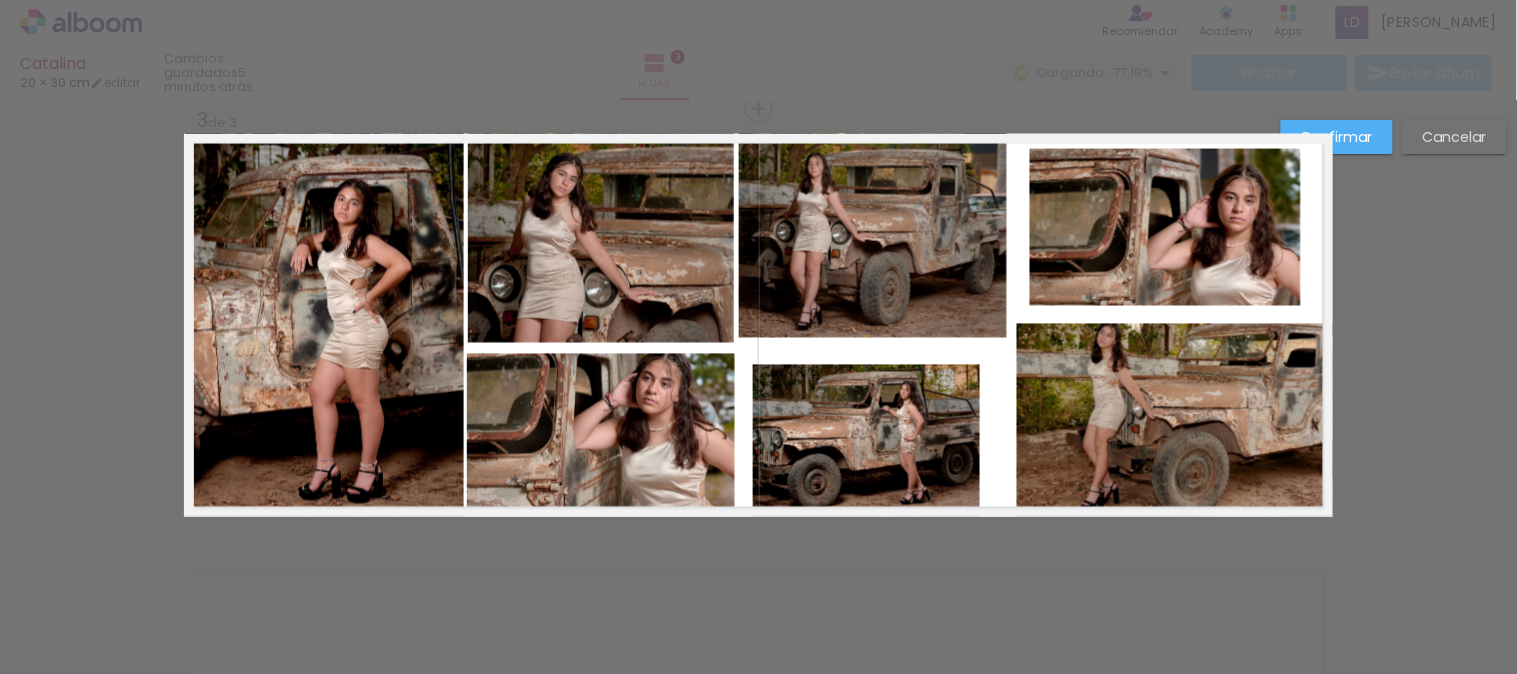 click 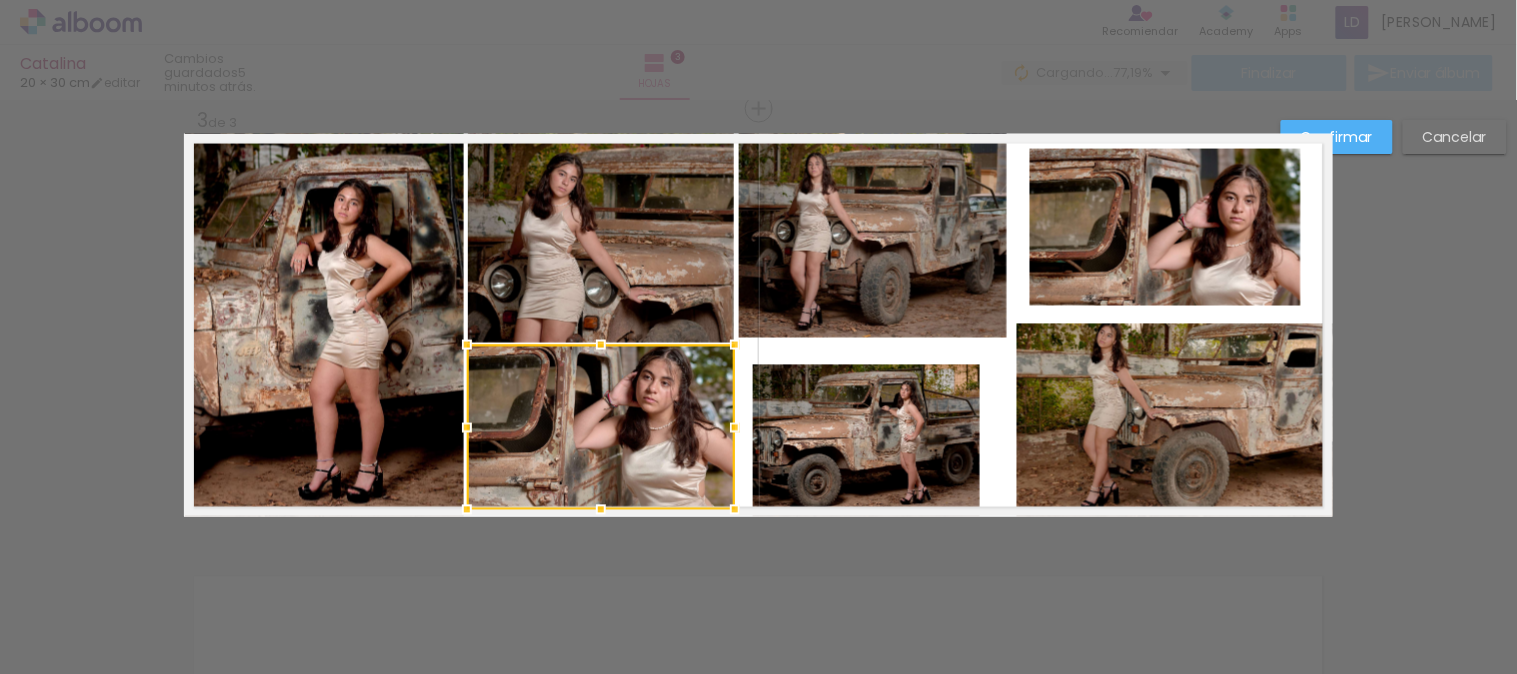 drag, startPoint x: 593, startPoint y: 361, endPoint x: 594, endPoint y: 347, distance: 14.035668 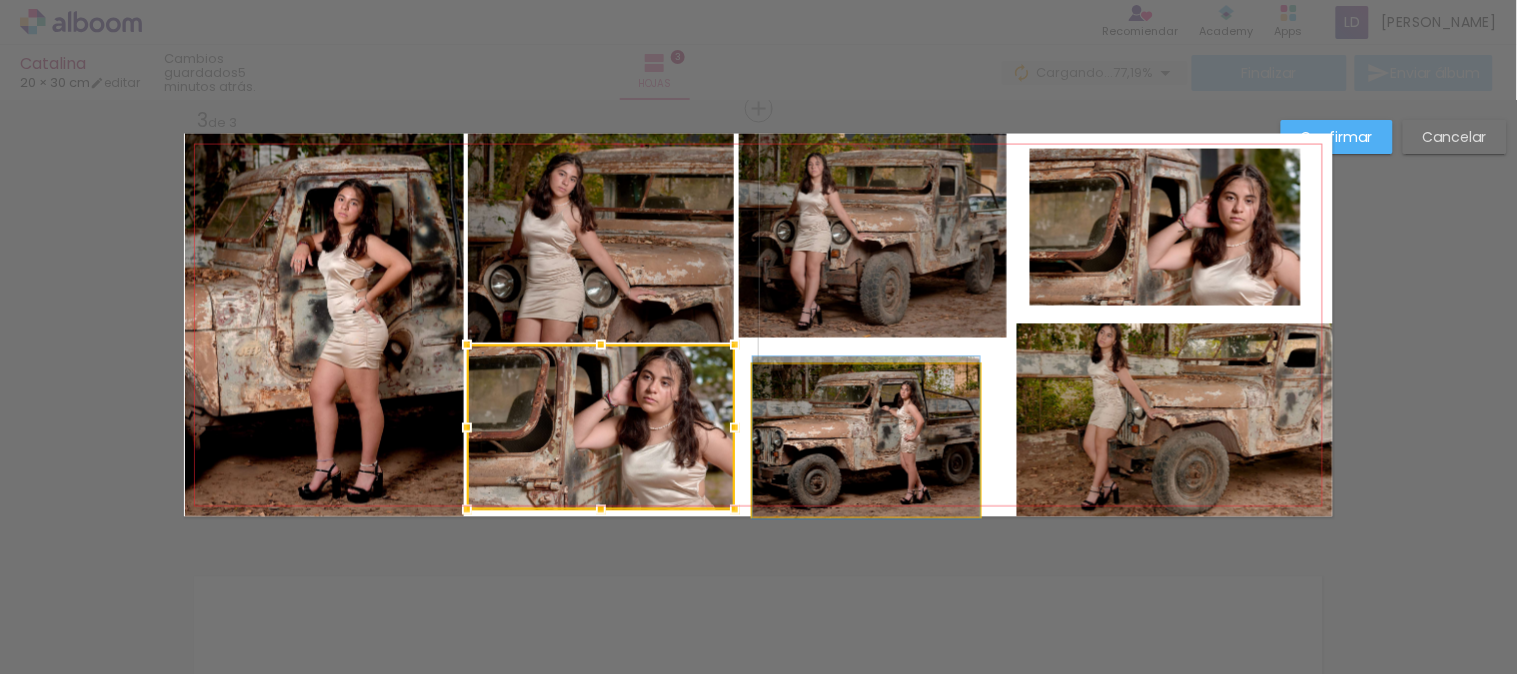 click 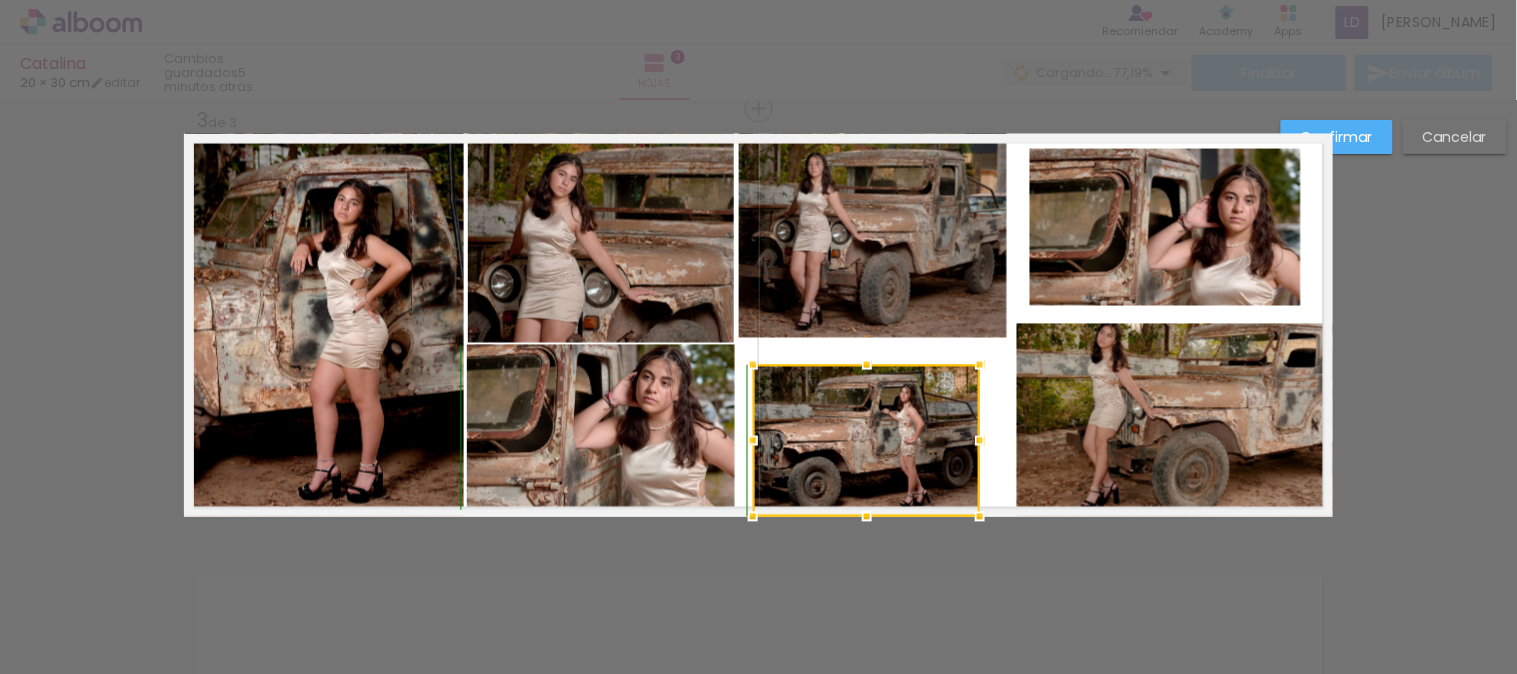 drag, startPoint x: 862, startPoint y: 365, endPoint x: 856, endPoint y: 342, distance: 23.769728 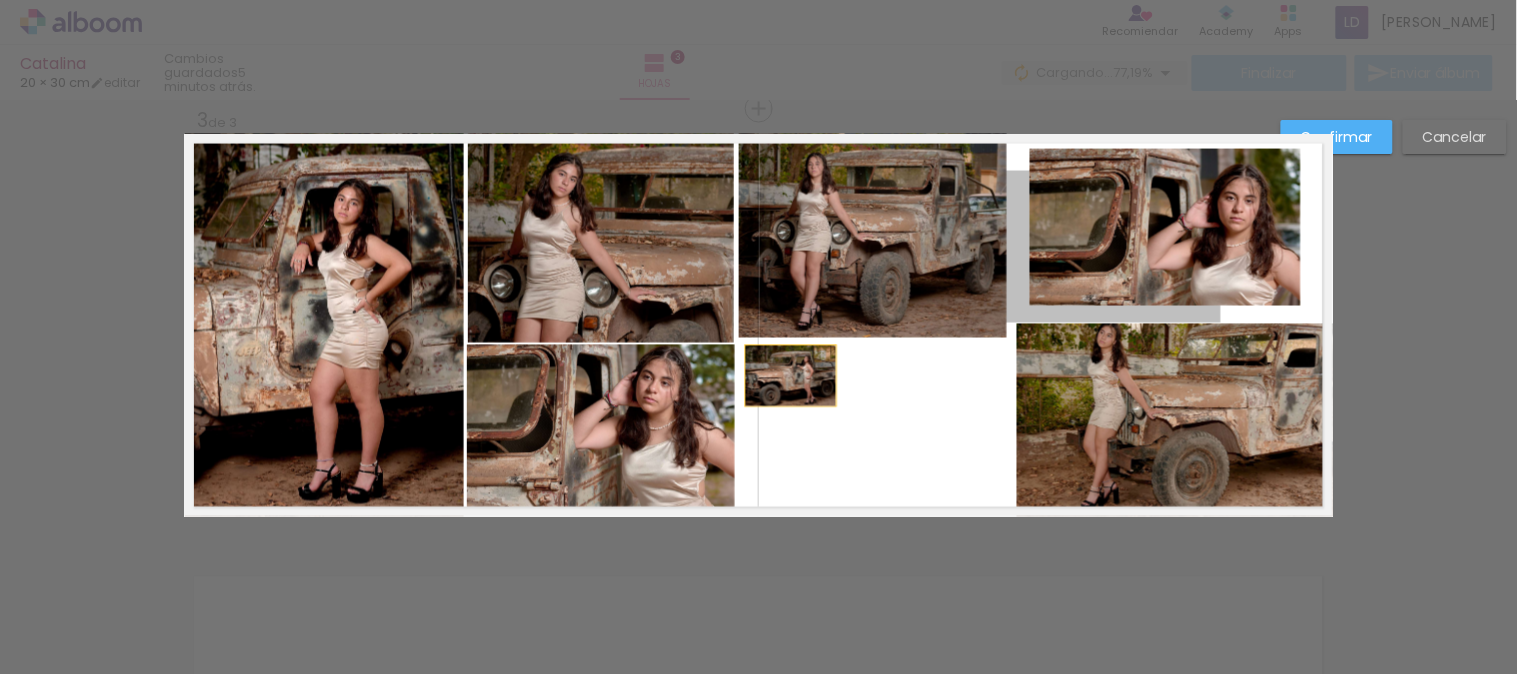 drag, startPoint x: 1080, startPoint y: 264, endPoint x: 783, endPoint y: 376, distance: 317.41614 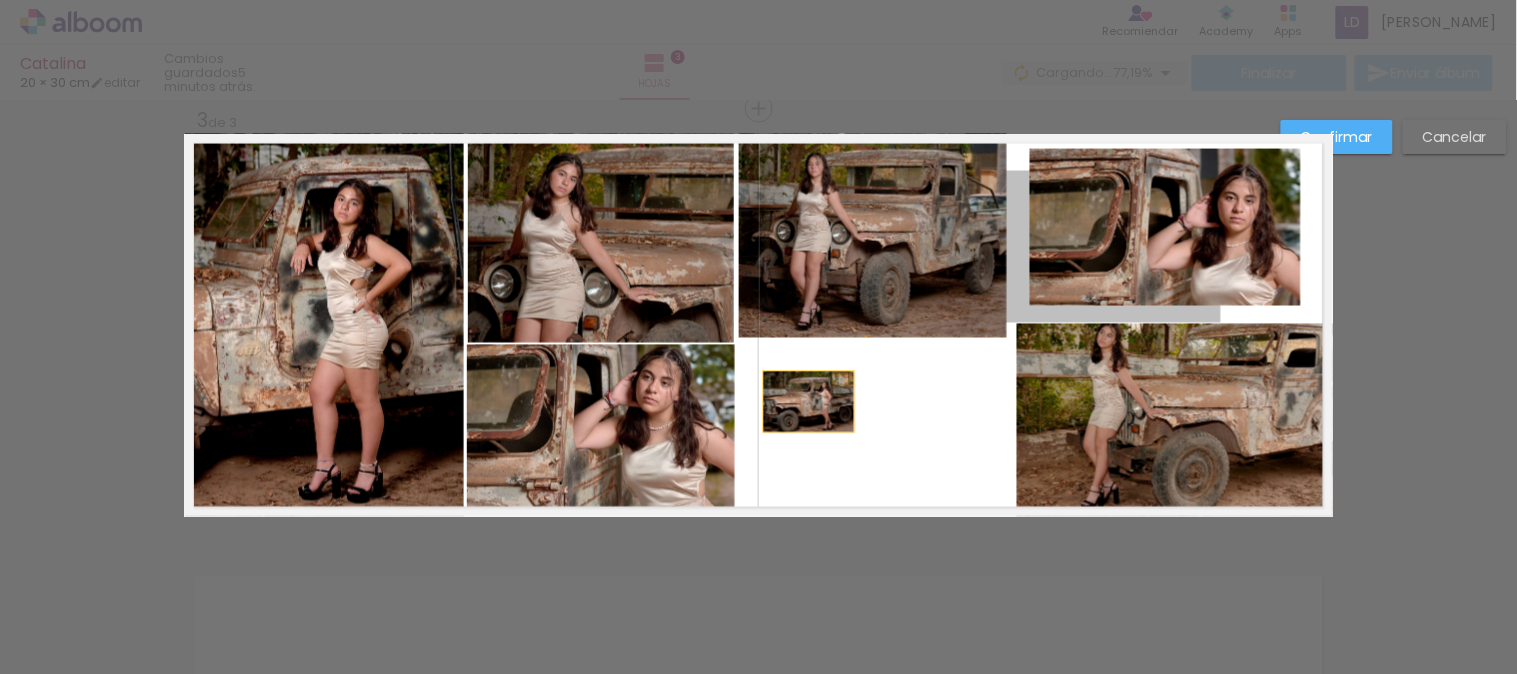 drag, startPoint x: 1080, startPoint y: 245, endPoint x: 800, endPoint y: 402, distance: 321.01245 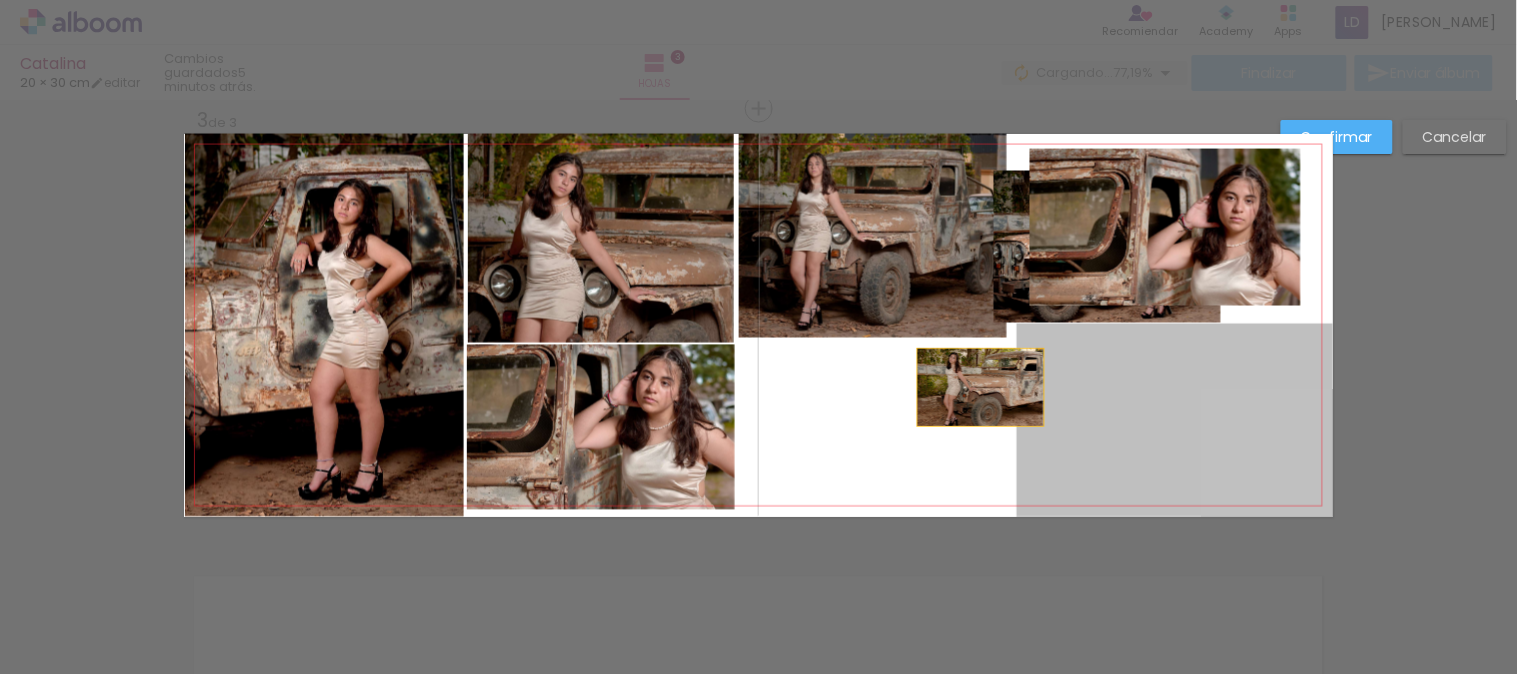 drag, startPoint x: 1151, startPoint y: 374, endPoint x: 970, endPoint y: 388, distance: 181.54063 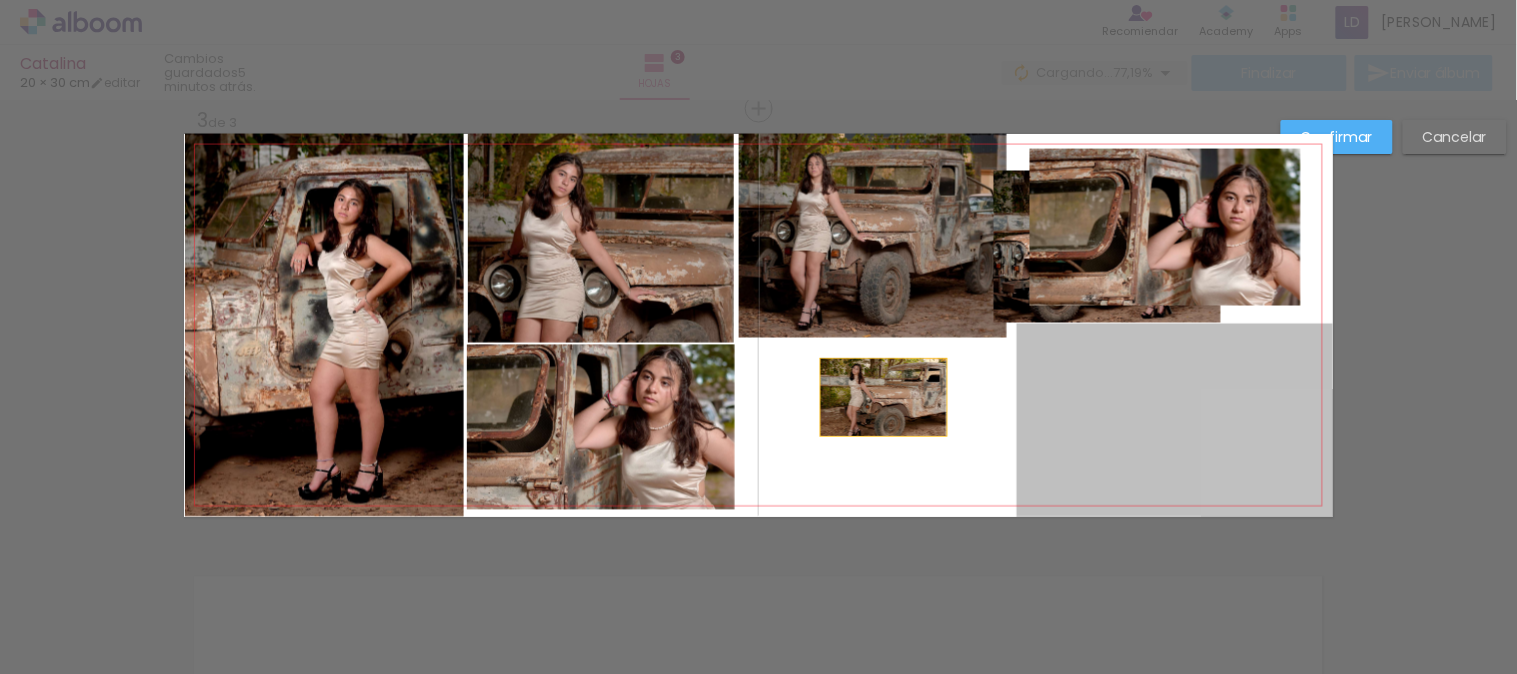 drag, startPoint x: 1110, startPoint y: 393, endPoint x: 876, endPoint y: 398, distance: 234.0534 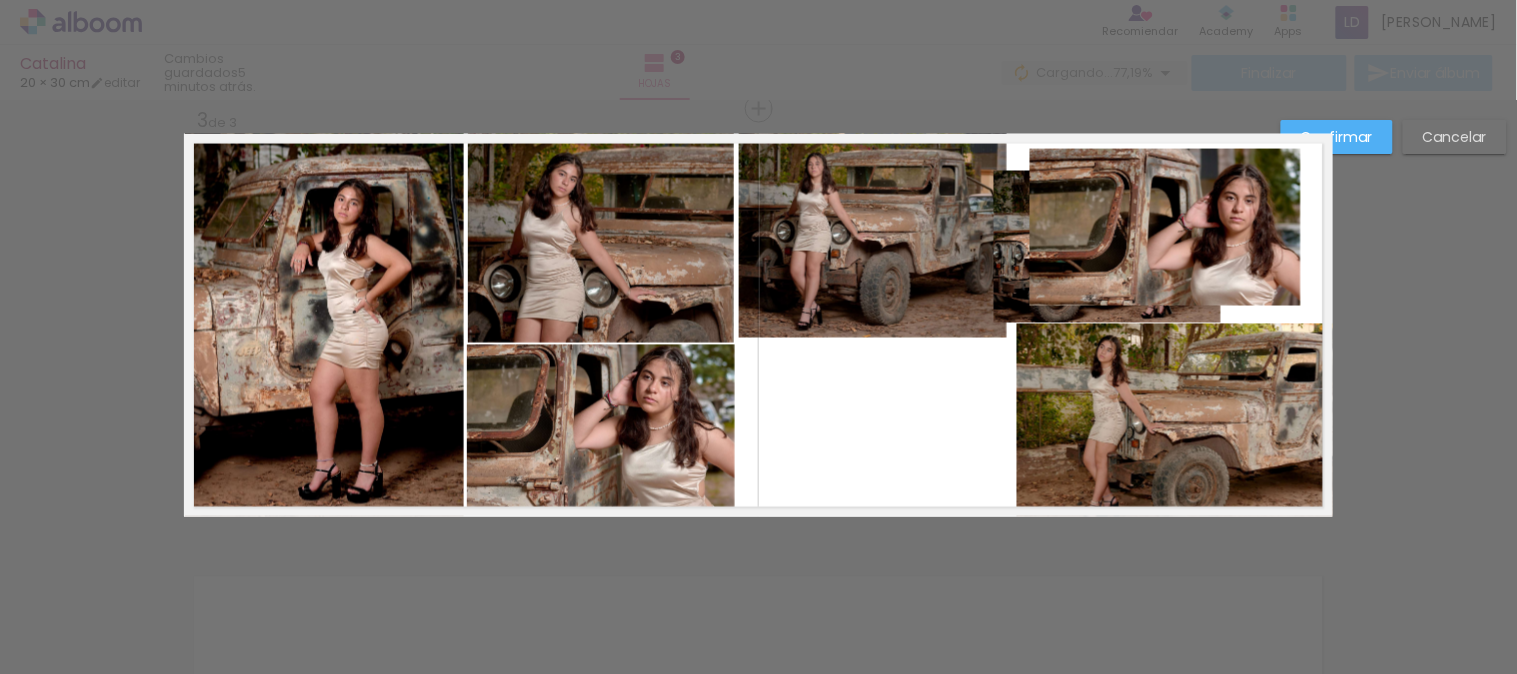 click 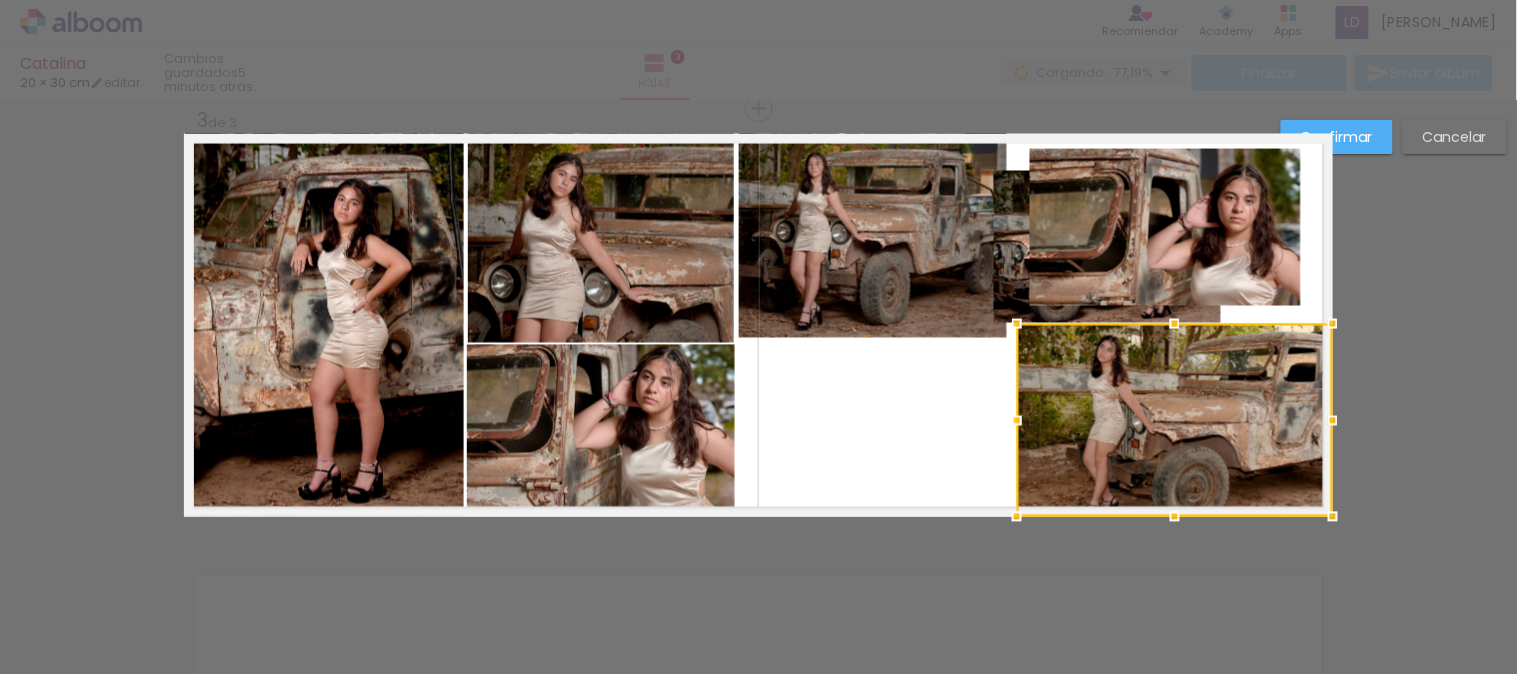 click 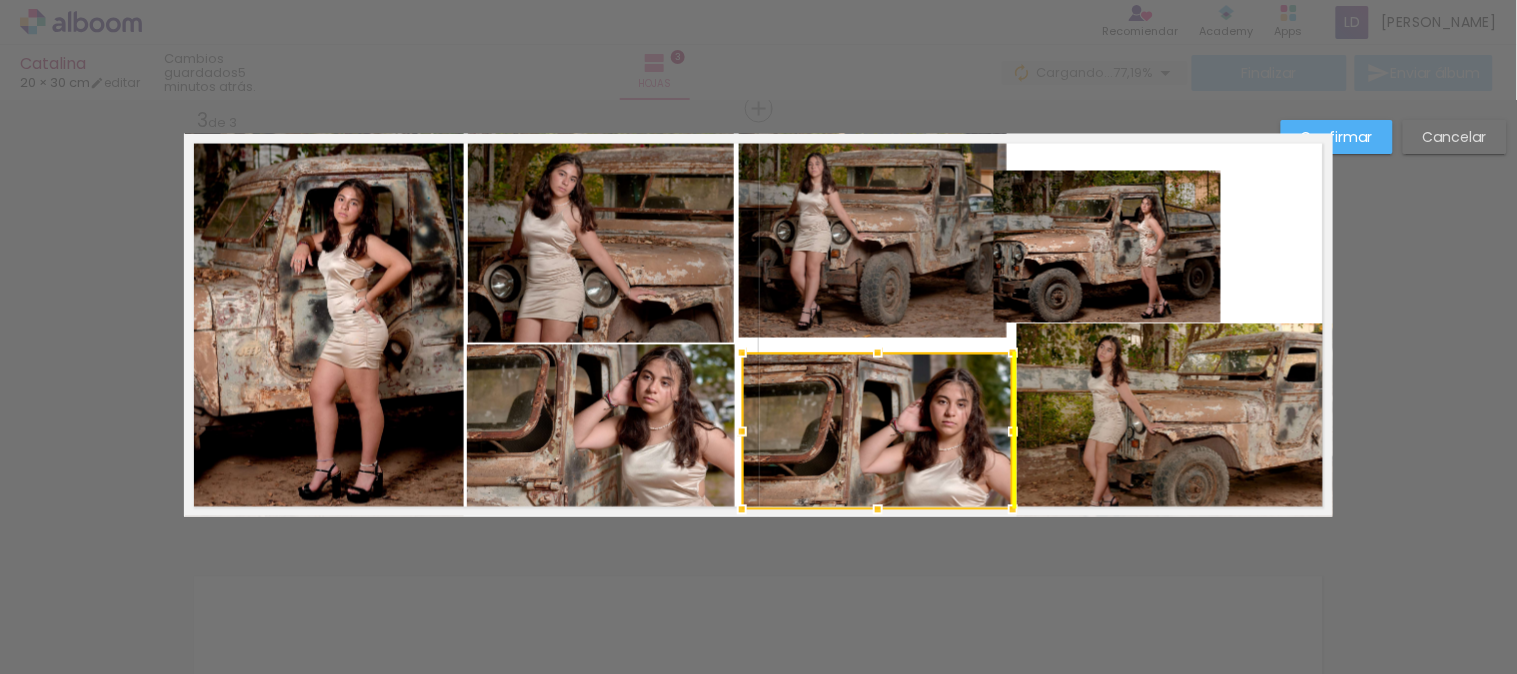 drag, startPoint x: 1188, startPoint y: 237, endPoint x: 902, endPoint y: 442, distance: 351.88208 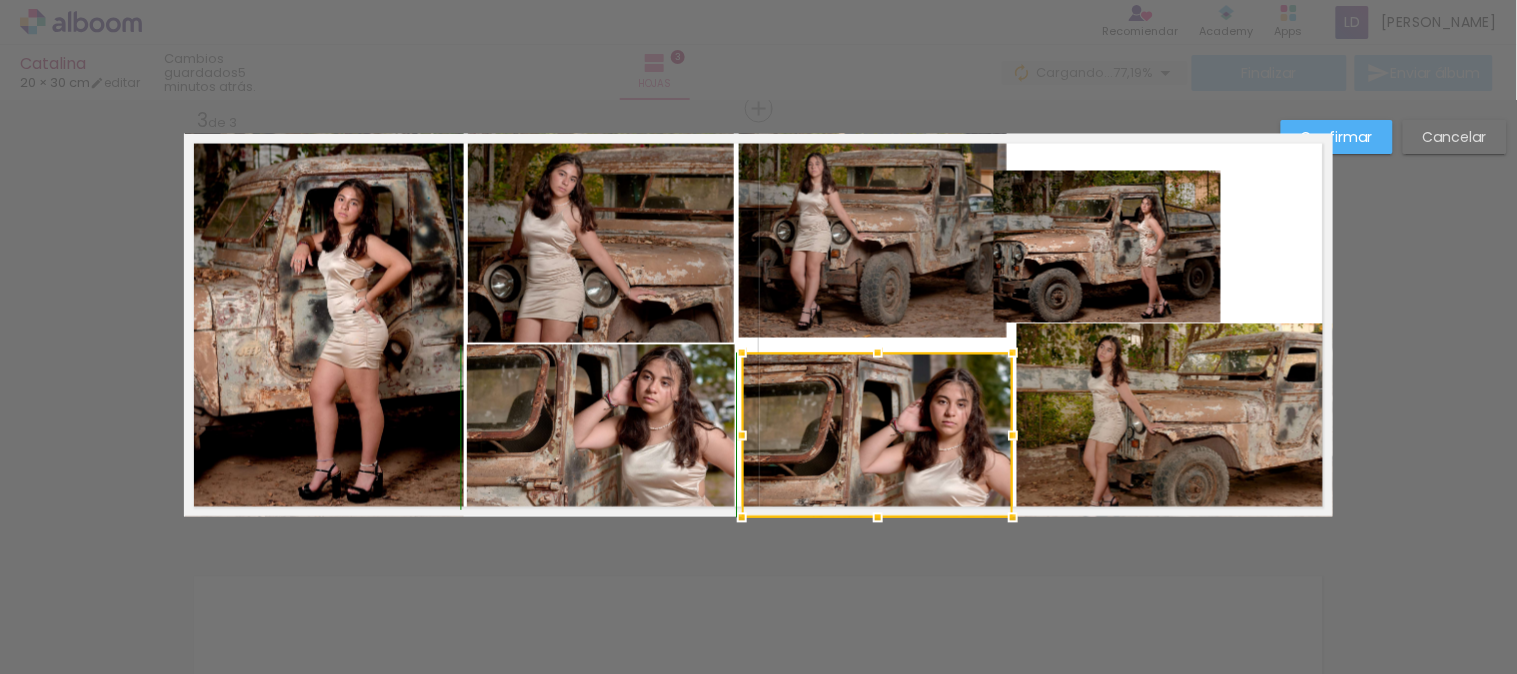 drag, startPoint x: 873, startPoint y: 508, endPoint x: 867, endPoint y: 528, distance: 20.880613 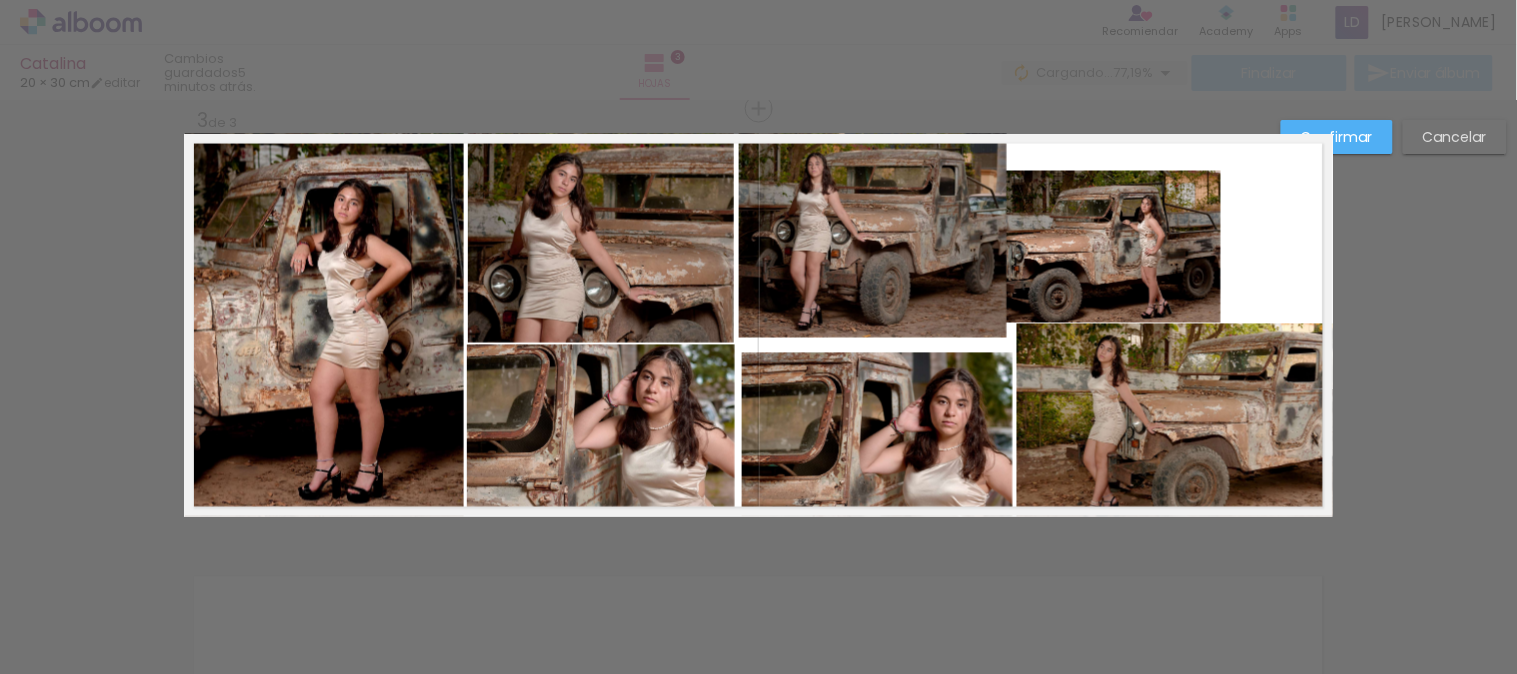 click 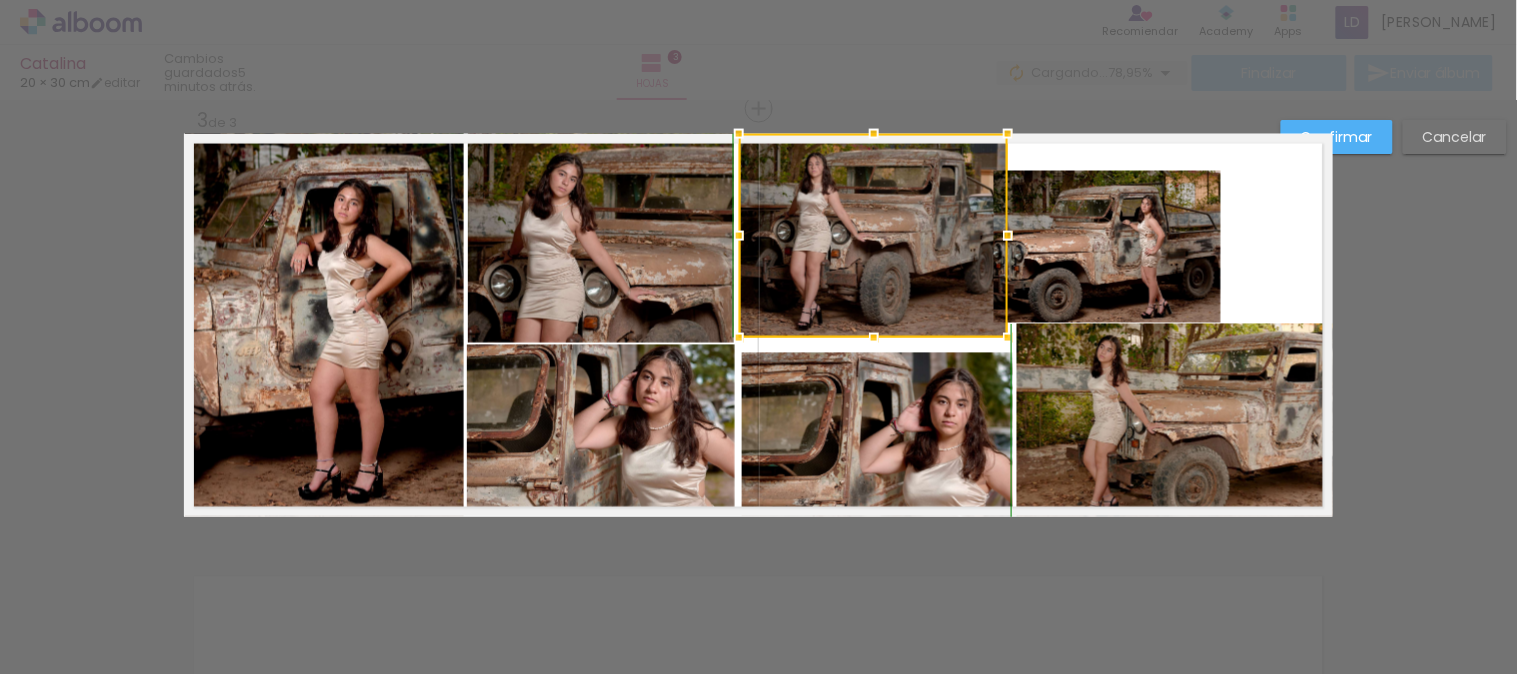 click at bounding box center [874, 338] 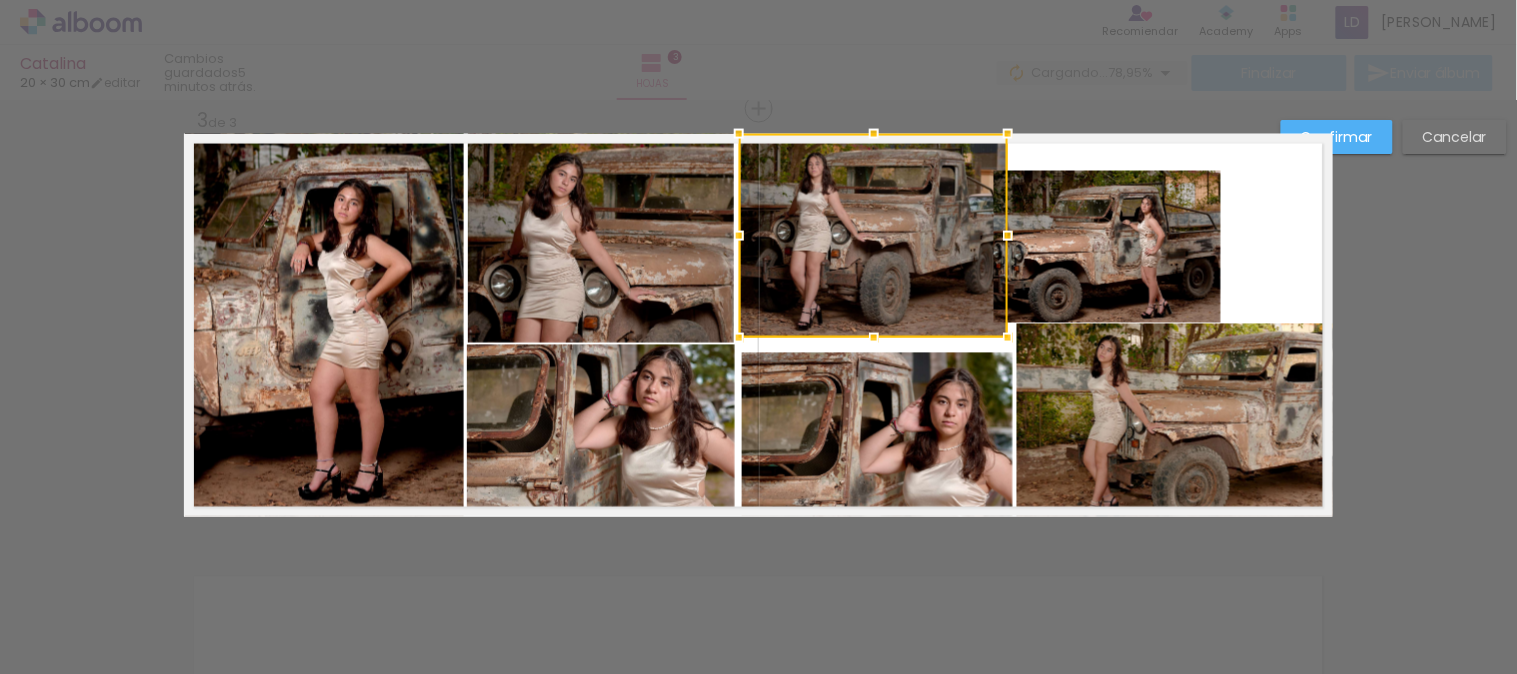 click 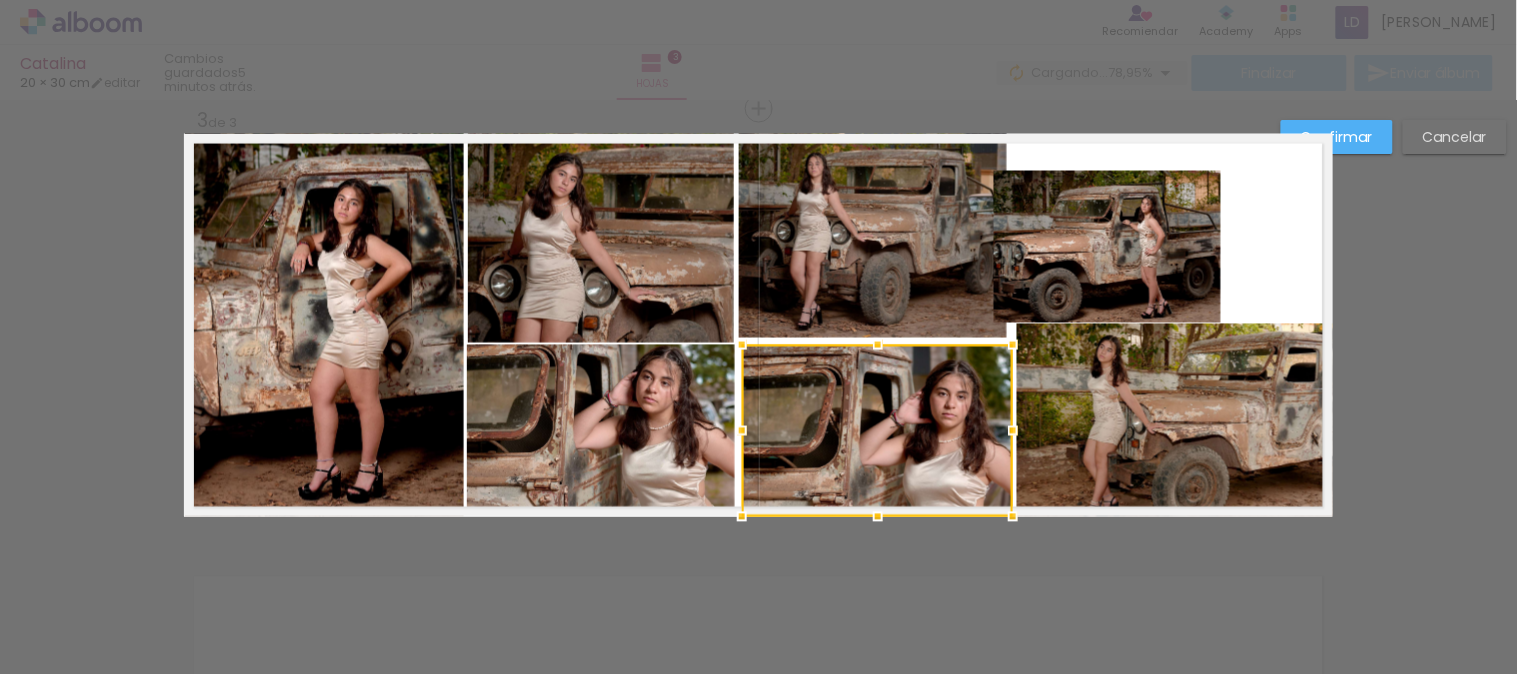drag, startPoint x: 873, startPoint y: 354, endPoint x: 875, endPoint y: 340, distance: 14.142136 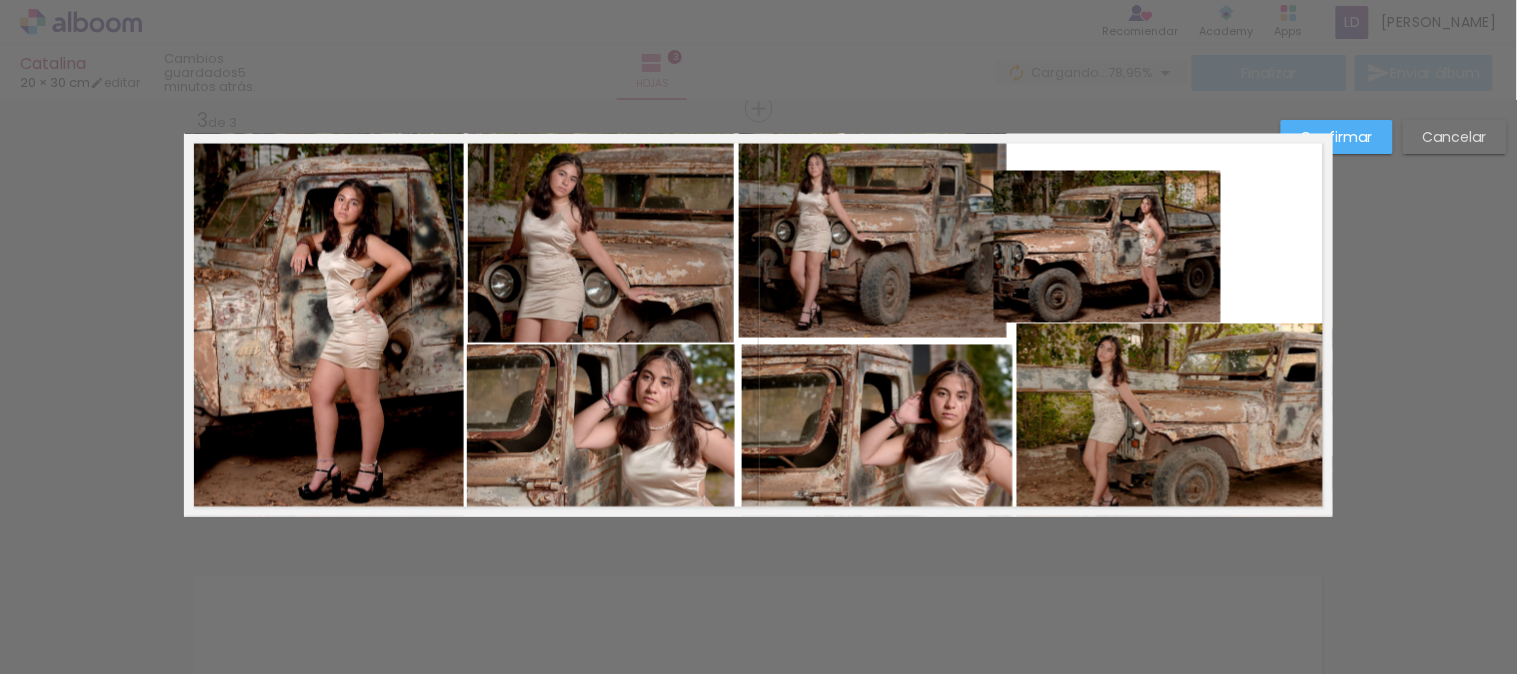 click 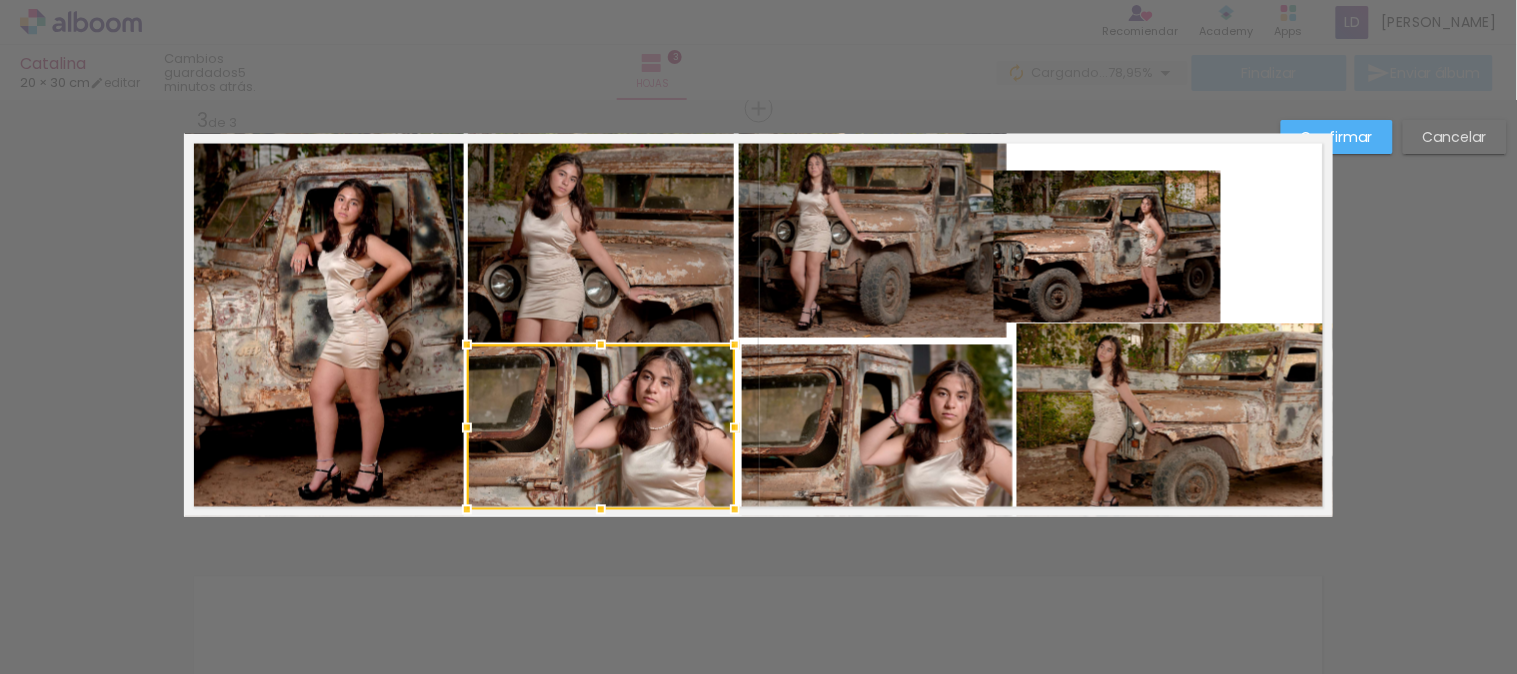 click 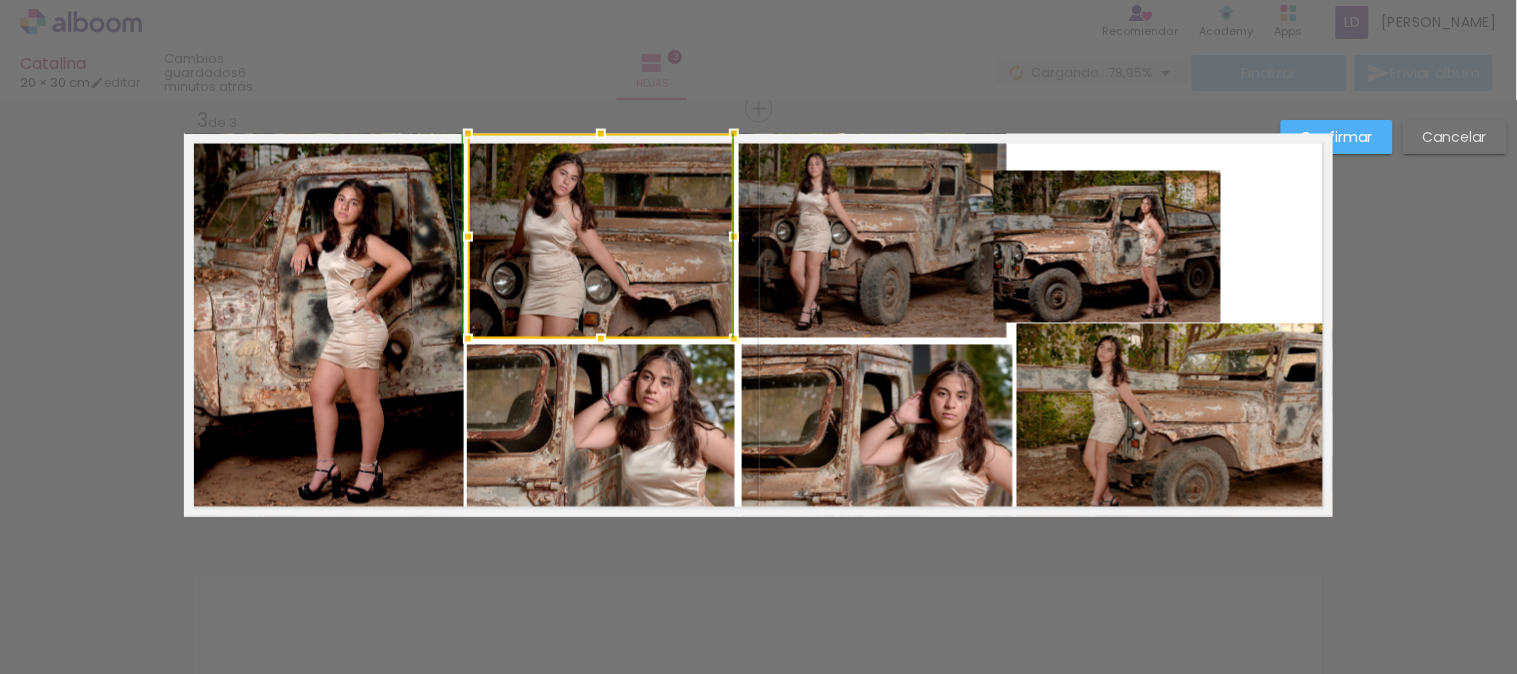 click at bounding box center (601, 339) 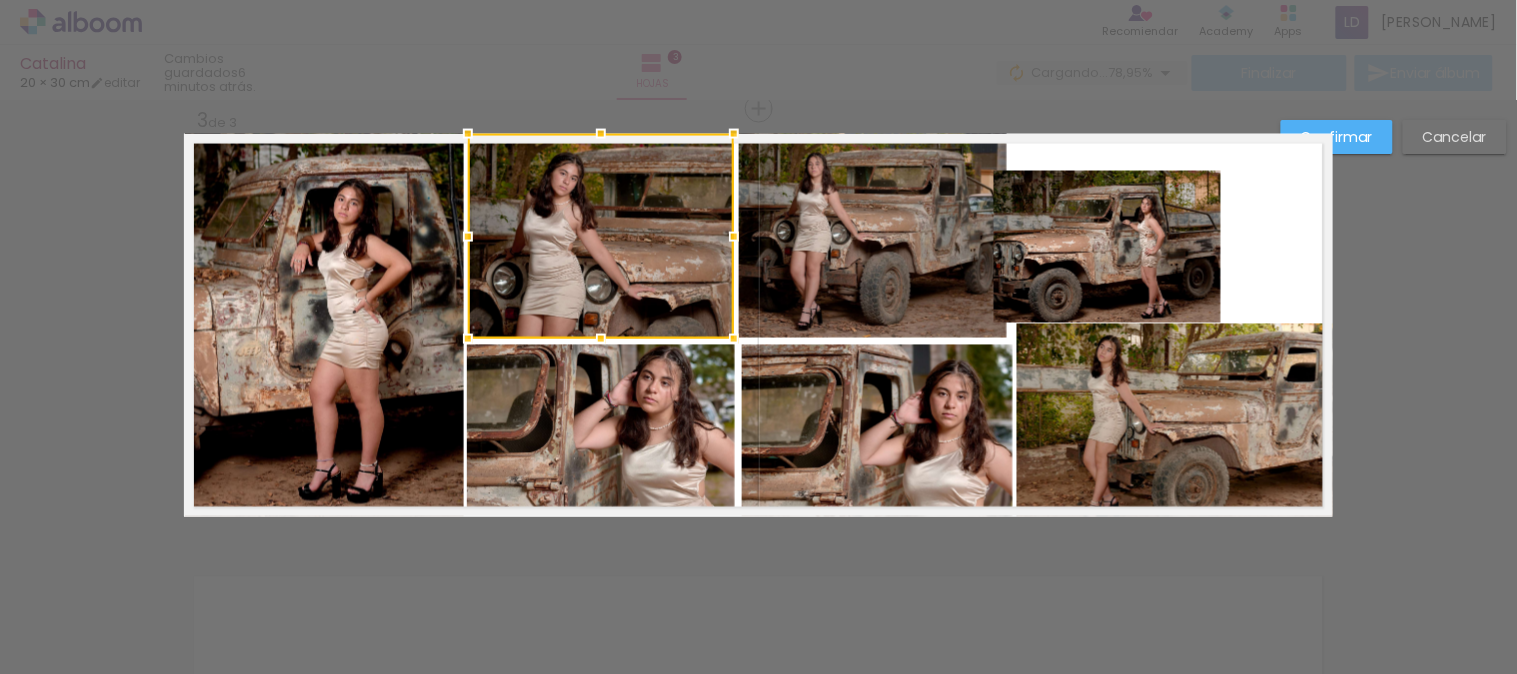 click 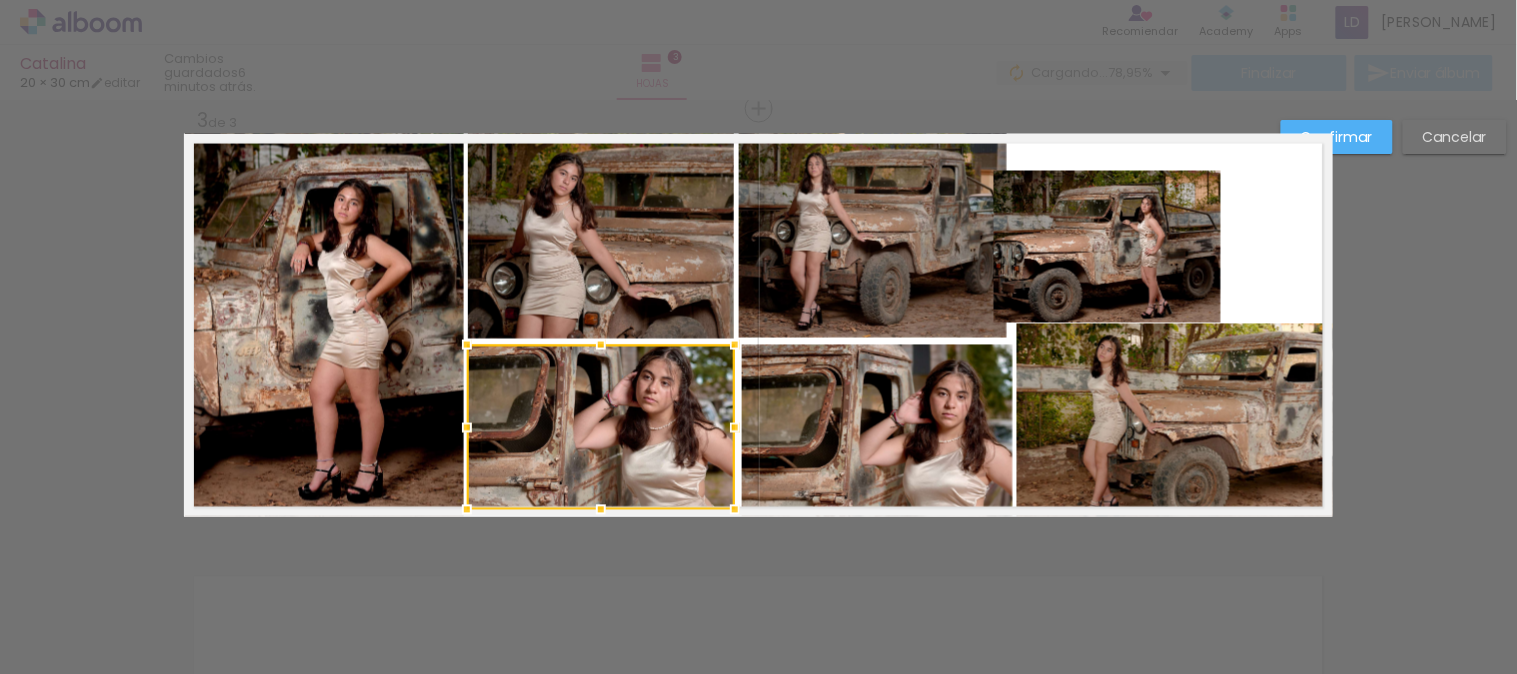 click 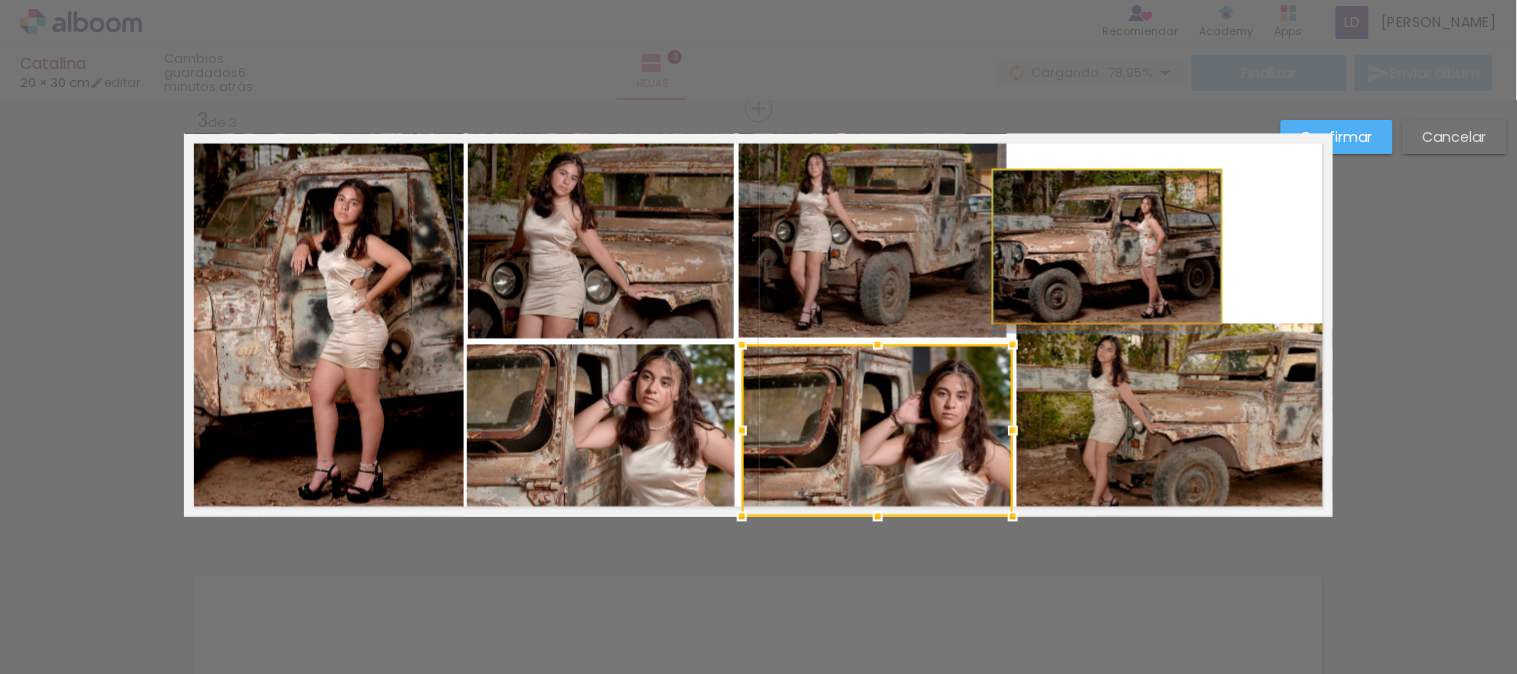 click 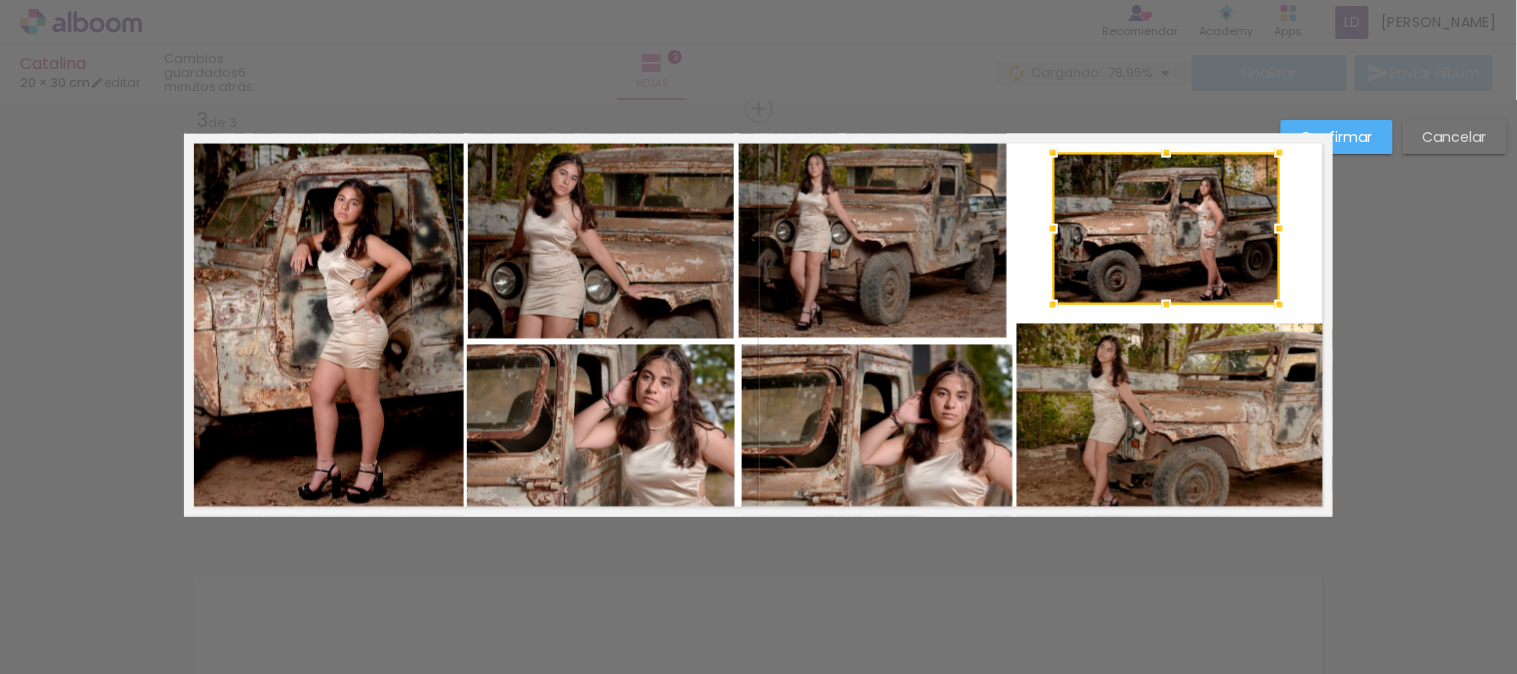 drag, startPoint x: 1092, startPoint y: 264, endPoint x: 1151, endPoint y: 246, distance: 61.68468 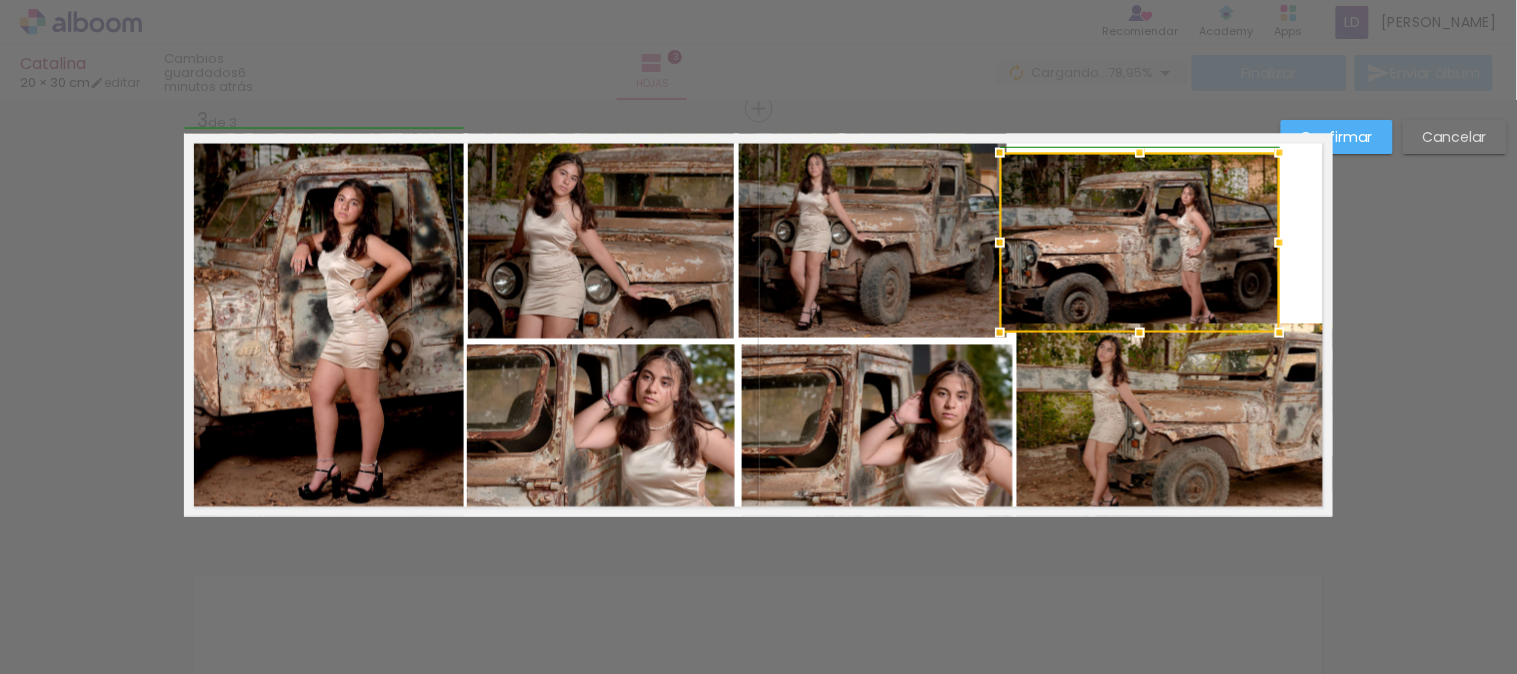 drag, startPoint x: 1041, startPoint y: 305, endPoint x: 988, endPoint y: 333, distance: 59.94164 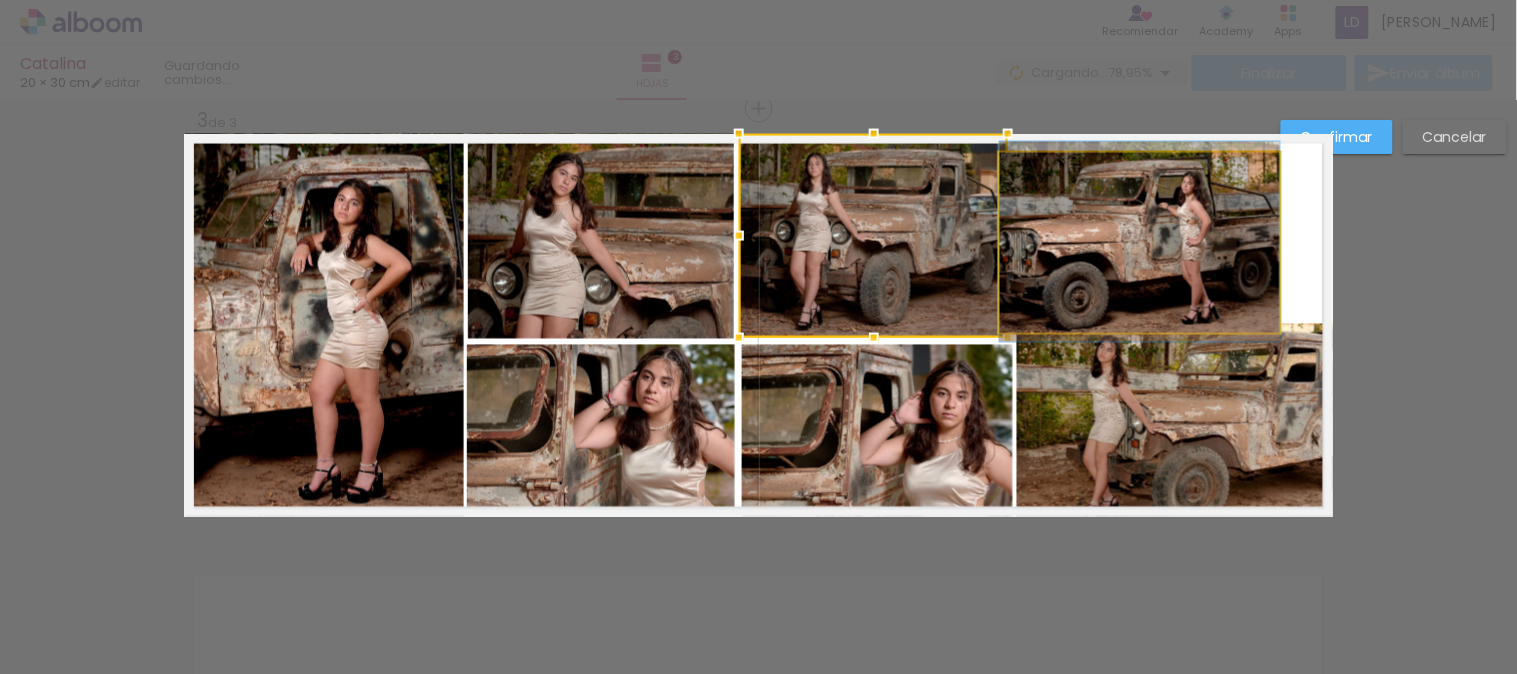 drag, startPoint x: 1103, startPoint y: 245, endPoint x: 1137, endPoint y: 234, distance: 35.735138 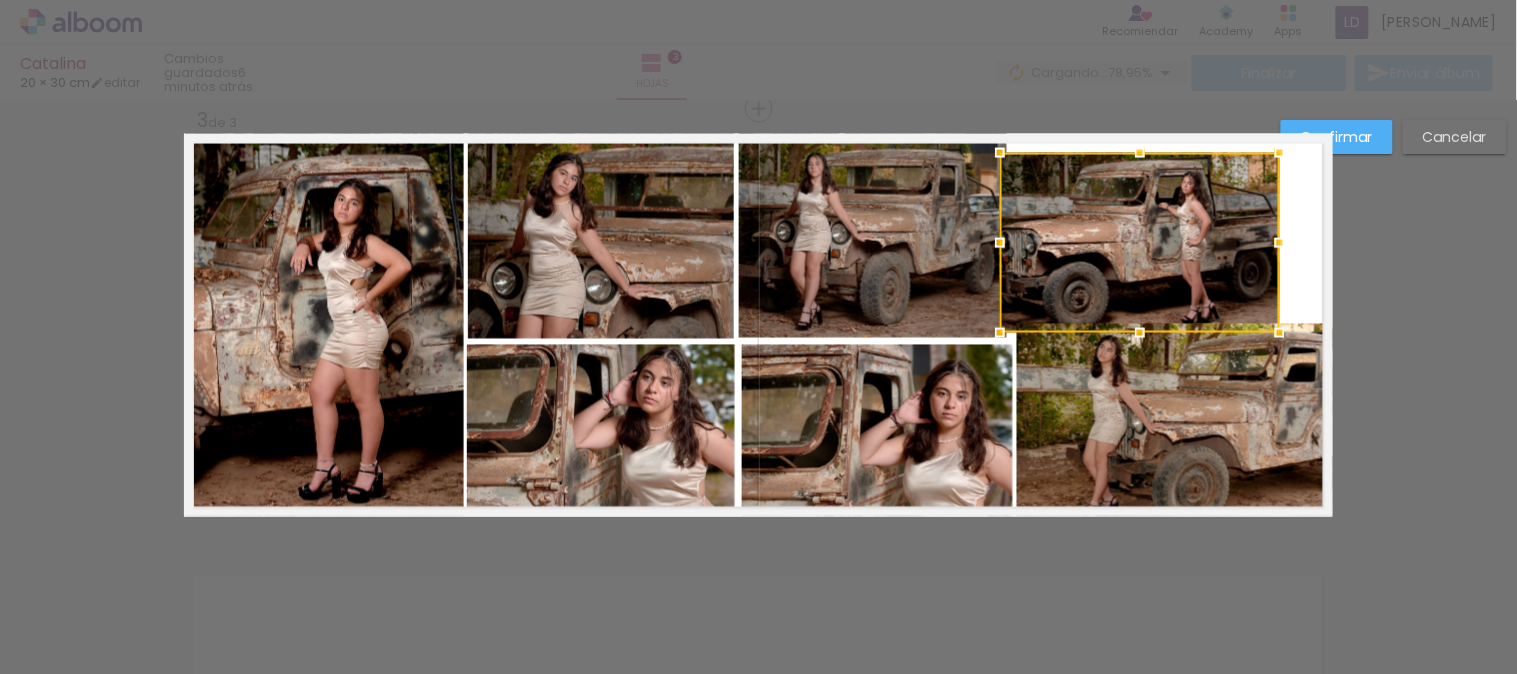 click at bounding box center [1140, 243] 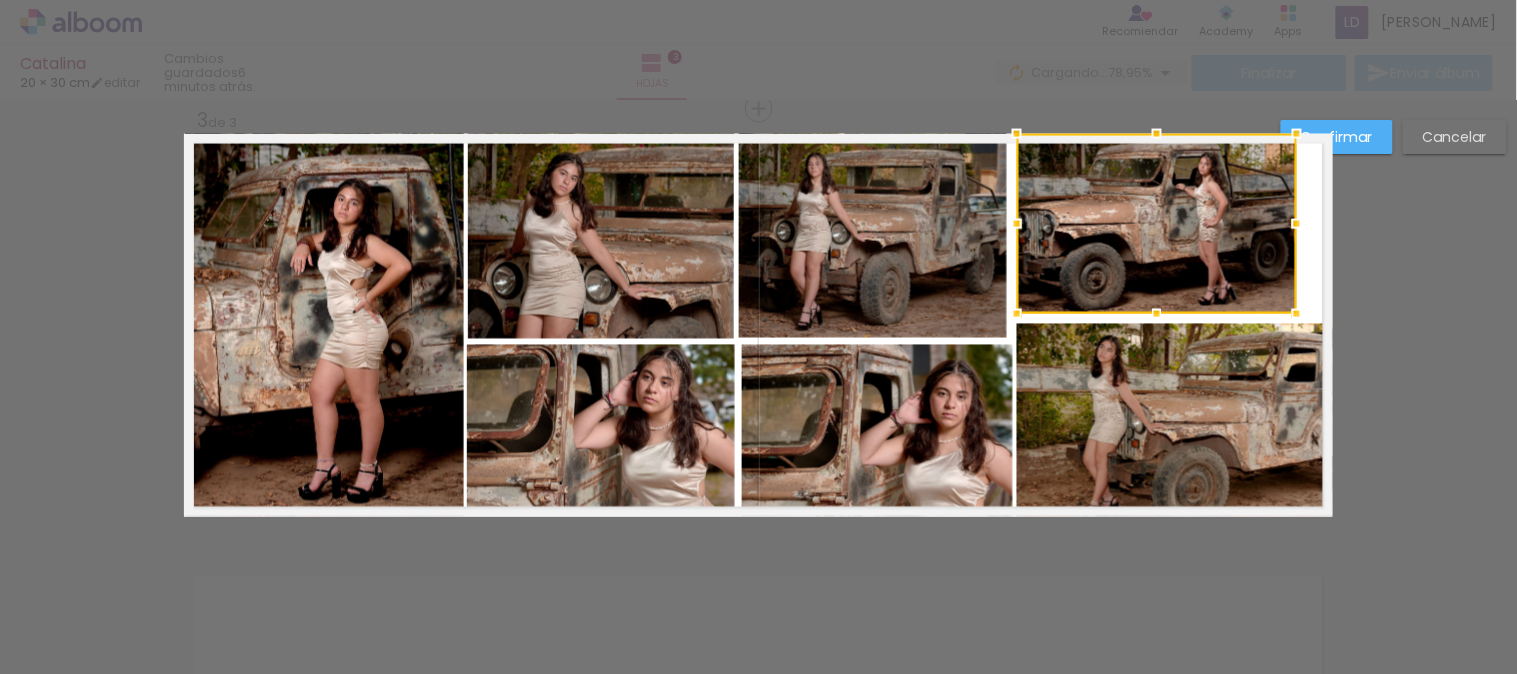 drag, startPoint x: 1123, startPoint y: 241, endPoint x: 1140, endPoint y: 218, distance: 28.600698 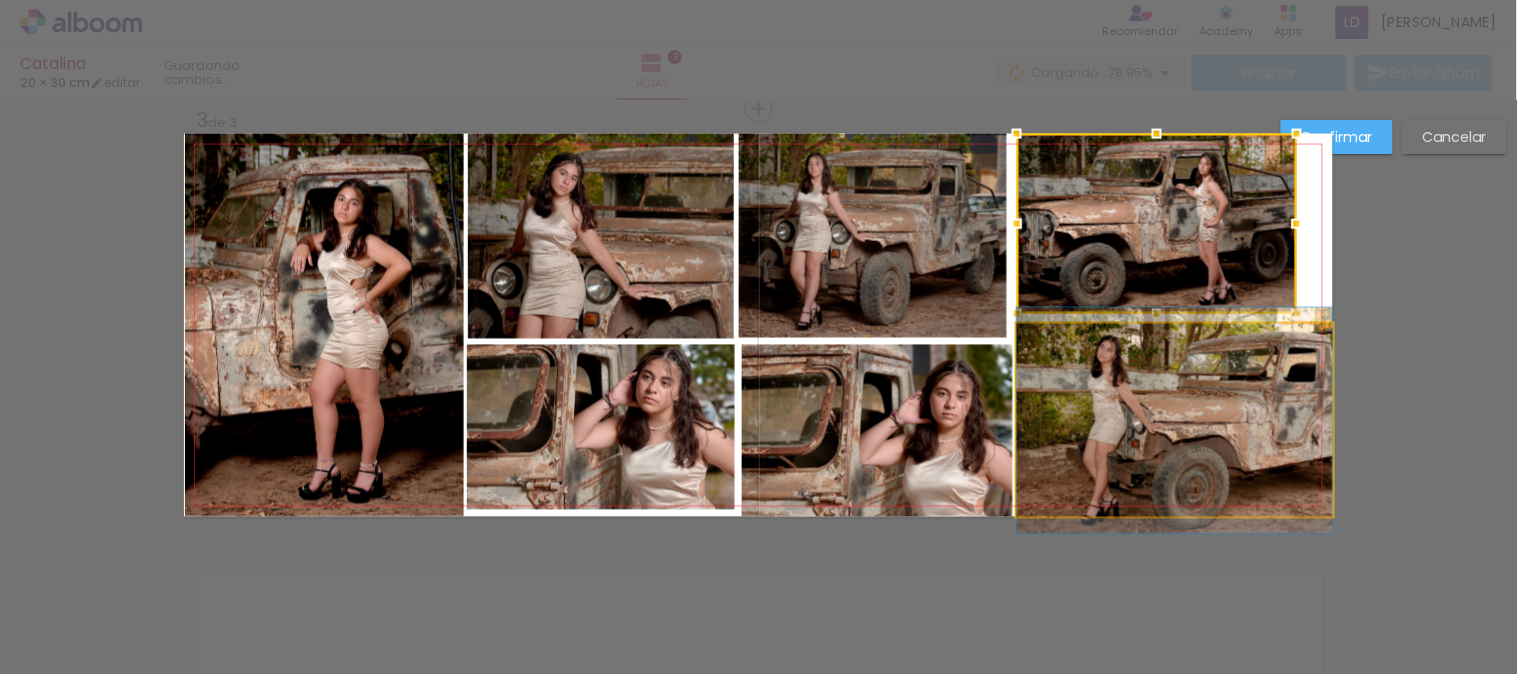 click 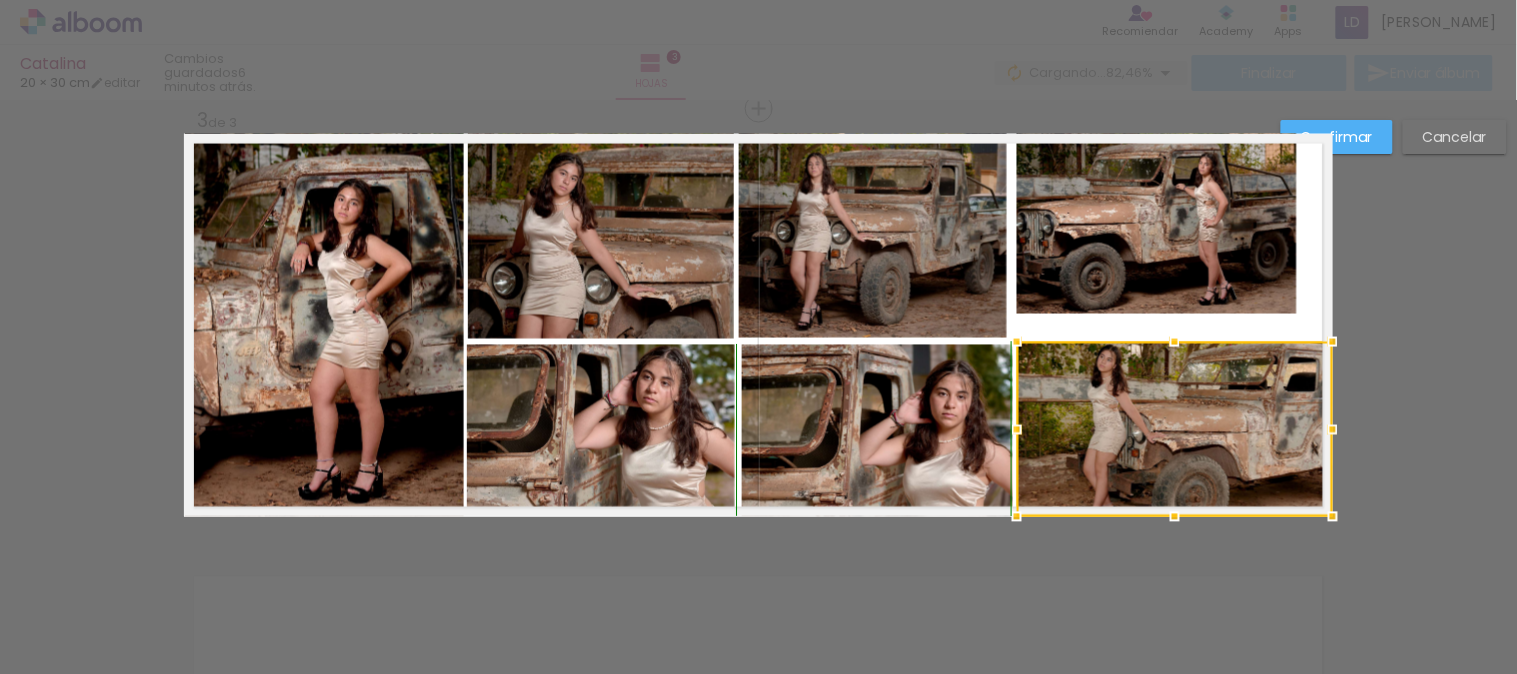 drag, startPoint x: 1164, startPoint y: 328, endPoint x: 1170, endPoint y: 347, distance: 19.924858 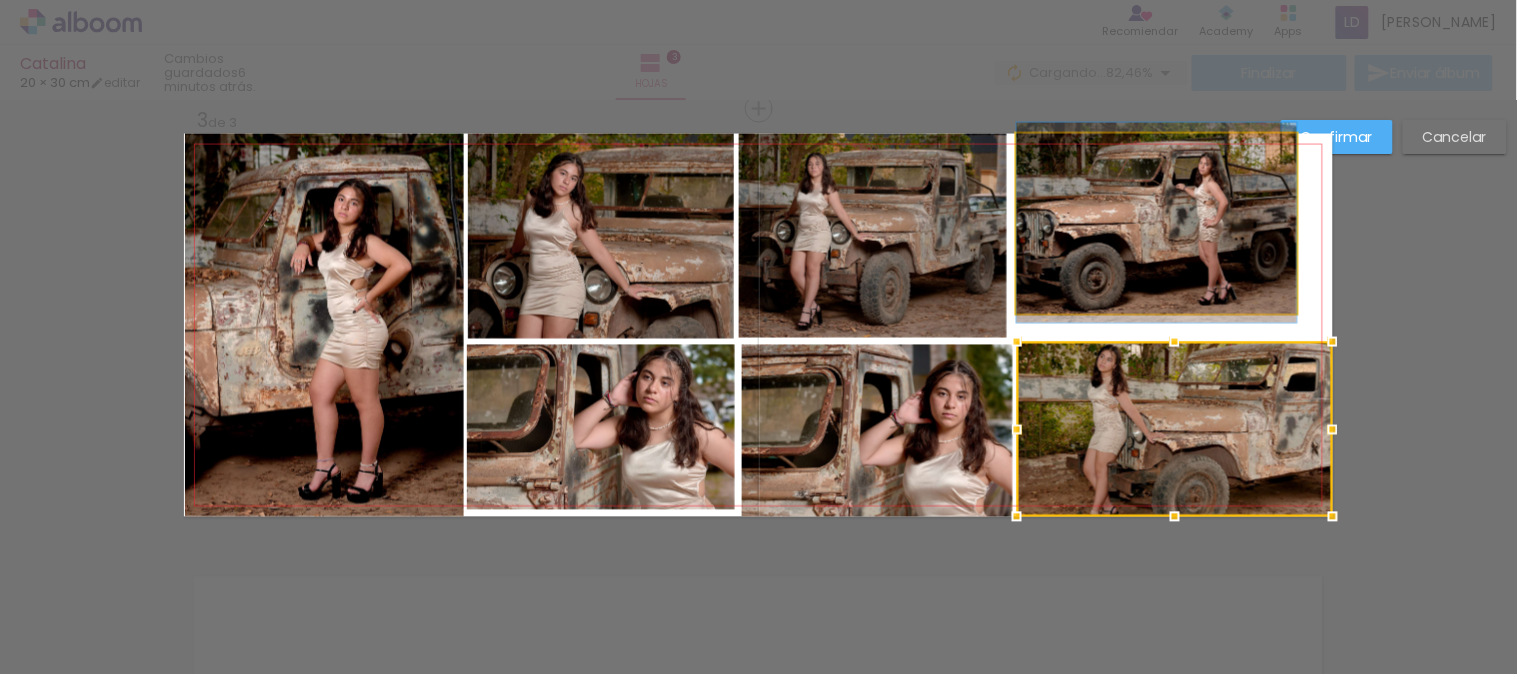 click 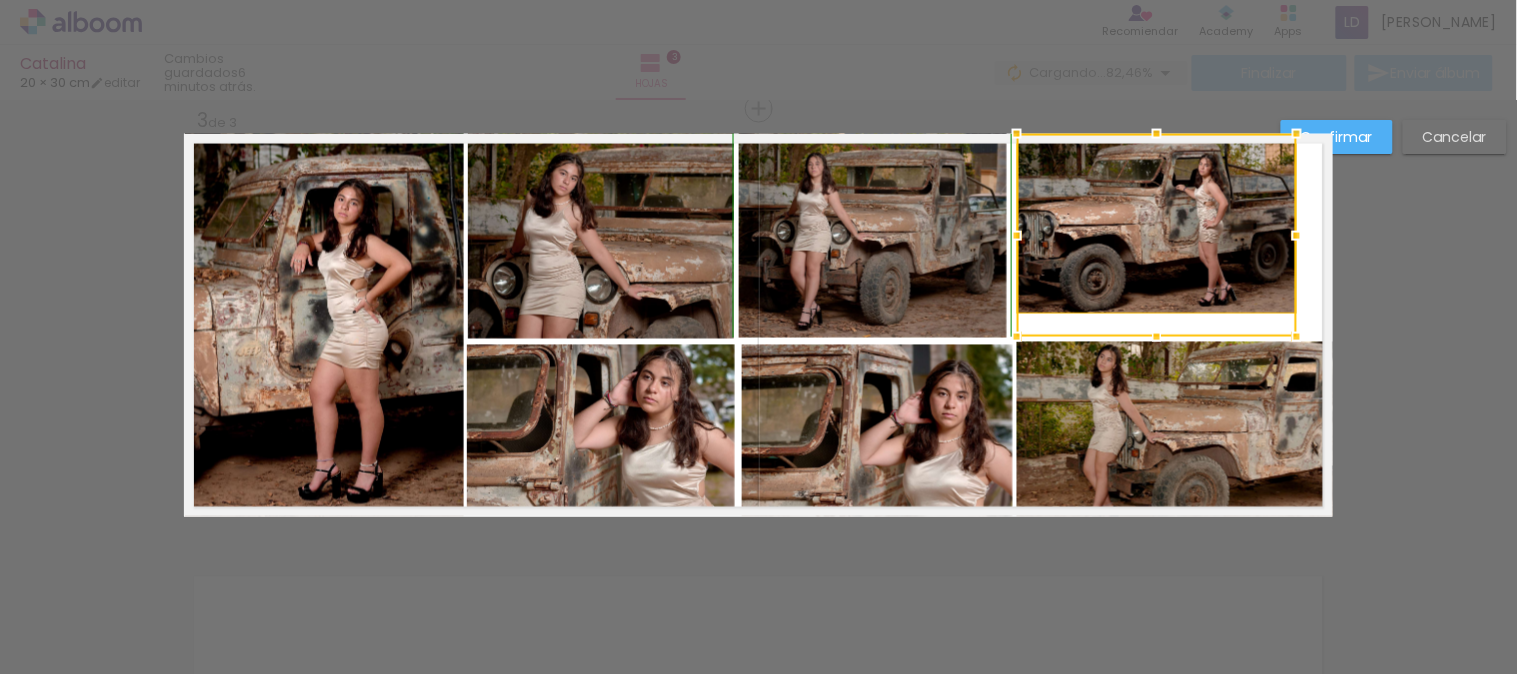 drag, startPoint x: 1152, startPoint y: 315, endPoint x: 1153, endPoint y: 334, distance: 19.026299 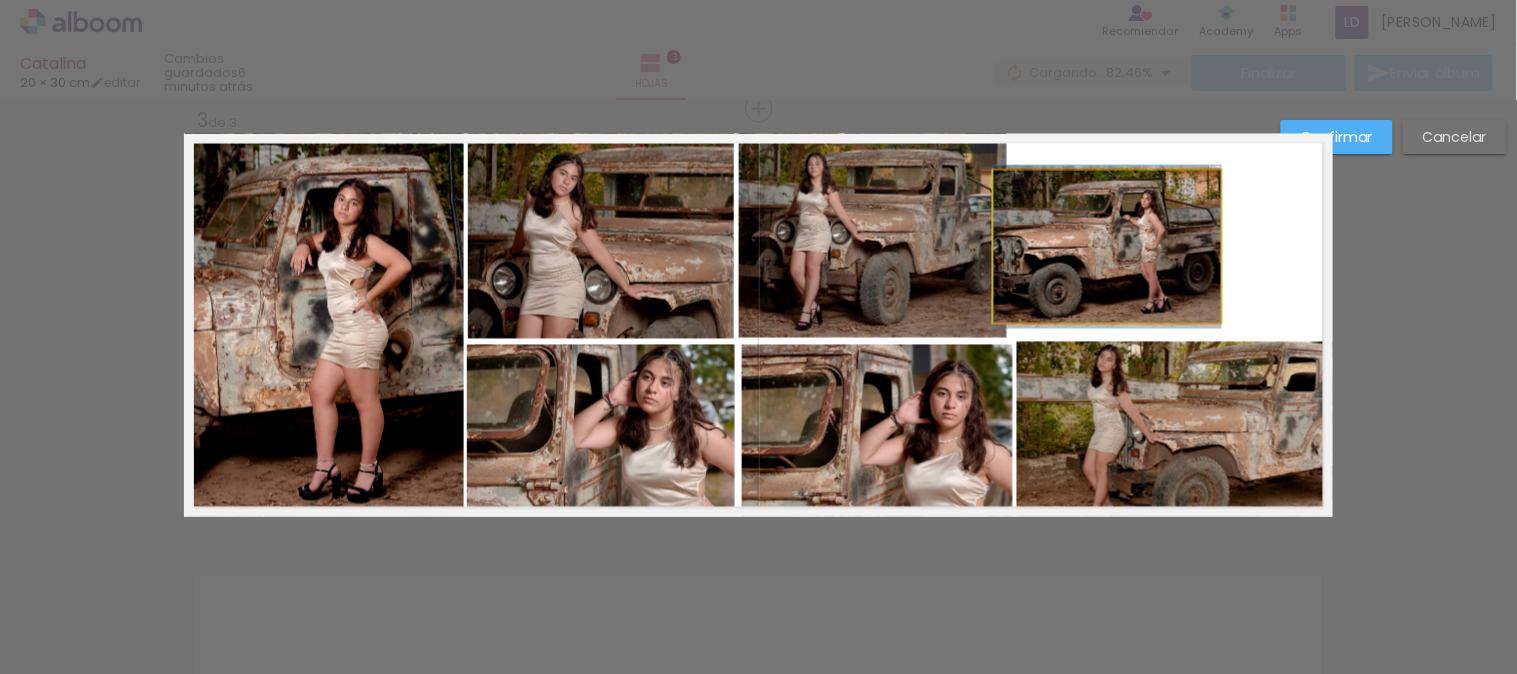 click 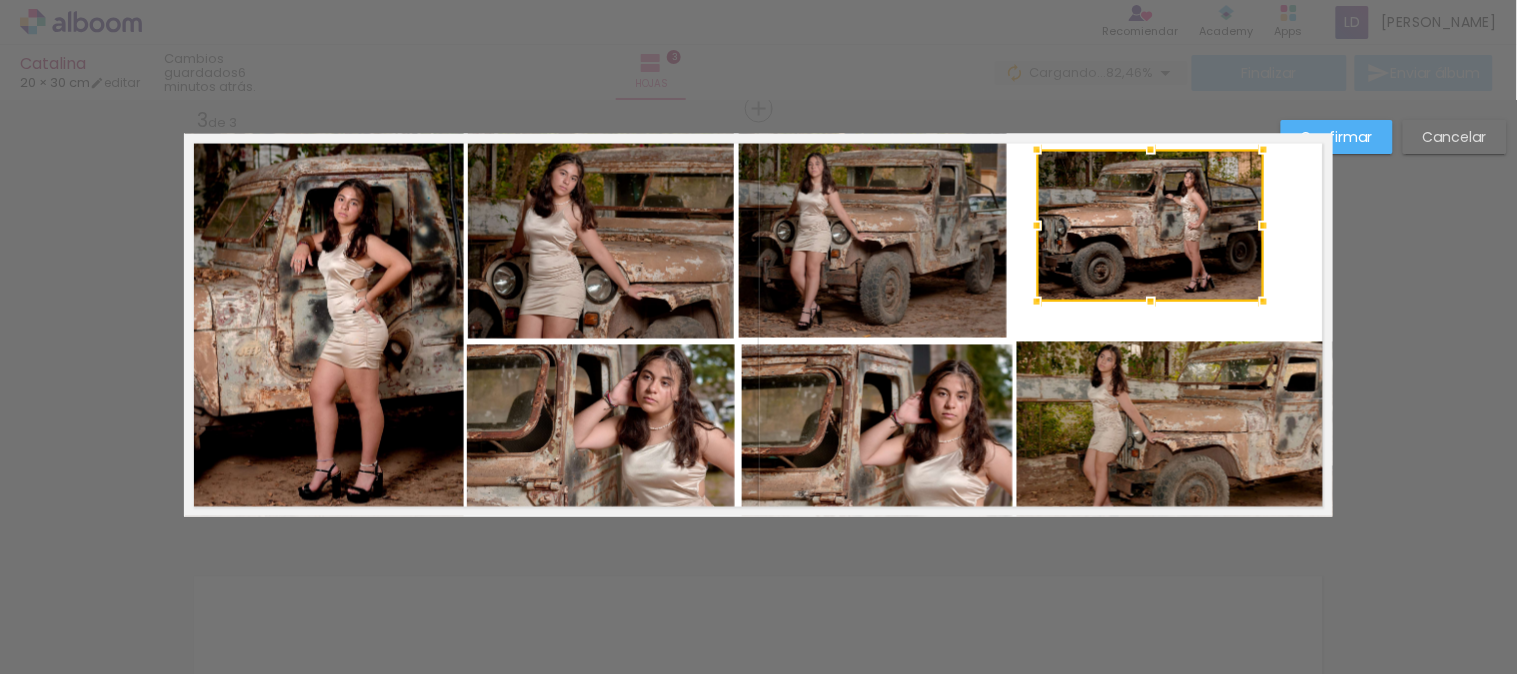 drag, startPoint x: 1124, startPoint y: 265, endPoint x: 1167, endPoint y: 244, distance: 47.853943 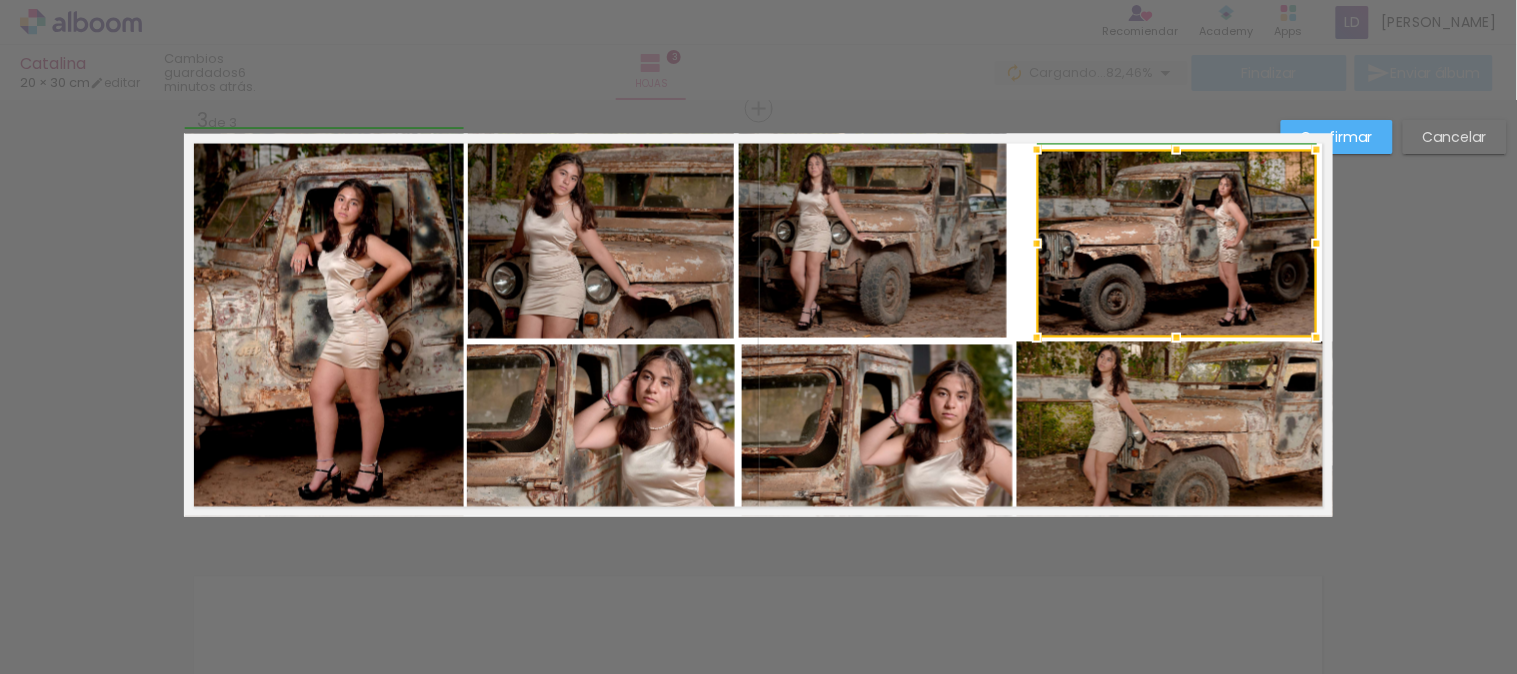 drag, startPoint x: 1253, startPoint y: 300, endPoint x: 1307, endPoint y: 335, distance: 64.3506 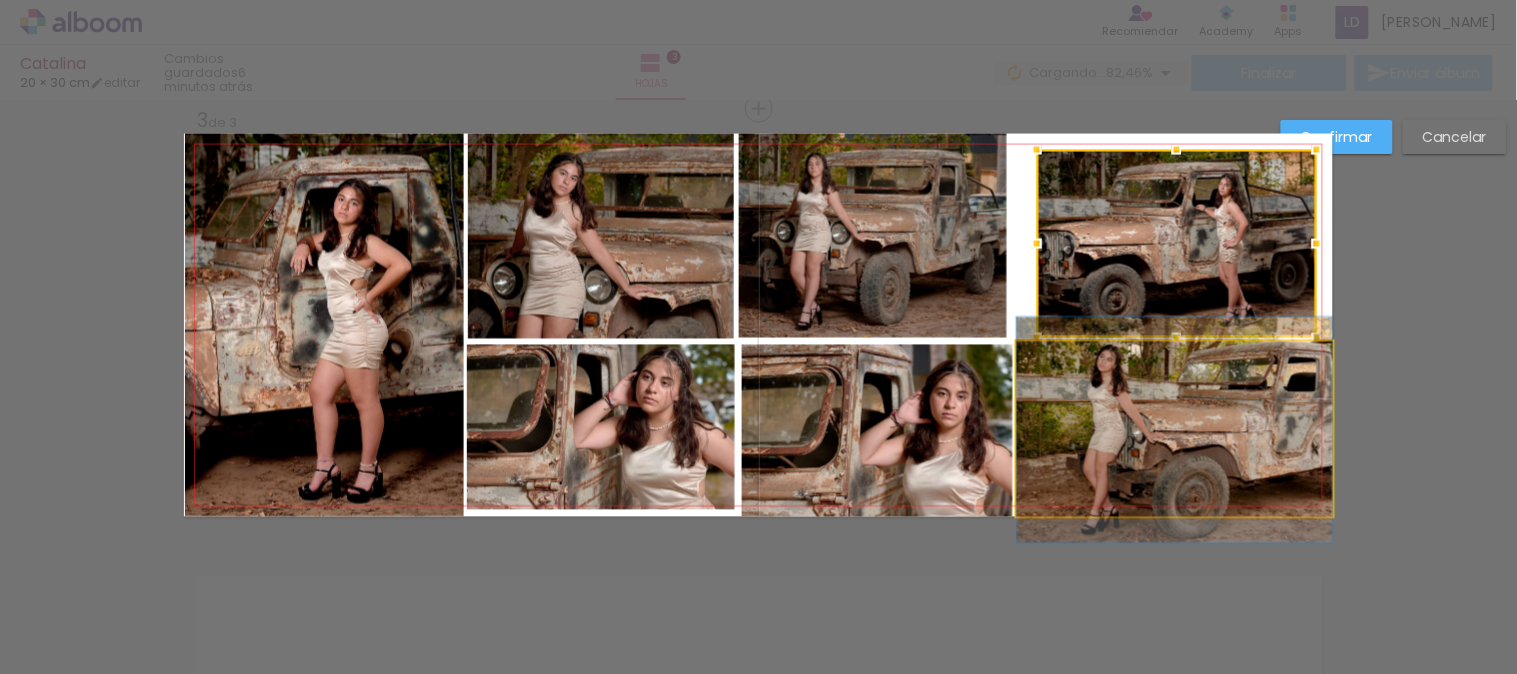 click 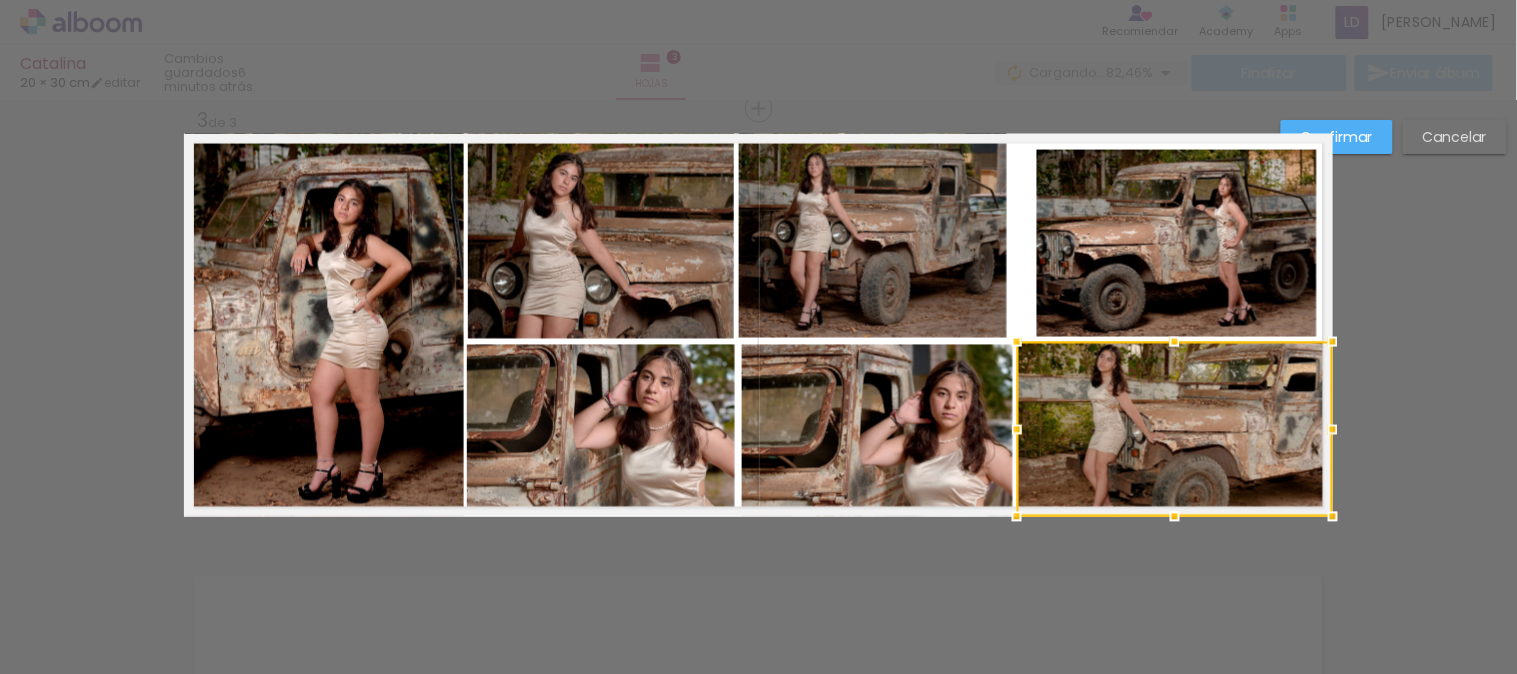 click on "Confirmar" at bounding box center (1337, 137) 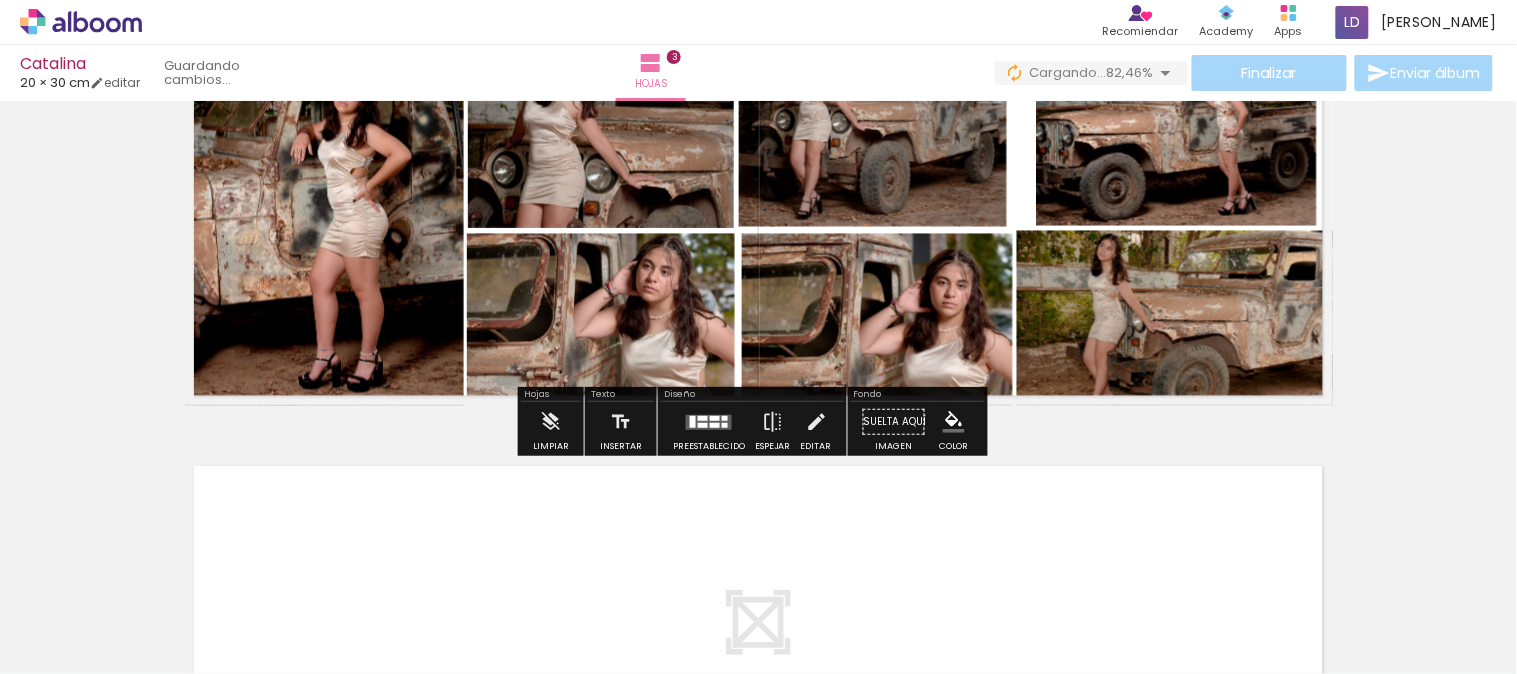 scroll, scrollTop: 1224, scrollLeft: 0, axis: vertical 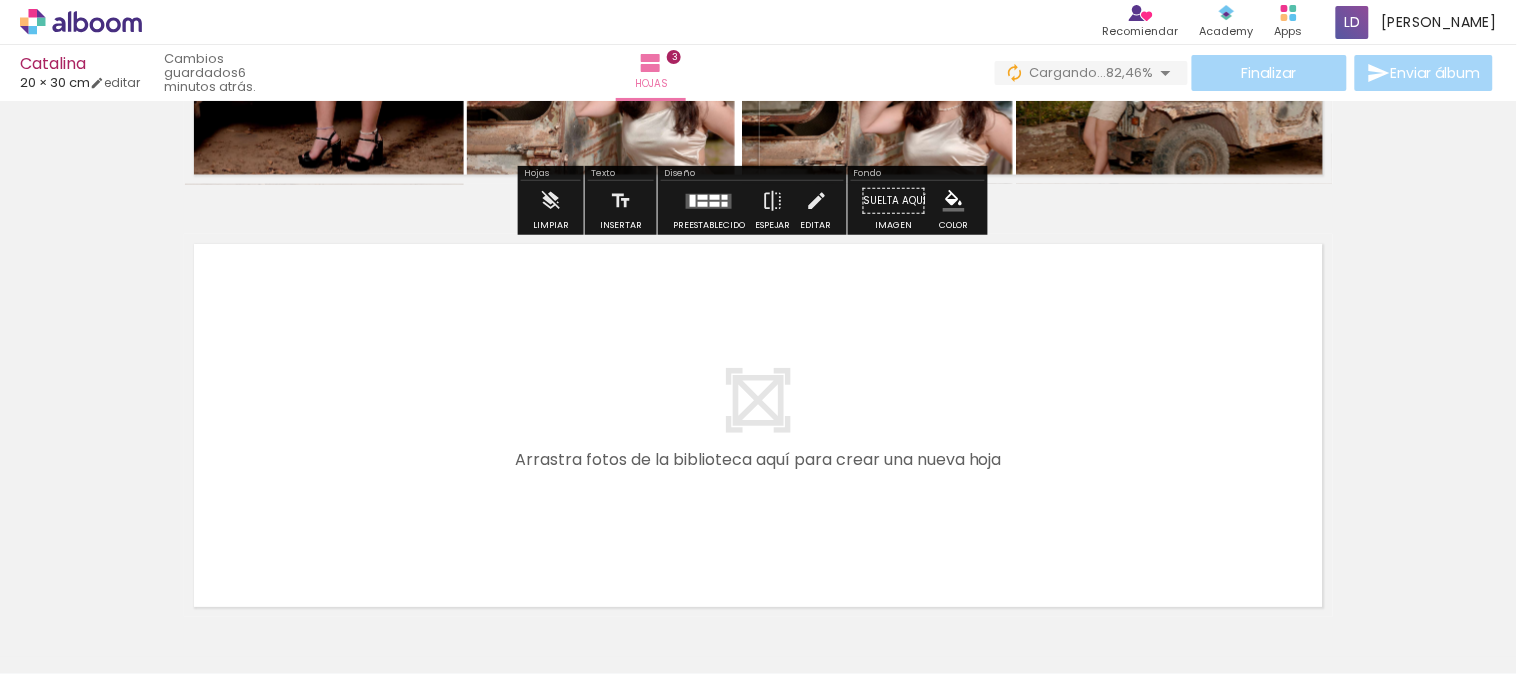 click at bounding box center [758, 425] 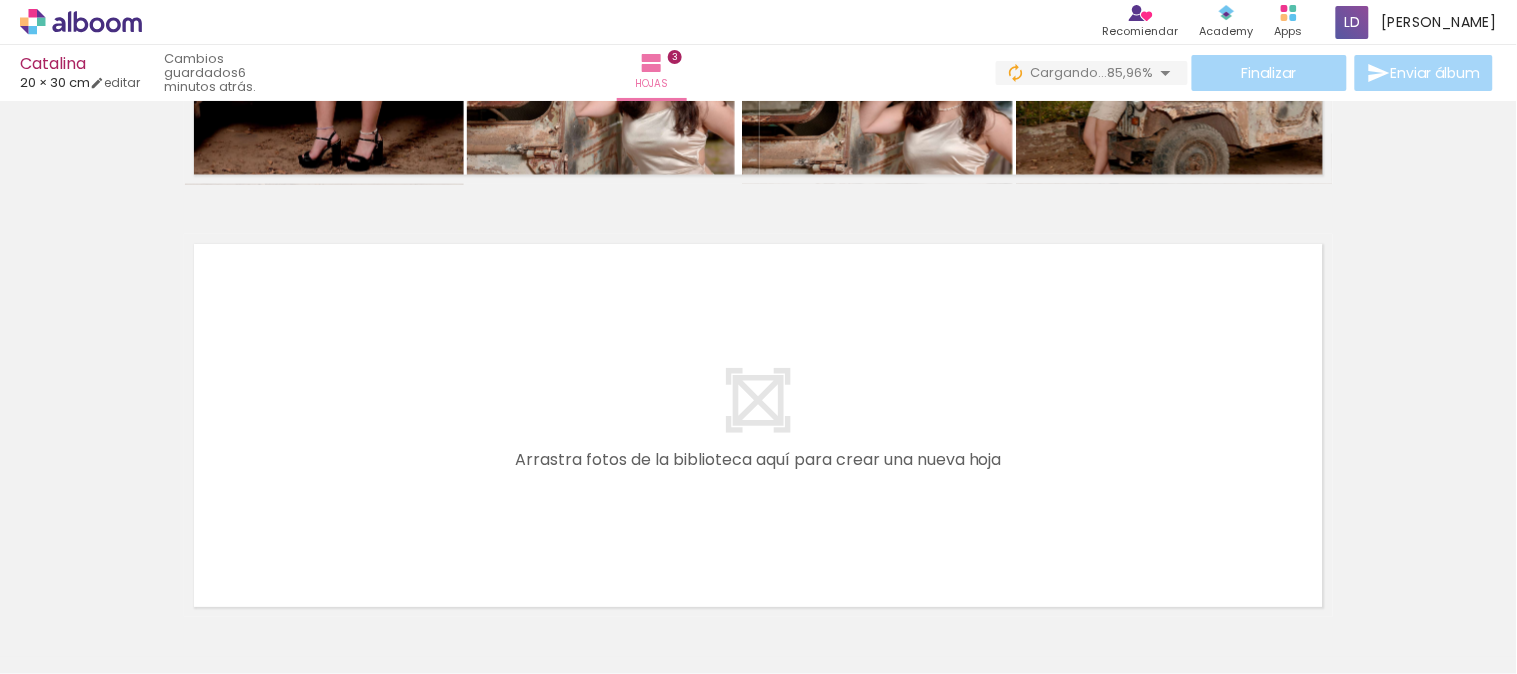 scroll, scrollTop: 0, scrollLeft: 1604, axis: horizontal 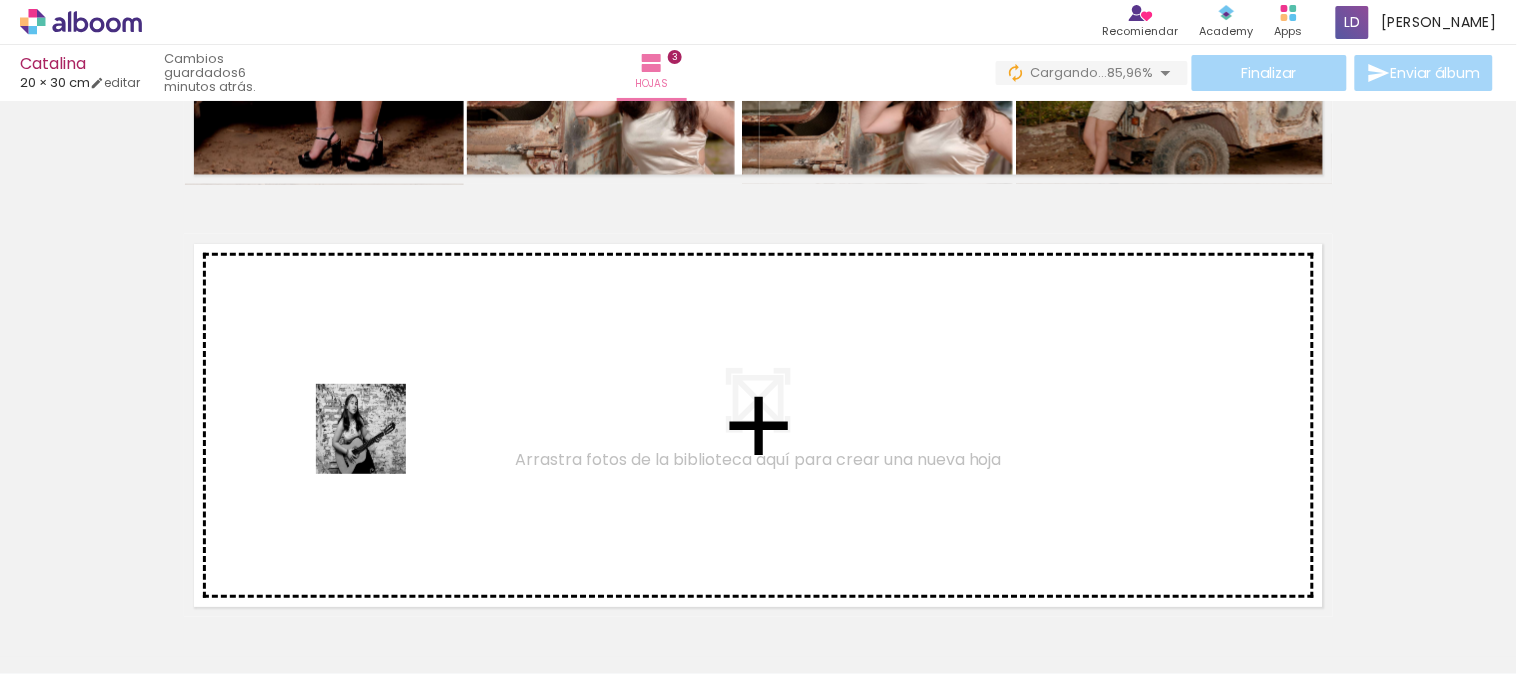 drag, startPoint x: 274, startPoint y: 623, endPoint x: 377, endPoint y: 390, distance: 254.75085 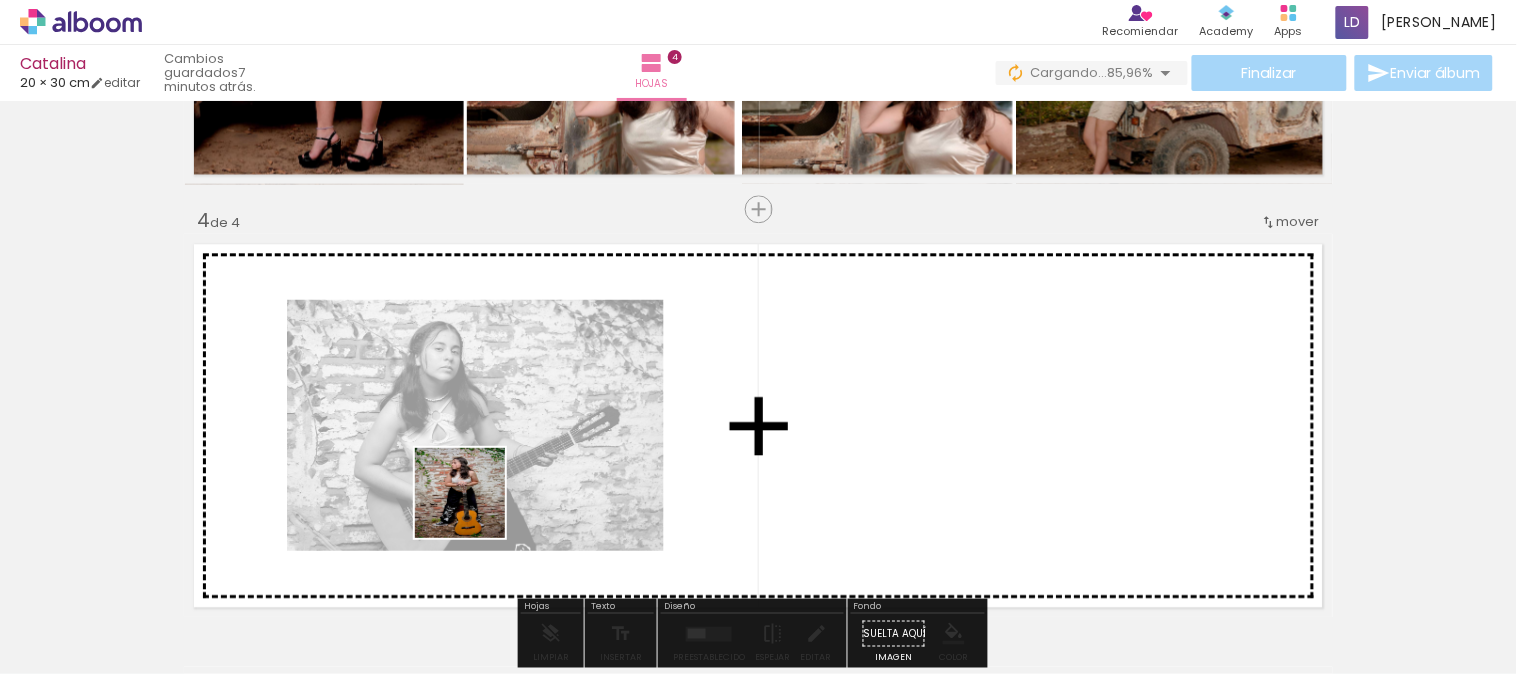 drag, startPoint x: 403, startPoint y: 612, endPoint x: 496, endPoint y: 631, distance: 94.92102 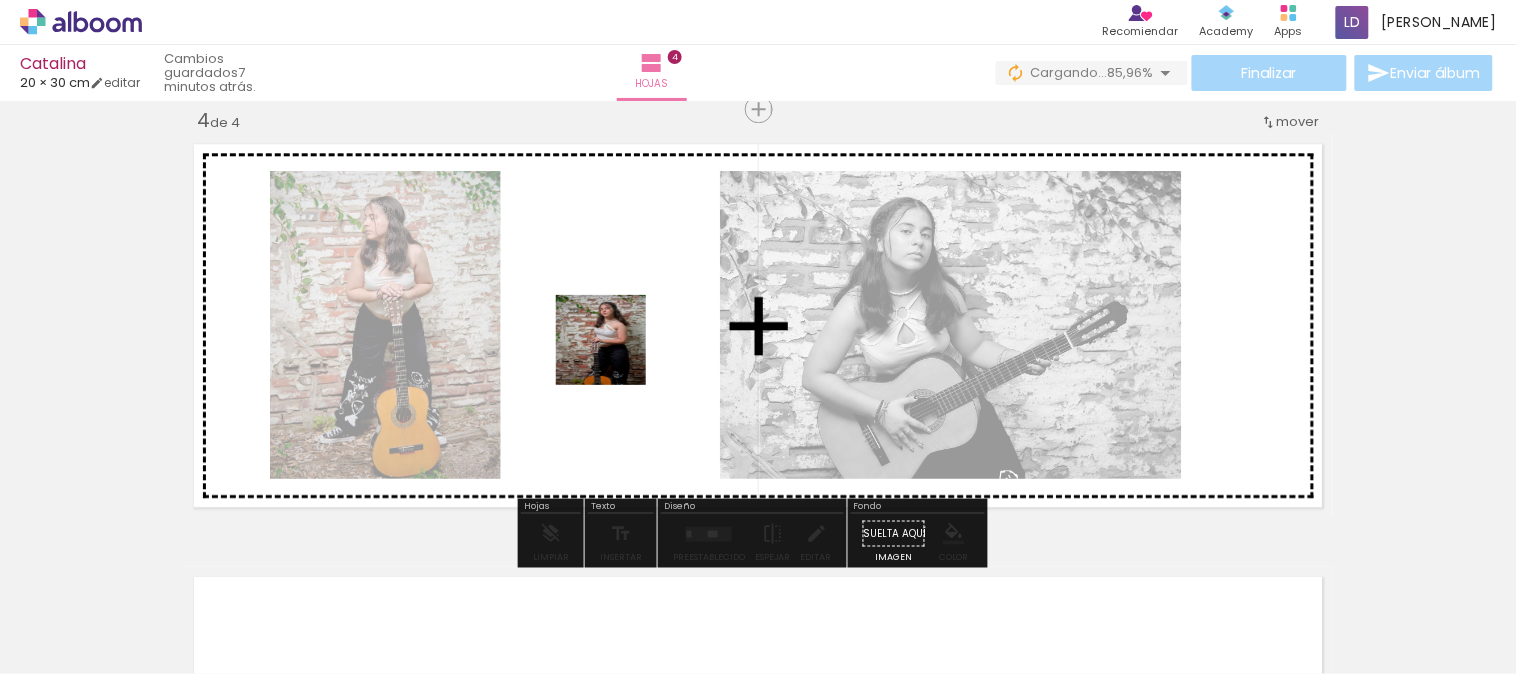 drag, startPoint x: 532, startPoint y: 595, endPoint x: 617, endPoint y: 345, distance: 264.05493 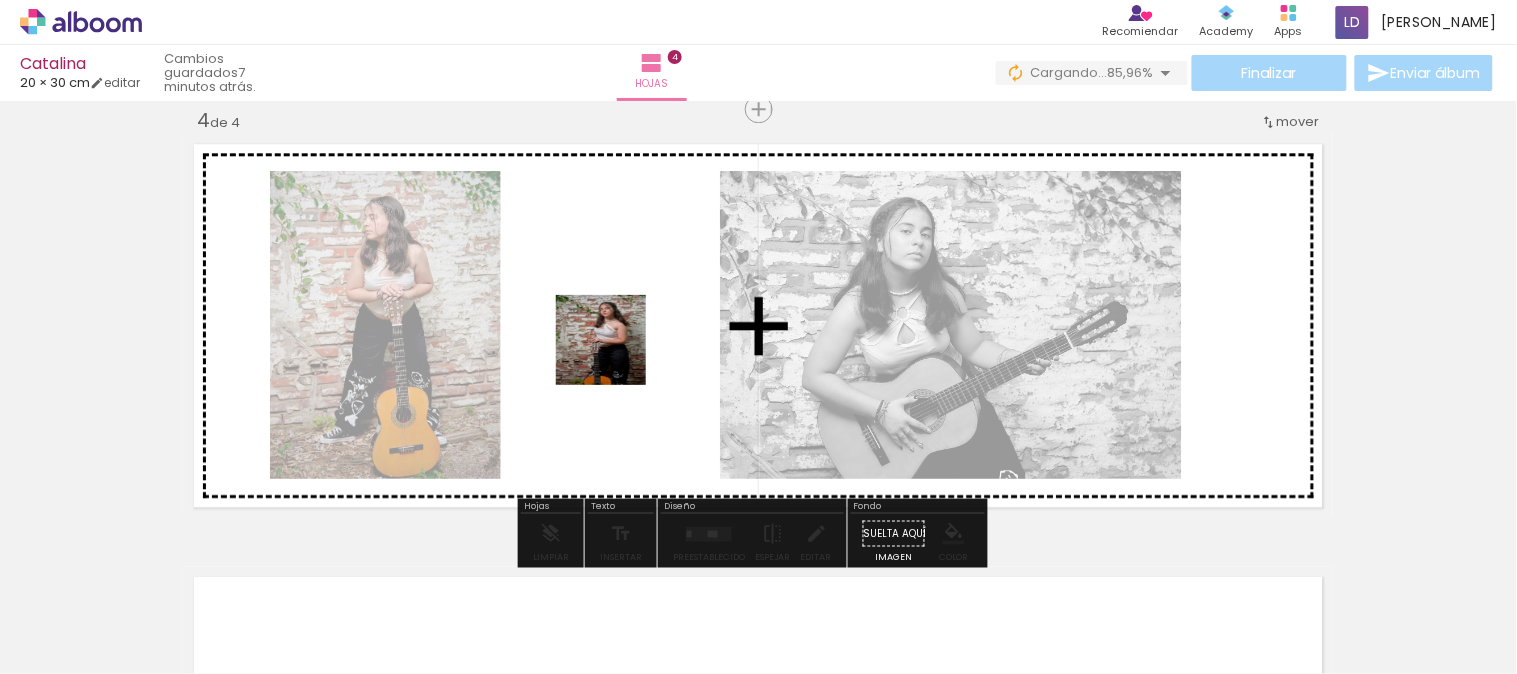 click at bounding box center (758, 337) 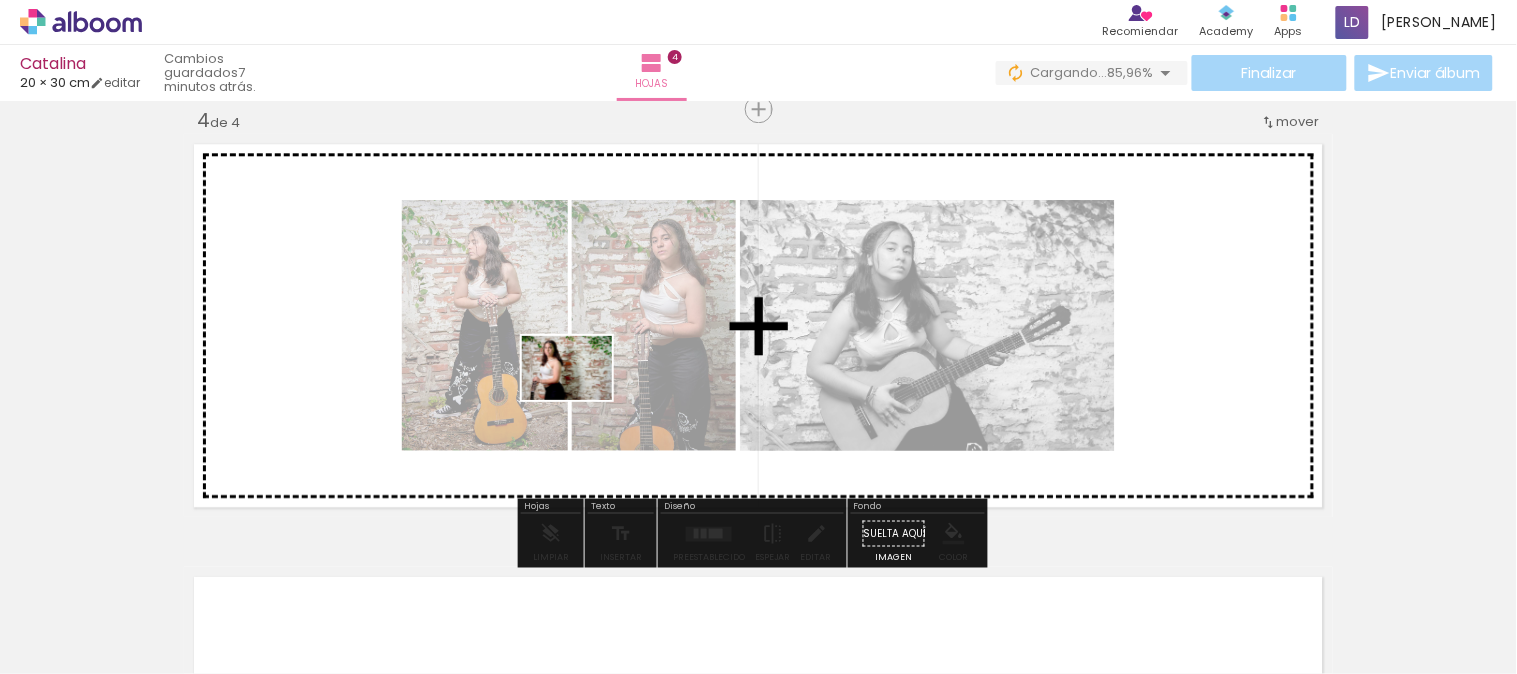 drag, startPoint x: 591, startPoint y: 603, endPoint x: 582, endPoint y: 396, distance: 207.19556 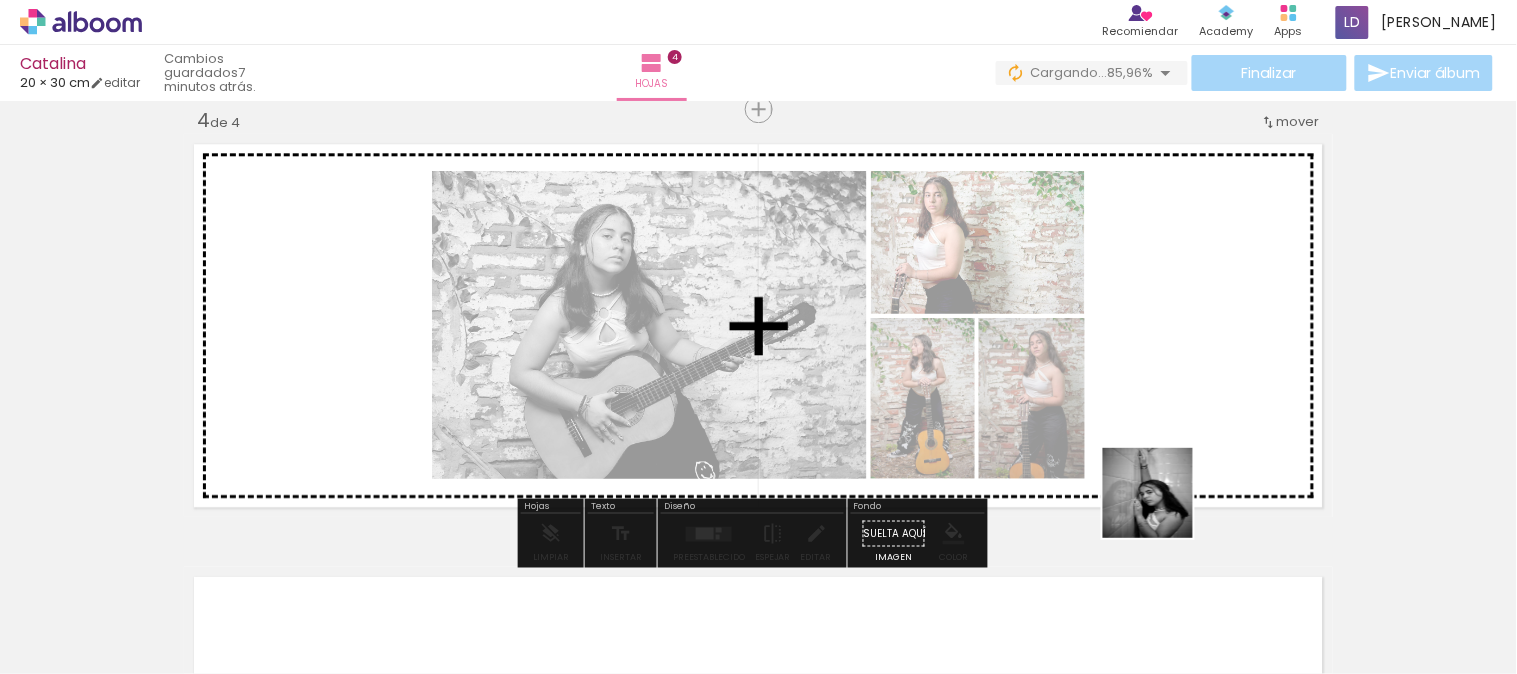 drag, startPoint x: 1178, startPoint y: 618, endPoint x: 1108, endPoint y: 638, distance: 72.8011 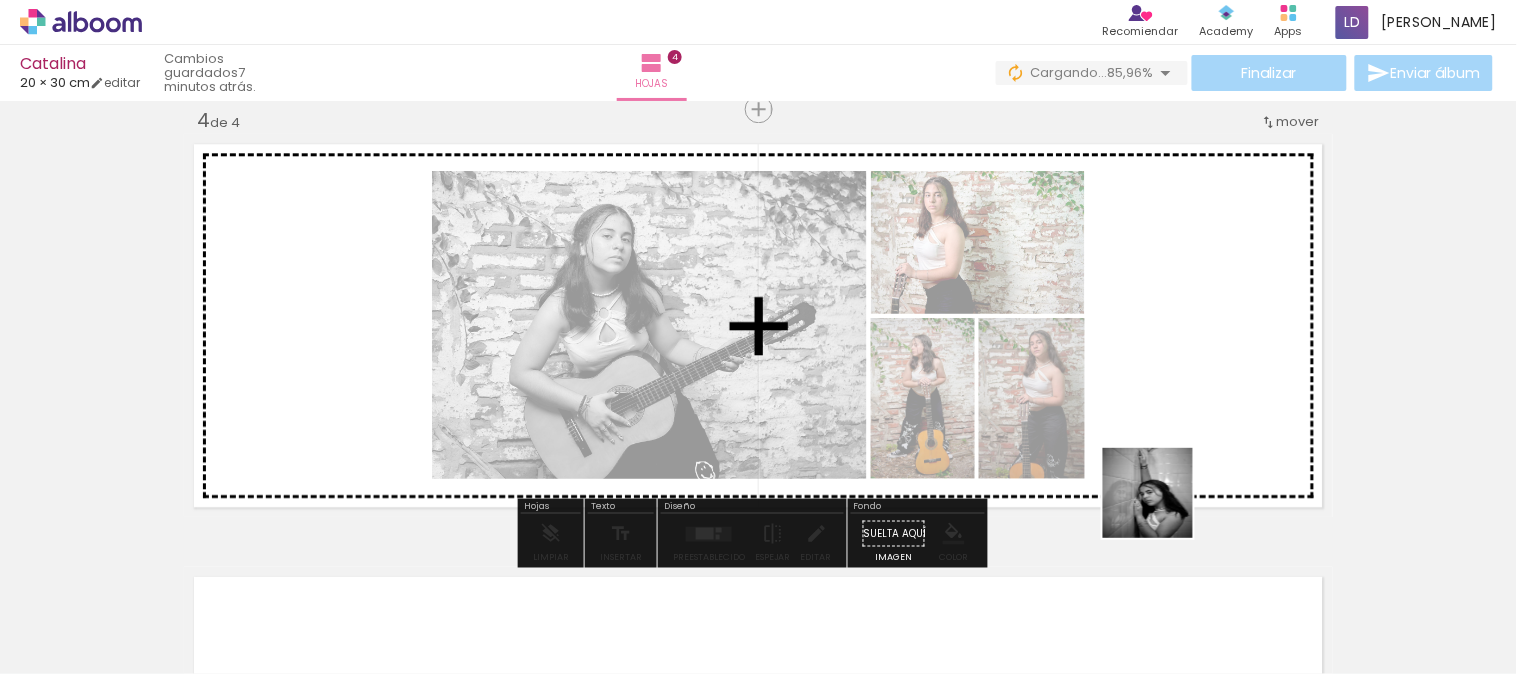 click at bounding box center (758, 337) 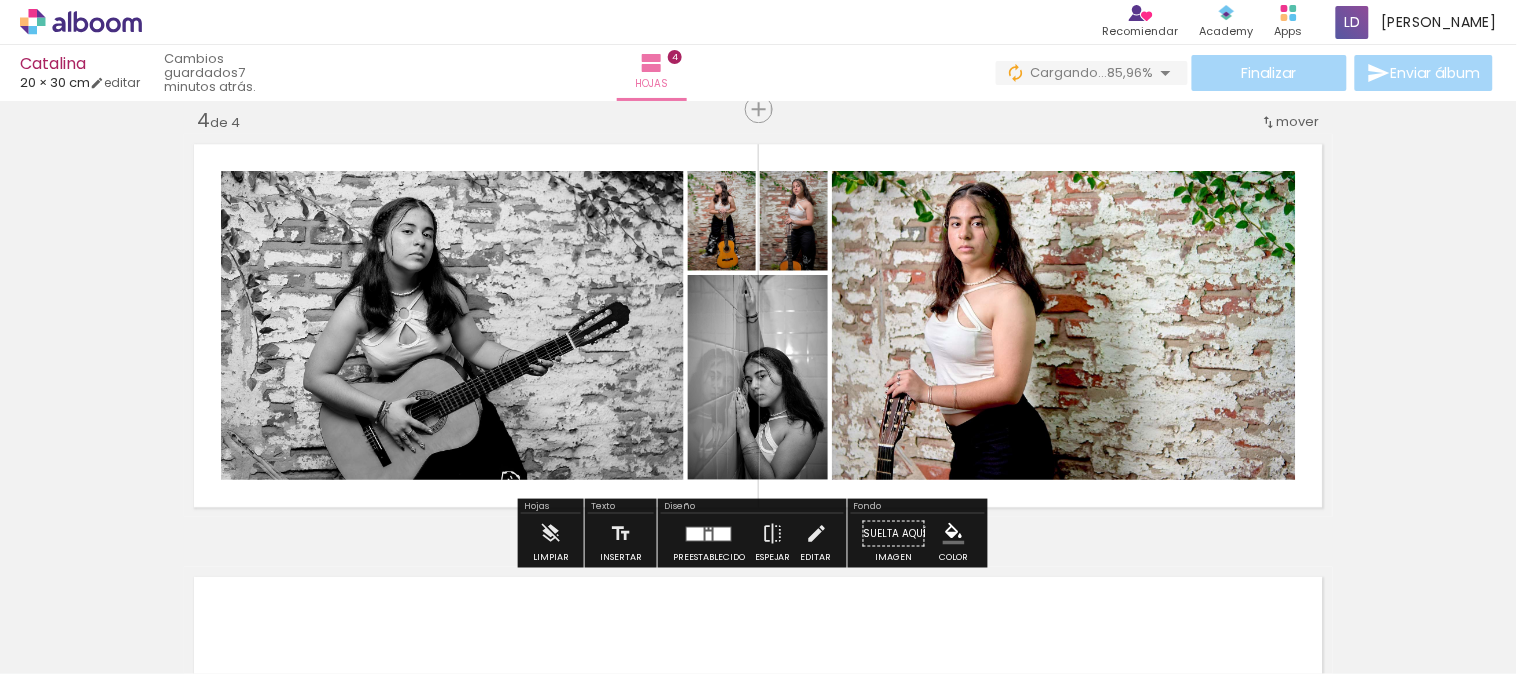 drag, startPoint x: 1081, startPoint y: 624, endPoint x: 984, endPoint y: 642, distance: 98.65597 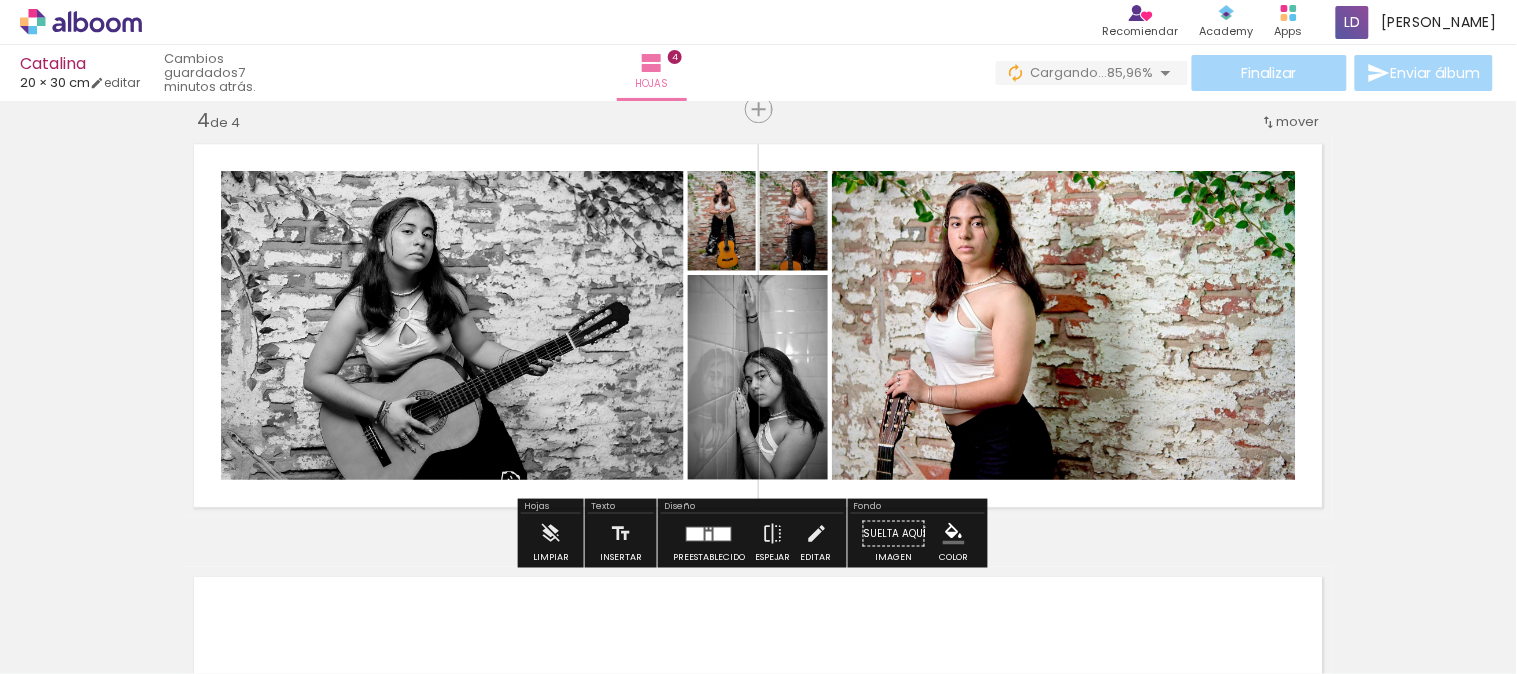 click at bounding box center [758, 337] 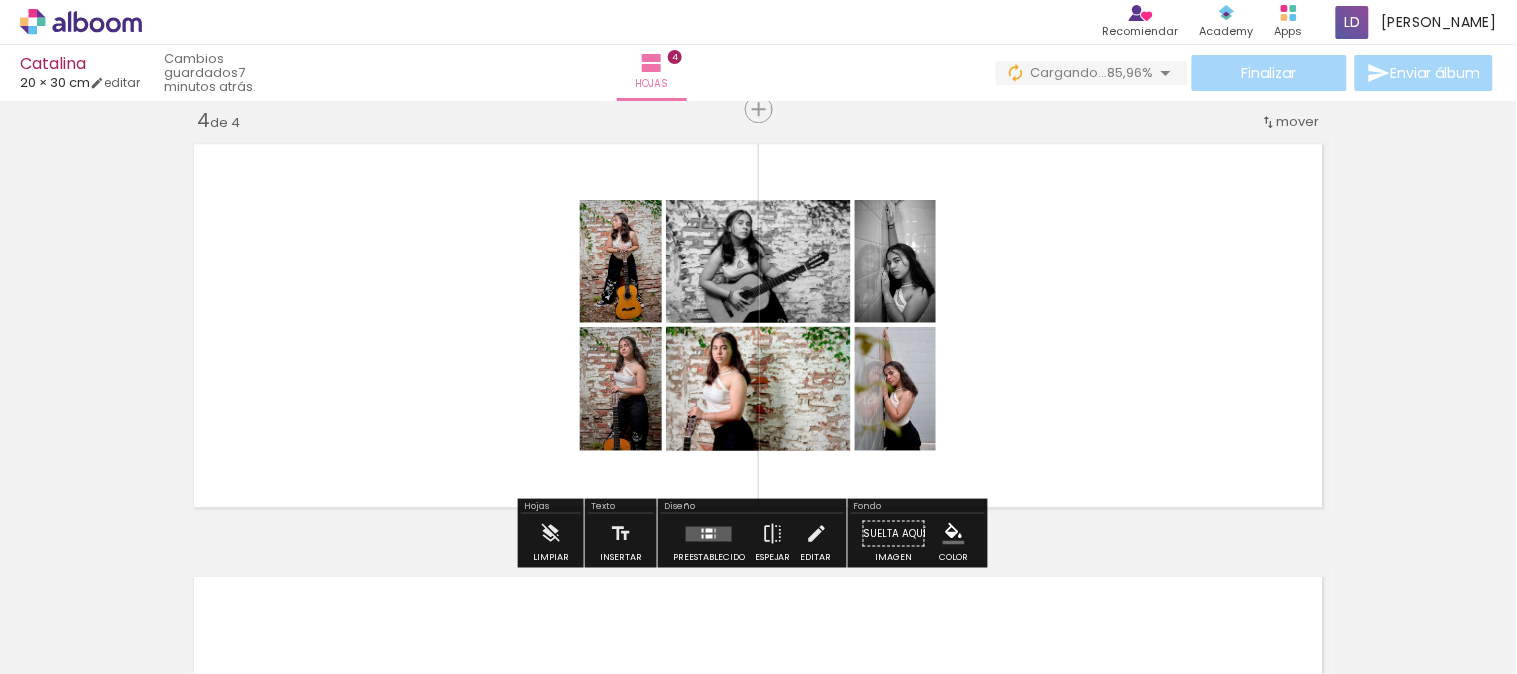 scroll, scrollTop: 0, scrollLeft: 2166, axis: horizontal 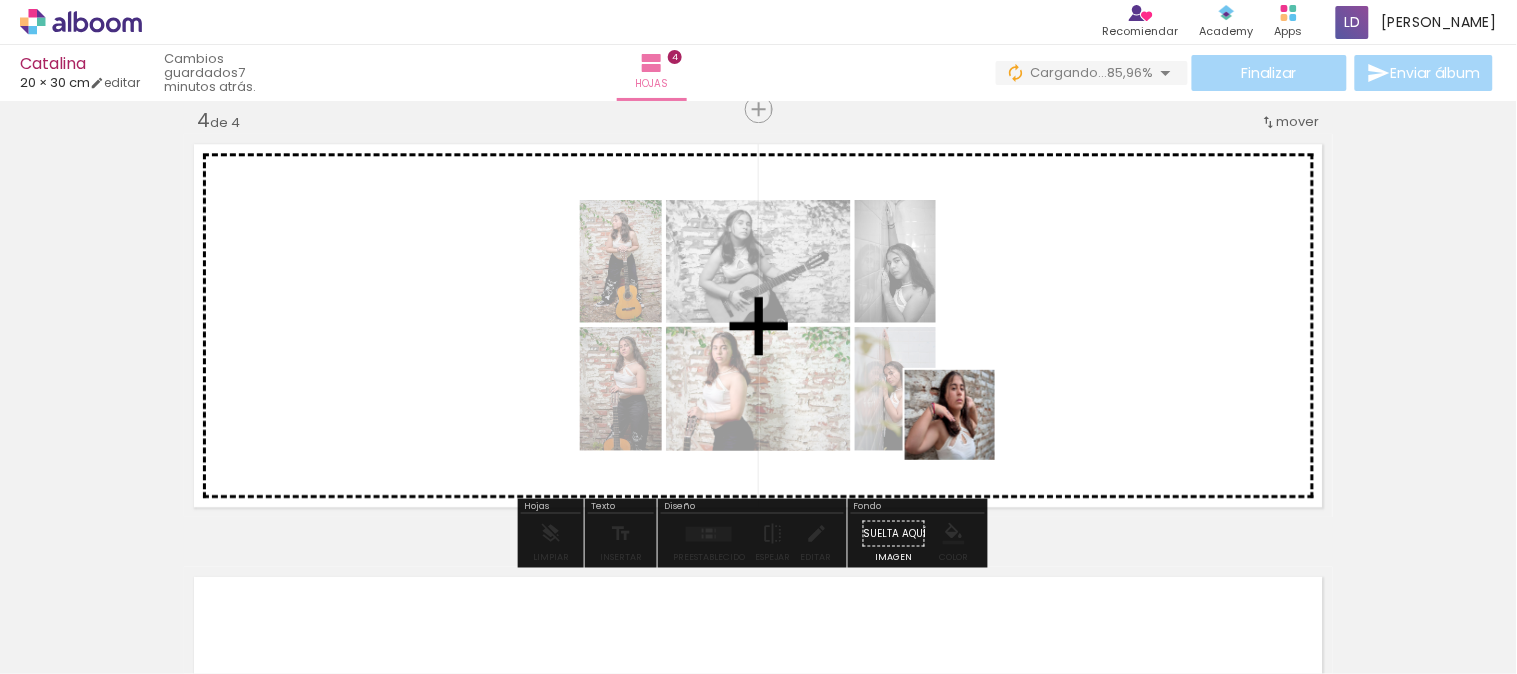 drag, startPoint x: 951, startPoint y: 621, endPoint x: 965, endPoint y: 430, distance: 191.5124 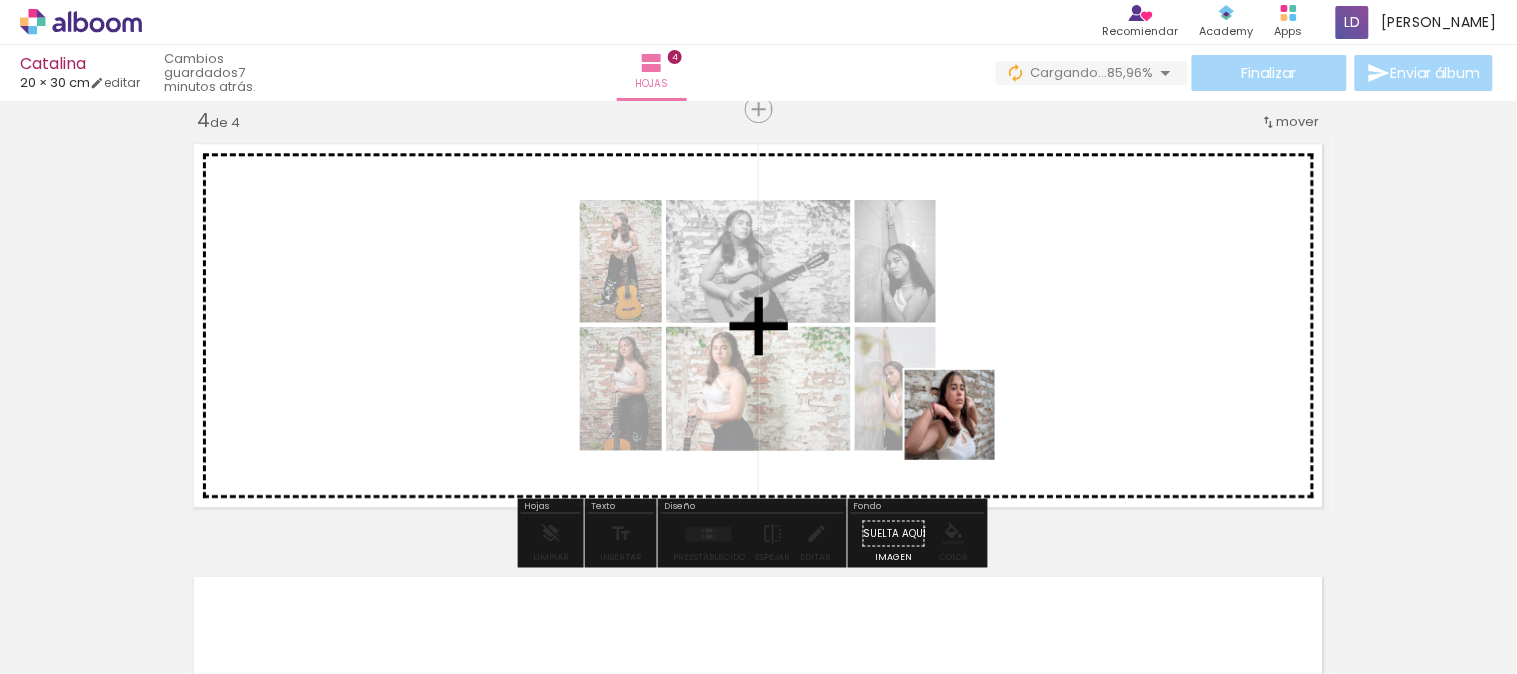 click at bounding box center [758, 337] 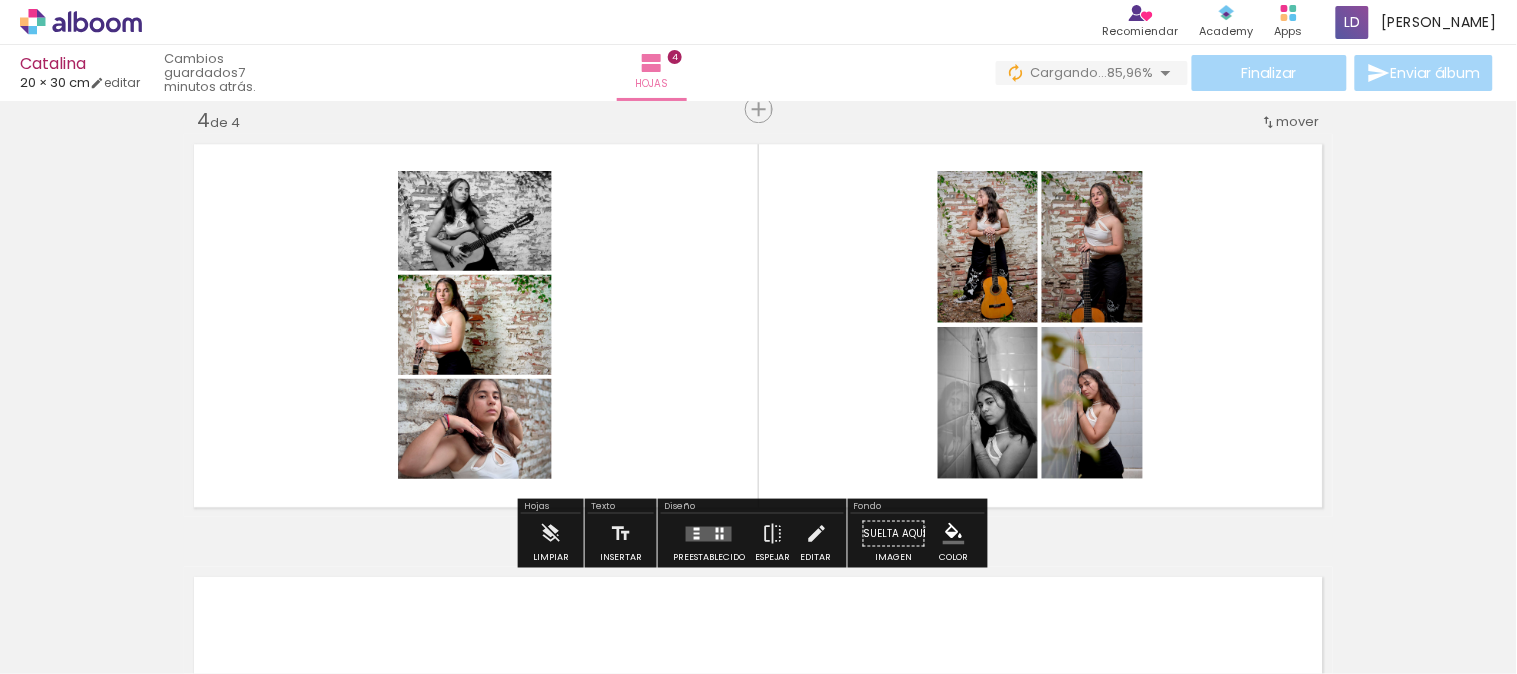 drag, startPoint x: 736, startPoint y: 607, endPoint x: 822, endPoint y: 621, distance: 87.13208 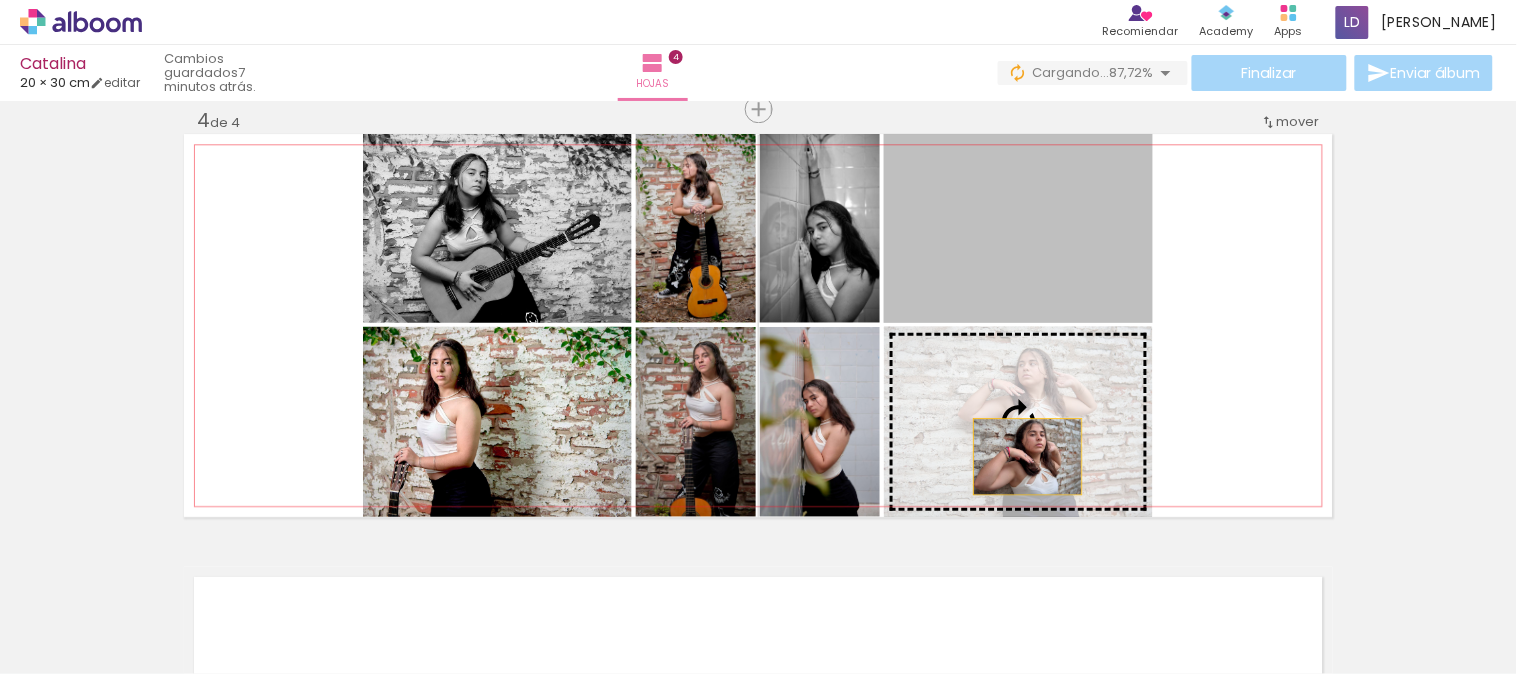 drag, startPoint x: 1023, startPoint y: 253, endPoint x: 955, endPoint y: 631, distance: 384.0677 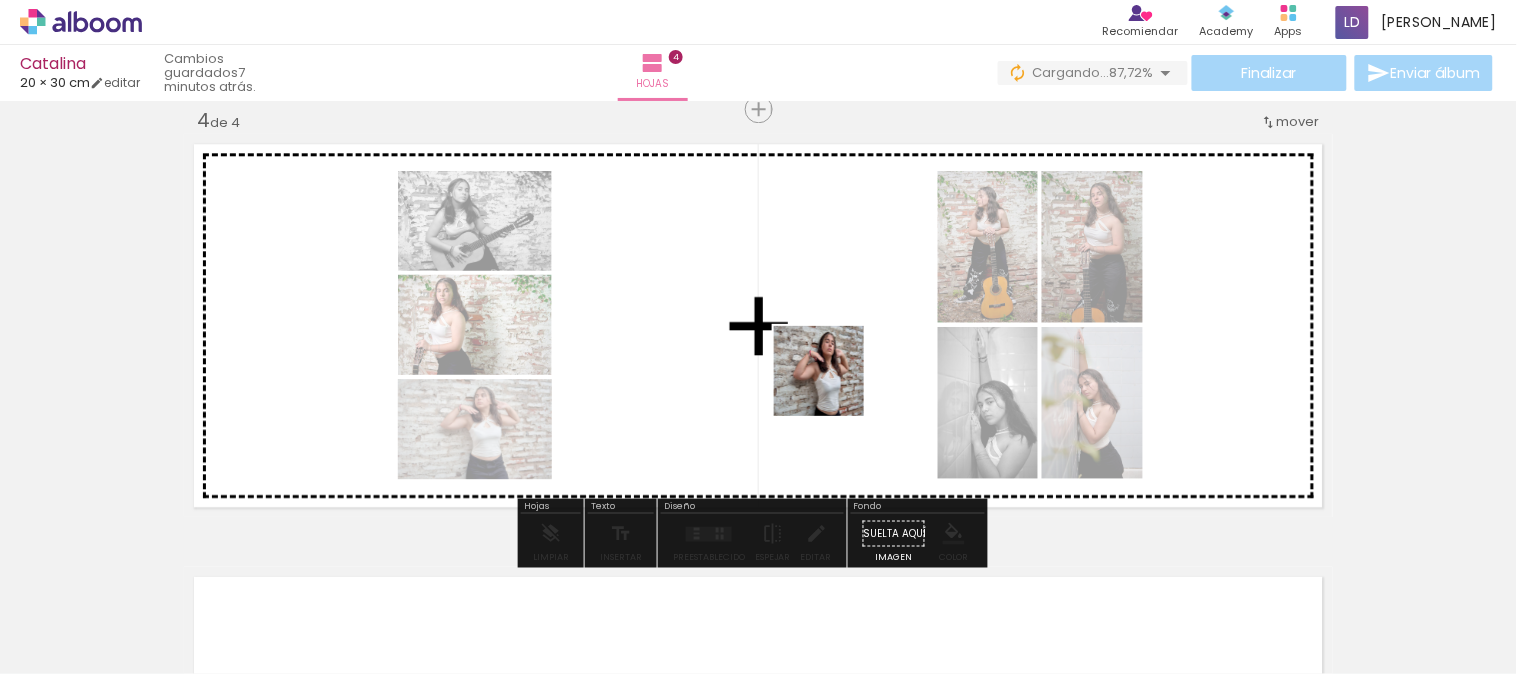 drag, startPoint x: 835, startPoint y: 617, endPoint x: 831, endPoint y: 377, distance: 240.03333 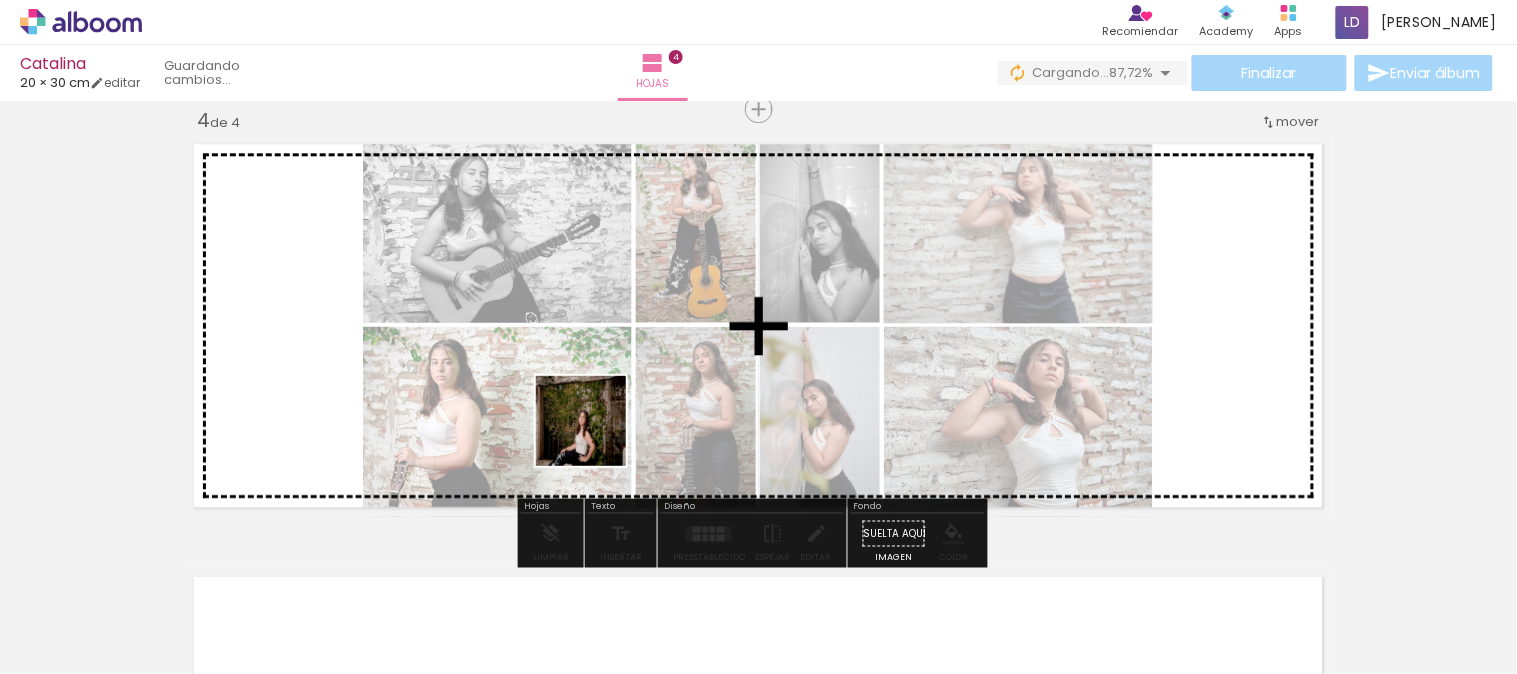 drag, startPoint x: 214, startPoint y: 621, endPoint x: 593, endPoint y: 433, distance: 423.0662 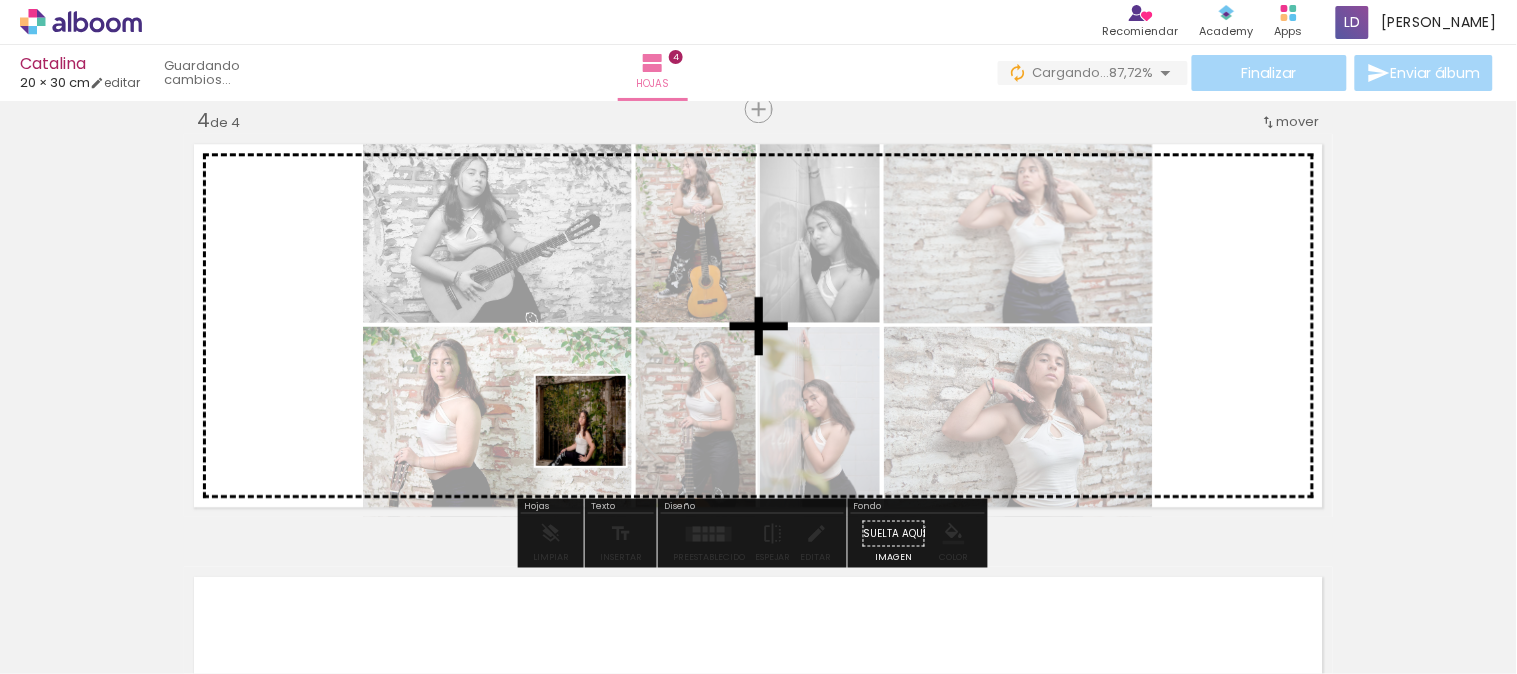 click at bounding box center (758, 337) 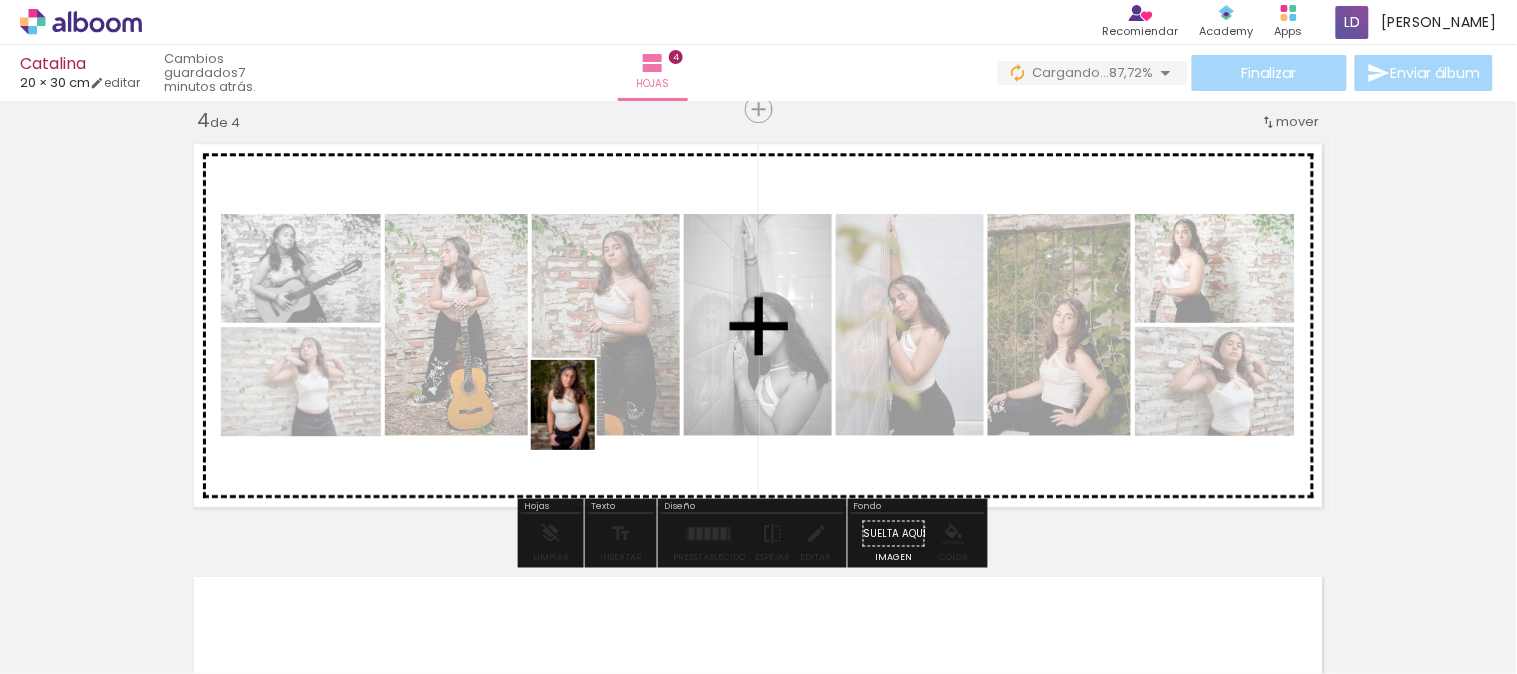 drag, startPoint x: 406, startPoint y: 612, endPoint x: 591, endPoint y: 420, distance: 266.6252 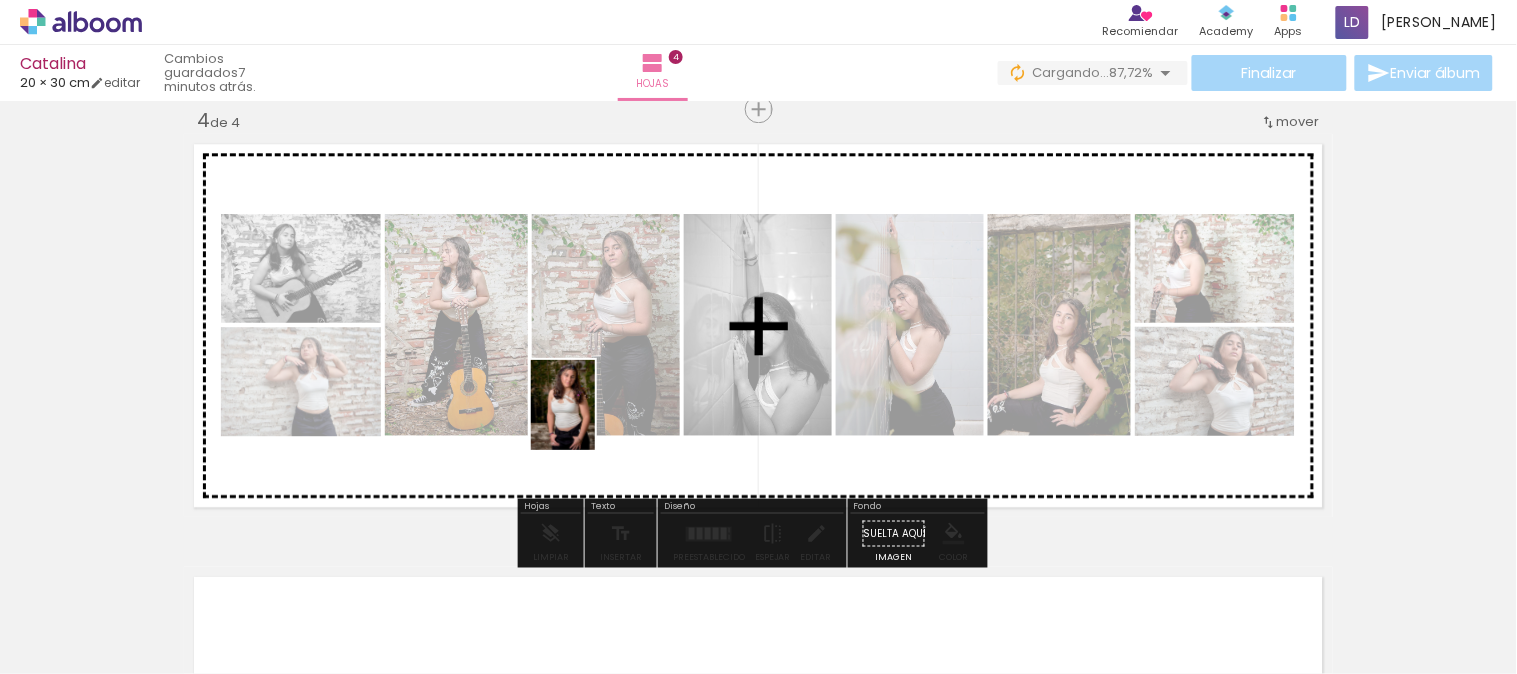 click at bounding box center (758, 337) 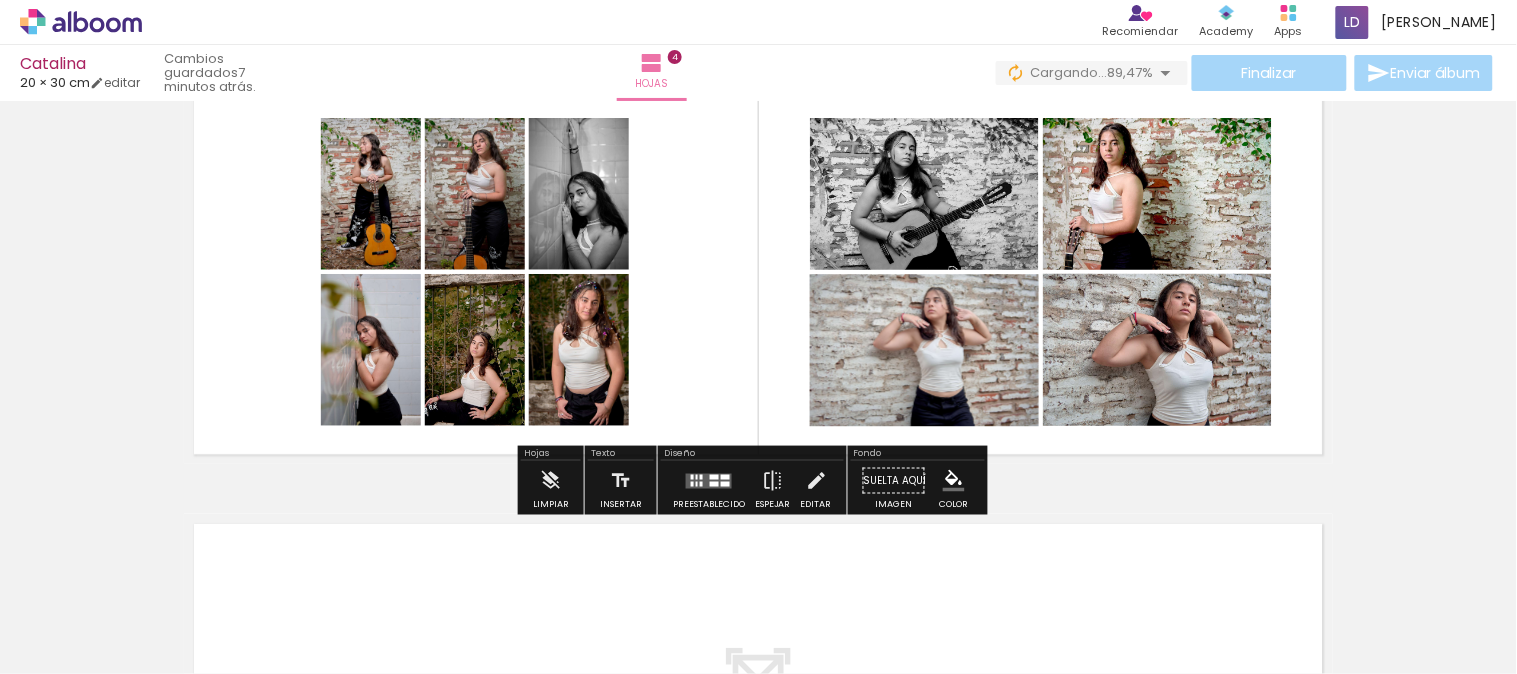 scroll, scrollTop: 1350, scrollLeft: 0, axis: vertical 